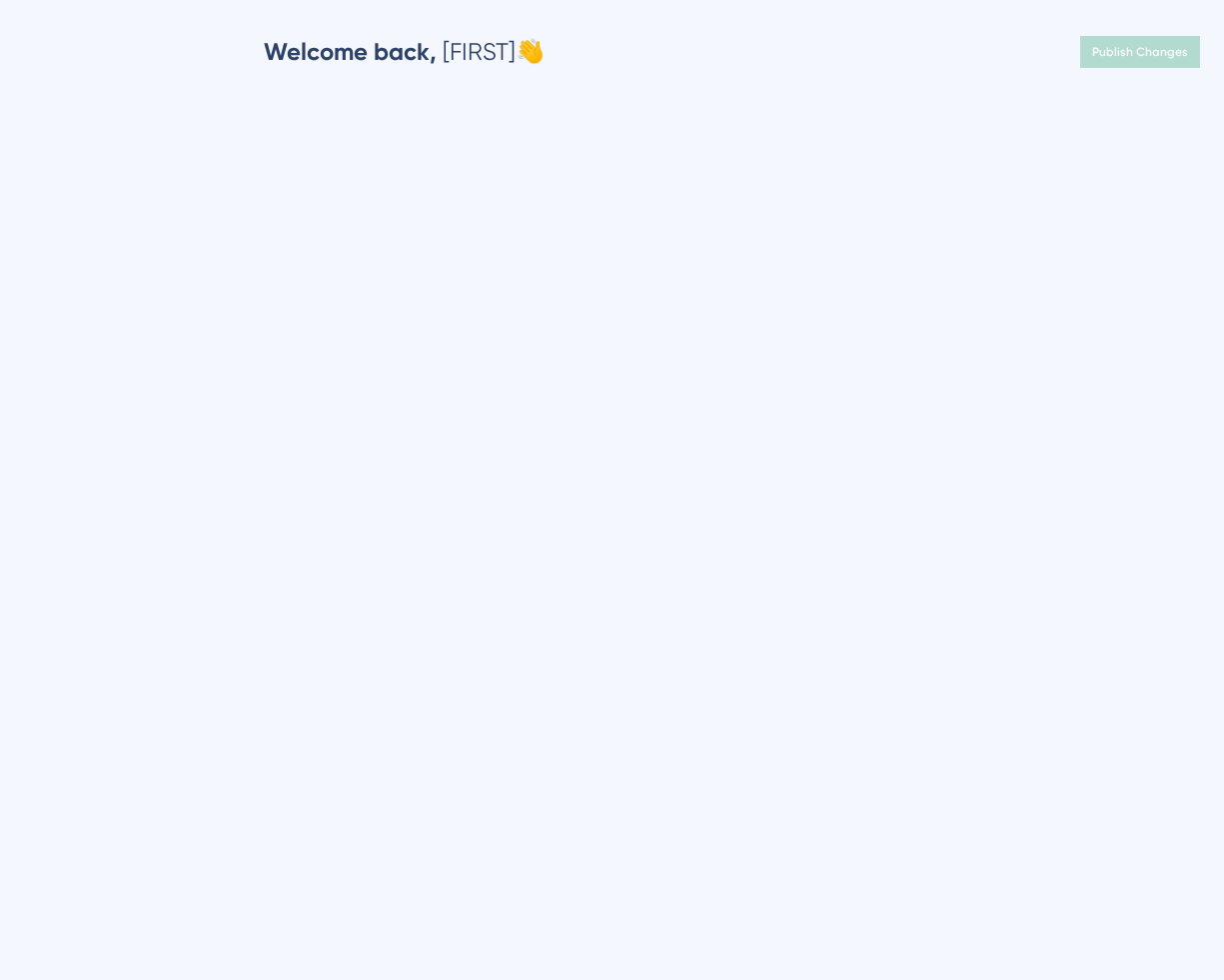 scroll, scrollTop: 0, scrollLeft: 0, axis: both 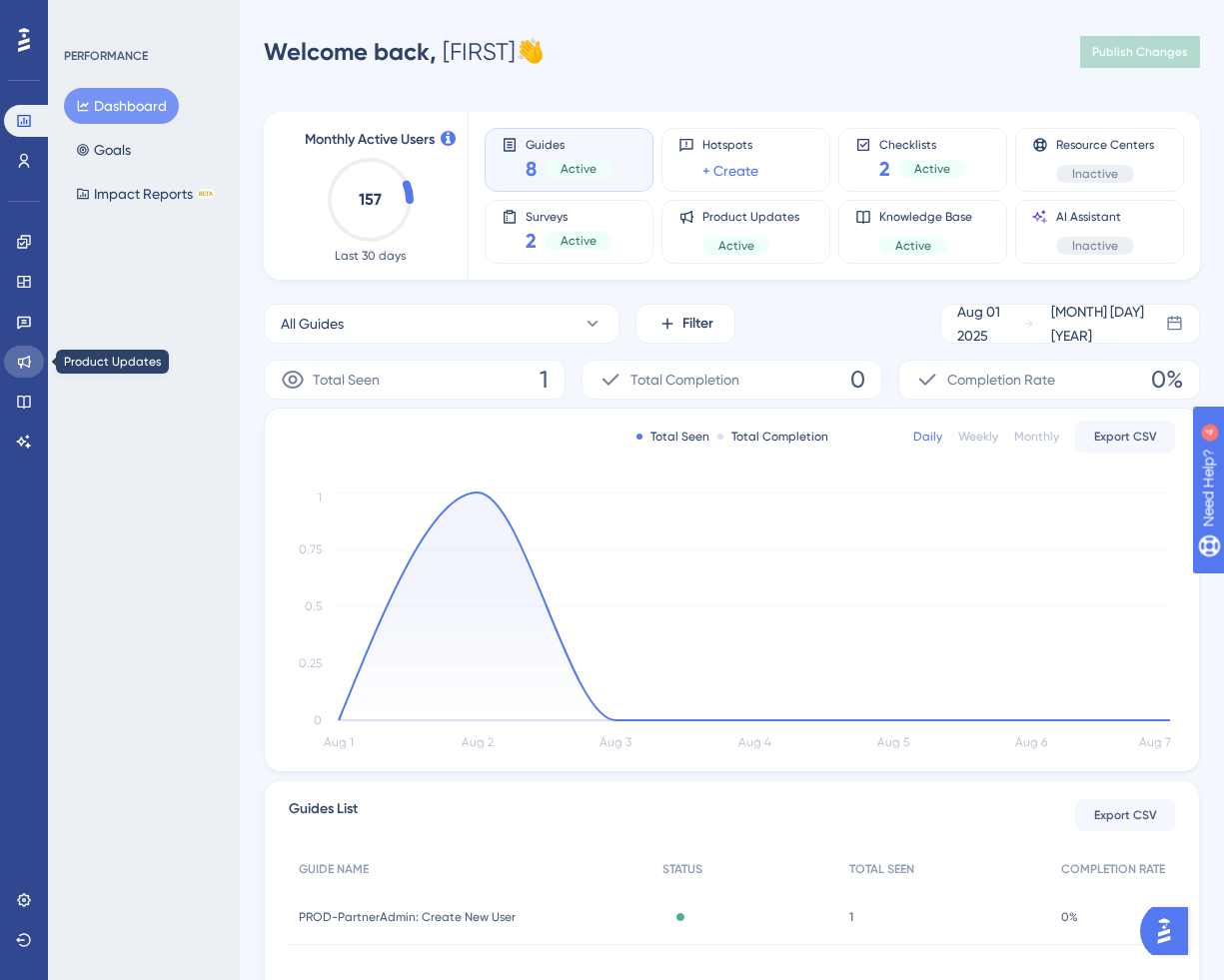 click 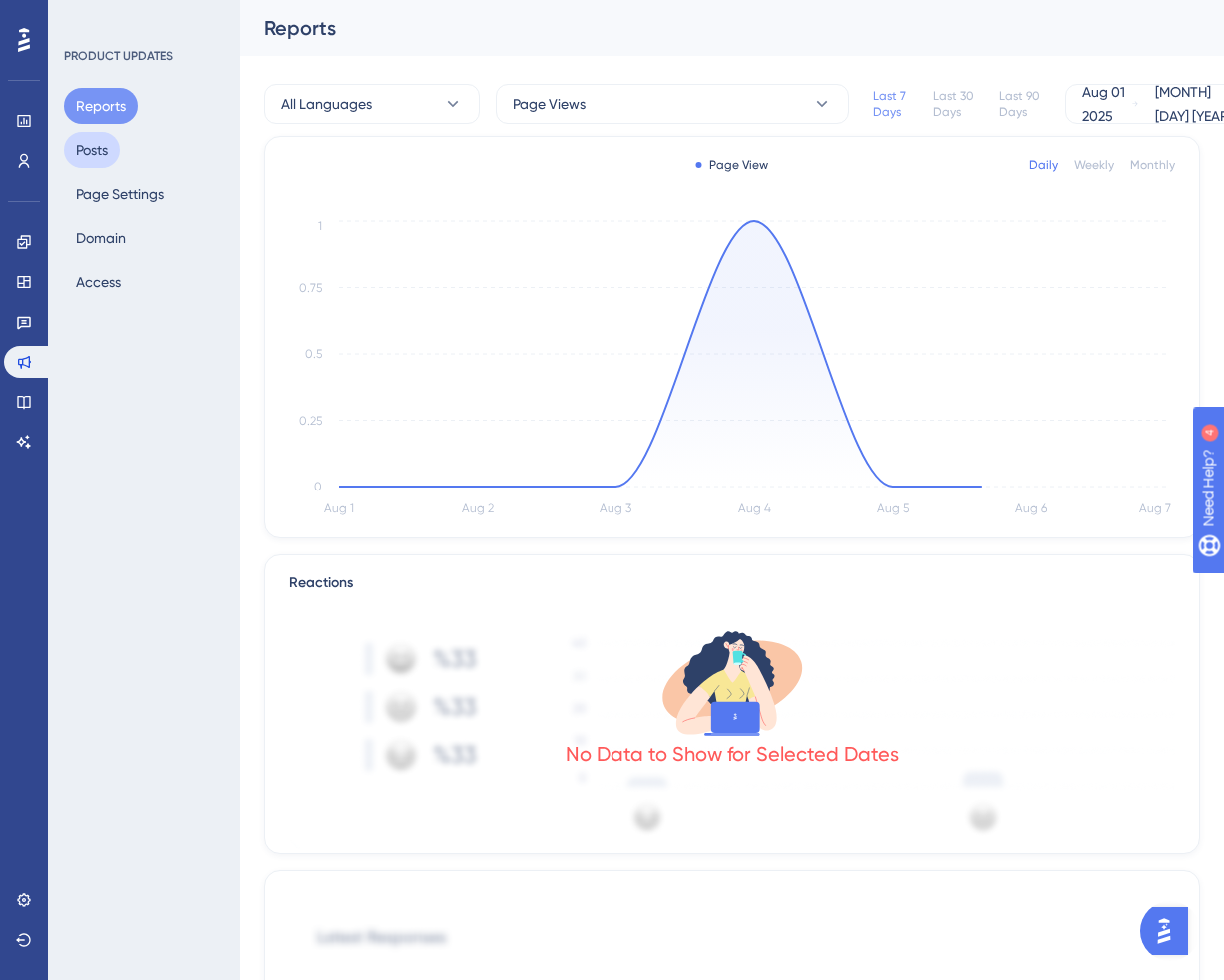 click on "Posts" at bounding box center [92, 150] 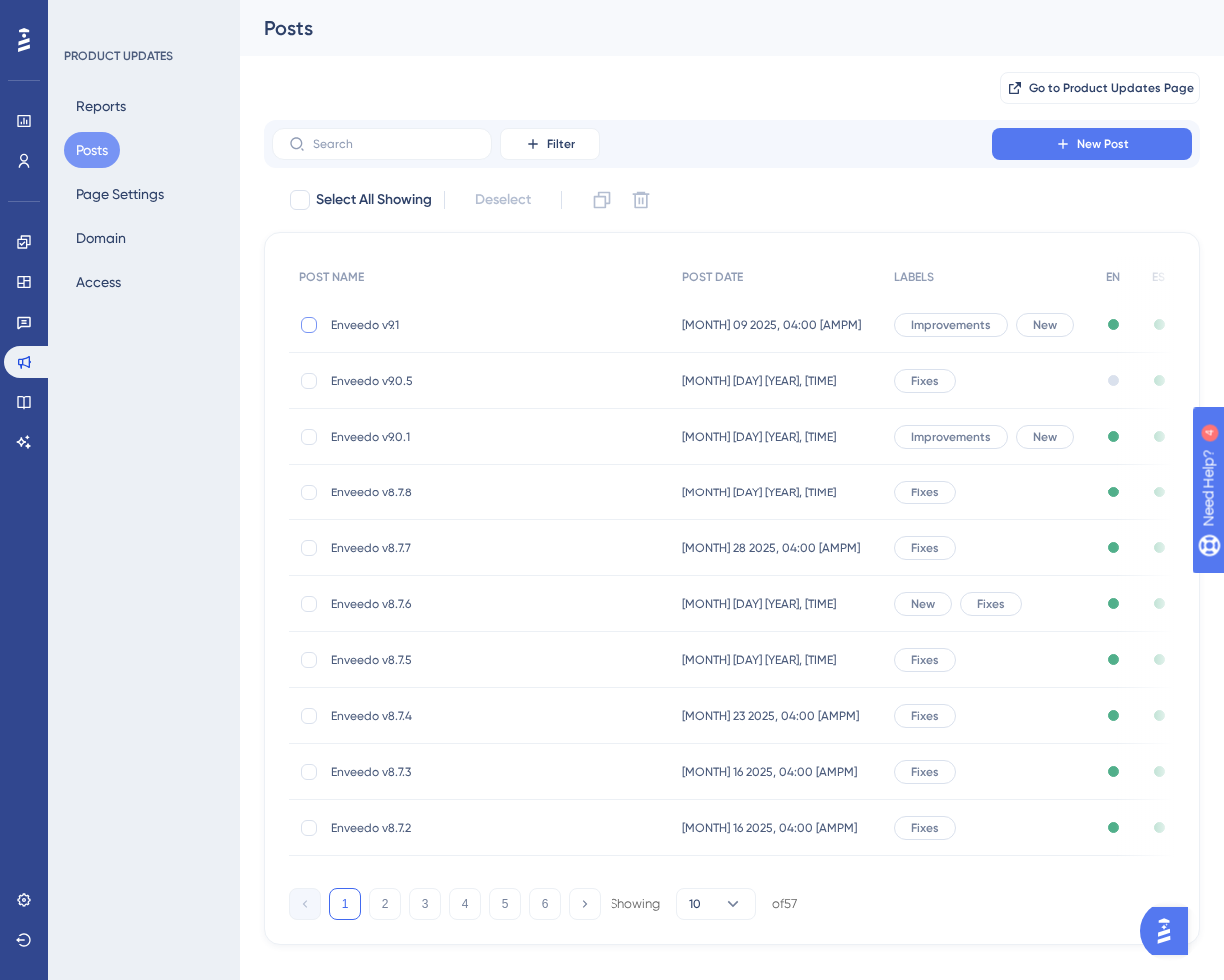 click at bounding box center (309, 325) 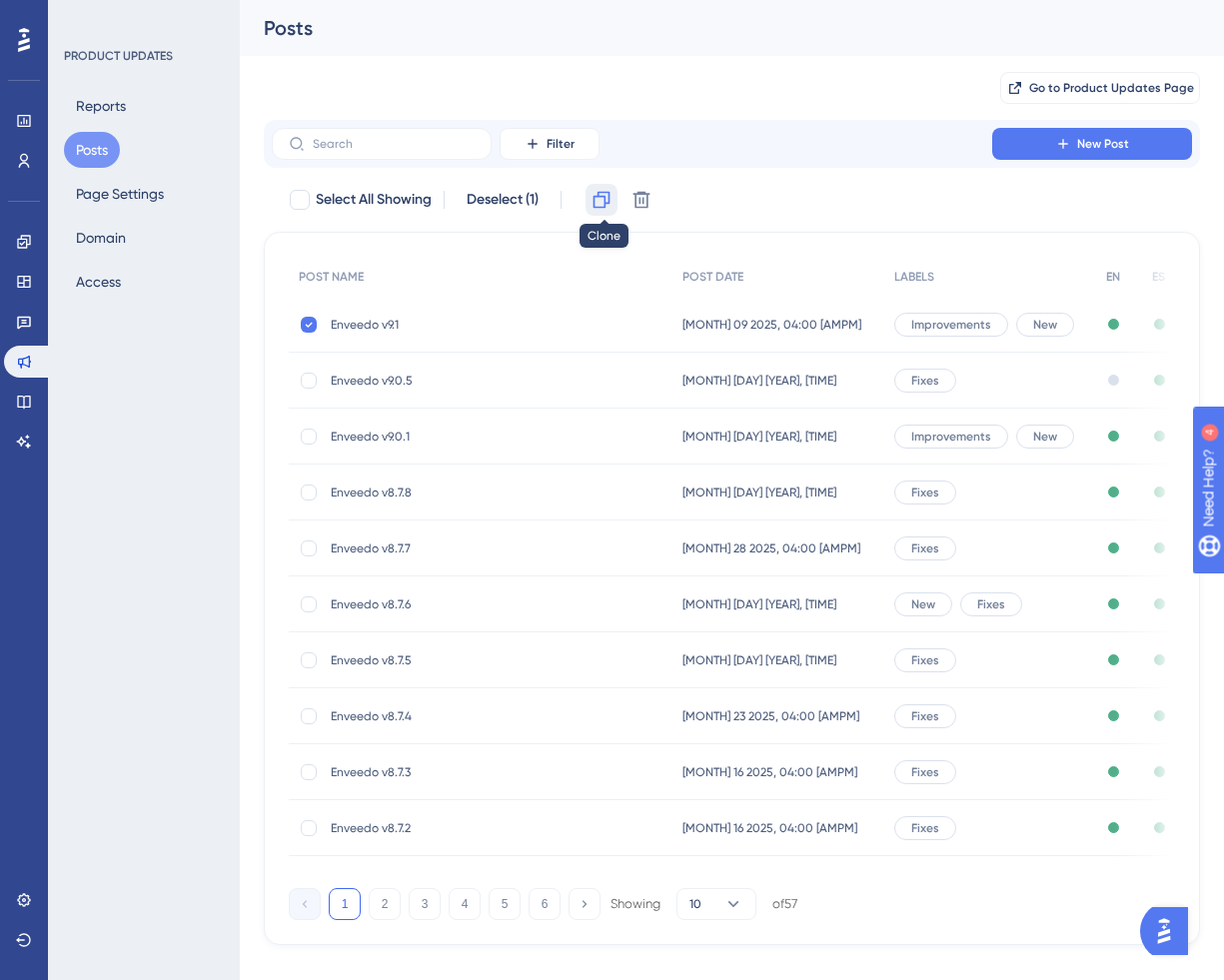 click 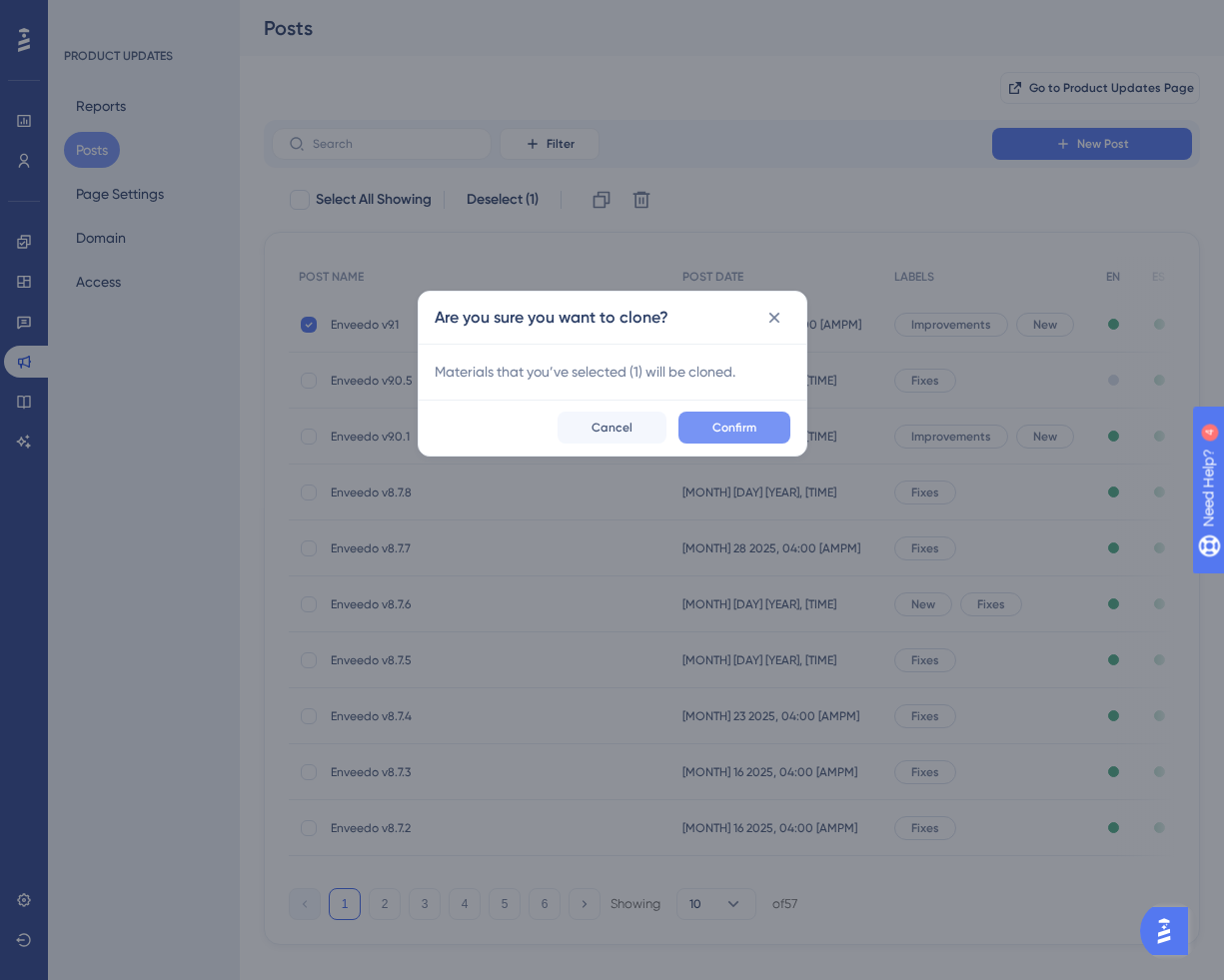 click on "Confirm" at bounding box center [734, 428] 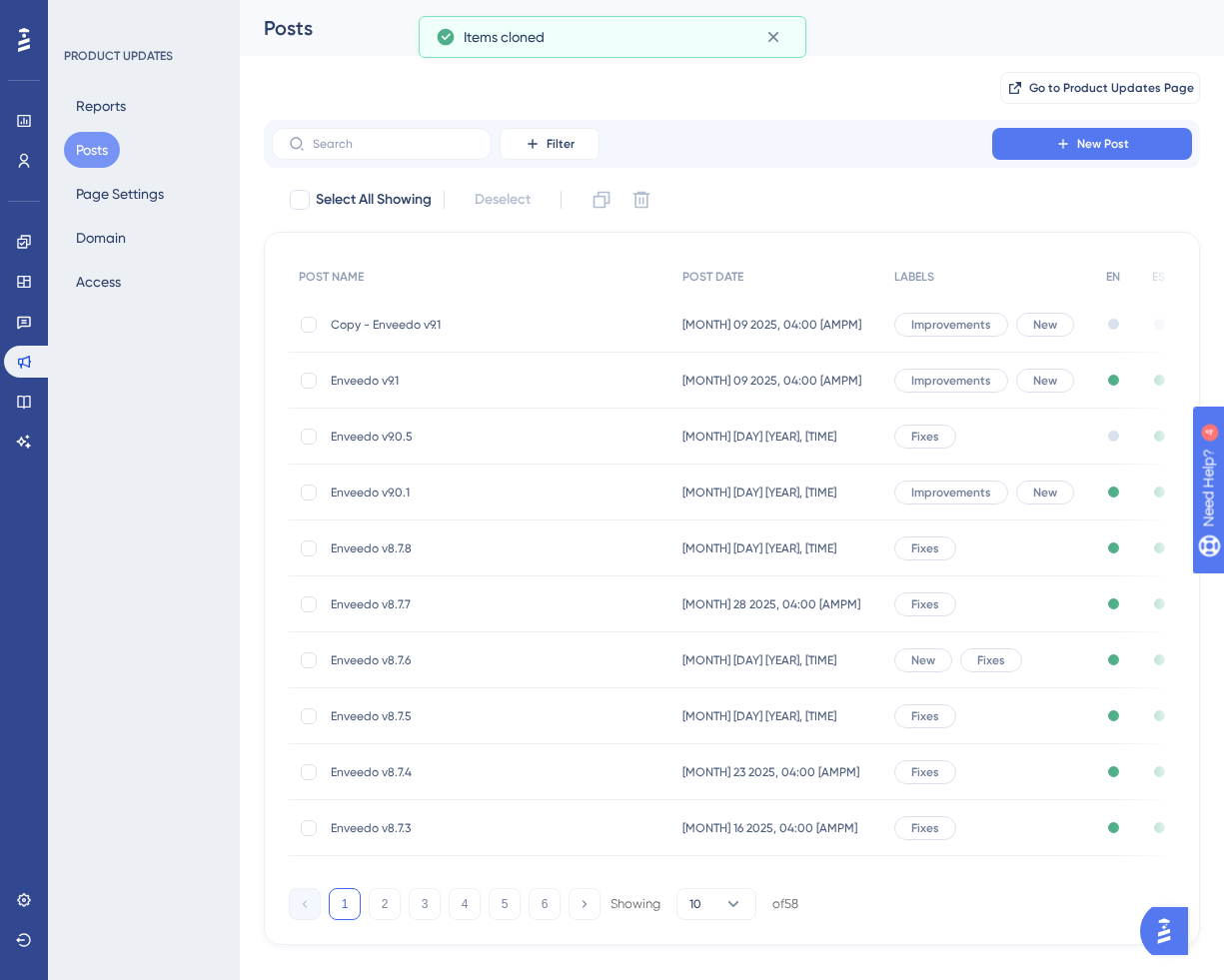 click on "Copy - Enveedo v9.1" at bounding box center [491, 325] 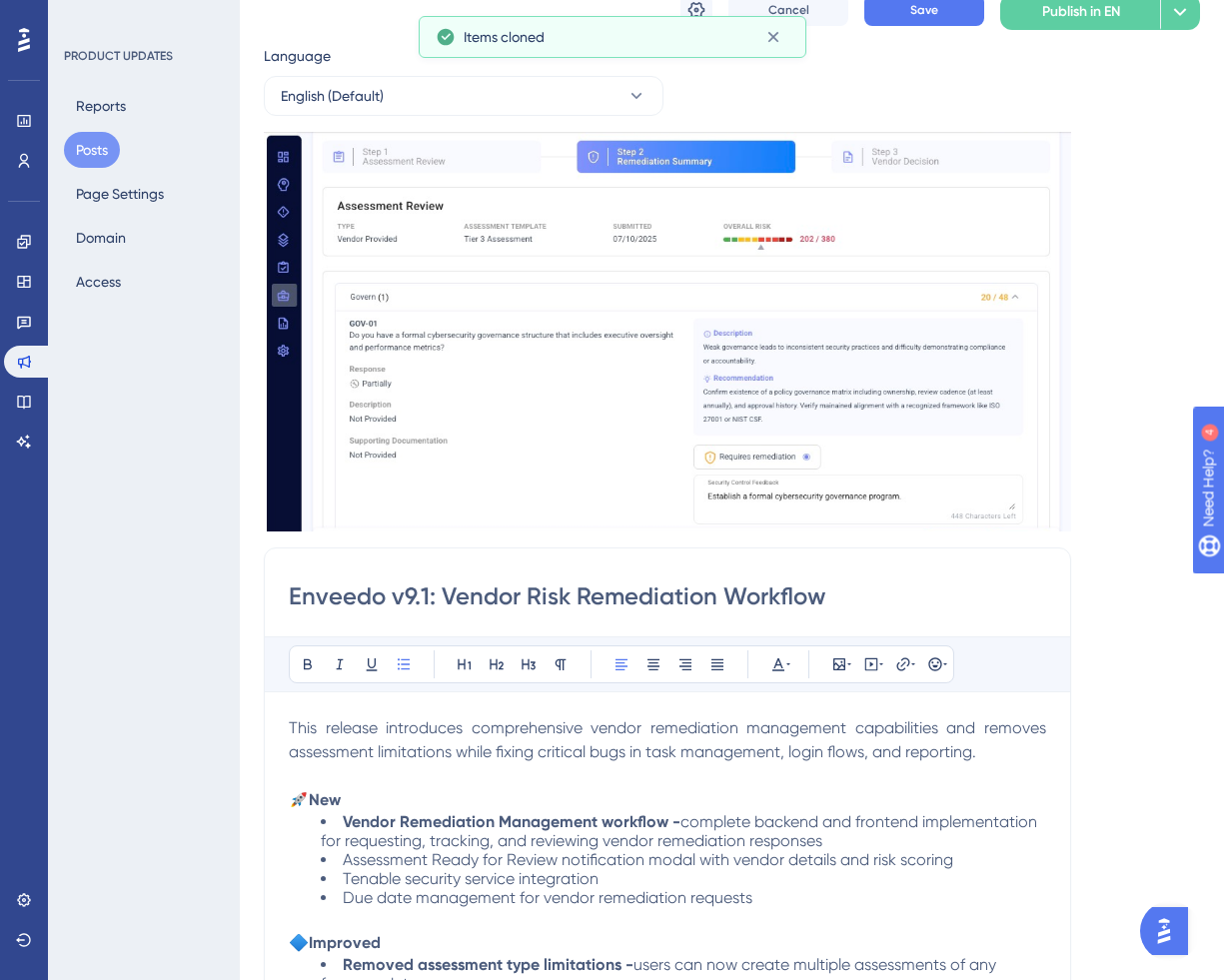 scroll, scrollTop: 0, scrollLeft: 0, axis: both 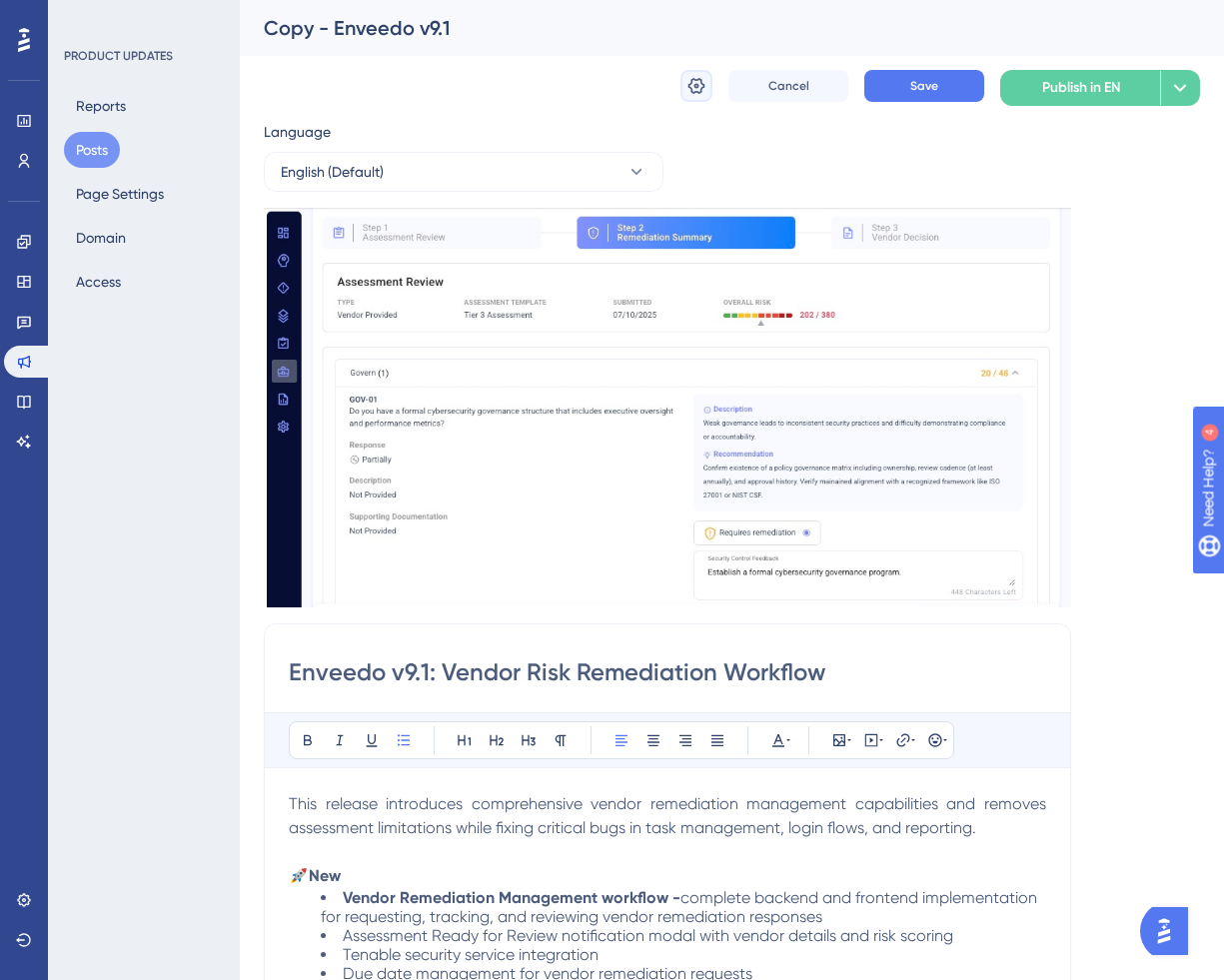 click 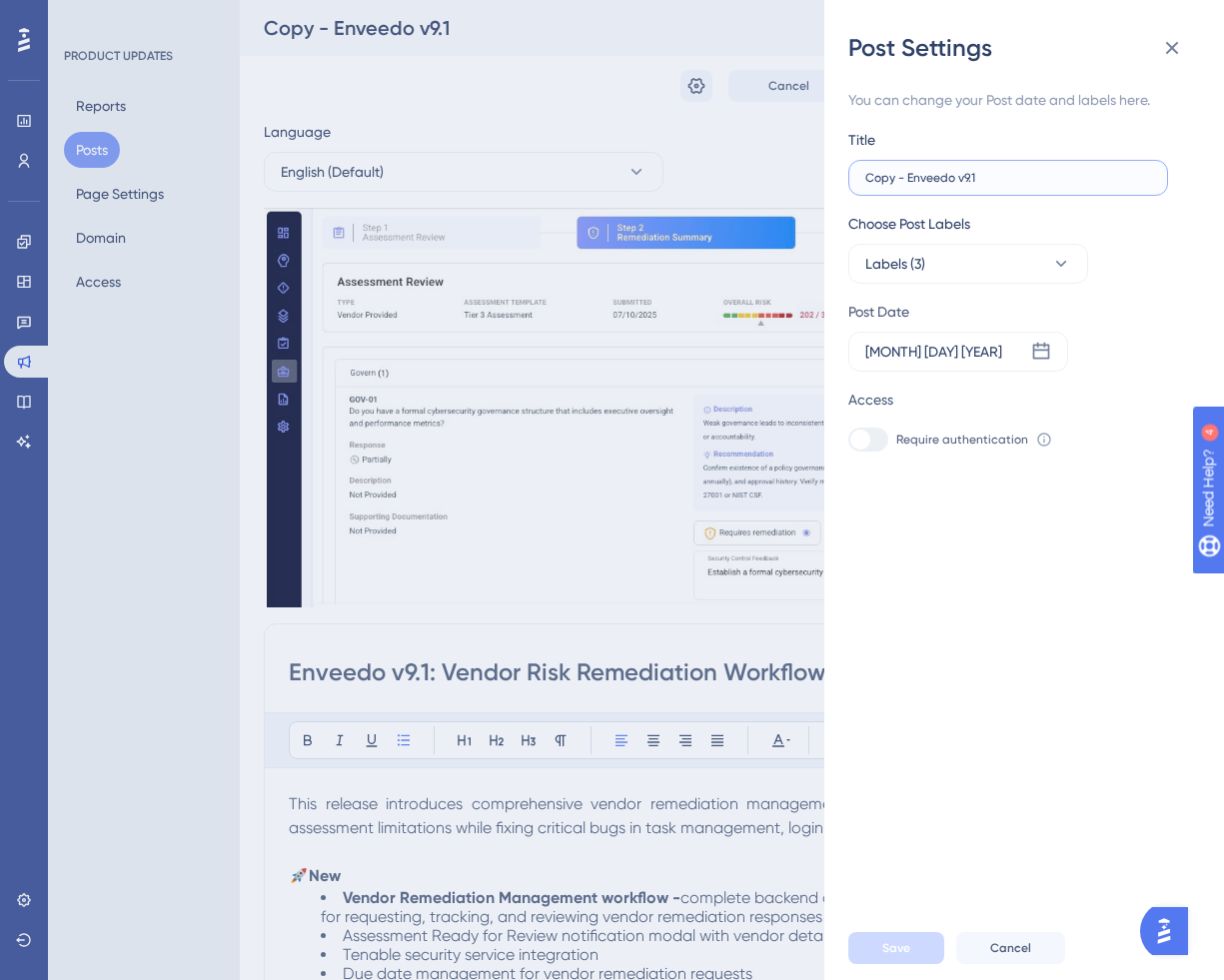 click on "Copy - Enveedo v9.1" at bounding box center (1008, 178) 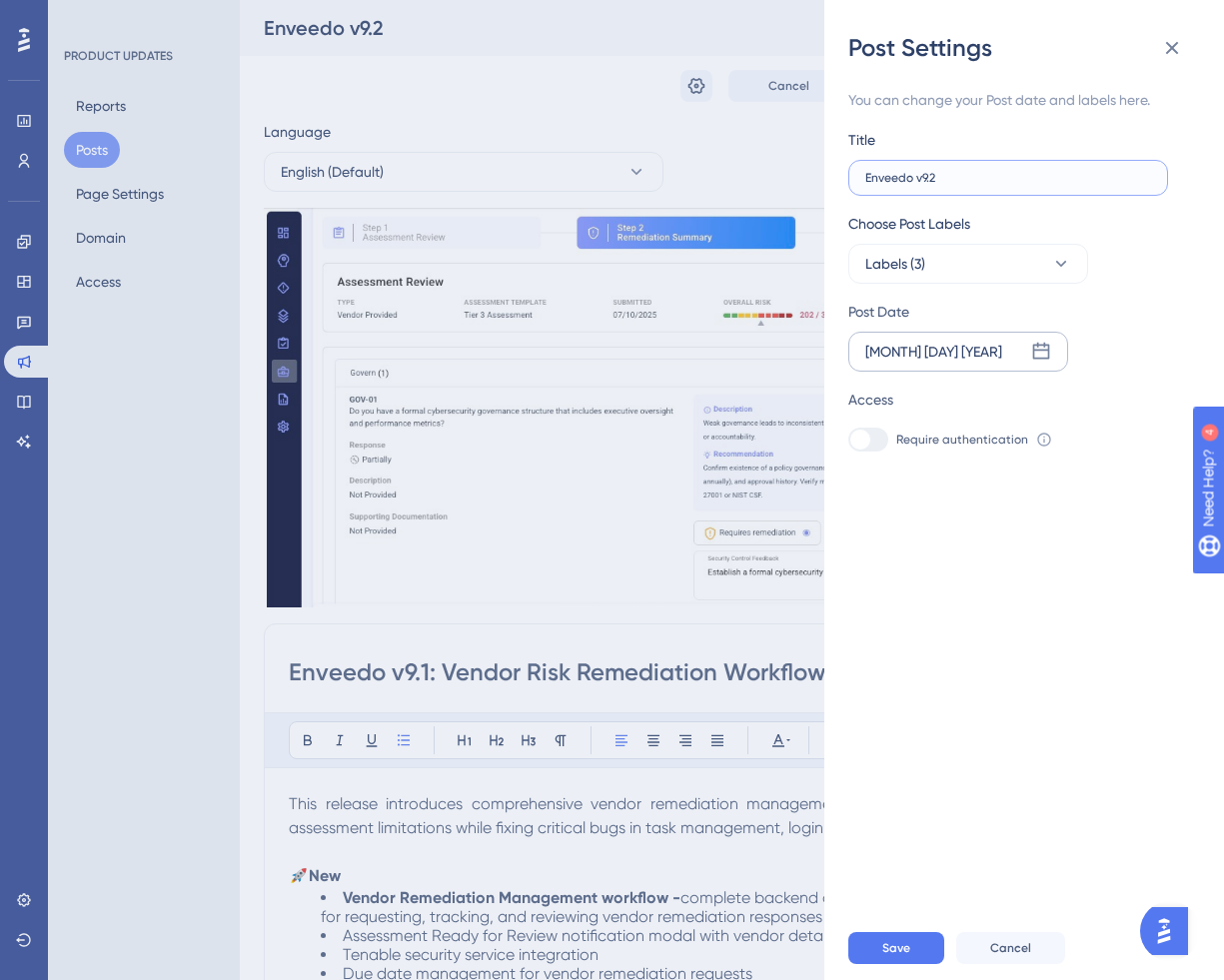 type on "Enveedo v9.2" 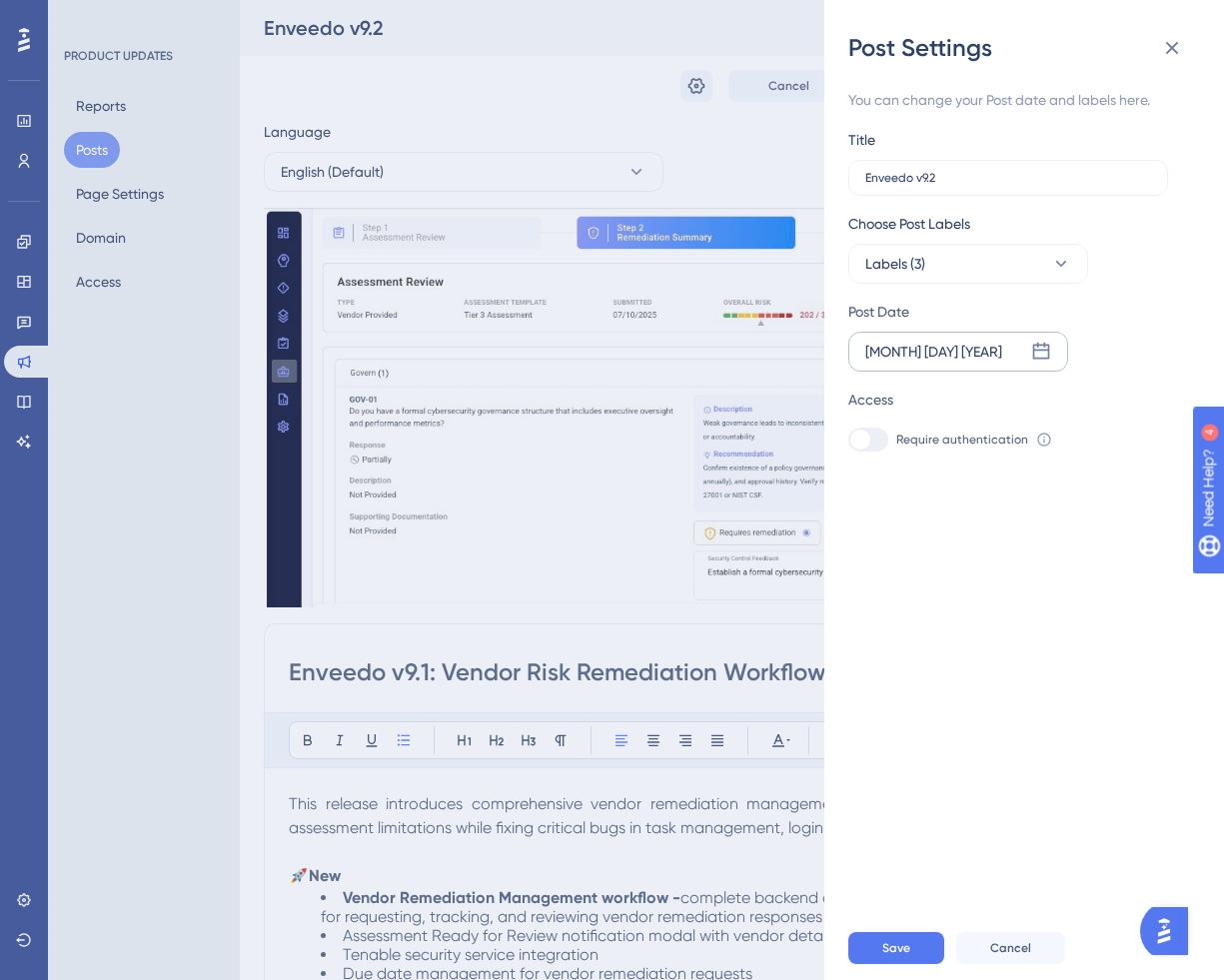 click on "[MONTH] [DAY] [YEAR]" at bounding box center (958, 352) 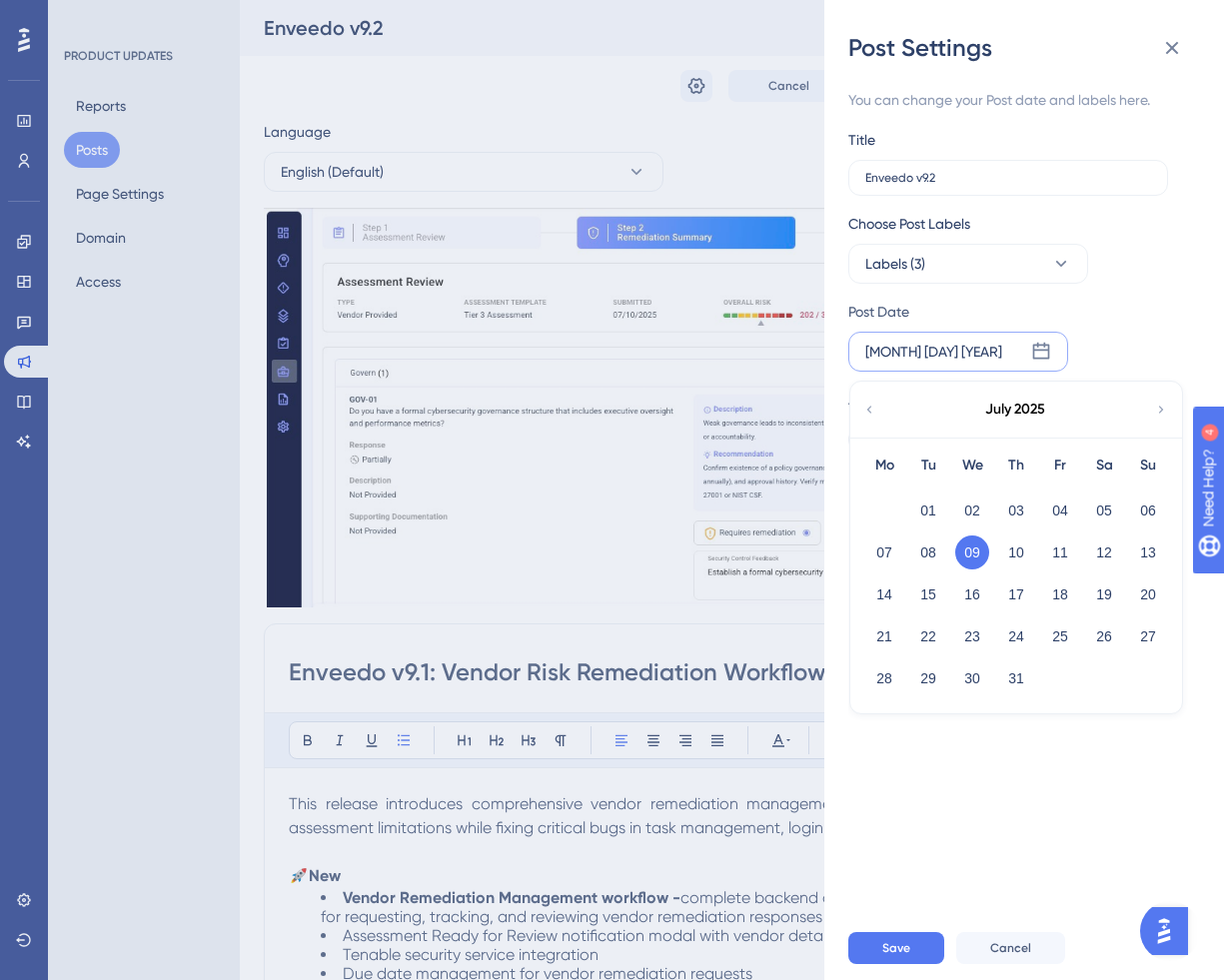 click on "July 2025" at bounding box center [1015, 410] 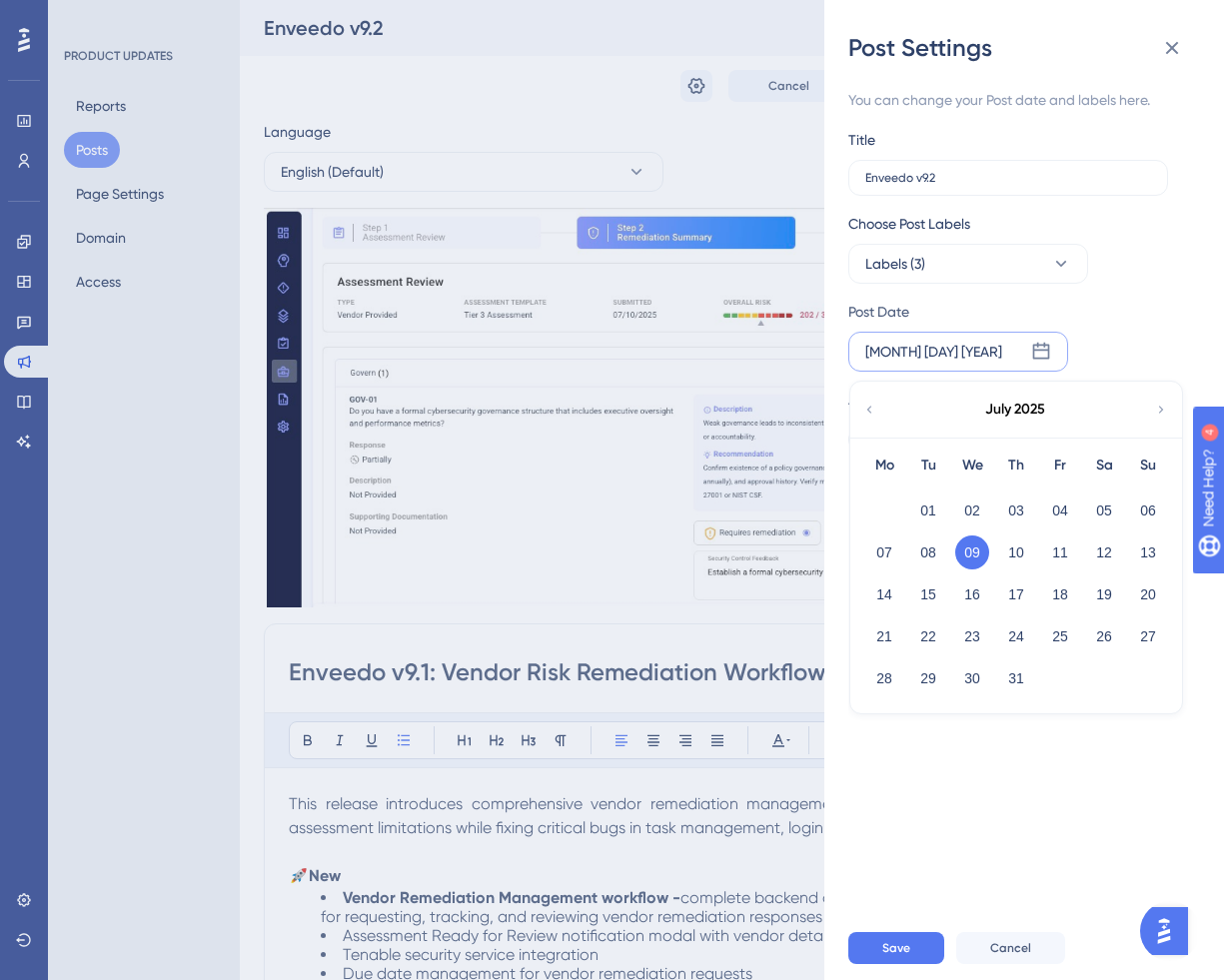 click 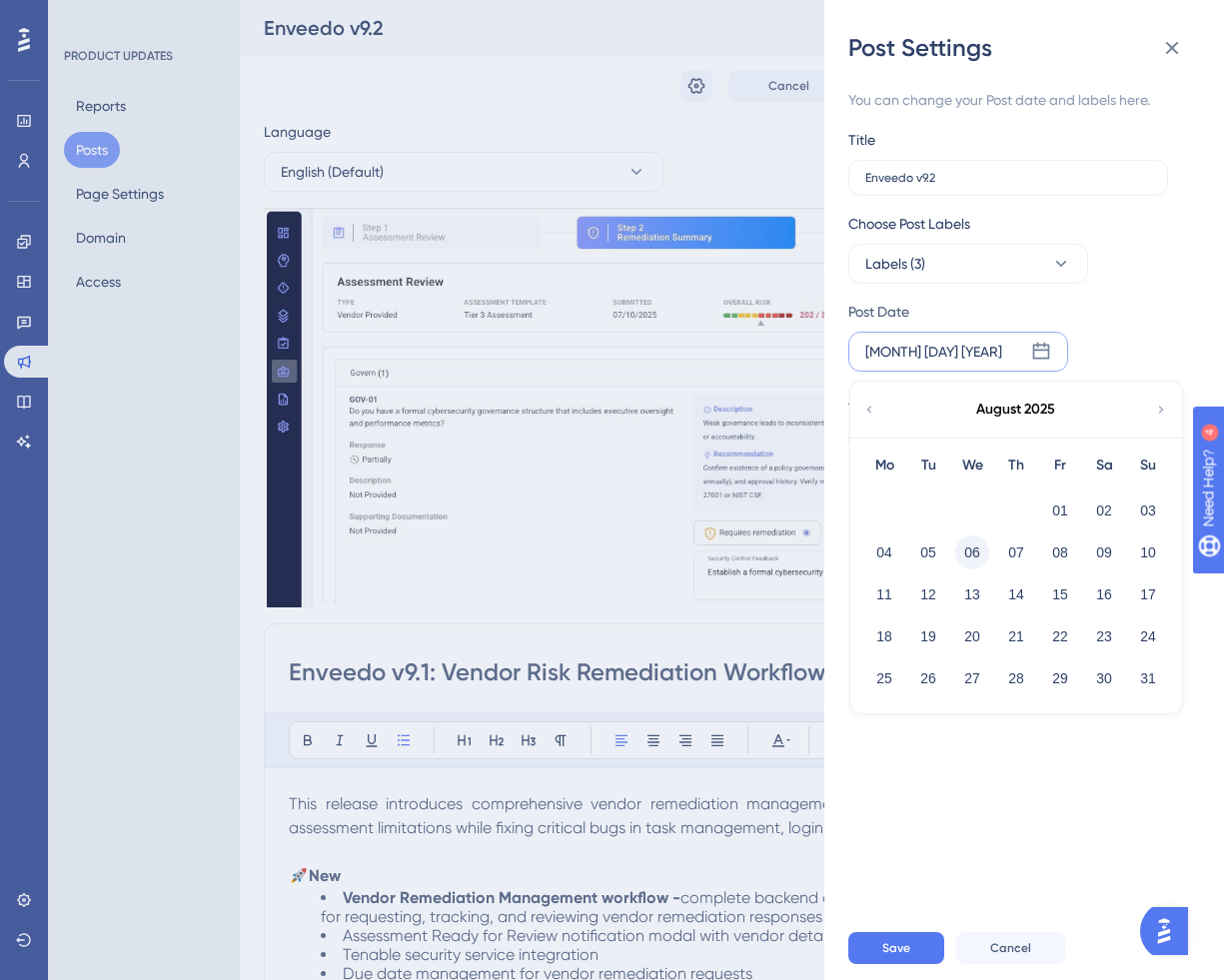 click on "06" at bounding box center [972, 552] 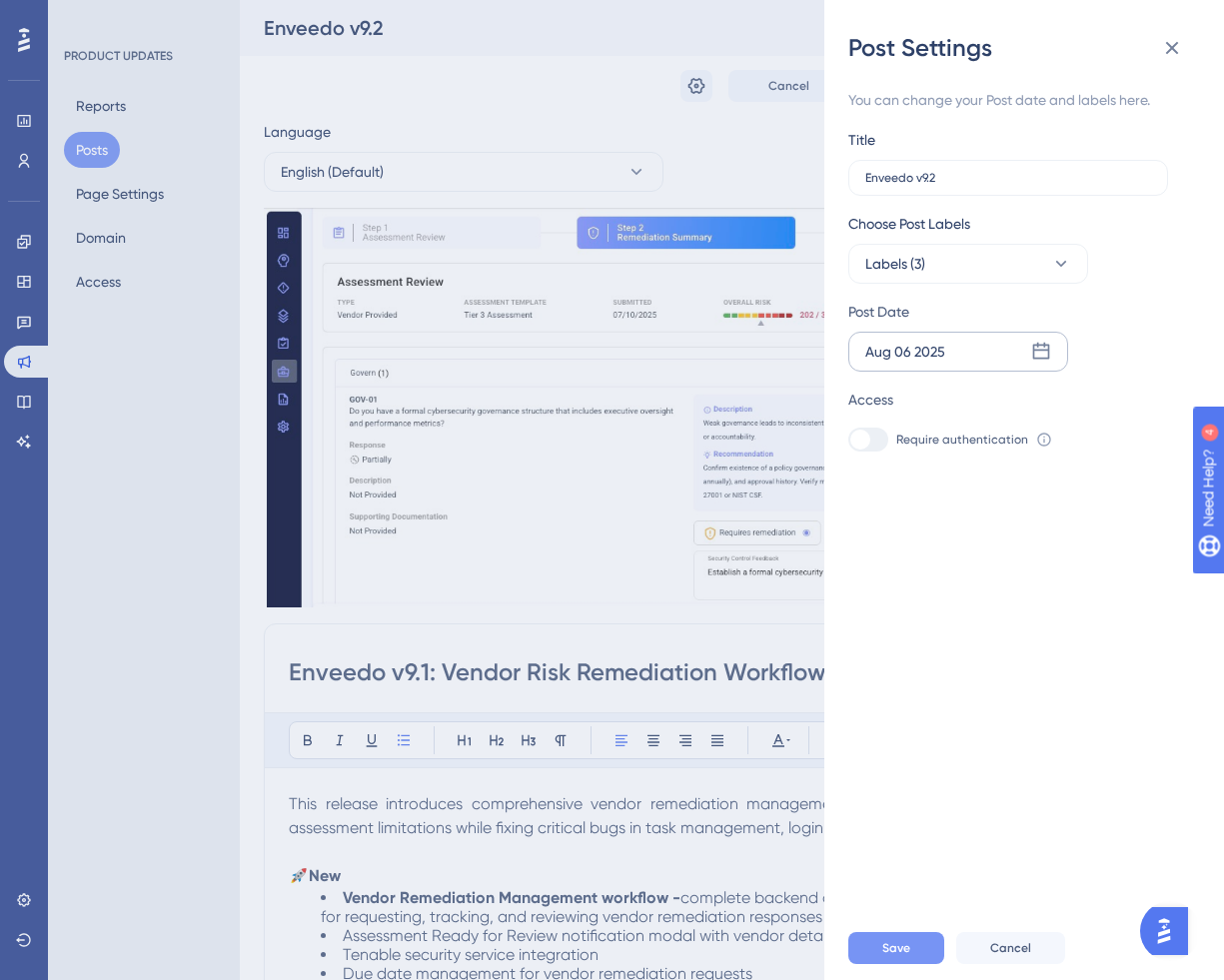 click on "Save" at bounding box center [896, 948] 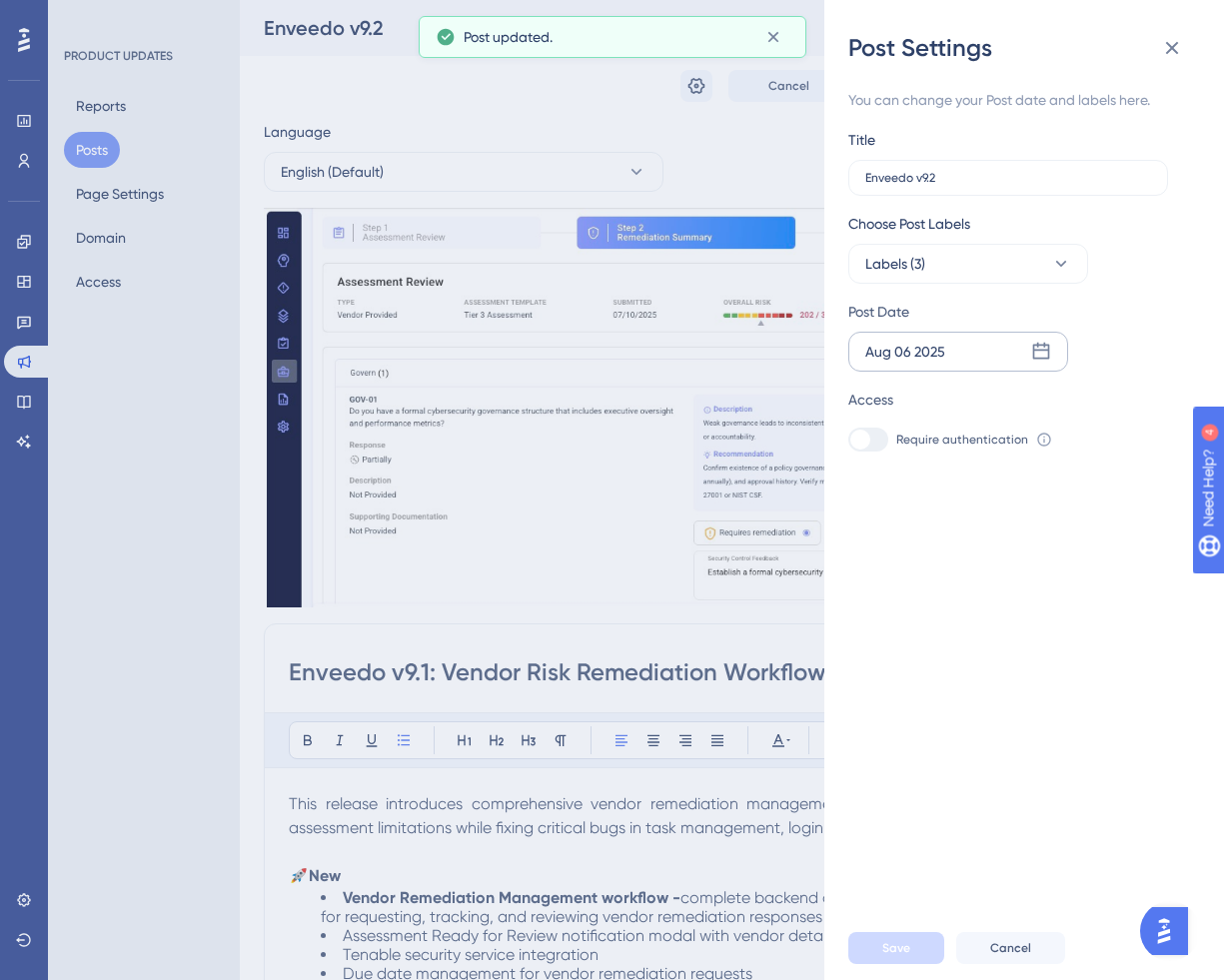 click 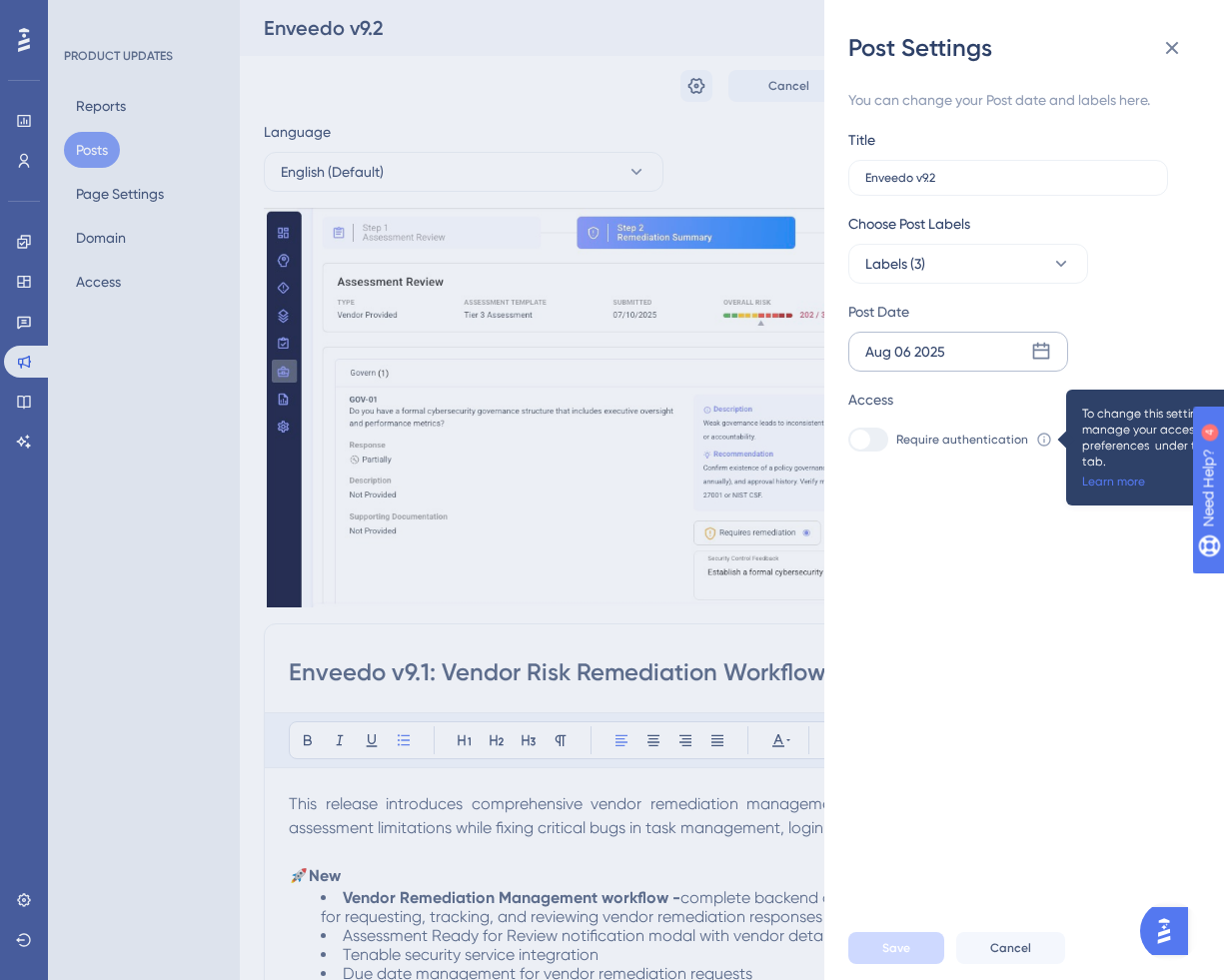 click on "You can change your Post date and labels here. Title Enveedo v9.2 Choose Post Labels Labels (3) Post Date [MONTH] [DAY] [YEAR] Access Require authentication To change this setting you should manage your access preferences under the Access tab. Learn more" at bounding box center (1032, 490) 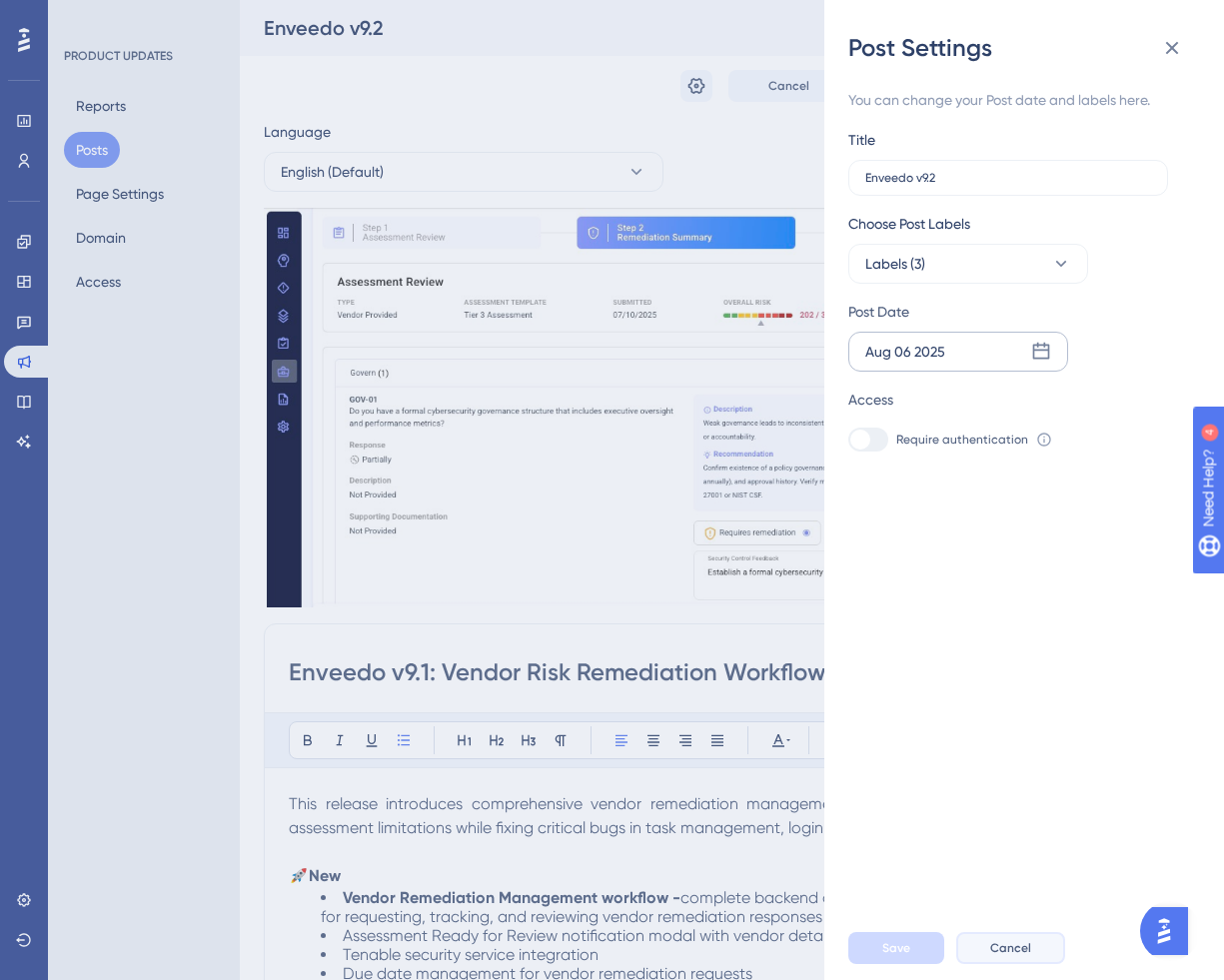 click on "Cancel" at bounding box center [1010, 948] 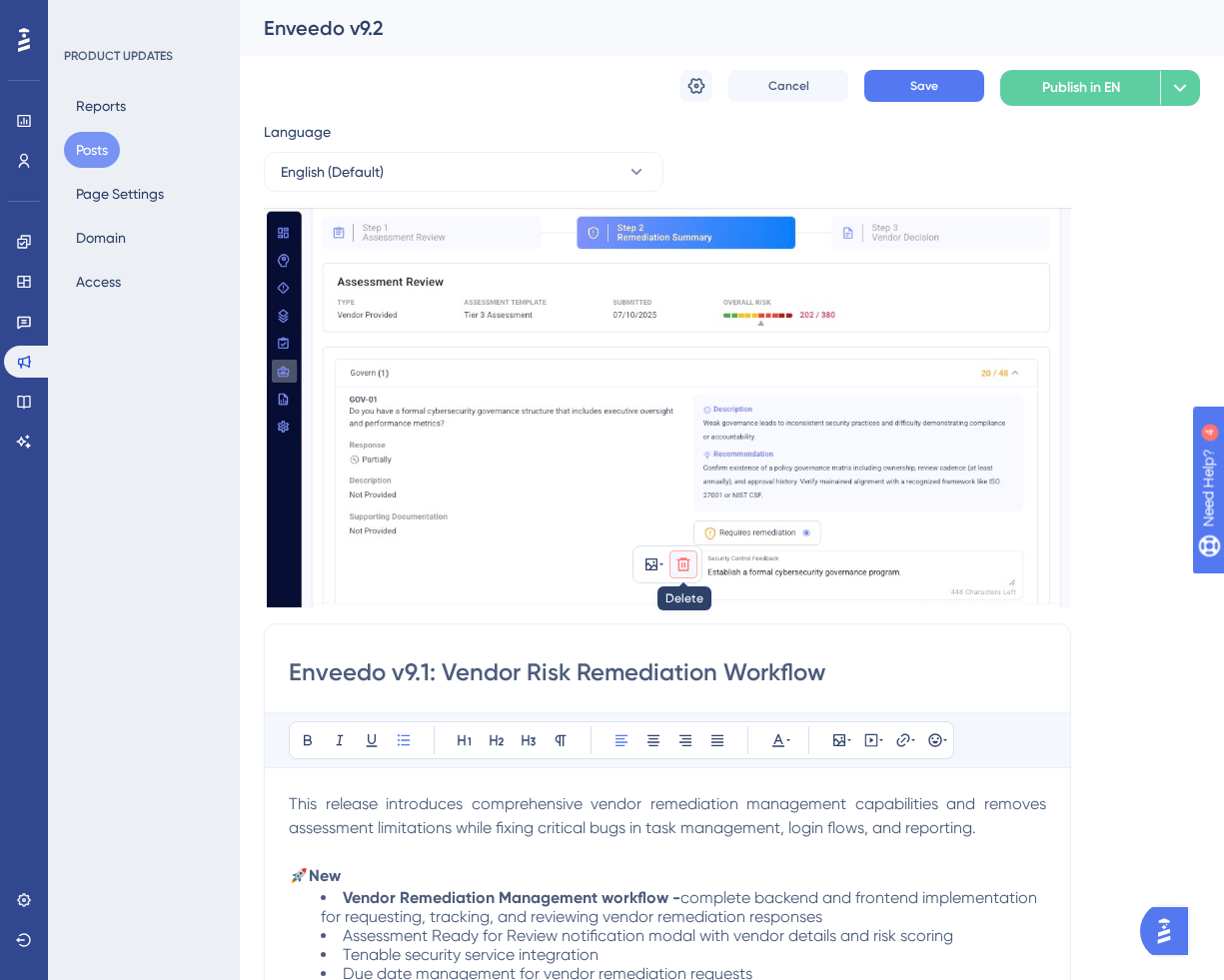 click 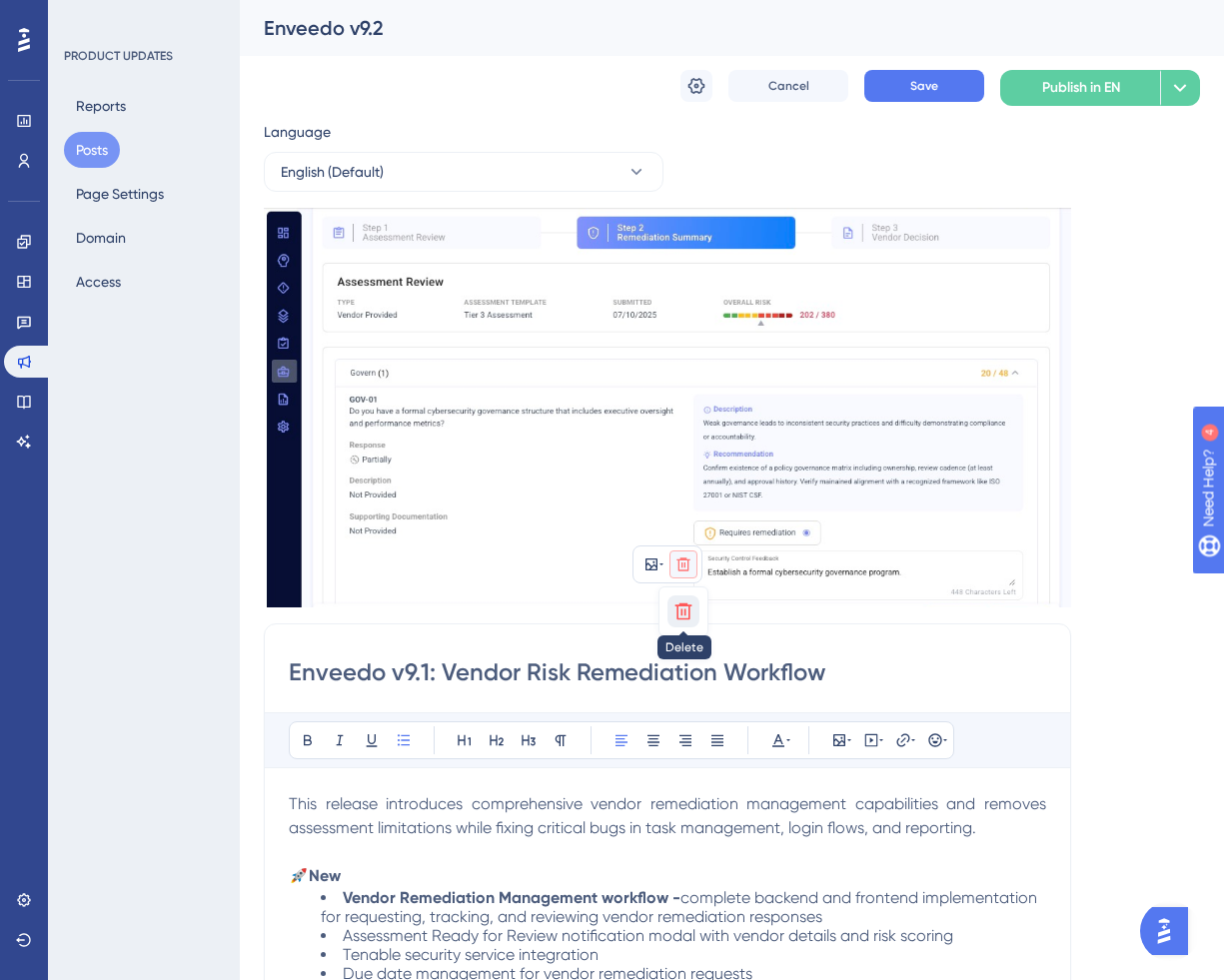click 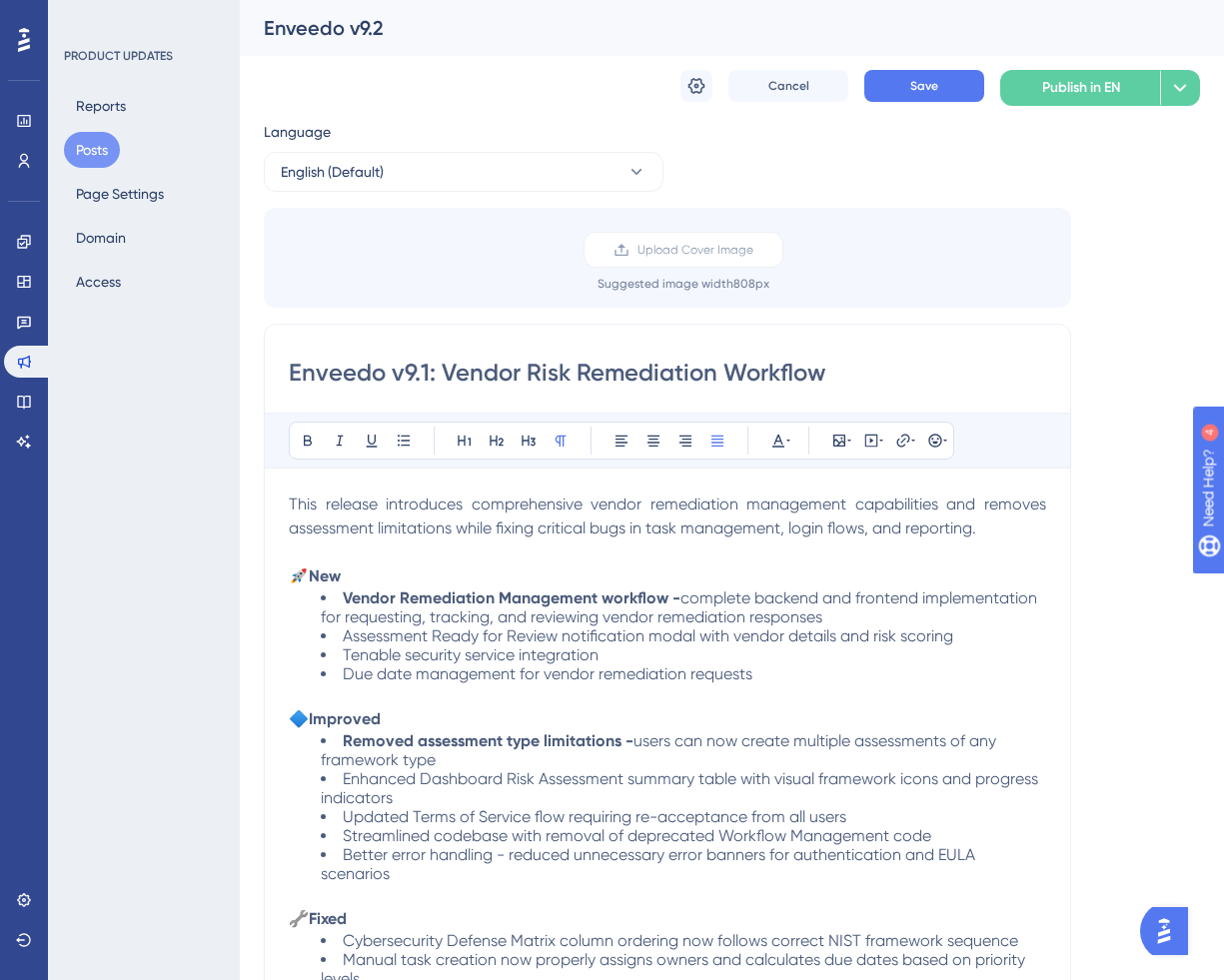 click on "This release introduces comprehensive vendor remediation management capabilities and removes assessment limitations while fixing critical bugs in task management, login flows, and reporting." at bounding box center [669, 515] 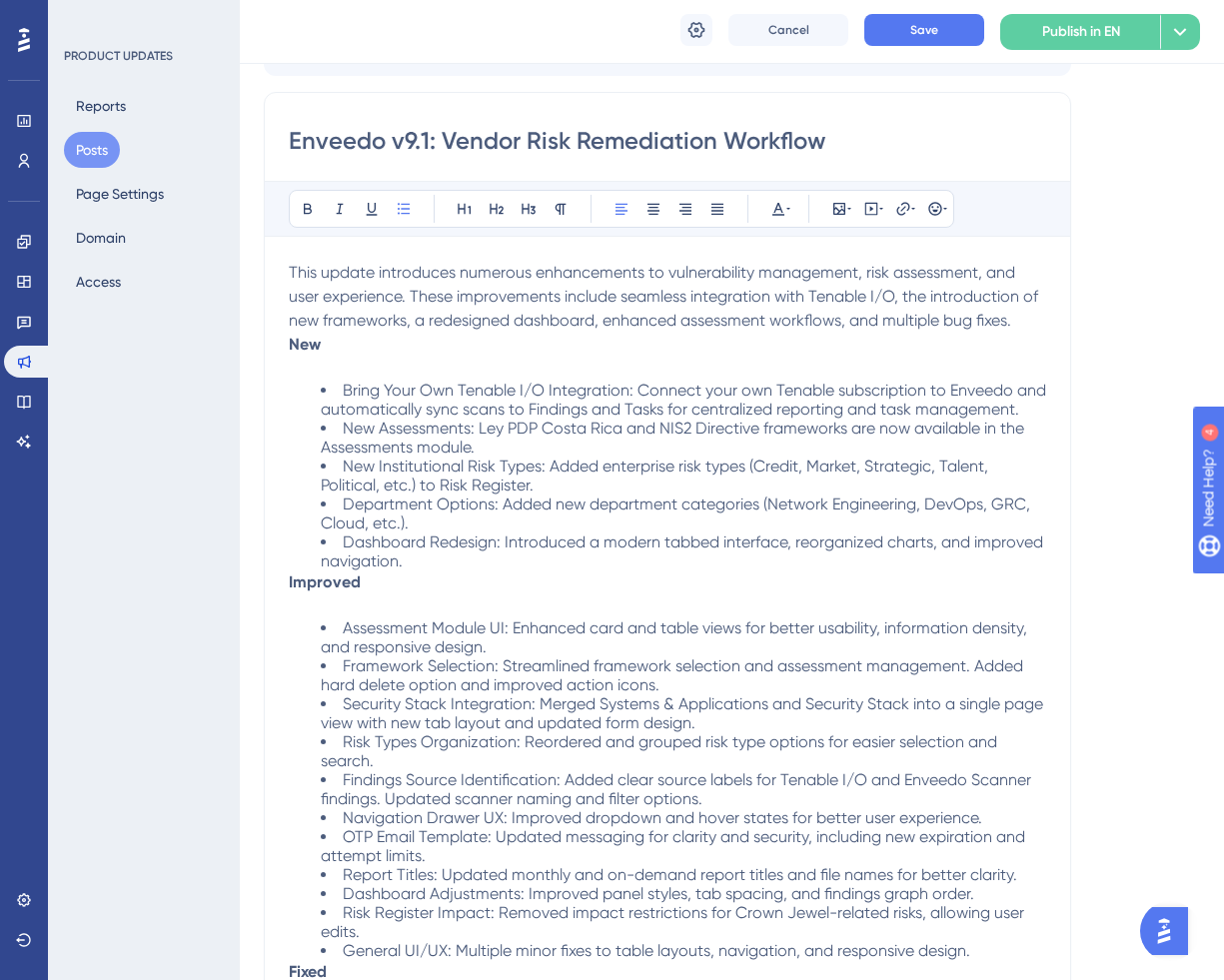 scroll, scrollTop: 219, scrollLeft: 0, axis: vertical 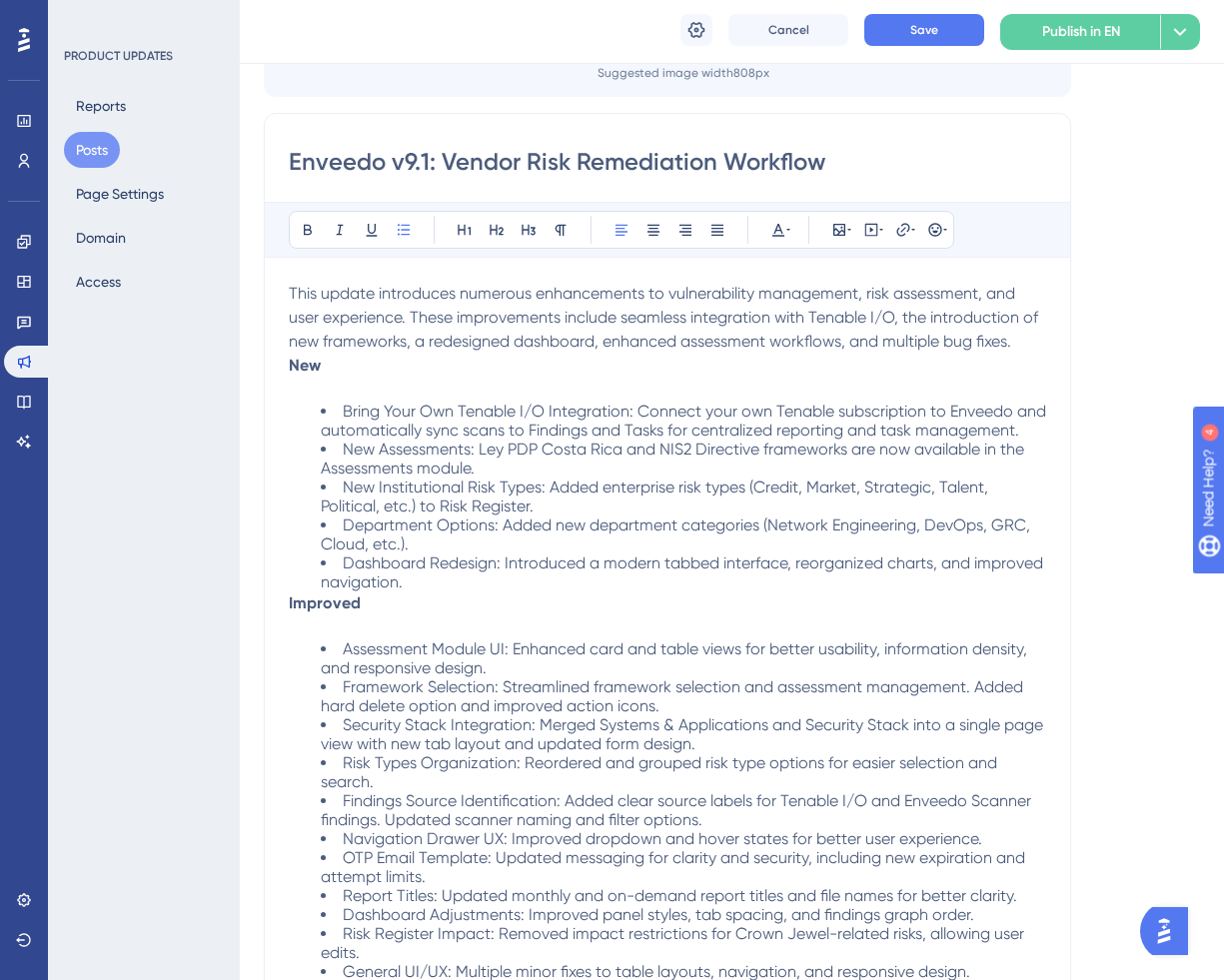 click on "This update introduces numerous enhancements to vulnerability management, risk assessment, and user experience. These improvements include seamless integration with Tenable I/O, the introduction of new frameworks, a redesigned dashboard, enhanced assessment workflows, and multiple bug fixes. New" at bounding box center (667, 342) 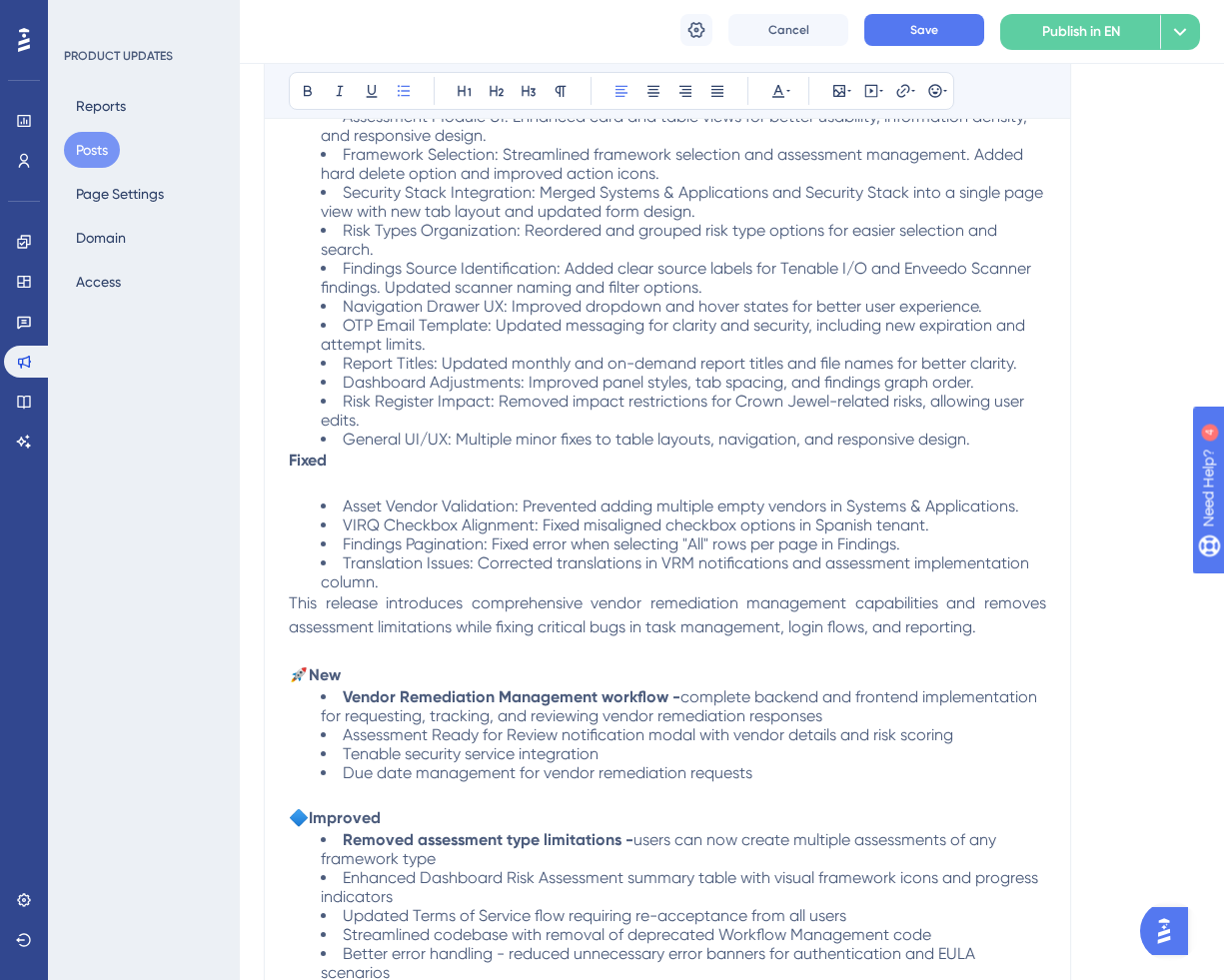scroll, scrollTop: 741, scrollLeft: 0, axis: vertical 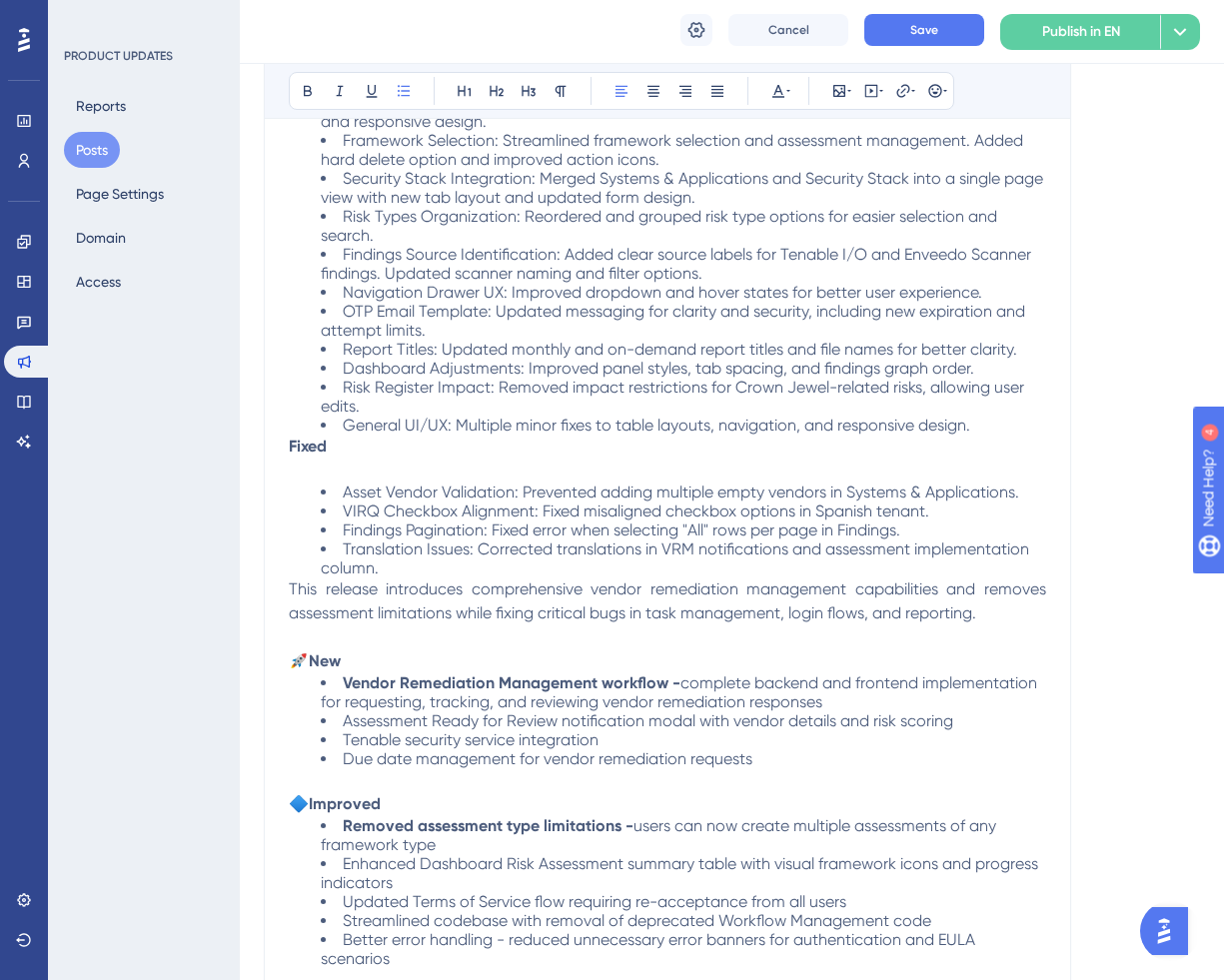 click on "🚀 New" at bounding box center [667, 661] 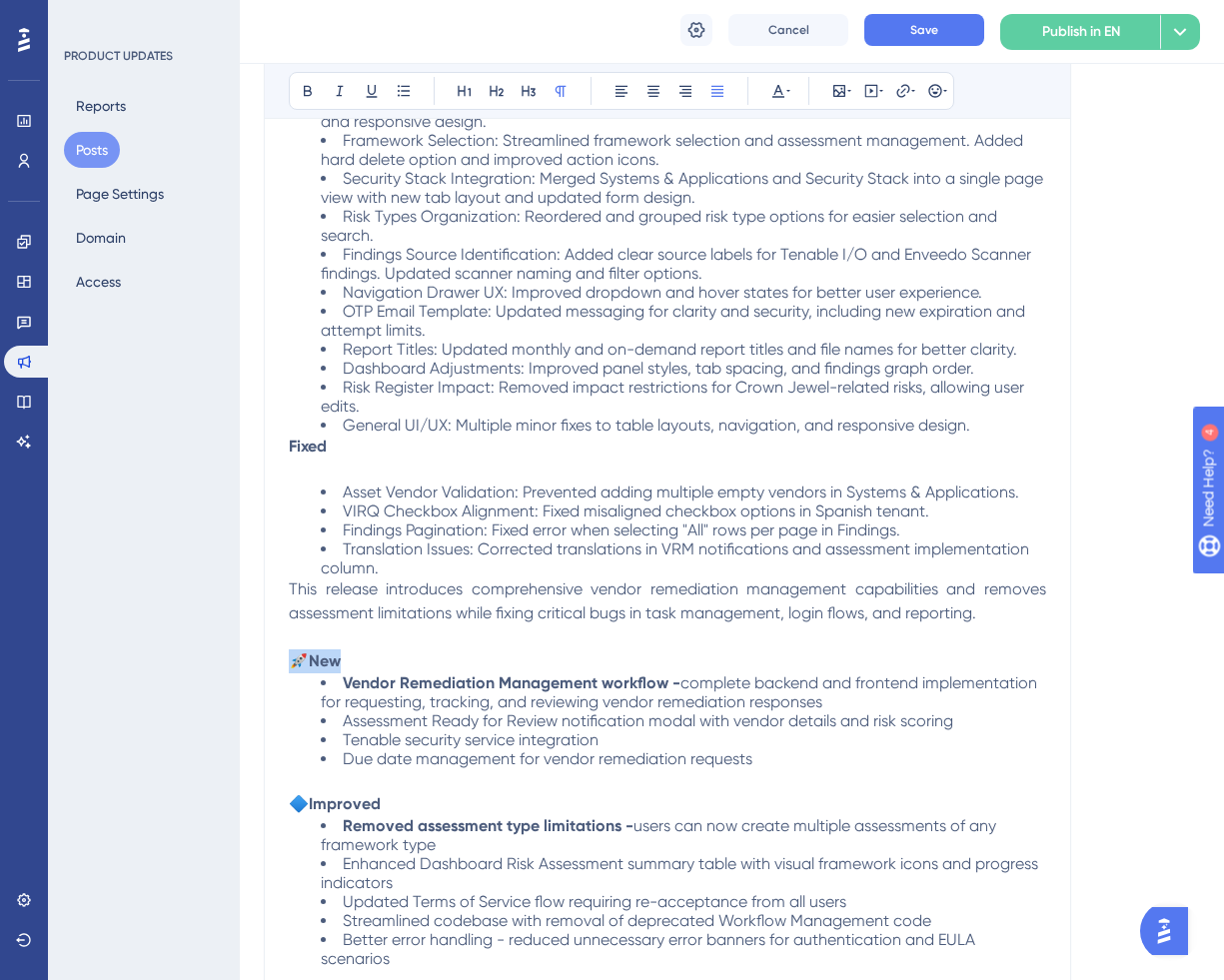 copy on "🚀 New" 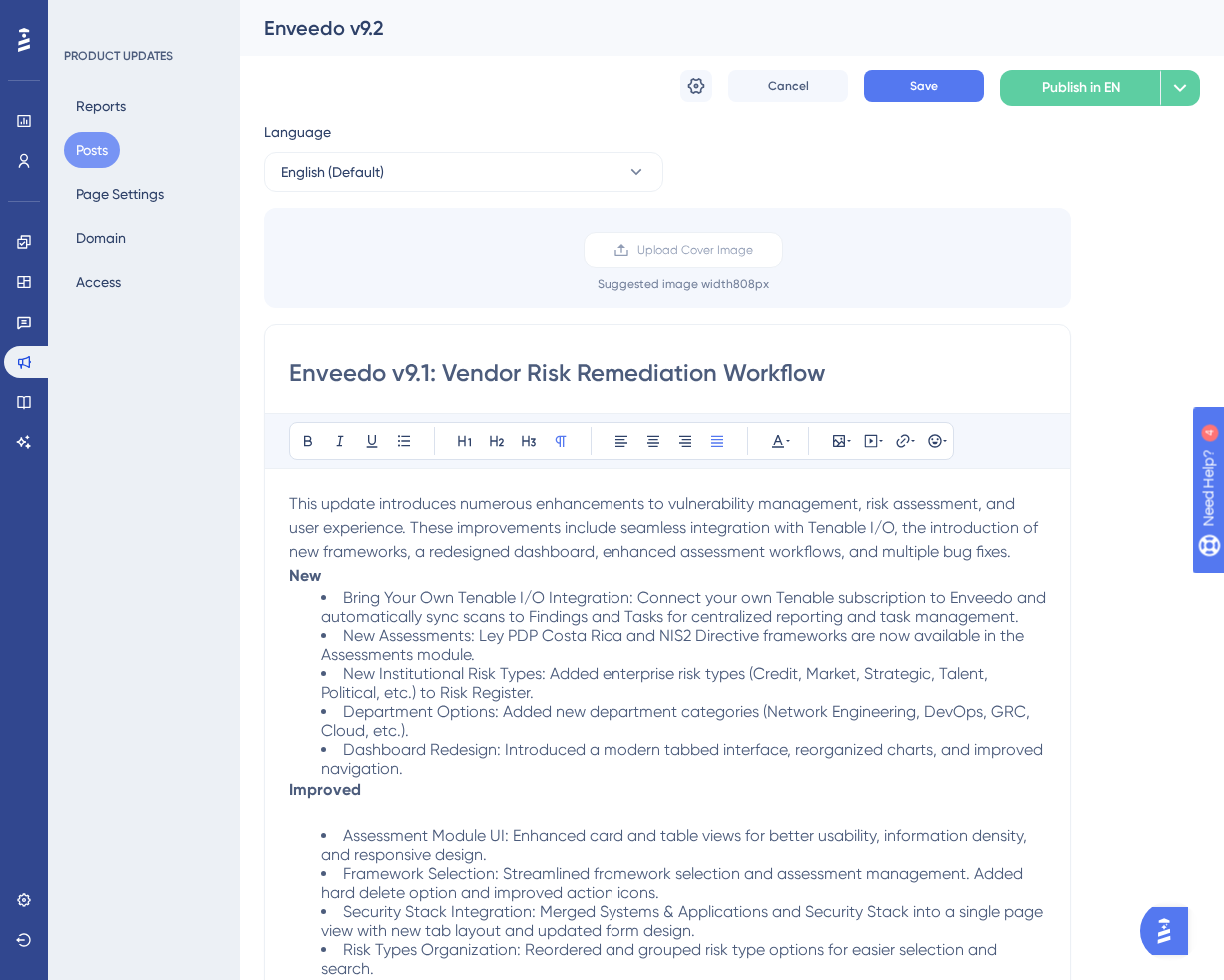 click on "This update introduces numerous enhancements to vulnerability management, risk assessment, and user experience. These improvements include seamless integration with Tenable I/O, the introduction of new frameworks, a redesigned dashboard, enhanced assessment workflows, and multiple bug fixes. New" at bounding box center (667, 540) 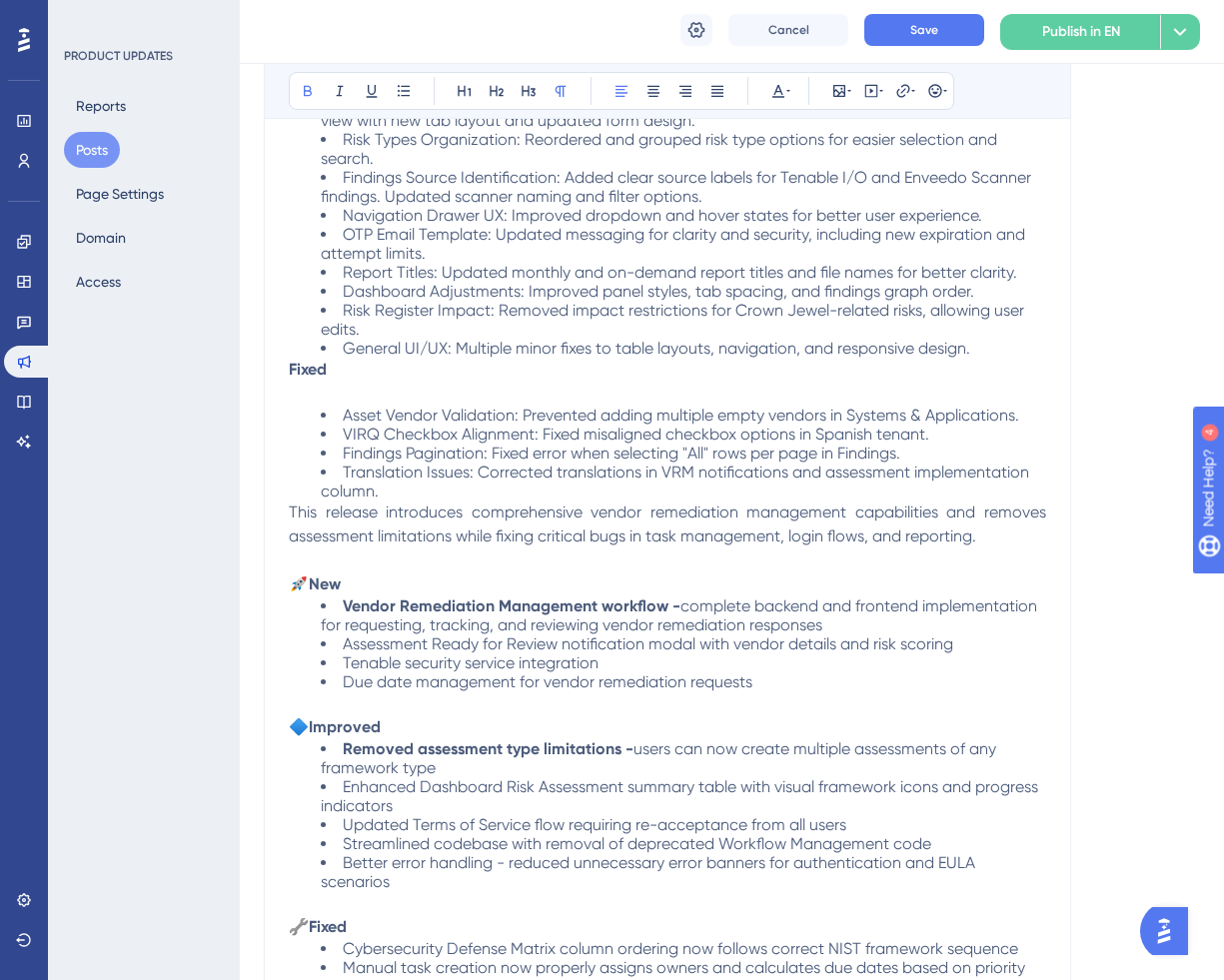 scroll, scrollTop: 824, scrollLeft: 0, axis: vertical 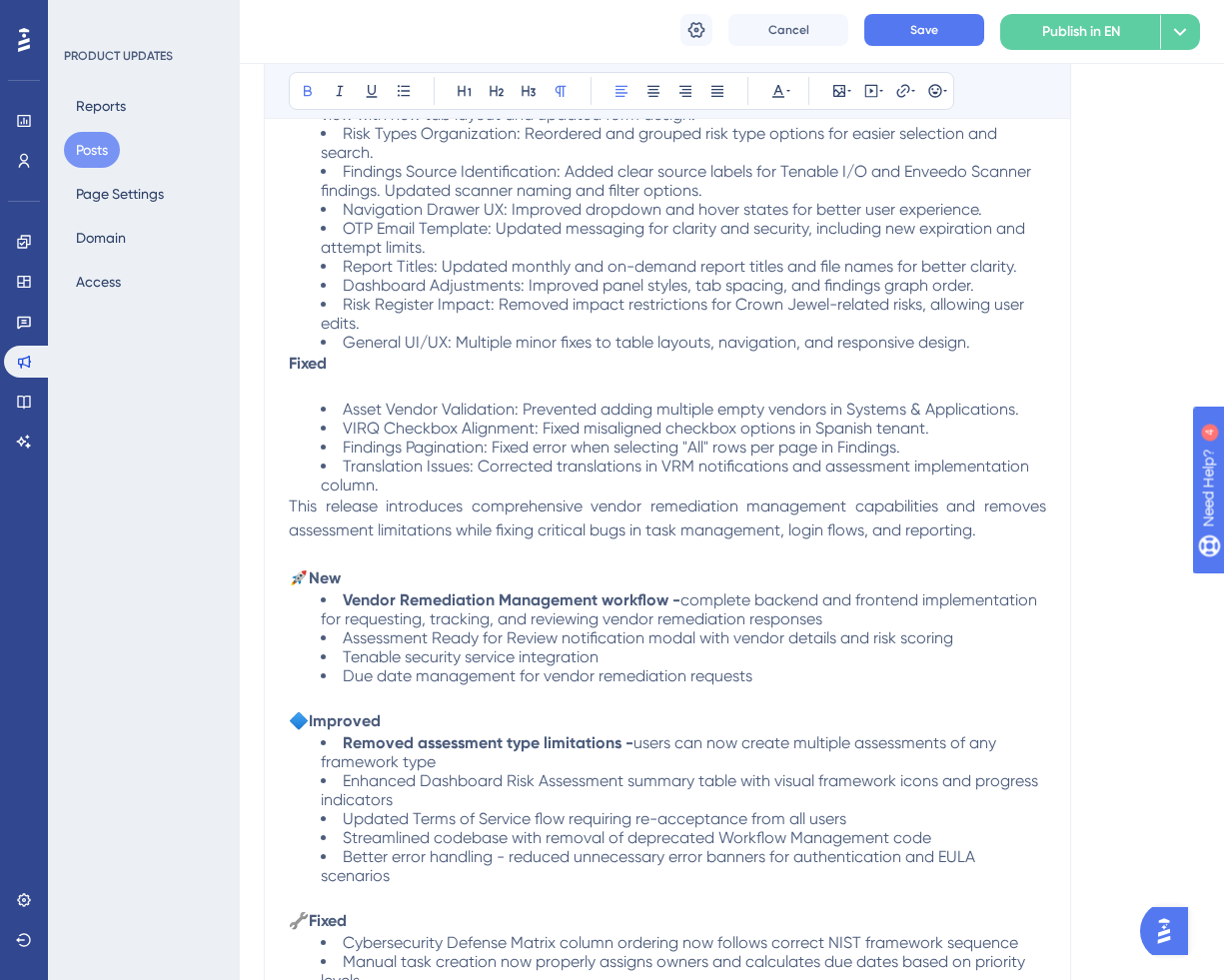 click on "🔷  Improved" at bounding box center (667, 721) 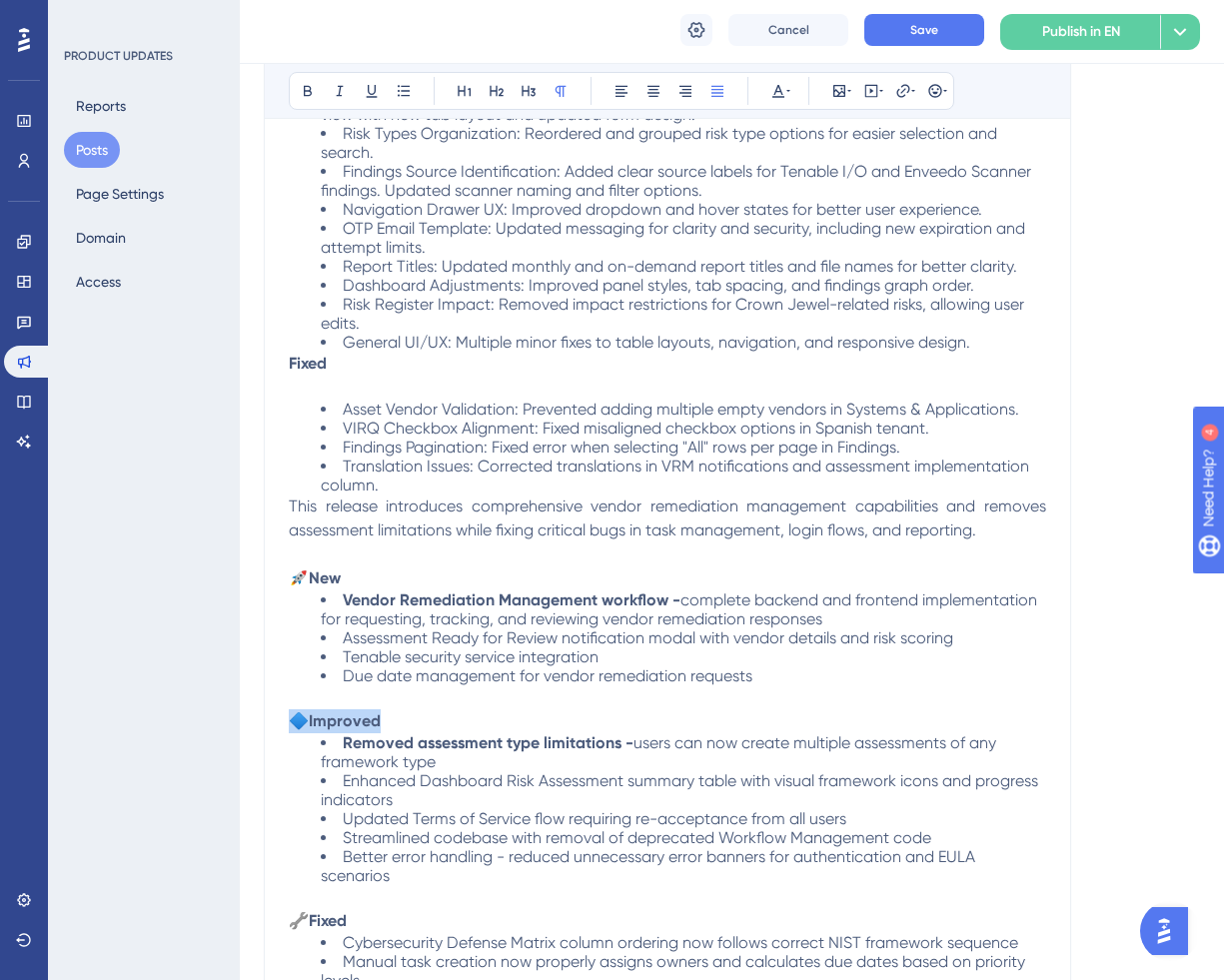 copy on "🔷  Improved" 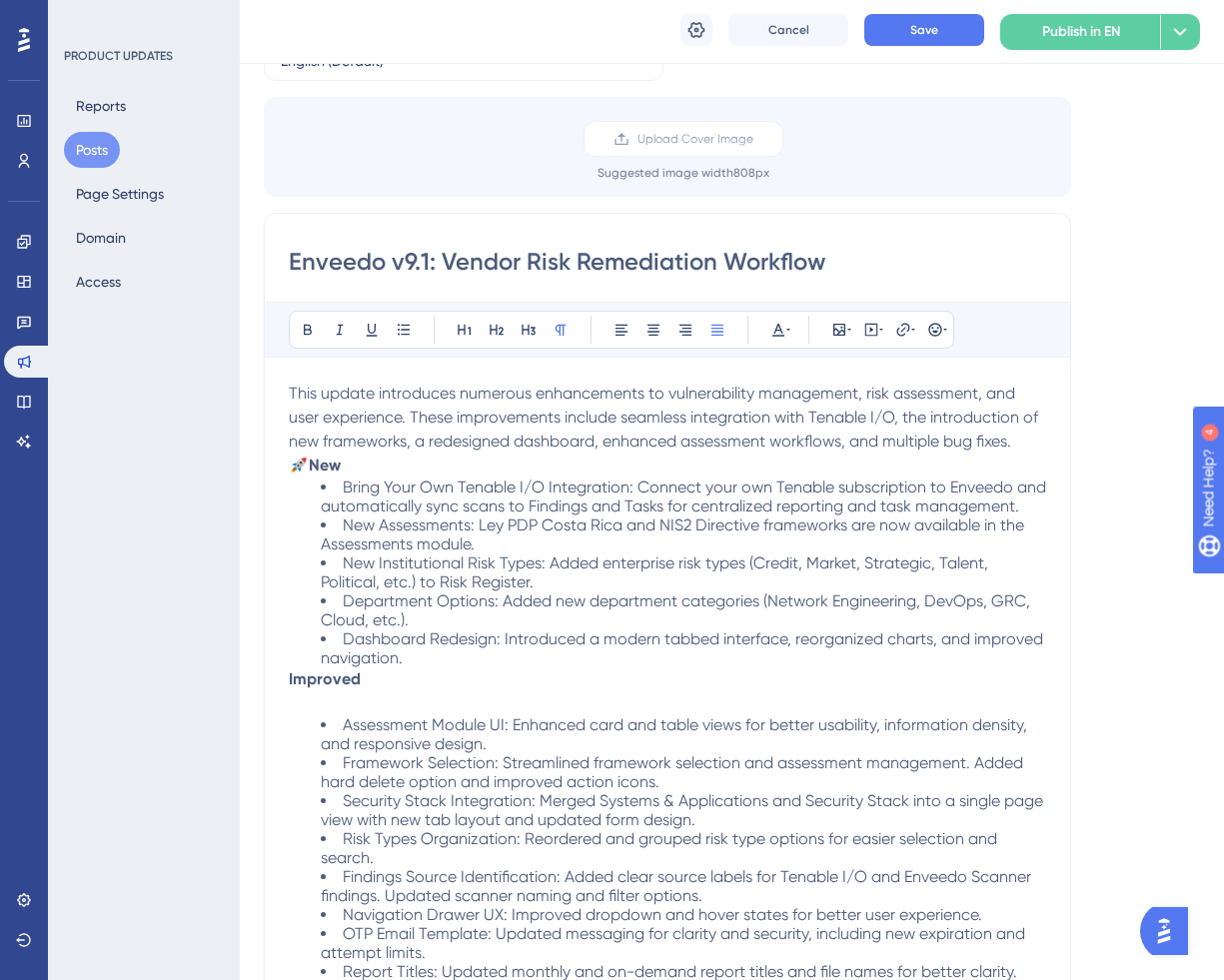 scroll, scrollTop: 0, scrollLeft: 0, axis: both 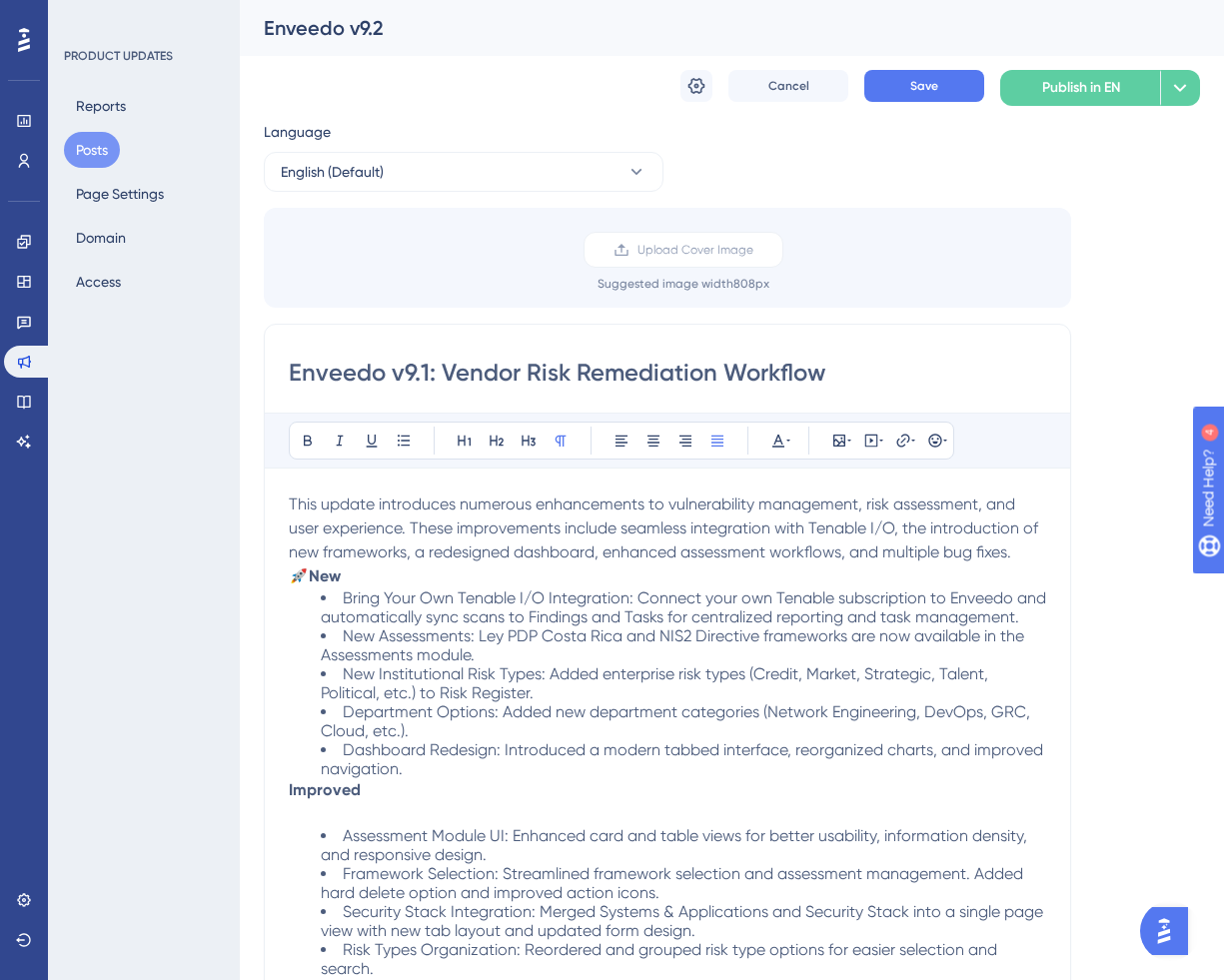 click on "Improved" at bounding box center [667, 802] 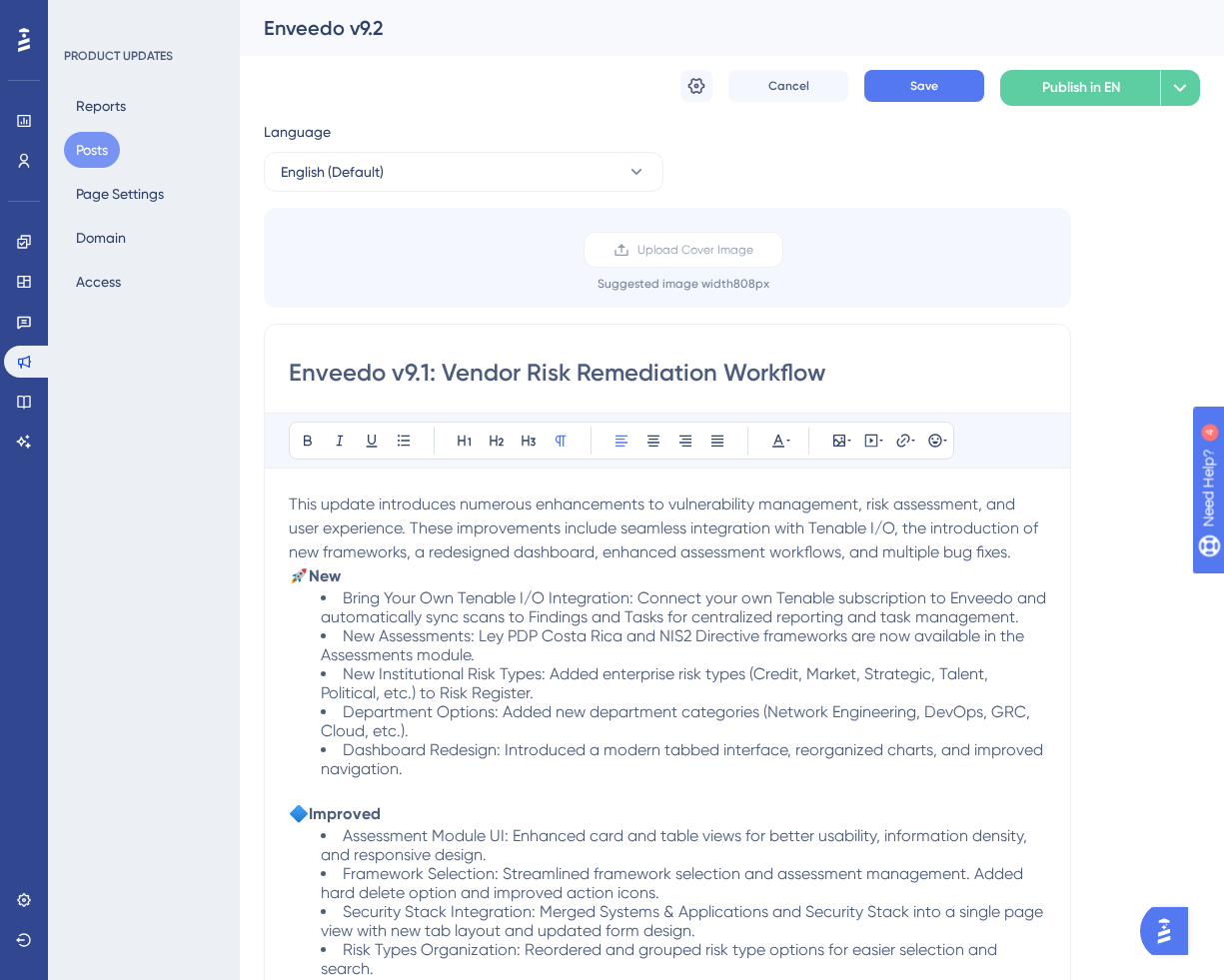click on "This update introduces numerous enhancements to vulnerability management, risk assessment, and user experience. These improvements include seamless integration with Tenable I/O, the introduction of new frameworks, a redesigned dashboard, enhanced assessment workflows, and multiple bug fixes. 🚀 New" at bounding box center [667, 540] 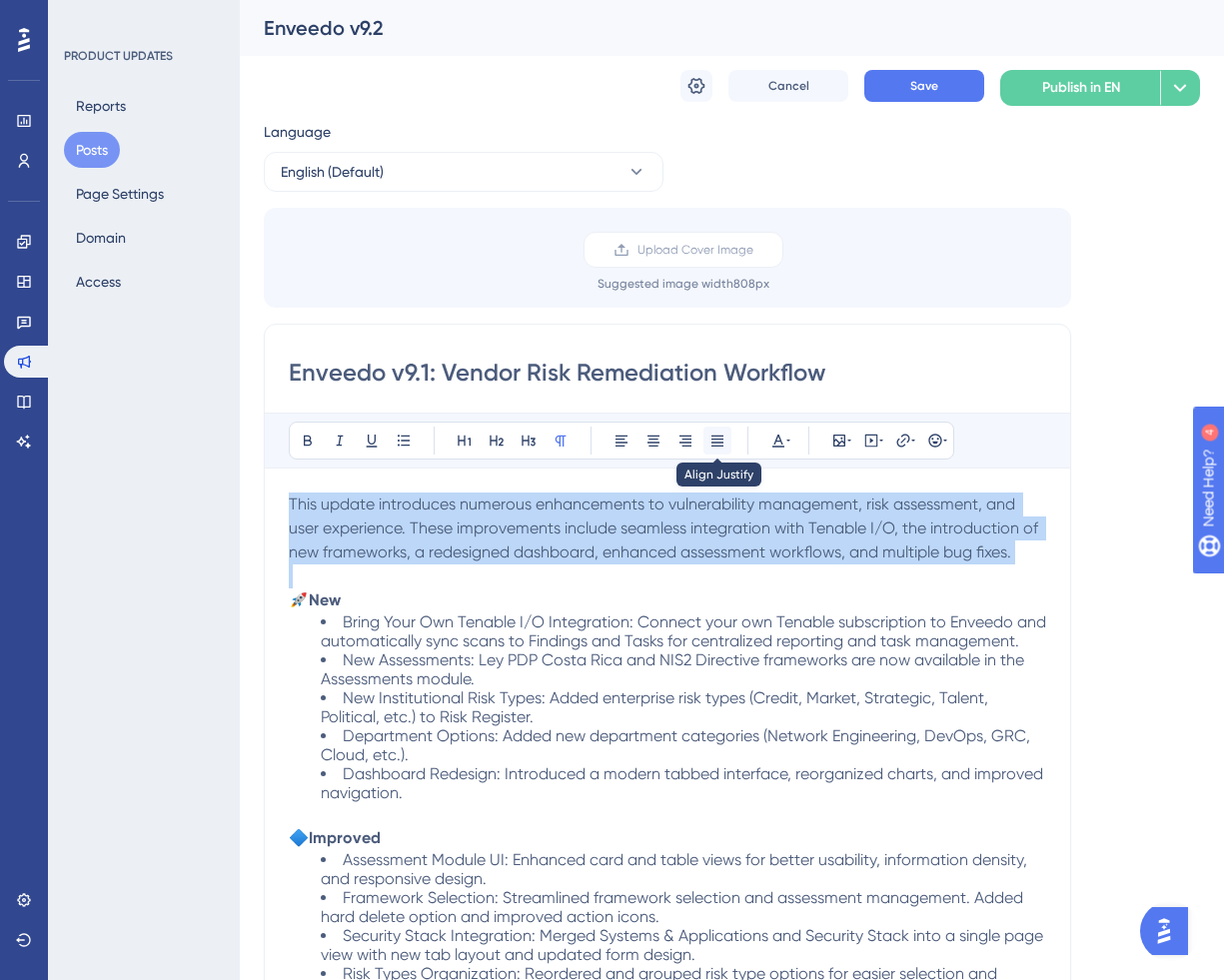 click 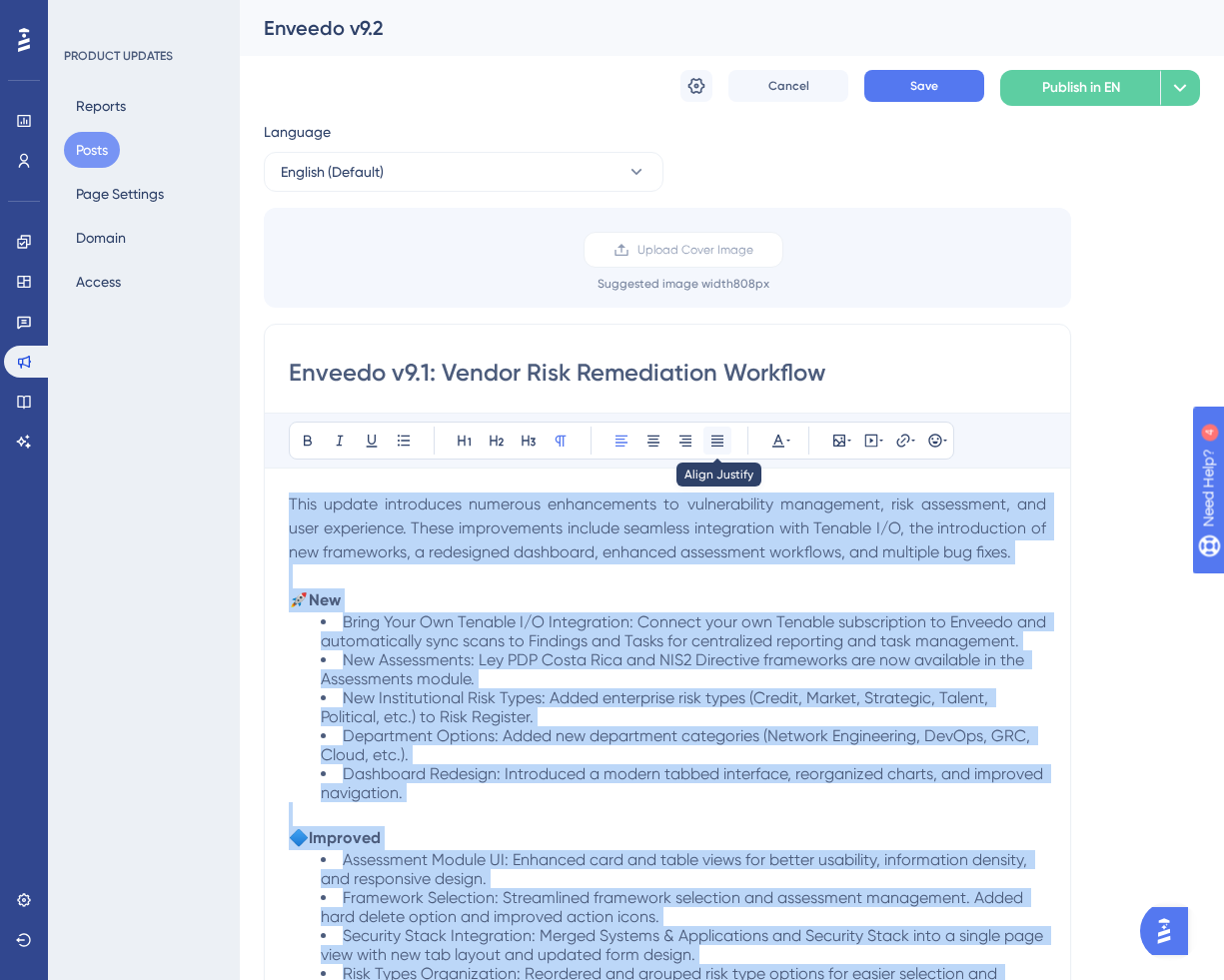 click 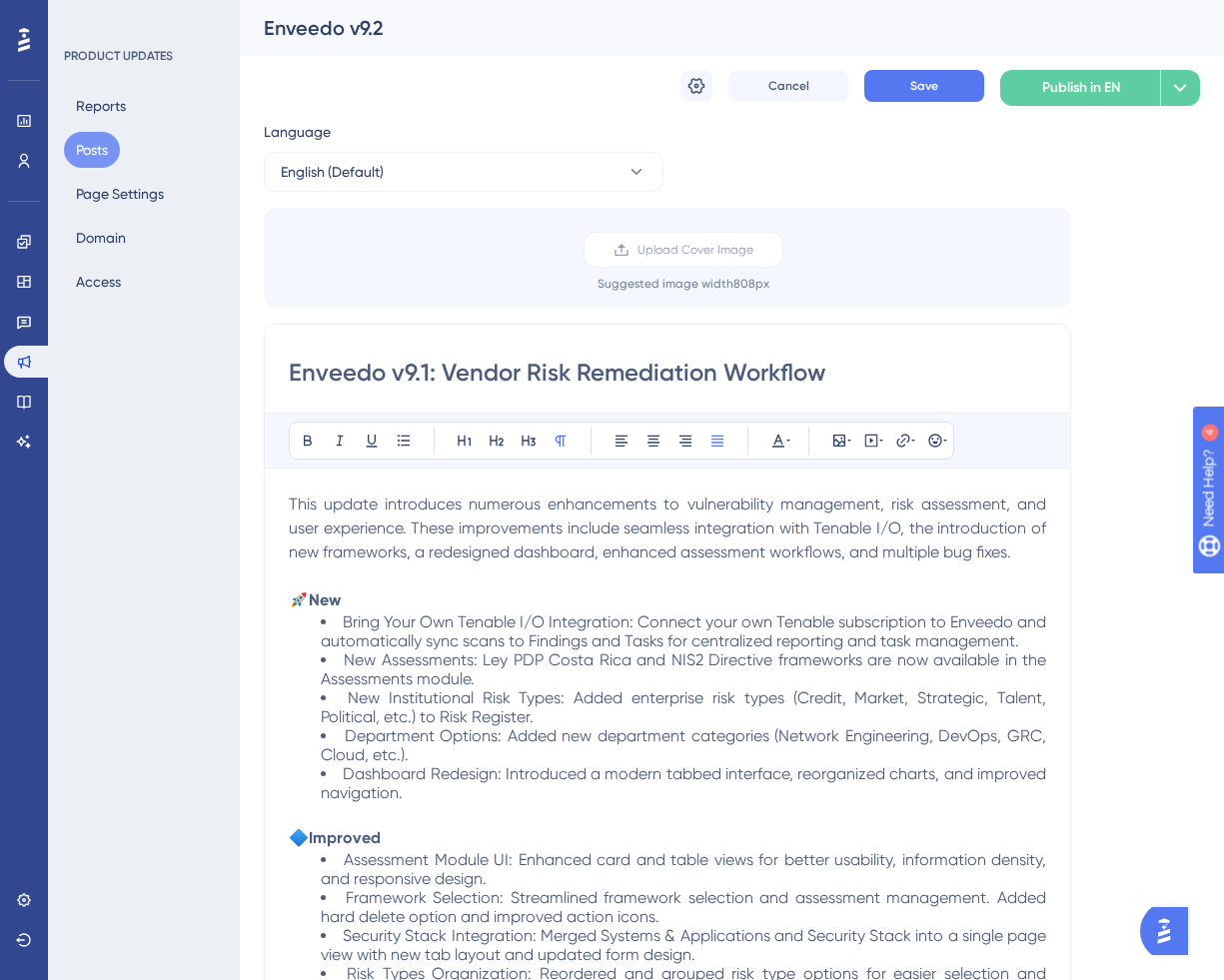click on "Bring Your Own Tenable I/O Integration: Connect your own Tenable subscription to Enveedo and automatically sync scans to Findings and Tasks for centralized reporting and task management." at bounding box center (685, 631) 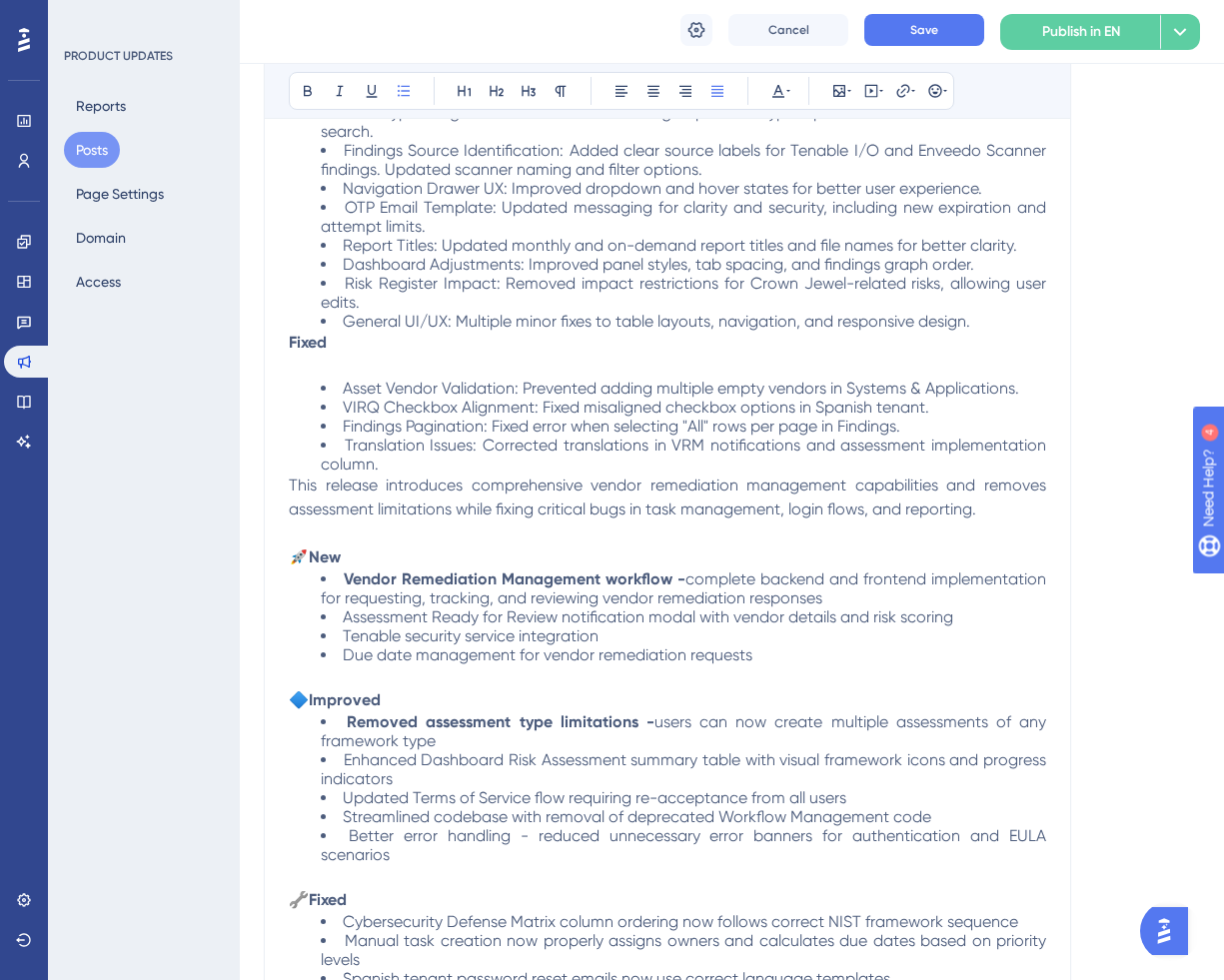 scroll, scrollTop: 889, scrollLeft: 0, axis: vertical 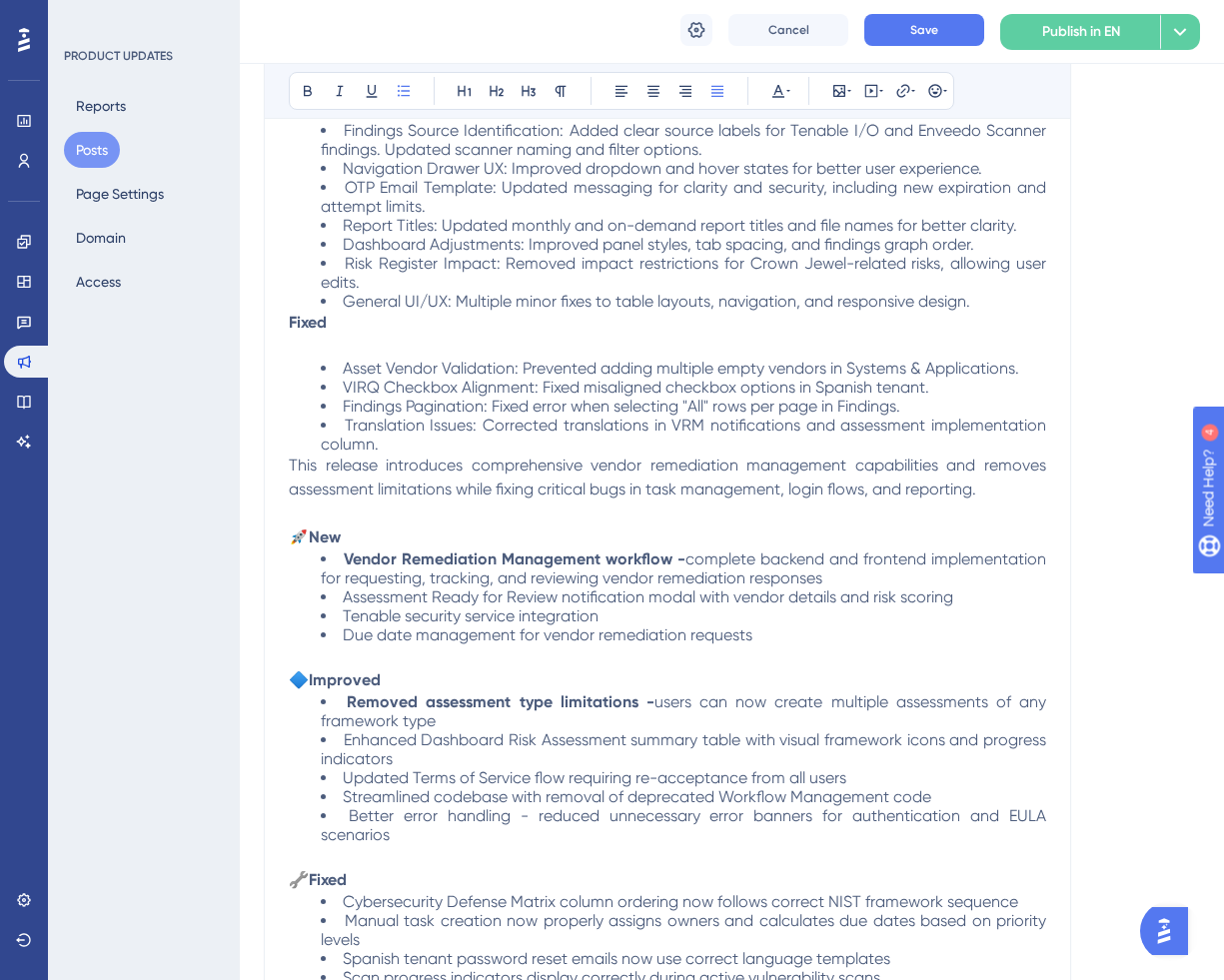 click on "🔧  Fixed" at bounding box center (667, 880) 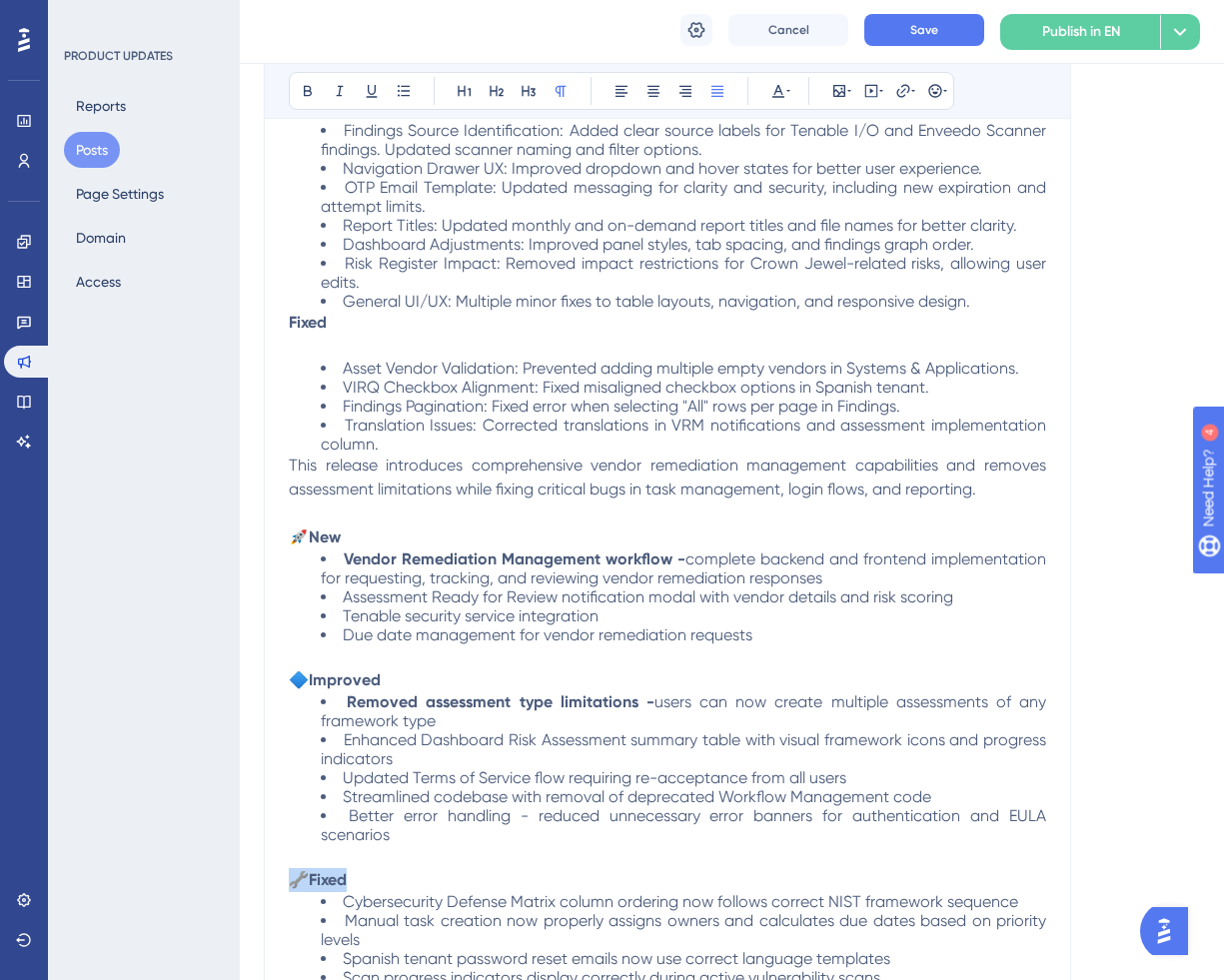 copy on "🔧  Fixed" 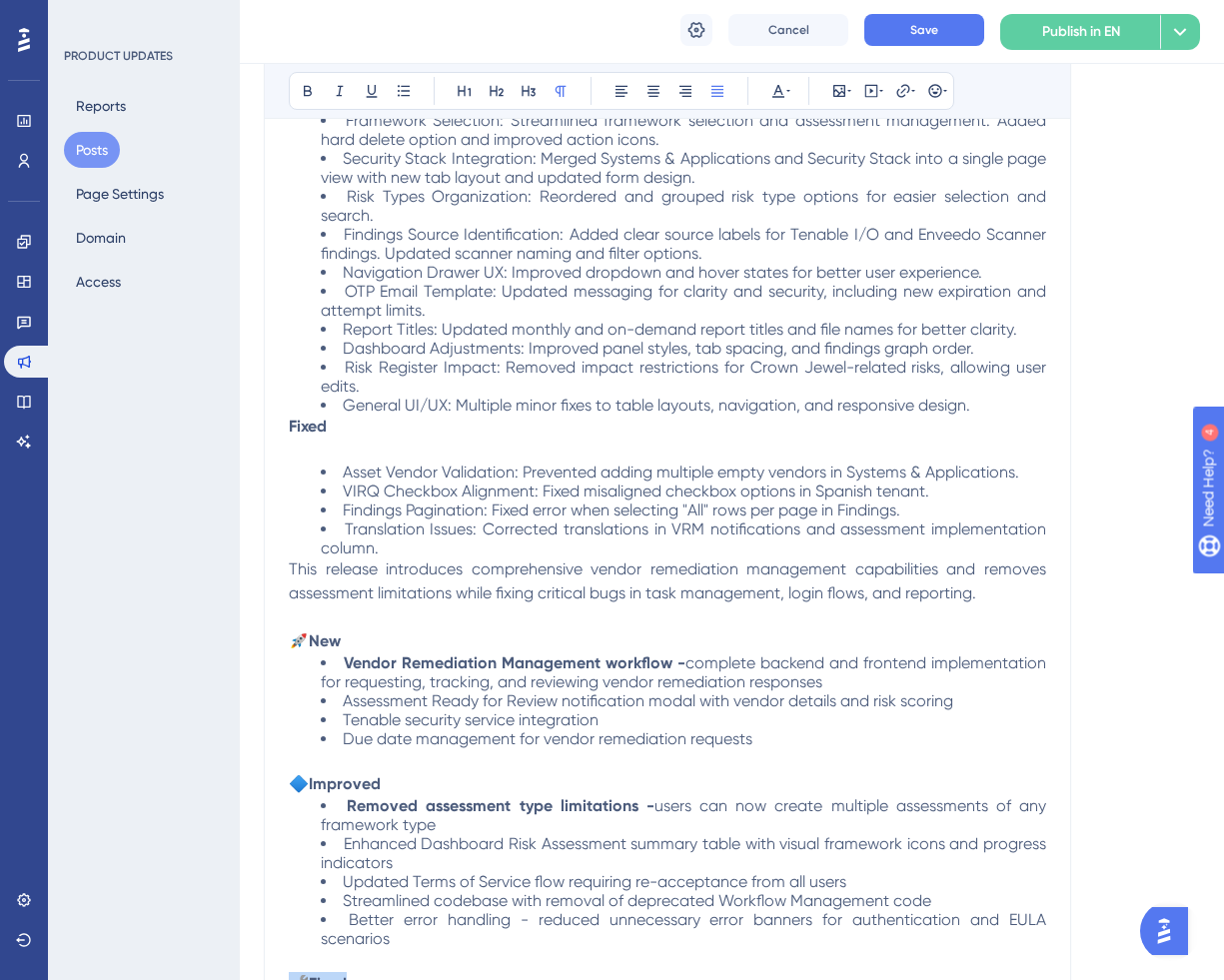 scroll, scrollTop: 745, scrollLeft: 0, axis: vertical 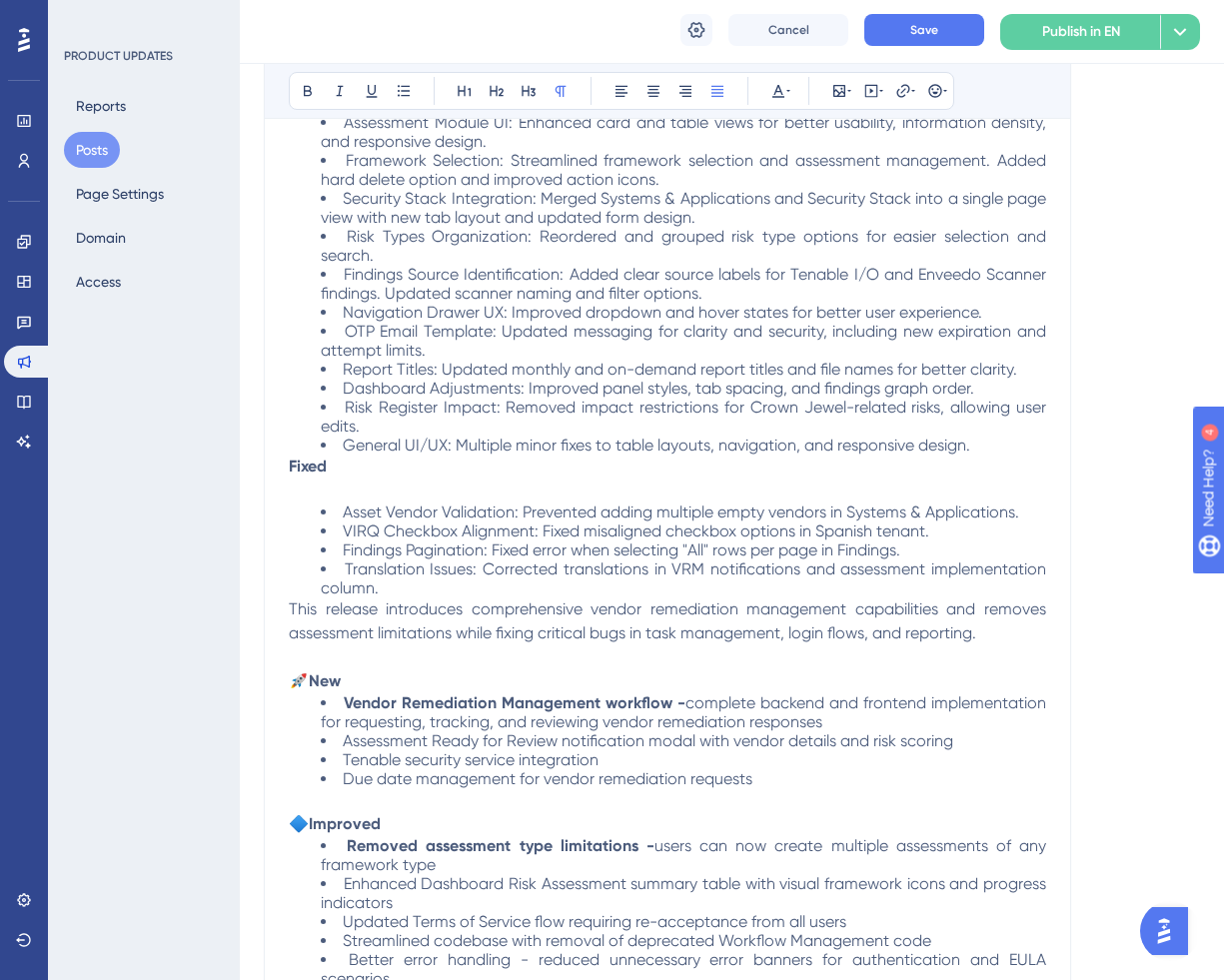 click on "Fixed" at bounding box center (667, 479) 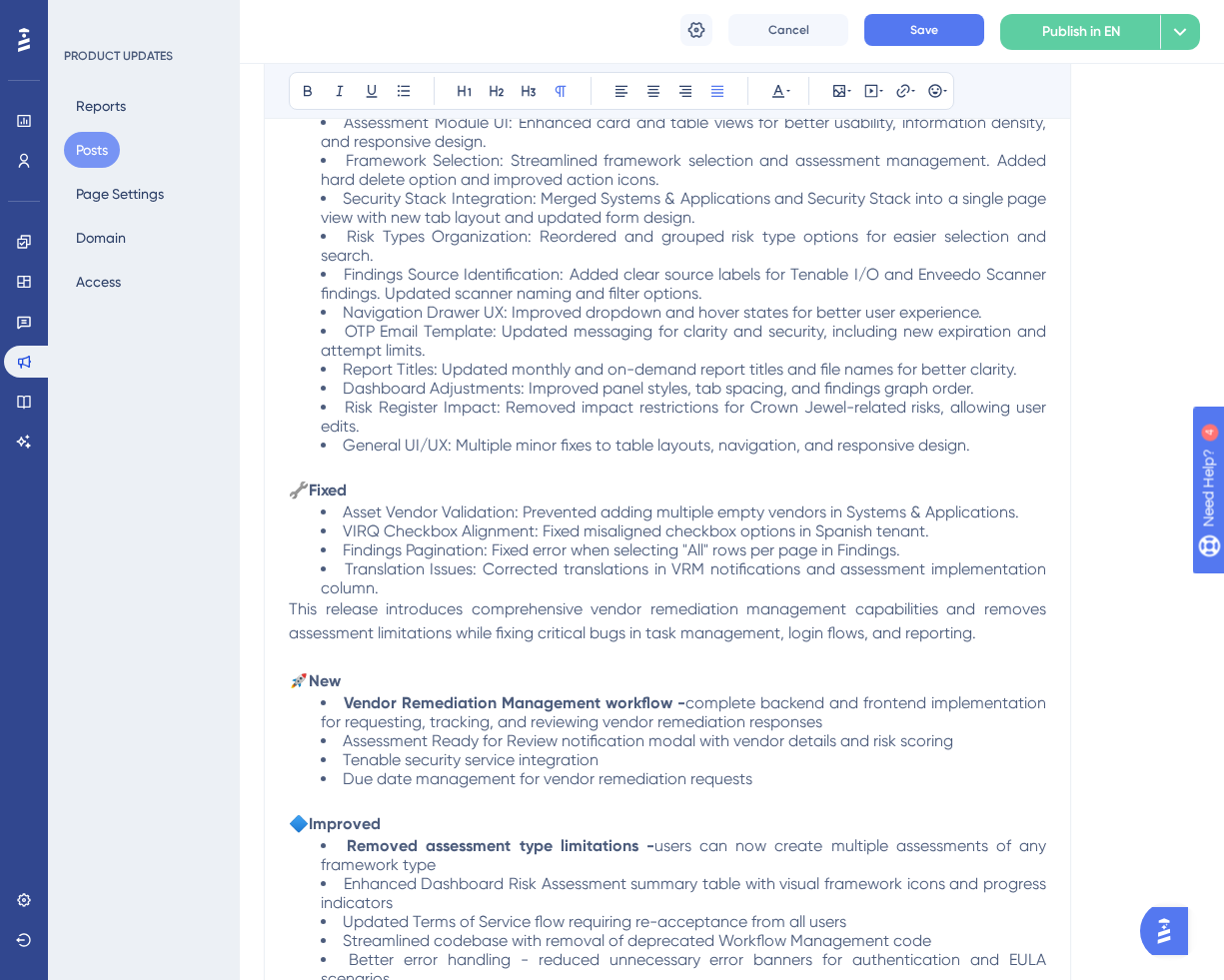 click on "Translation Issues: Corrected translations in VRM notifications and assessment implementation column." at bounding box center (683, 578) 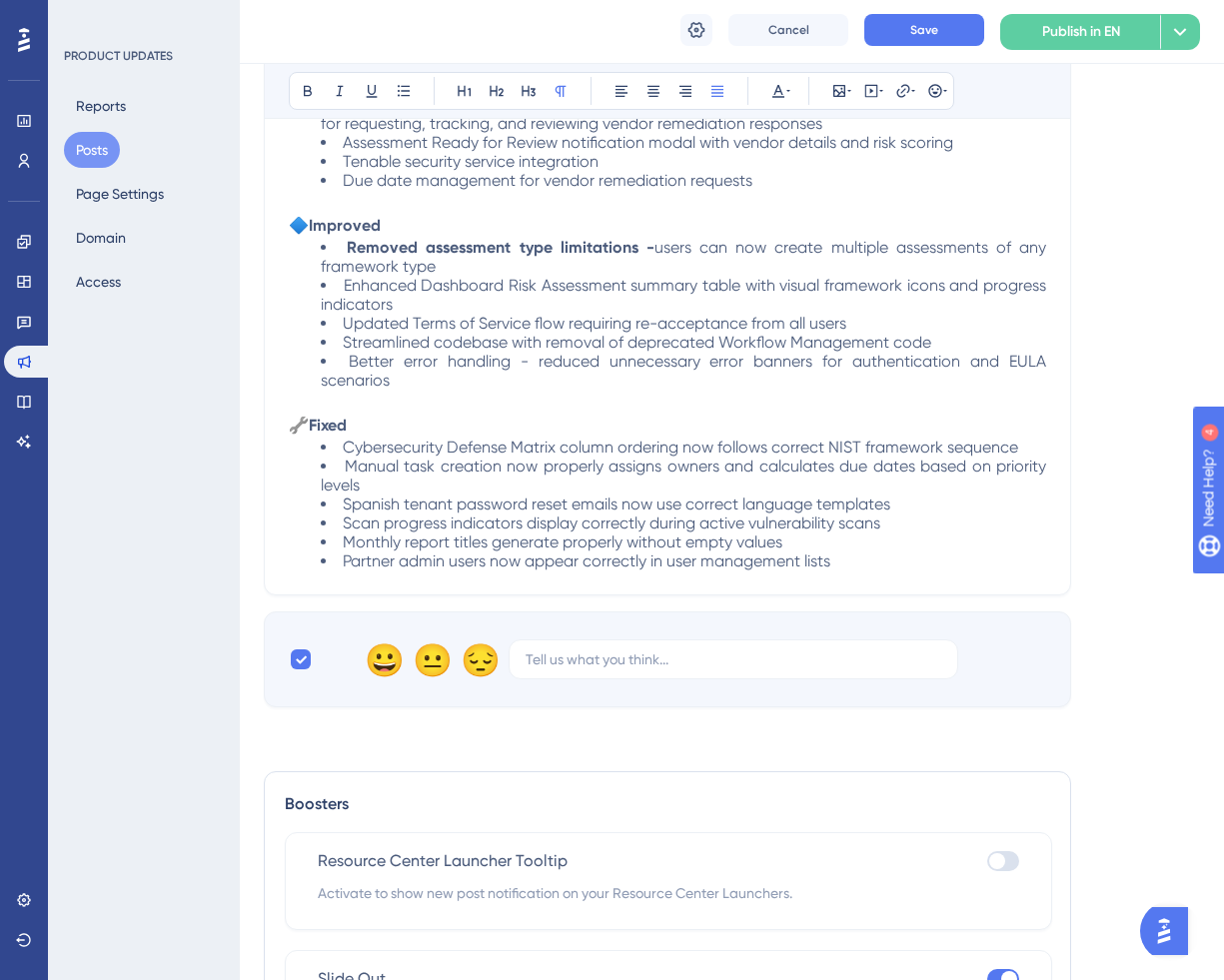 scroll, scrollTop: 1291, scrollLeft: 0, axis: vertical 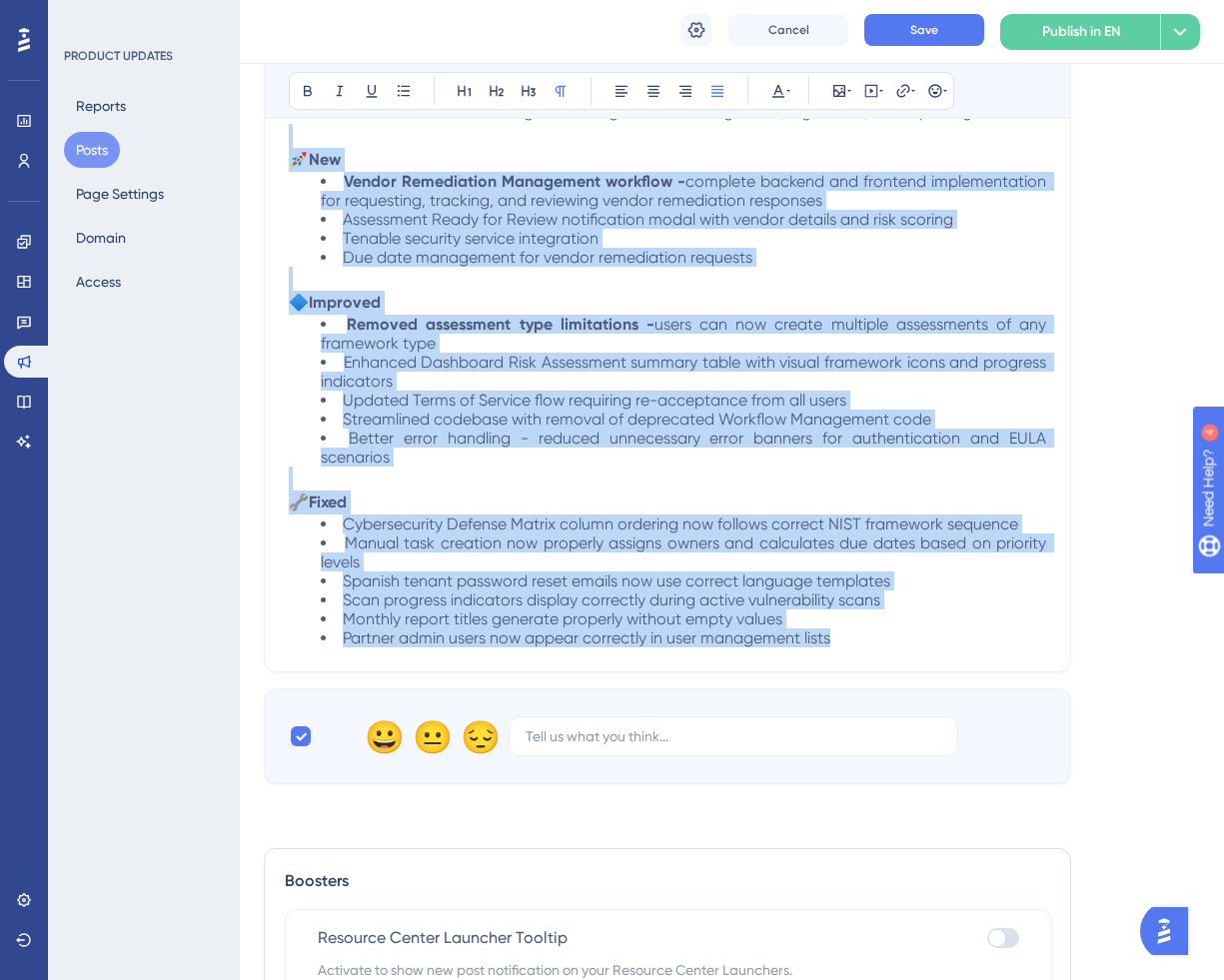 click on "Enveedo v9.1: Vendor Risk Remediation Workflow Bold Italic Underline Bullet Point Heading 1 Heading 2 Heading 3 Normal Align Left Align Center Align Right Align Justify Text Color Insert Image Embed Video Hyperlink Emojis This update introduces numerous enhancements to vulnerability management, risk assessment, and user experience. These improvements include seamless integration with Tenable I/O, the introduction of new frameworks, a redesigned dashboard, enhanced assessment workflows, and multiple bug fixes. 🚀 New Bring Your Own Tenable I/O Integration: Connect your own Tenable subscription to Enveedo and automatically sync scans to Findings and Tasks for centralized reporting and task management. New Assessments: Ley PDP Costa Rica and NIS2 Directive frameworks are now available in the Assessments module. New Institutional Risk Types: Added enterprise risk types (Credit, Market, Strategic, Talent, Political, etc.) to Risk Register. 🔷 Improved 🔧 Fixed 🚀 New 🔷 Improved 🔧 Fixed" at bounding box center [667, -144] 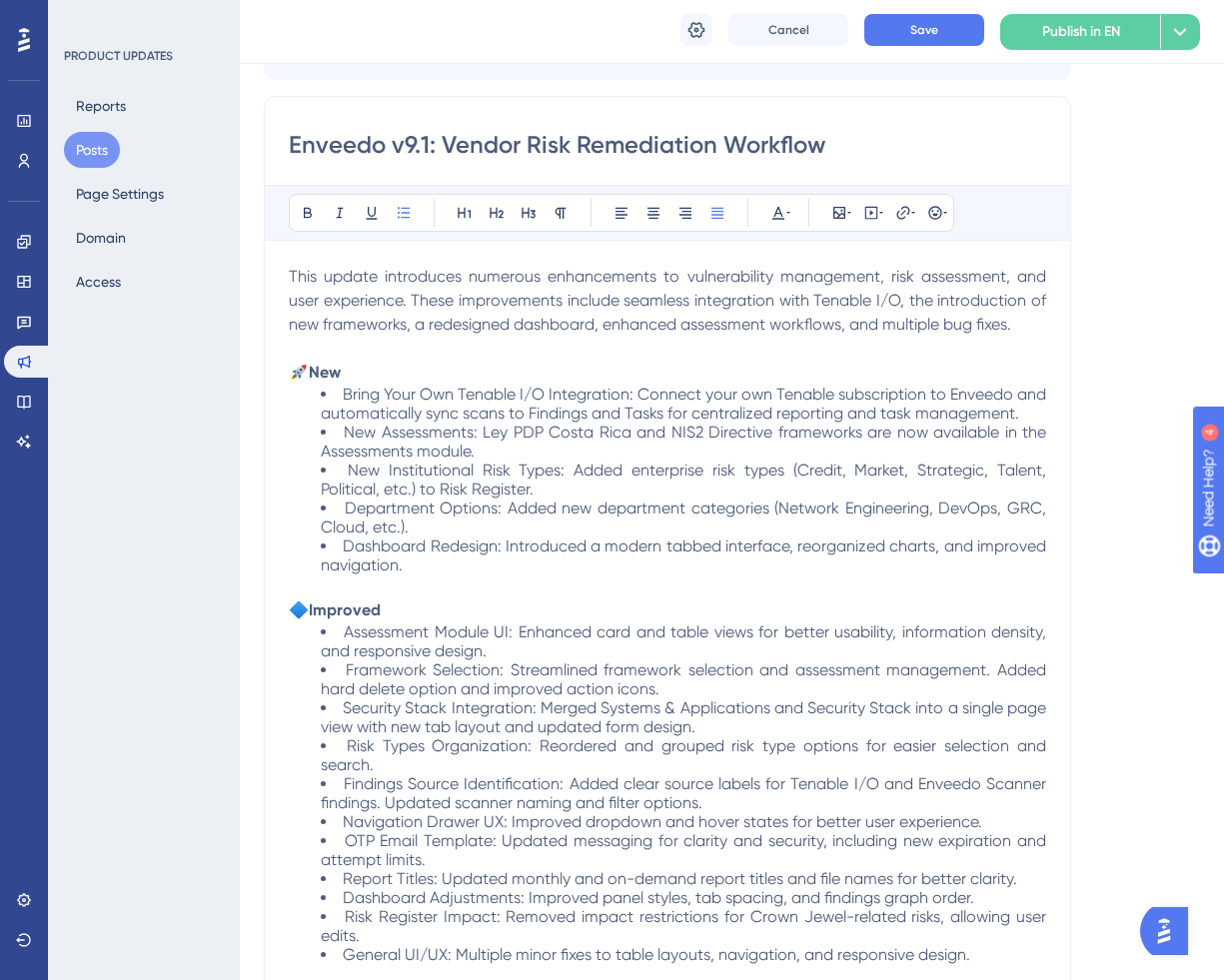 scroll, scrollTop: 0, scrollLeft: 0, axis: both 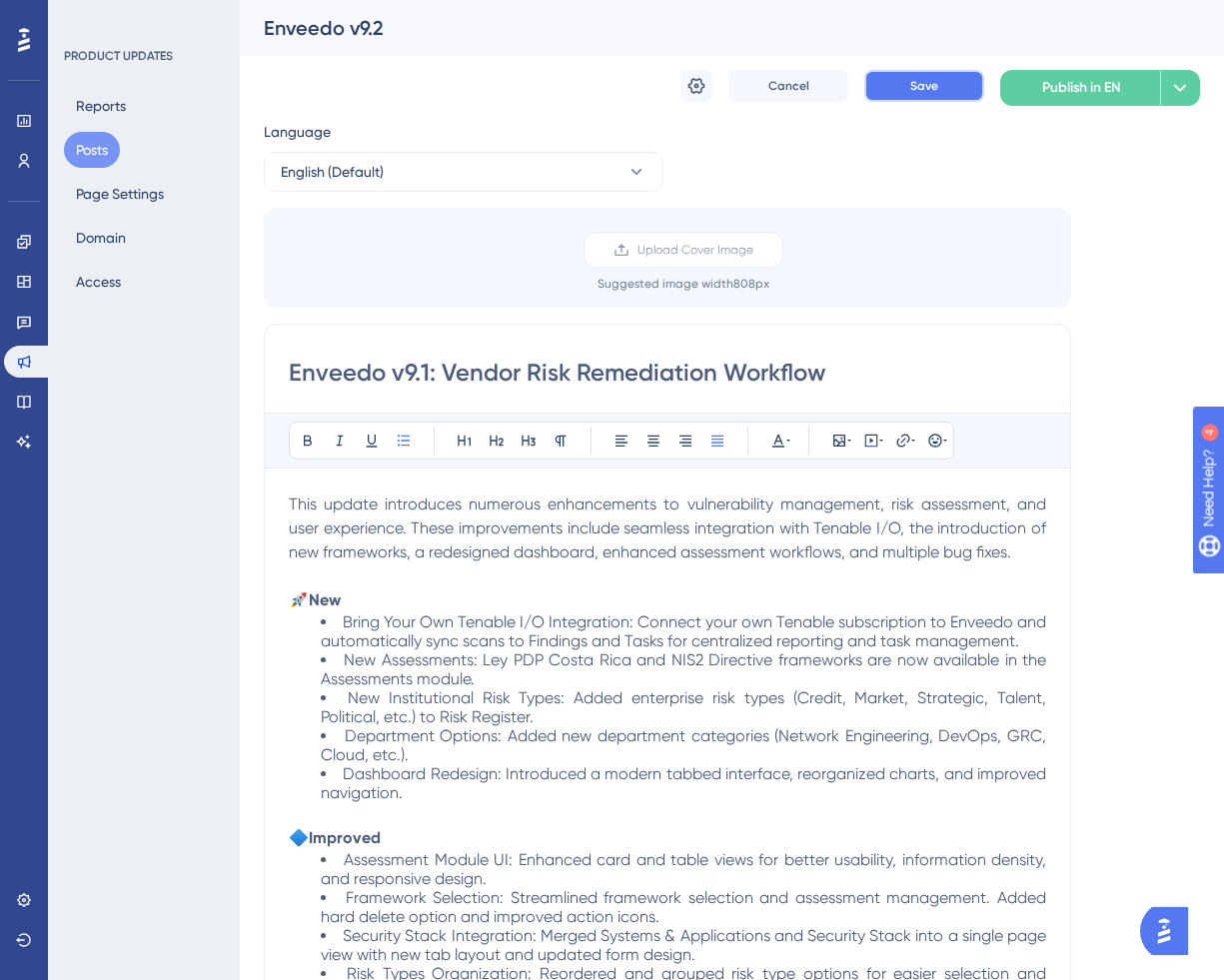 click on "Save" at bounding box center [924, 86] 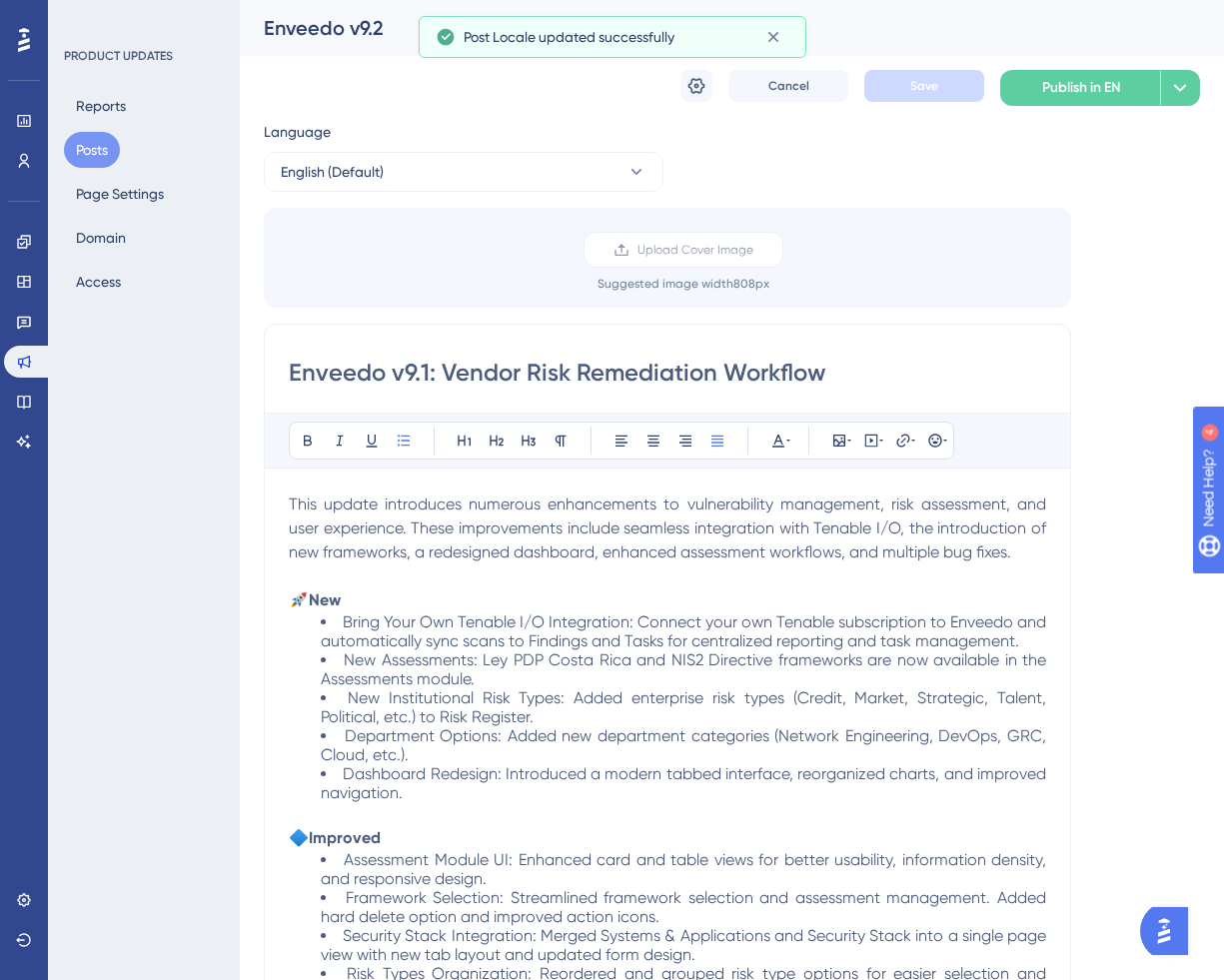 click on "Enveedo v9.1: Vendor Risk Remediation Workflow" at bounding box center (667, 373) 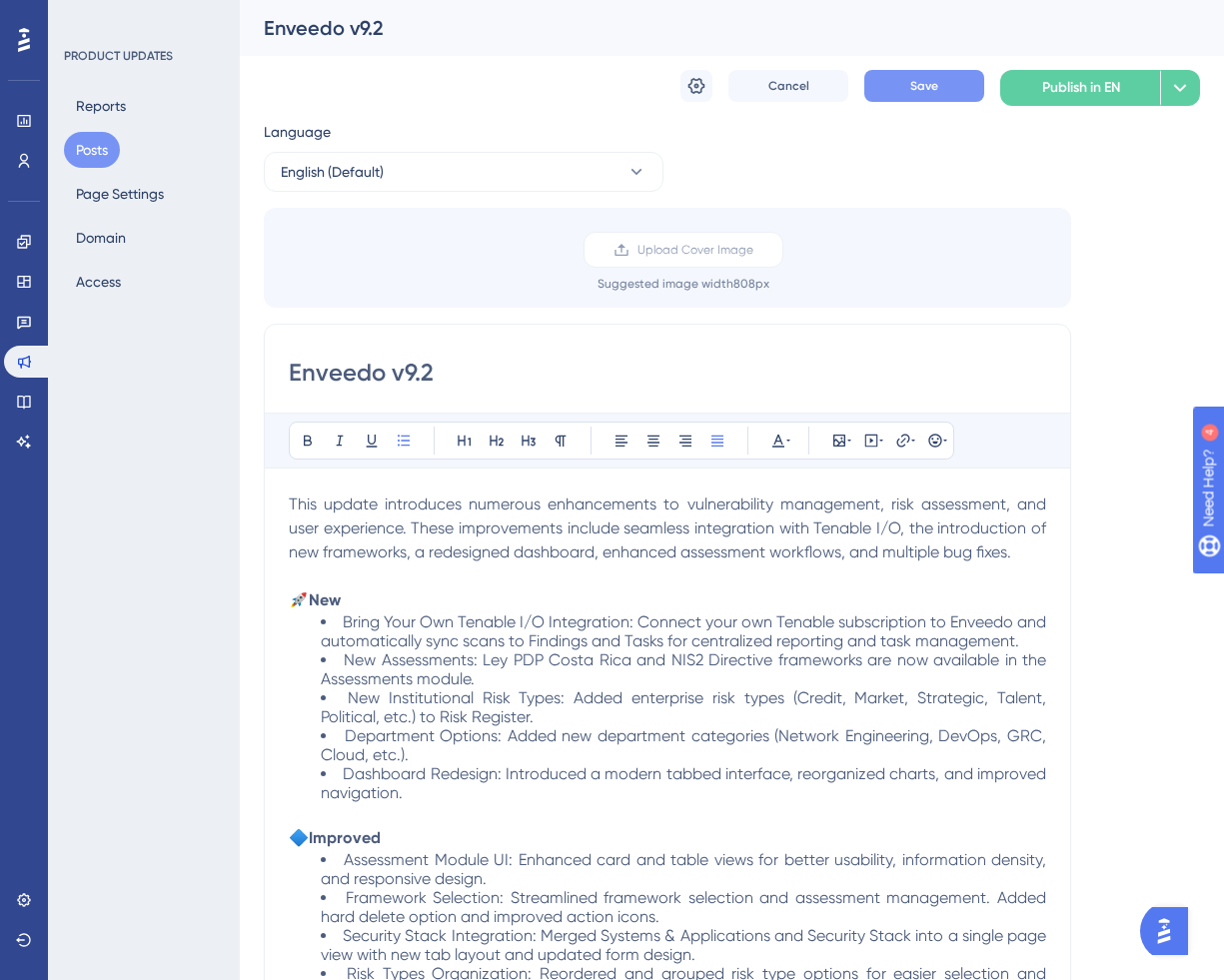 type on "Enveedo v9.2" 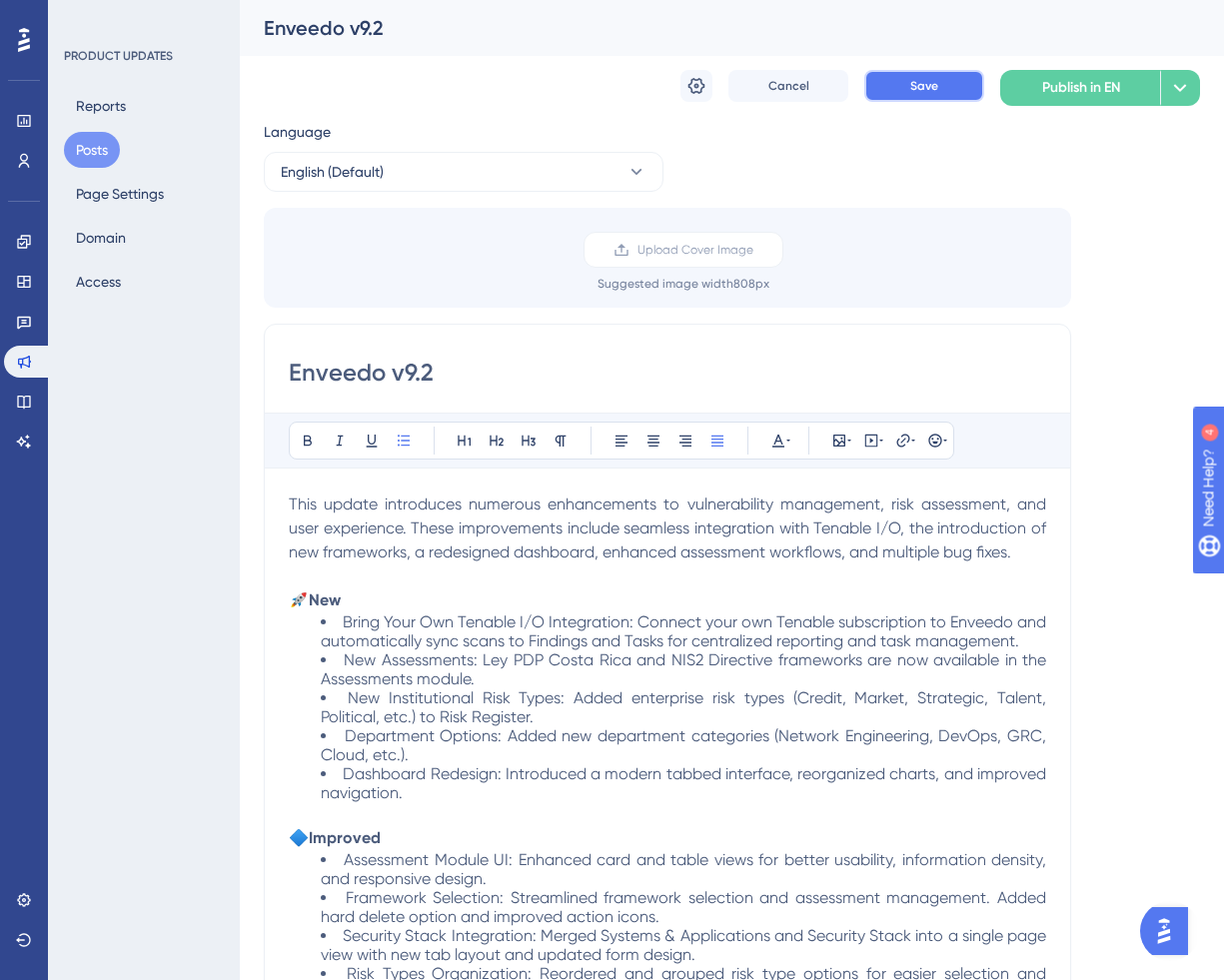 click on "Save" at bounding box center [924, 86] 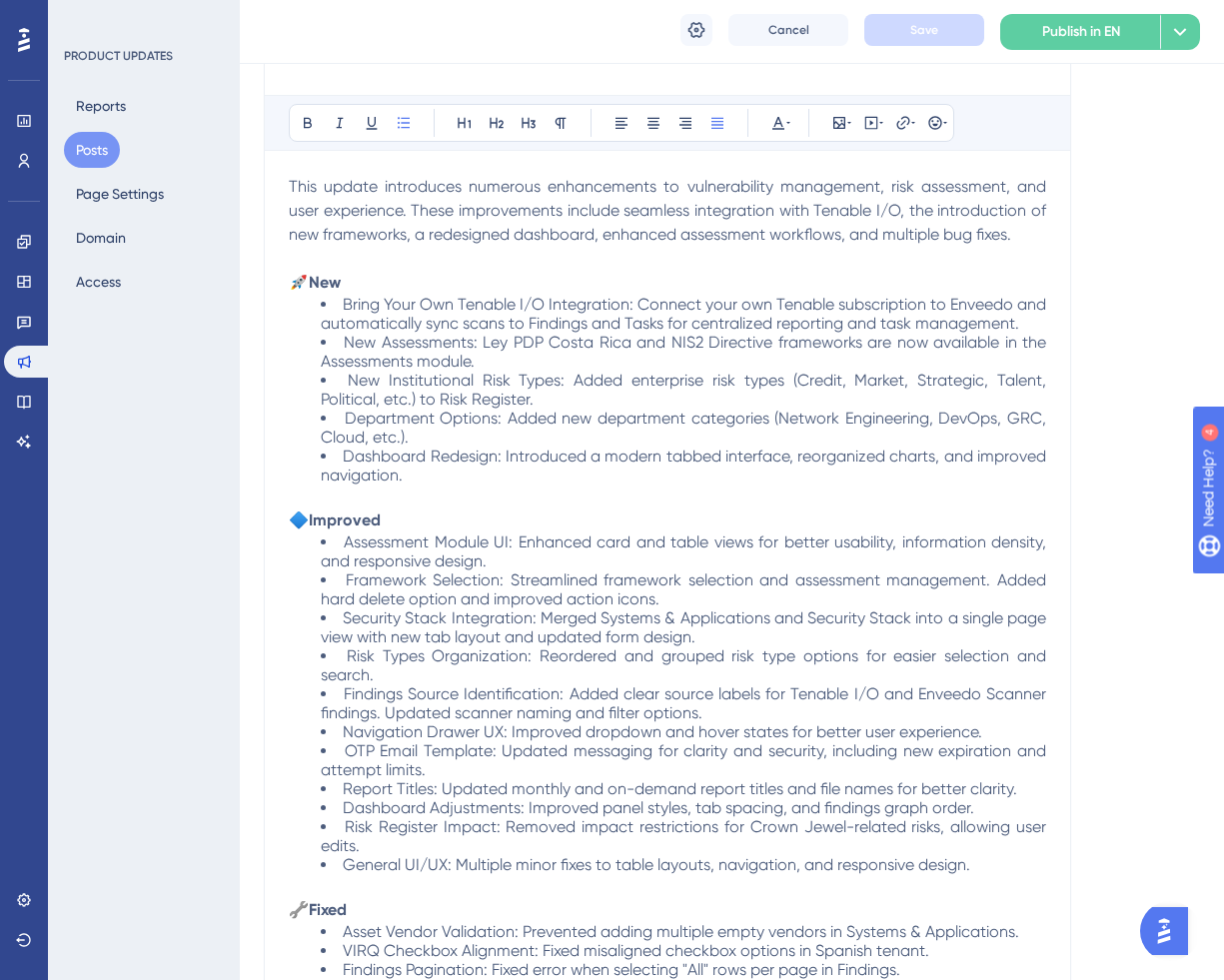 scroll, scrollTop: 0, scrollLeft: 0, axis: both 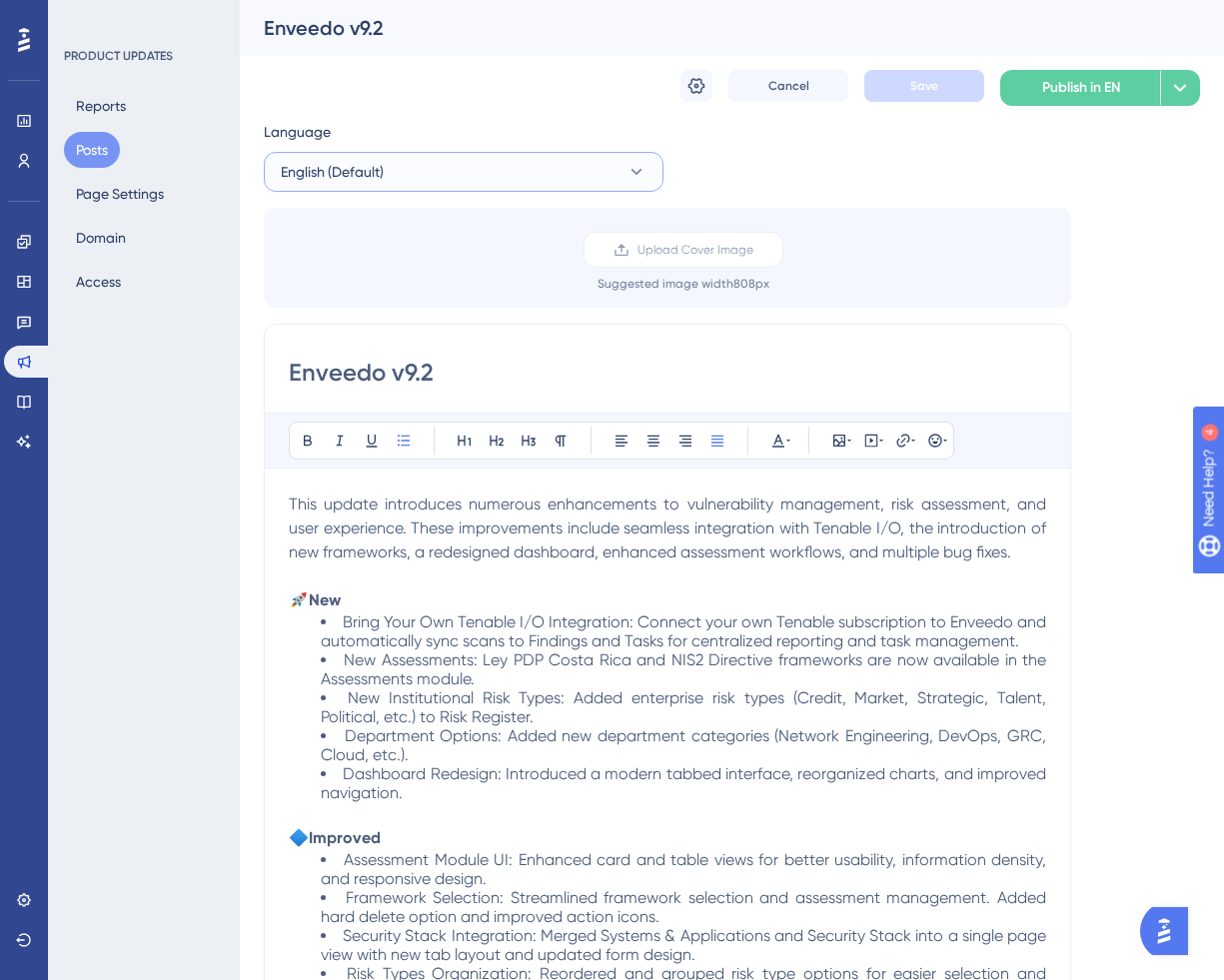click on "English (Default)" at bounding box center (464, 172) 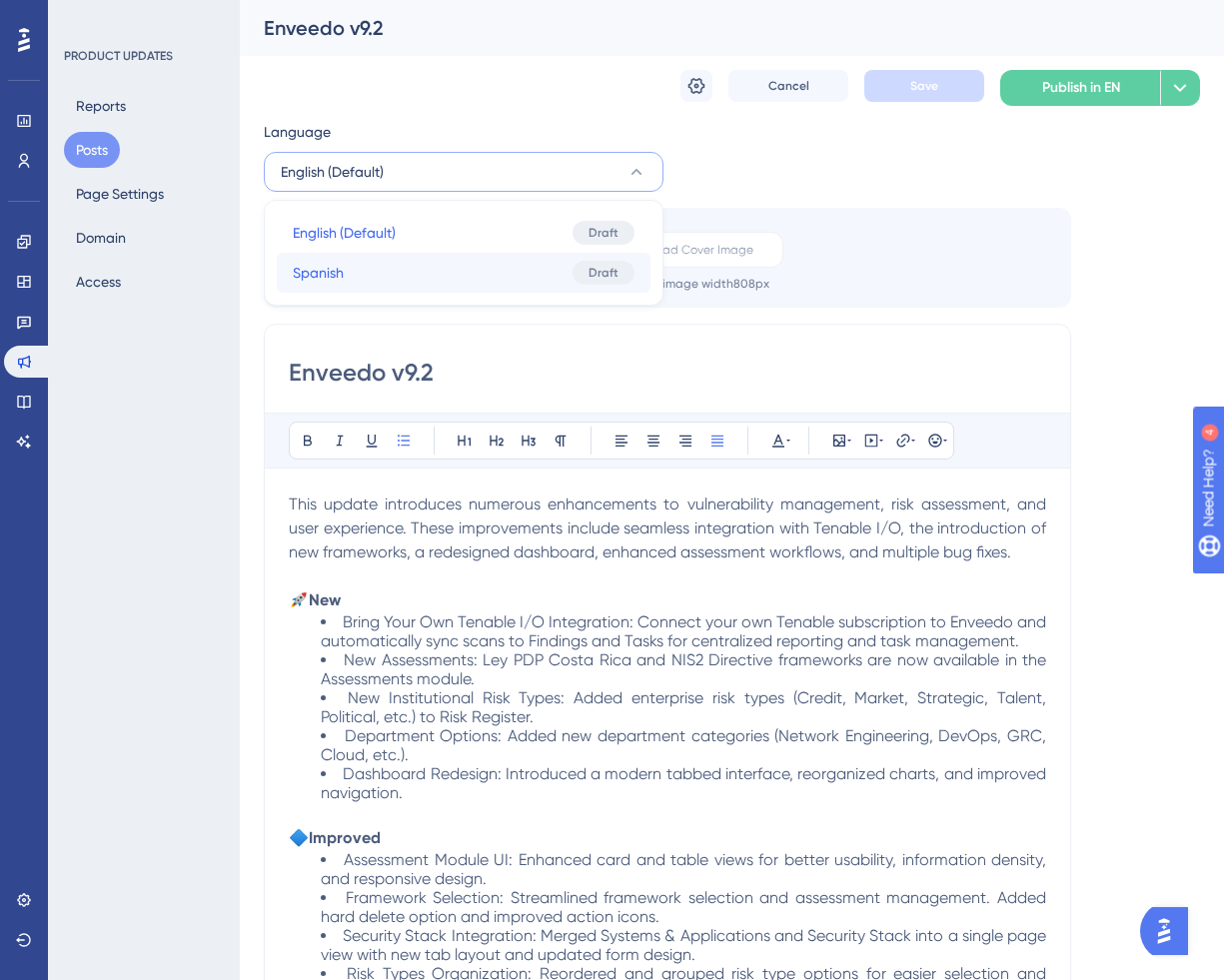 click on "Spanish Spanish Draft" at bounding box center [464, 273] 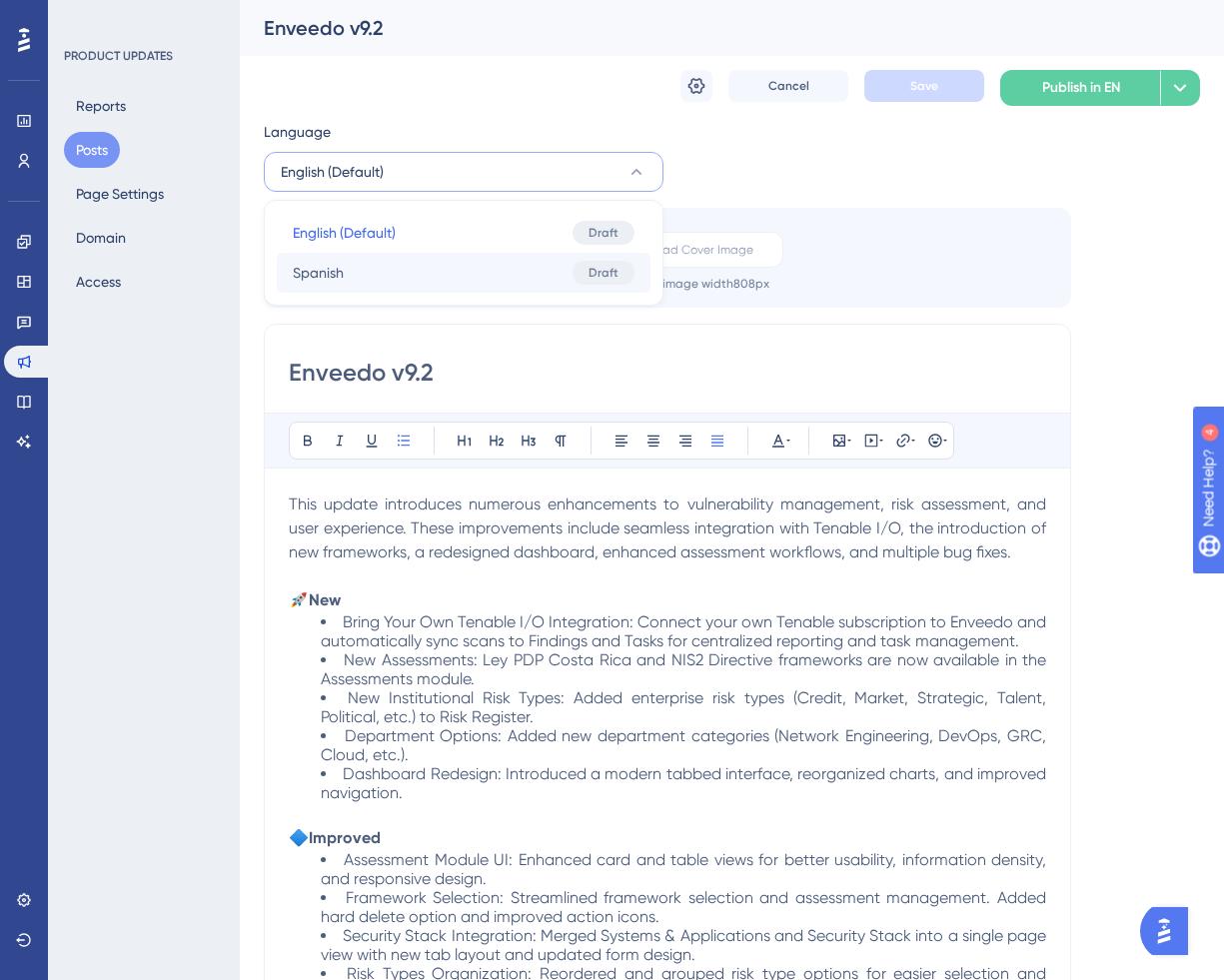 type on "🚀 ¡v9.1 está aquí!" 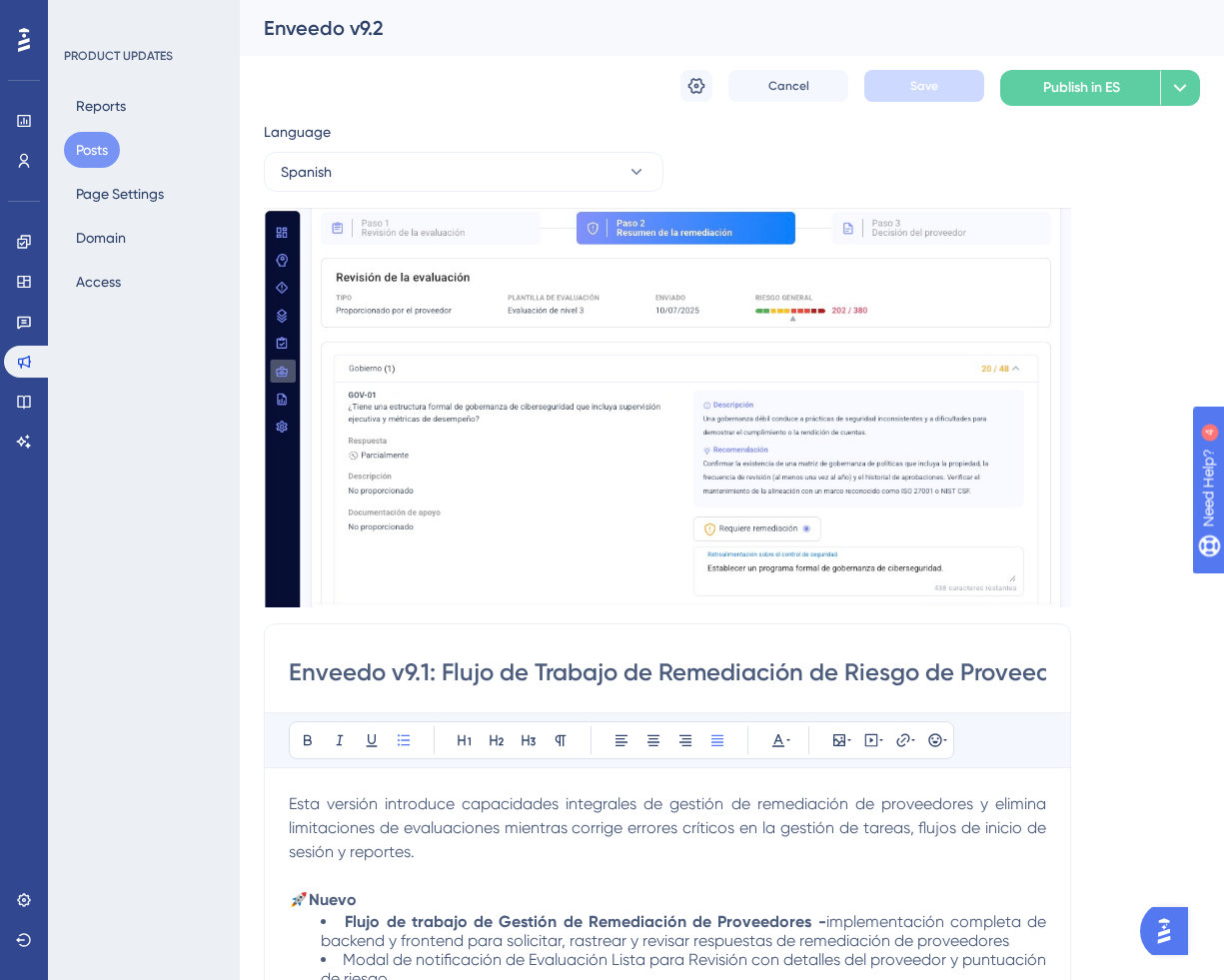 scroll, scrollTop: 193, scrollLeft: 0, axis: vertical 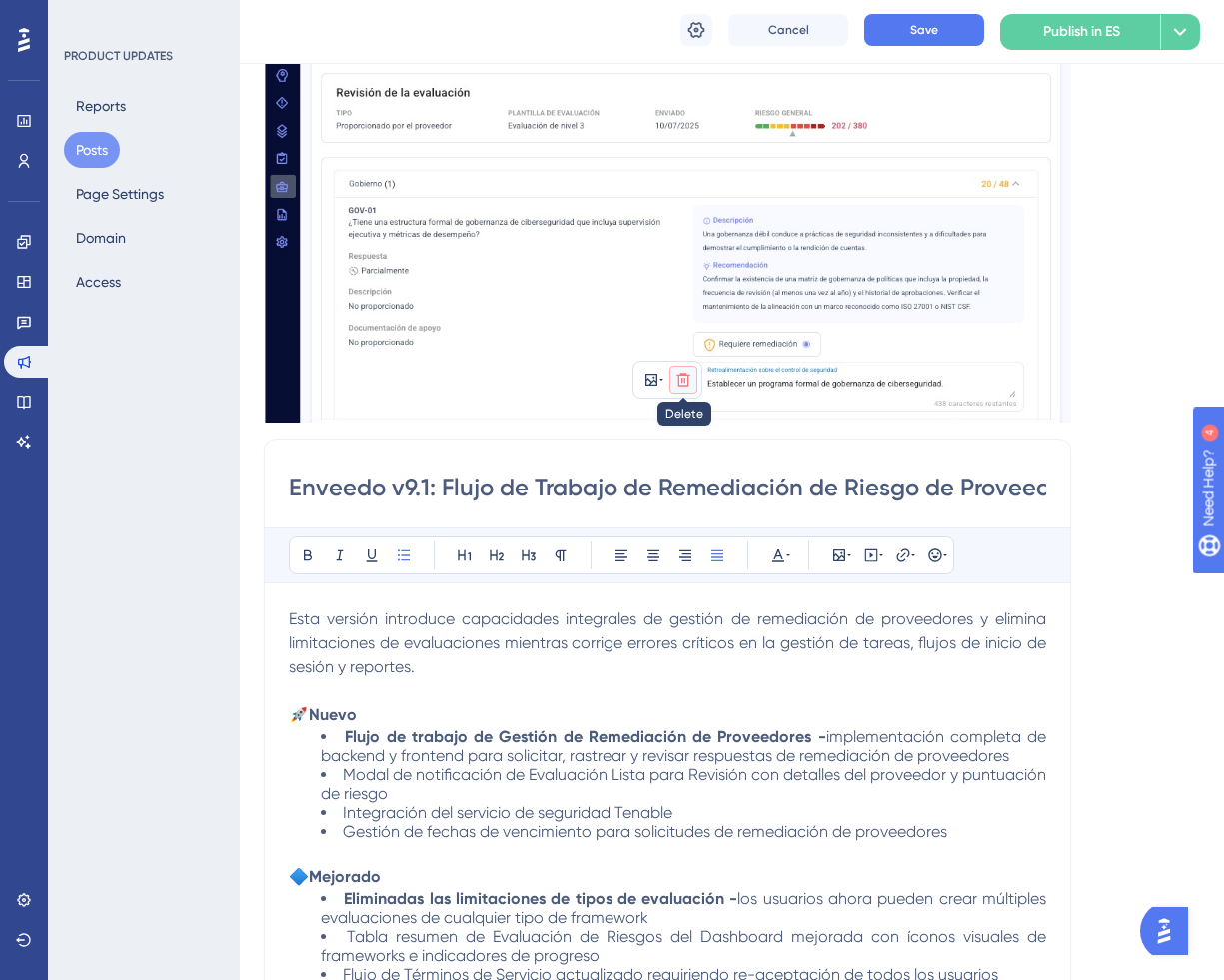 click 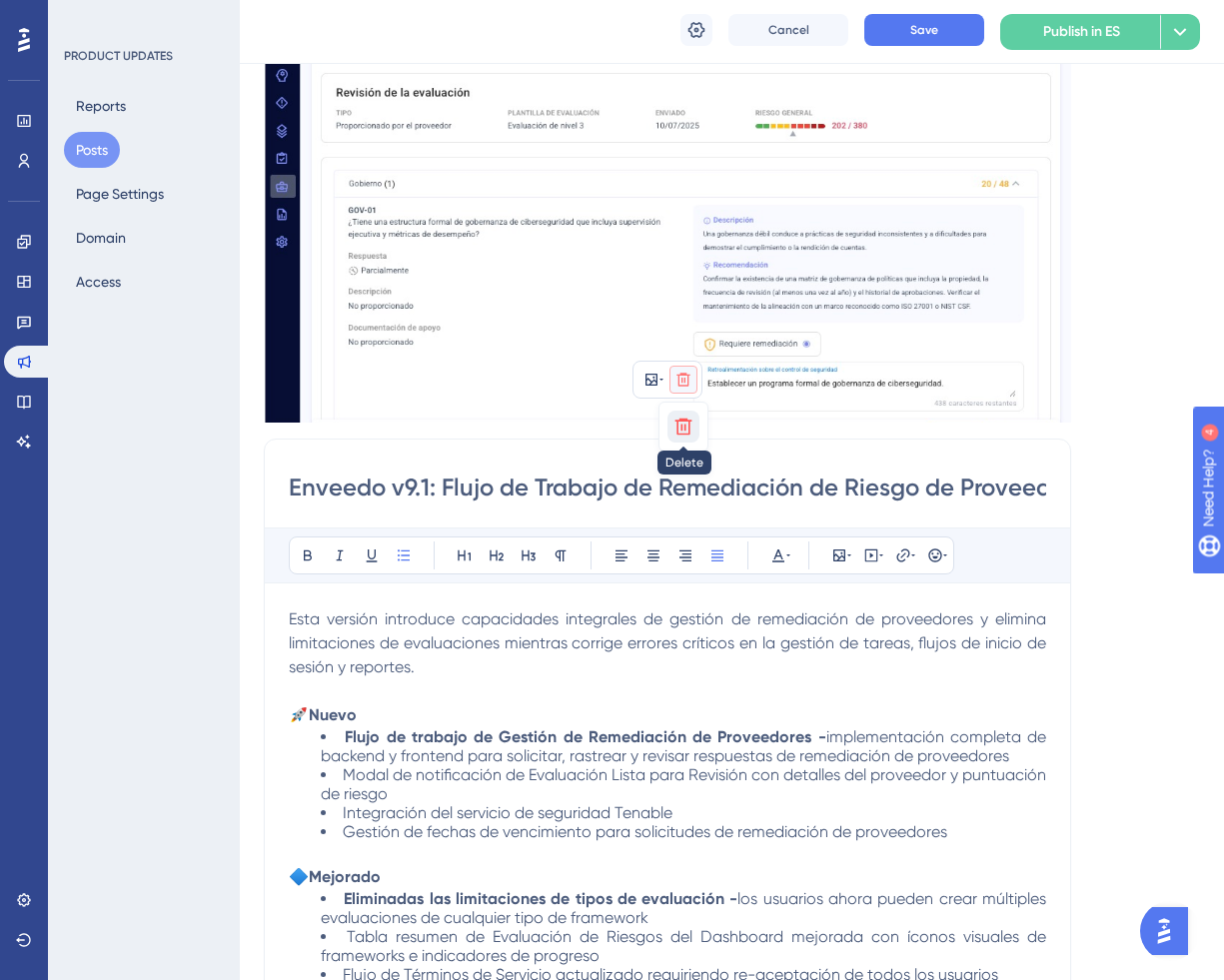 click at bounding box center [683, 427] 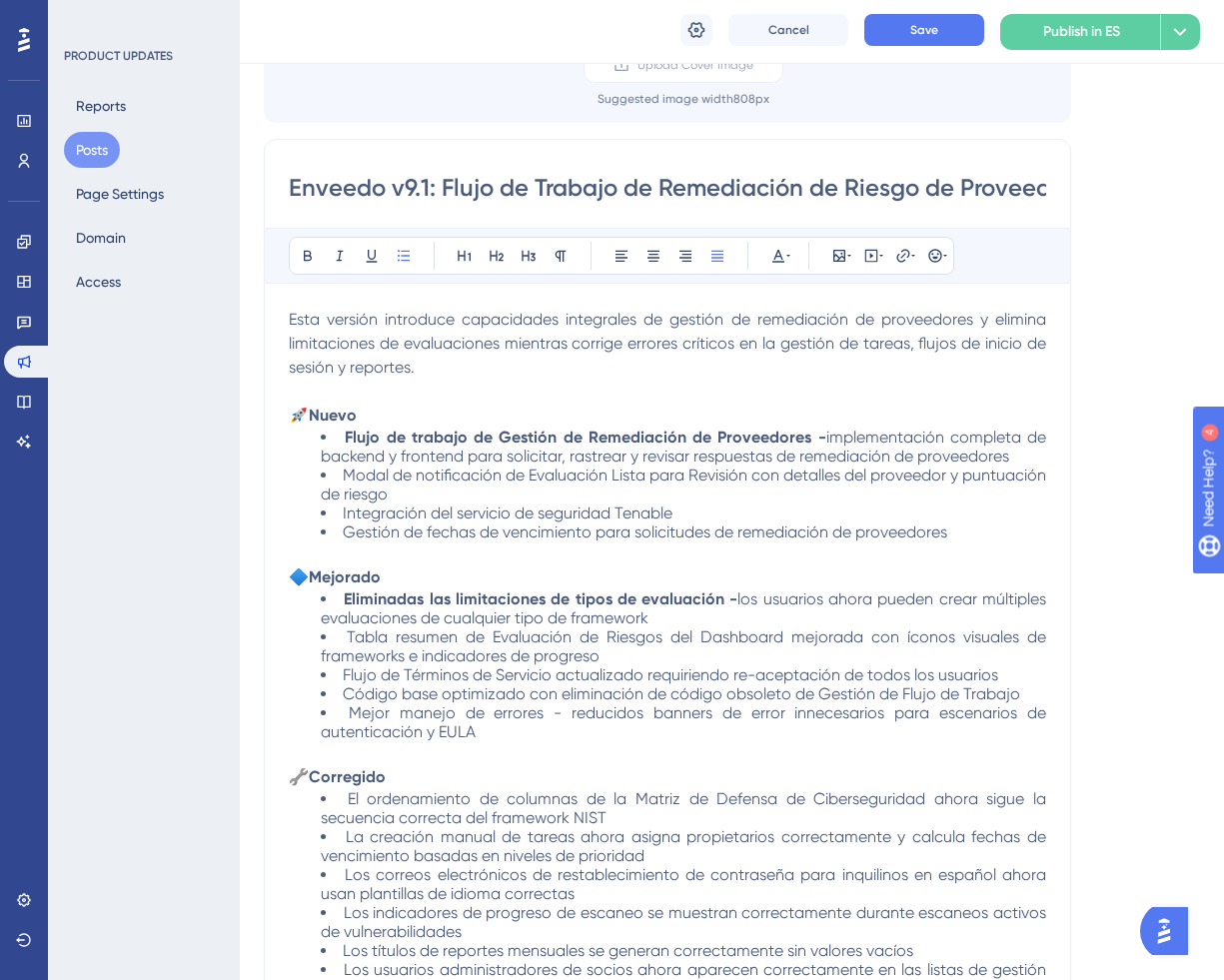 click on "Enveedo v9.1: Flujo de Trabajo de Remediación de Riesgo de Proveedores" at bounding box center [667, 188] 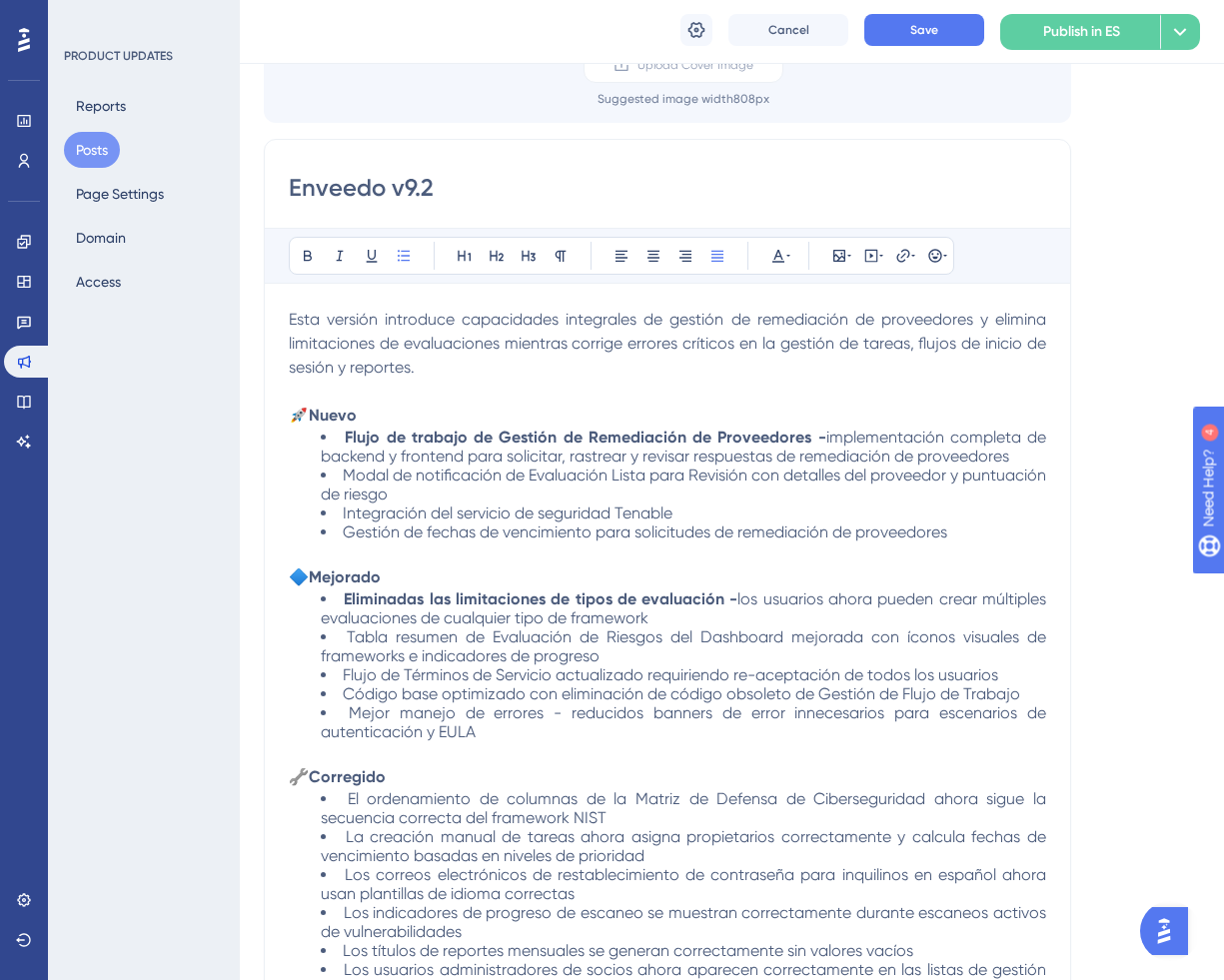 scroll, scrollTop: 0, scrollLeft: 0, axis: both 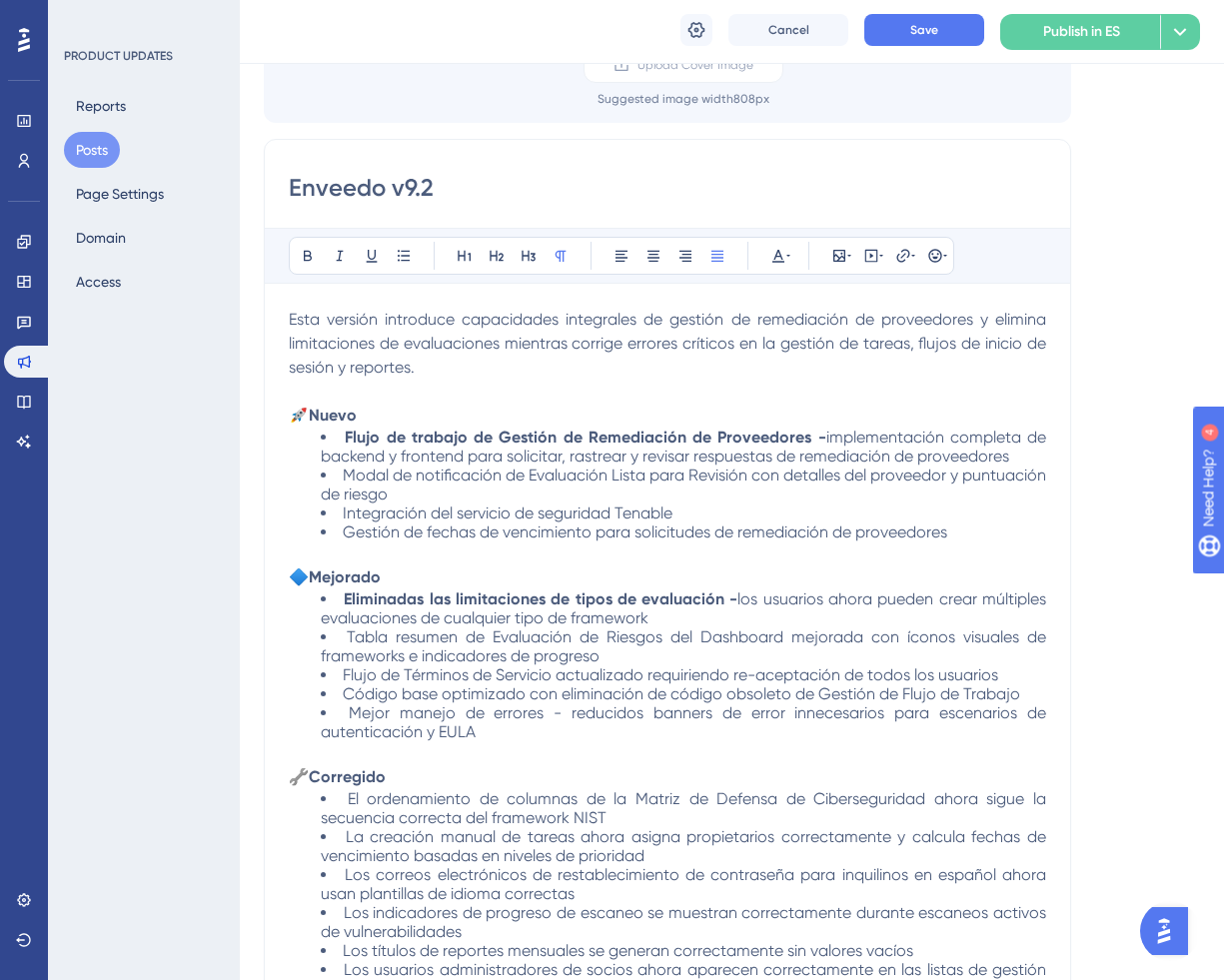 click on "Esta versión introduce capacidades integrales de gestión de remediación de proveedores y elimina limitaciones de evaluaciones mientras corrige errores críticos en la gestión de tareas, flujos de inicio de sesión y reportes." at bounding box center [669, 343] 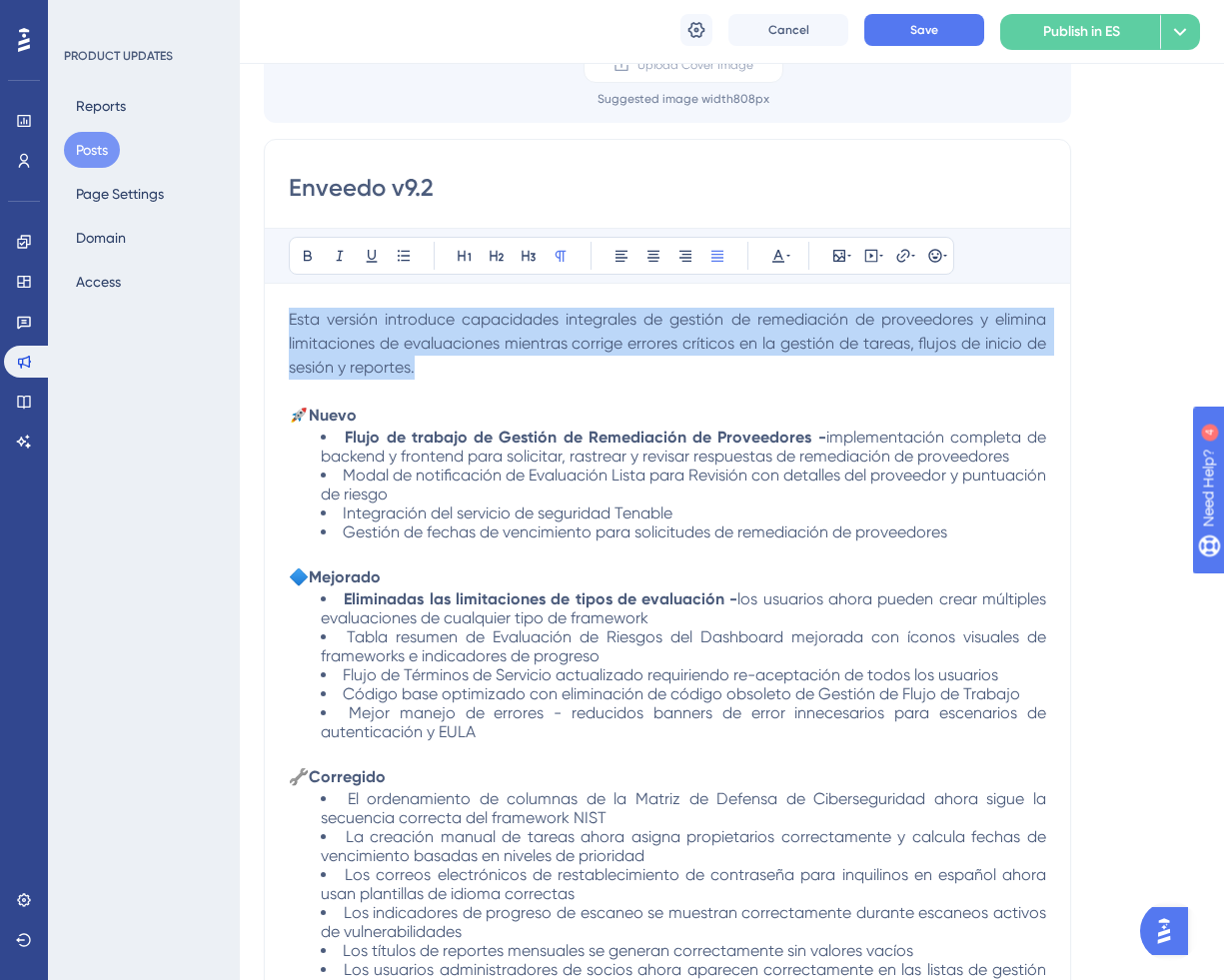 drag, startPoint x: 424, startPoint y: 371, endPoint x: 191, endPoint y: 292, distance: 246.02845 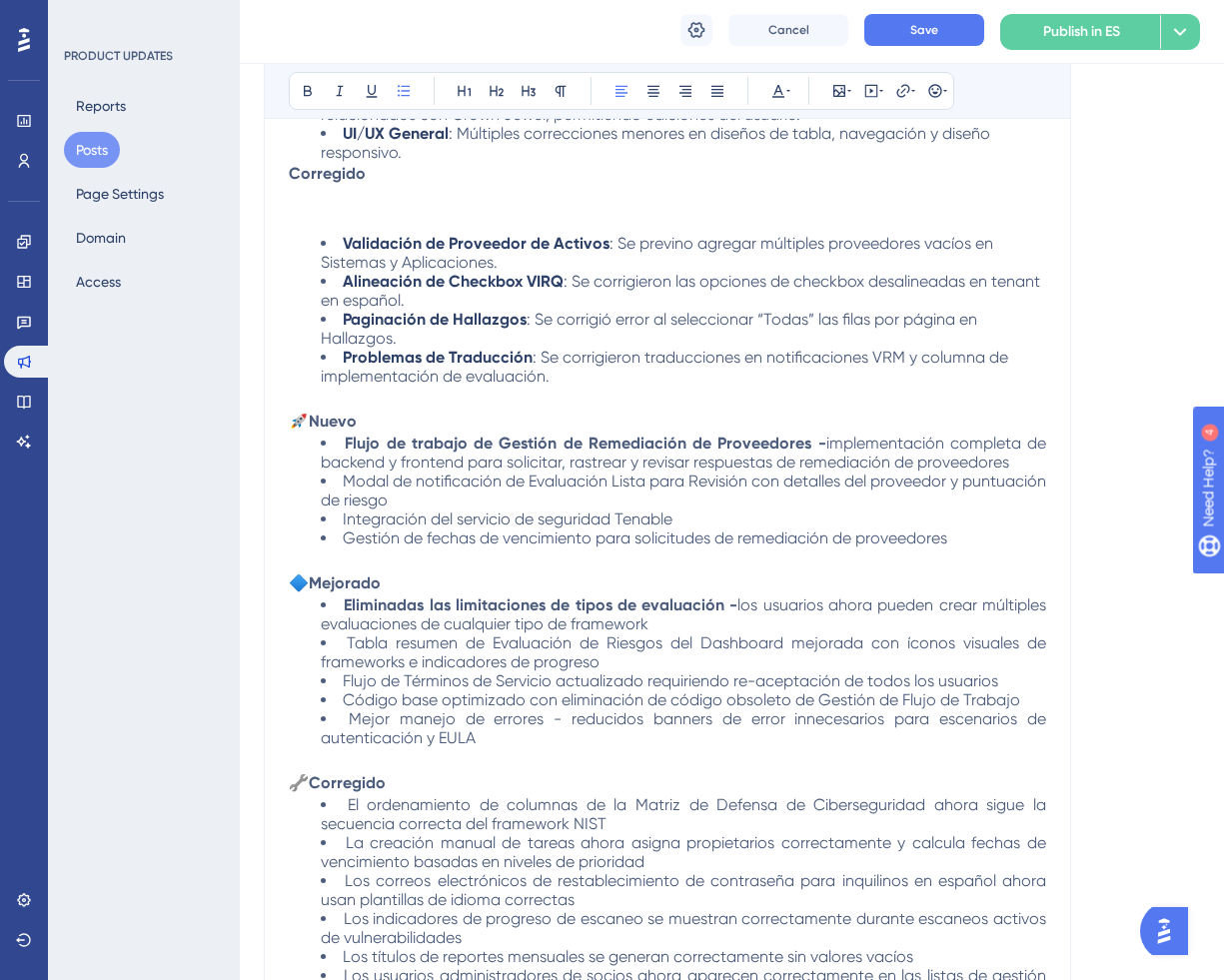 scroll, scrollTop: 1239, scrollLeft: 0, axis: vertical 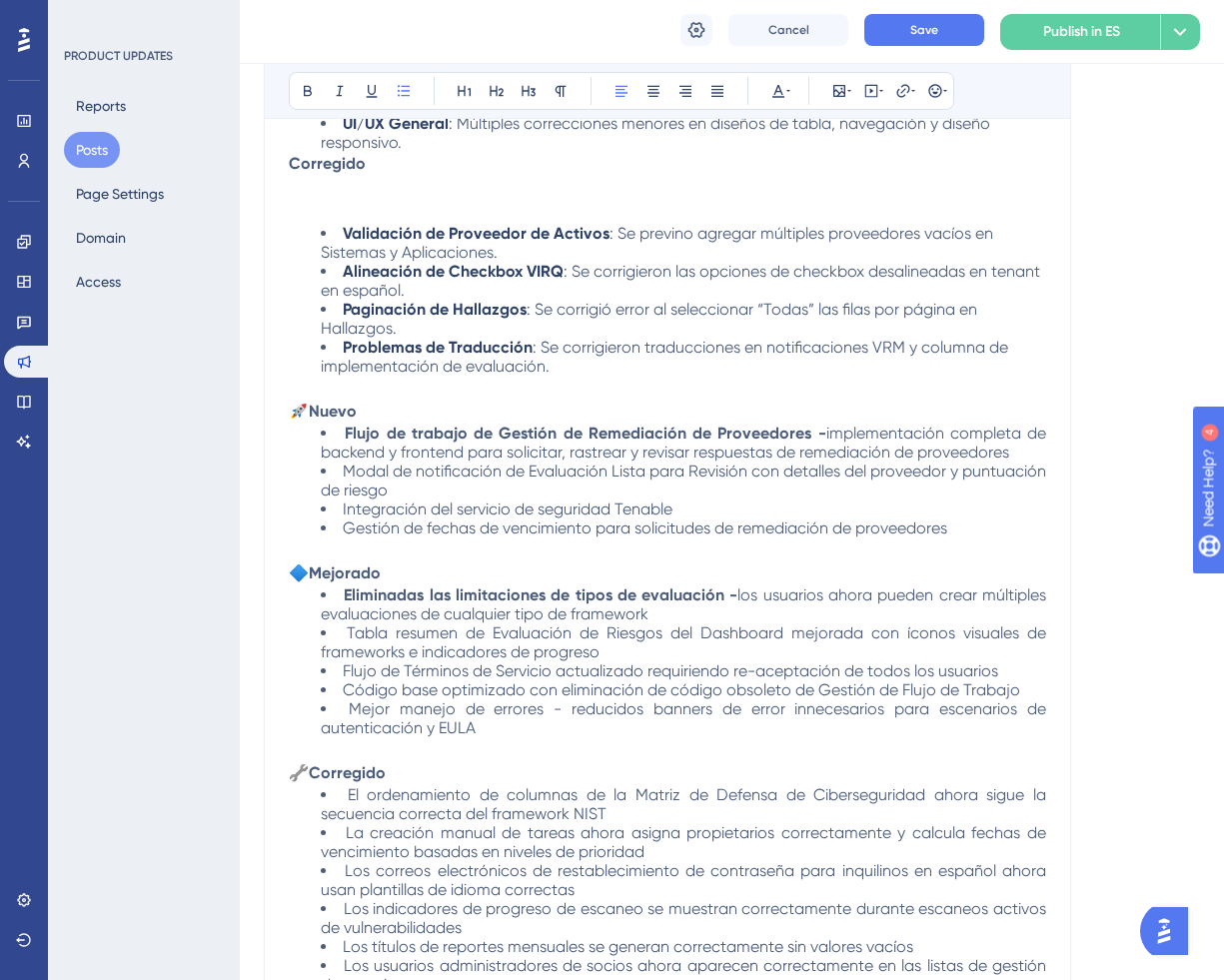 click on "🚀  Nuevo" at bounding box center [667, 412] 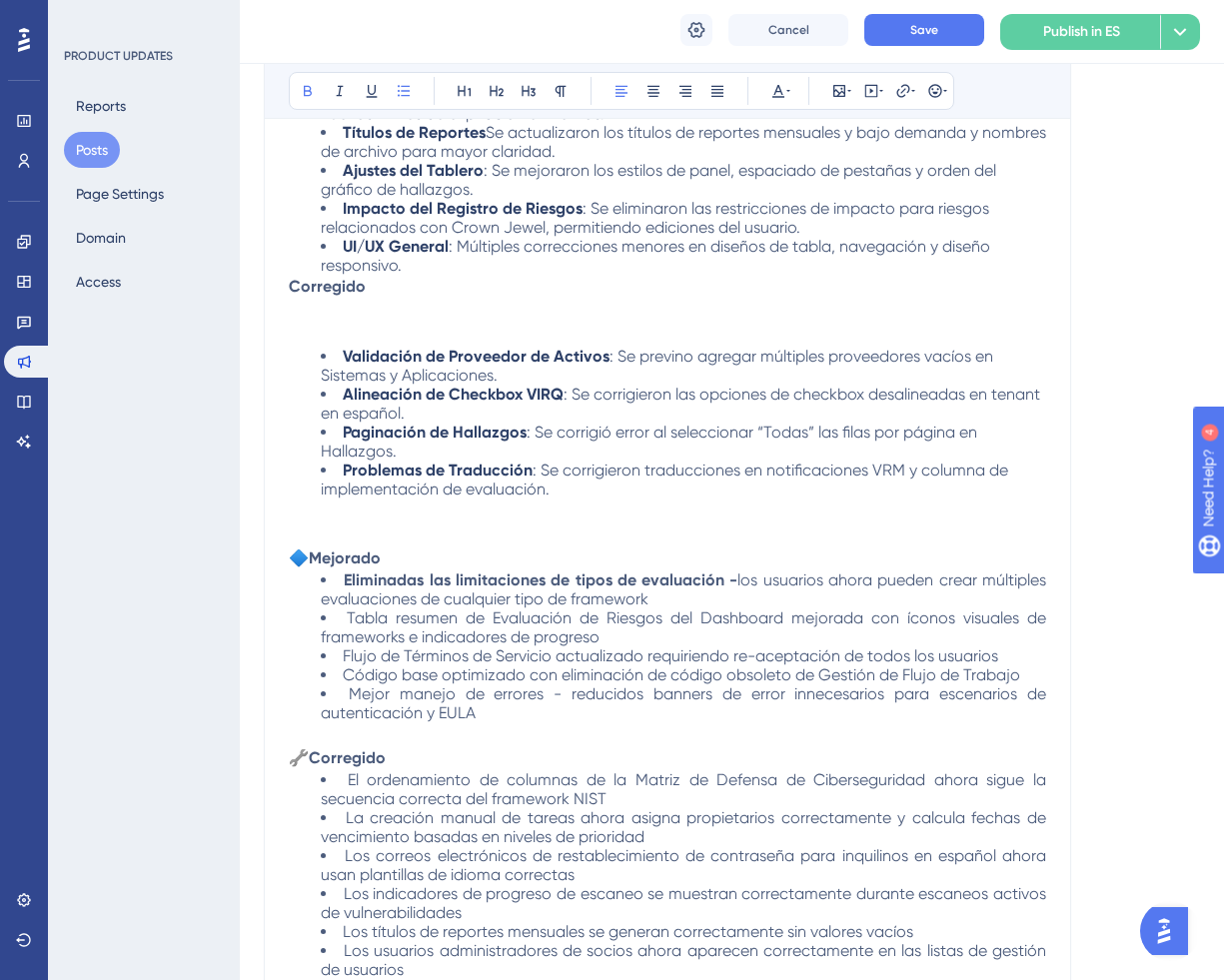 scroll, scrollTop: 0, scrollLeft: 0, axis: both 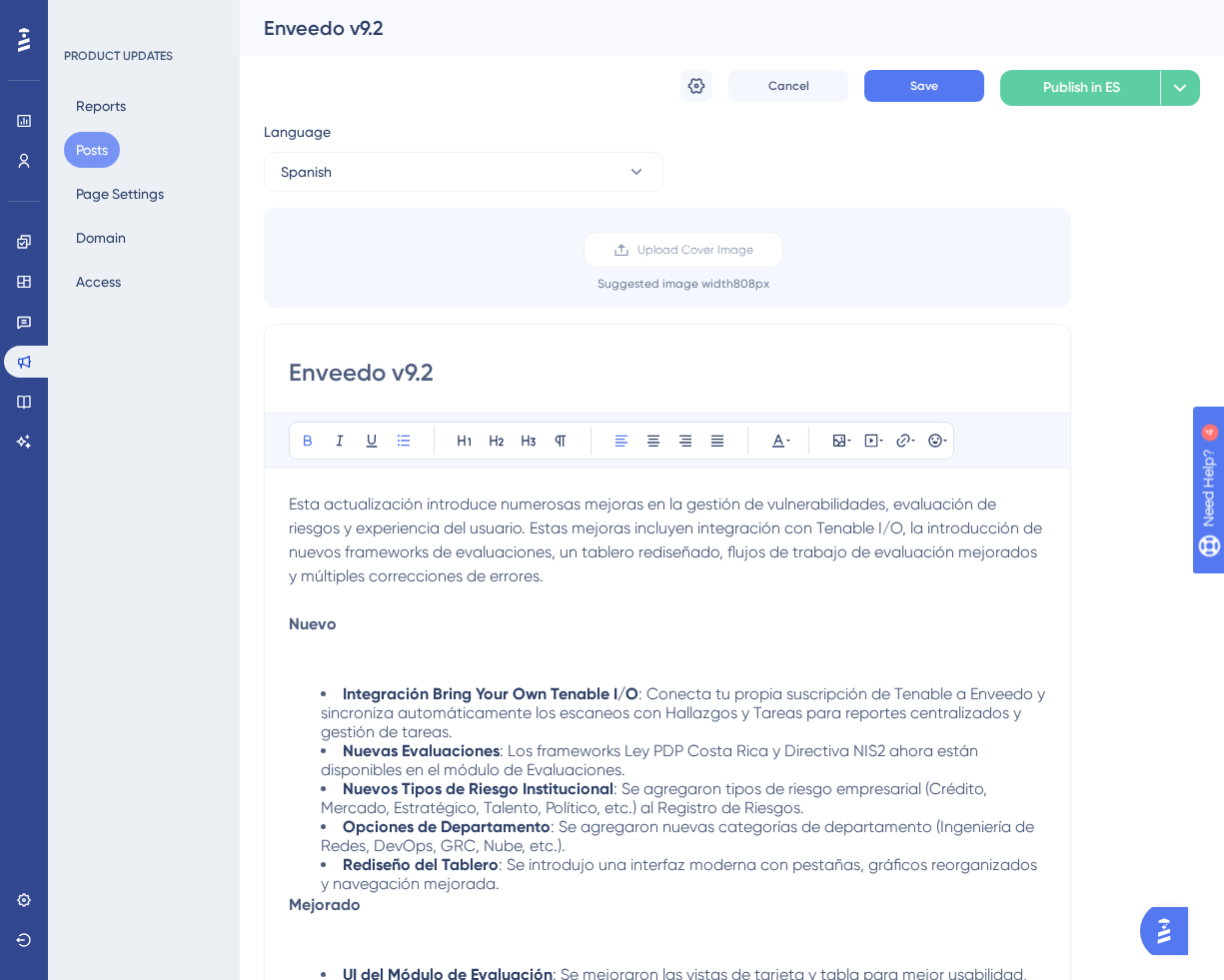 click on "Esta actualización introduce numerosas mejoras en la gestión de vulnerabilidades, evaluación de riesgos y experiencia del usuario. Estas mejoras incluyen integración con Tenable I/O, la introducción de nuevos frameworks de evaluaciones, un tablero rediseñado, flujos de trabajo de evaluación mejorados y múltiples correcciones de errores. Nuevo" at bounding box center [667, 588] 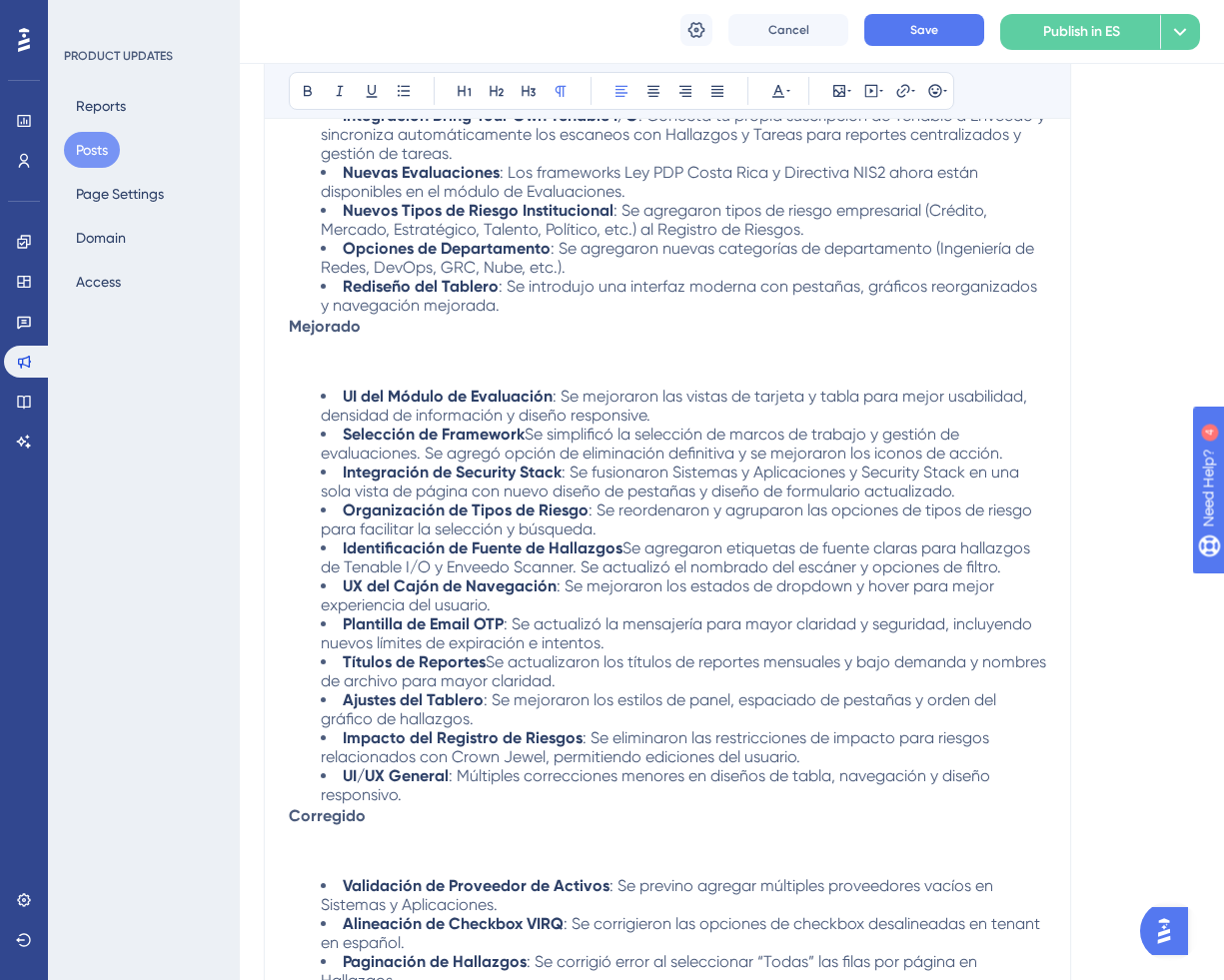 scroll, scrollTop: 537, scrollLeft: 0, axis: vertical 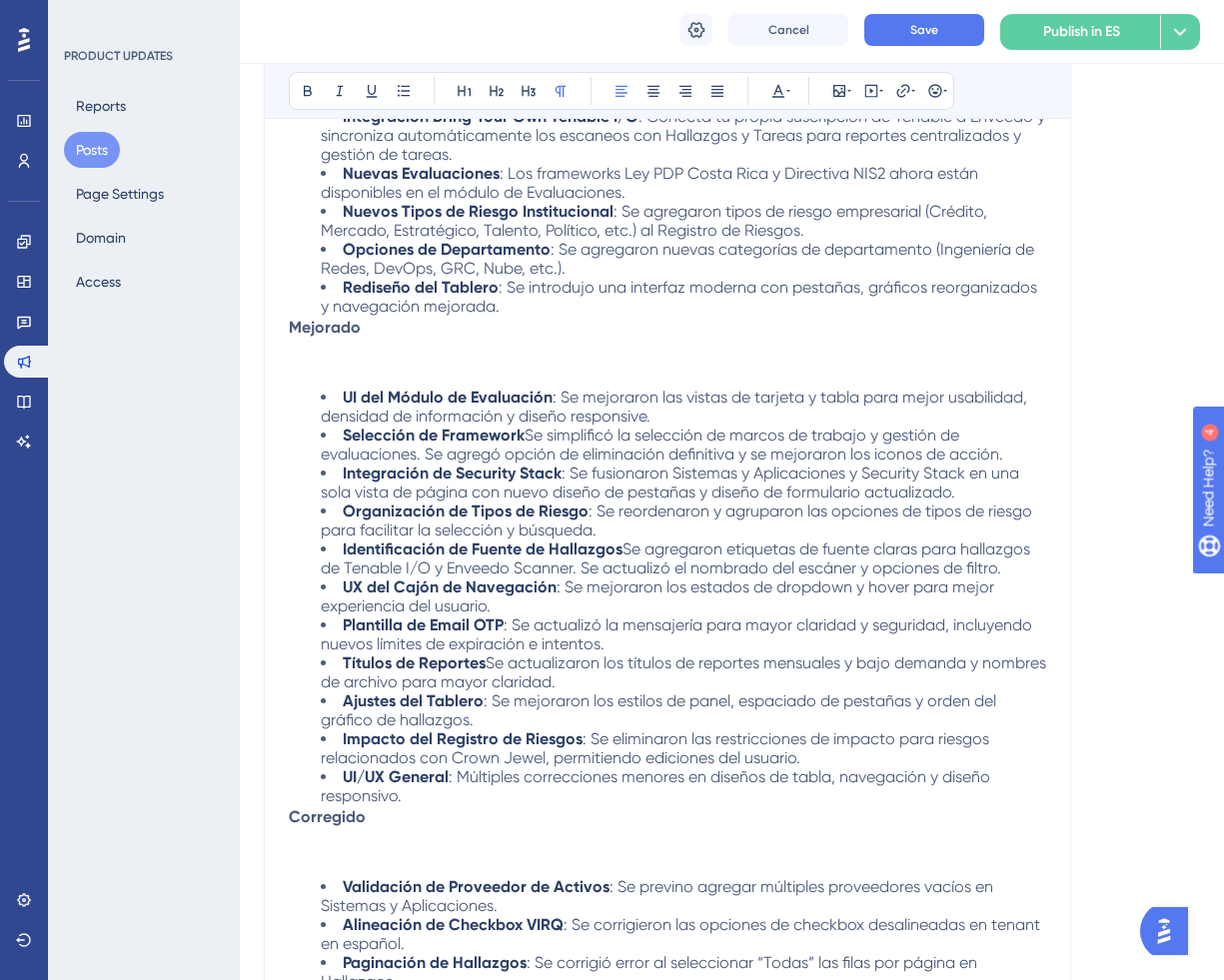 click on "Enveedo v9.2 Bold Italic Underline Bullet Point Heading 1 Heading 2 Heading 3 Normal Align Left Align Center Align Right Align Justify Text Color Insert Image Embed Video Hyperlink Emojis Esta actualización introduce numerosas mejoras en la gestión de vulnerabilidades, evaluación de riesgos y experiencia del usuario. Estas mejoras incluyen integración con Tenable I/O, la introducción de nuevos frameworks de evaluaciones, un tablero rediseñado, flujos de trabajo de evaluación mejorados y múltiples correcciones de errores. 🚀  Nuevo Integración Bring Your Own Tenable I/O : Conecta tu propia suscripción de Tenable a Enveedo y sincroniza automáticamente los escaneos con Hallazgos y Tareas para reportes centralizados y gestión de tareas. Nuevas Evaluaciones : Los frameworks Ley PDP Costa Rica y Directiva NIS2 ahora están disponibles en el módulo de Evaluaciones. Nuevos Tipos de Riesgo Institucional Opciones de Departamento Rediseño del Tablero Mejorado UI del Módulo de Evaluación UI/UX General" at bounding box center (667, 664) 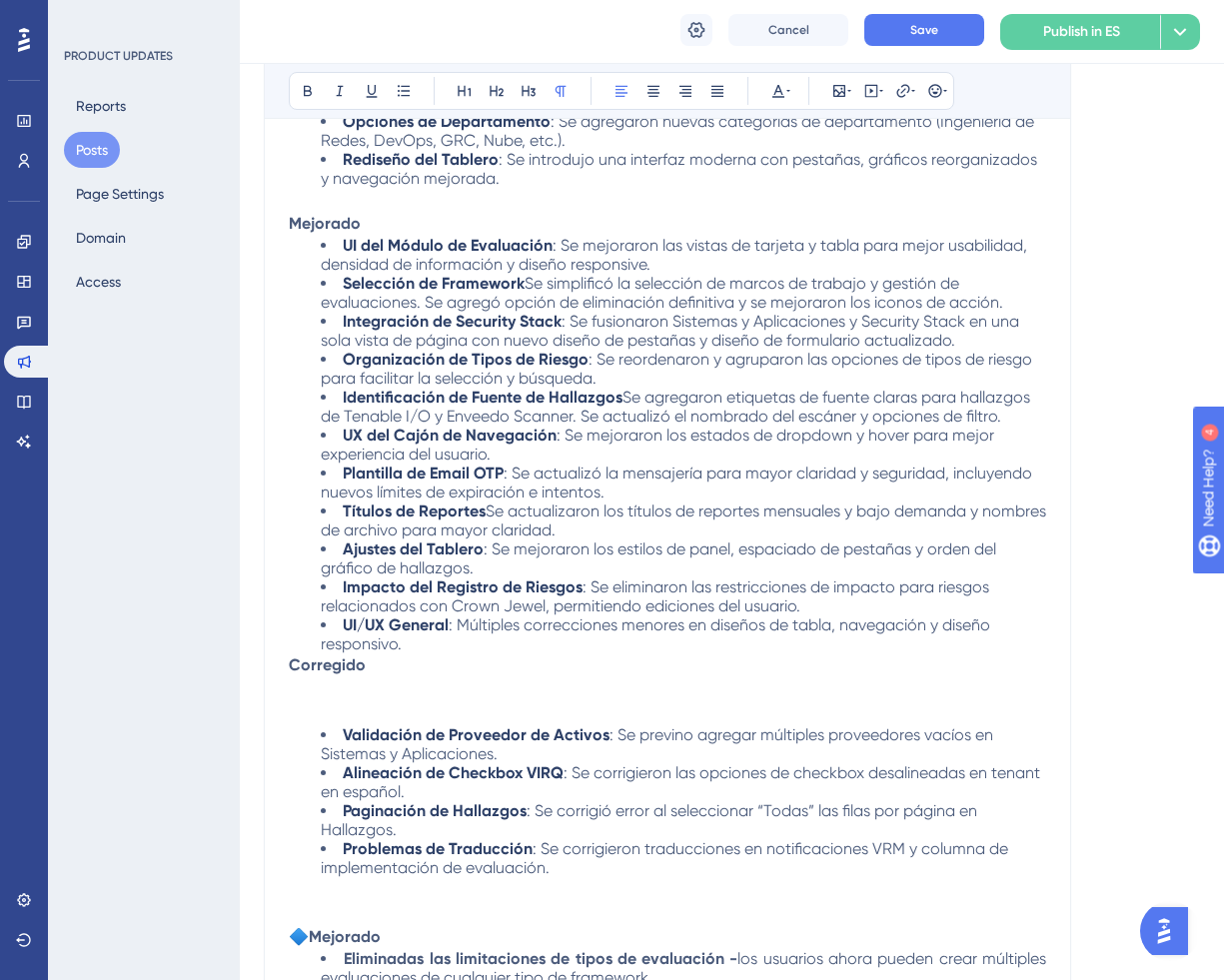 scroll, scrollTop: 671, scrollLeft: 0, axis: vertical 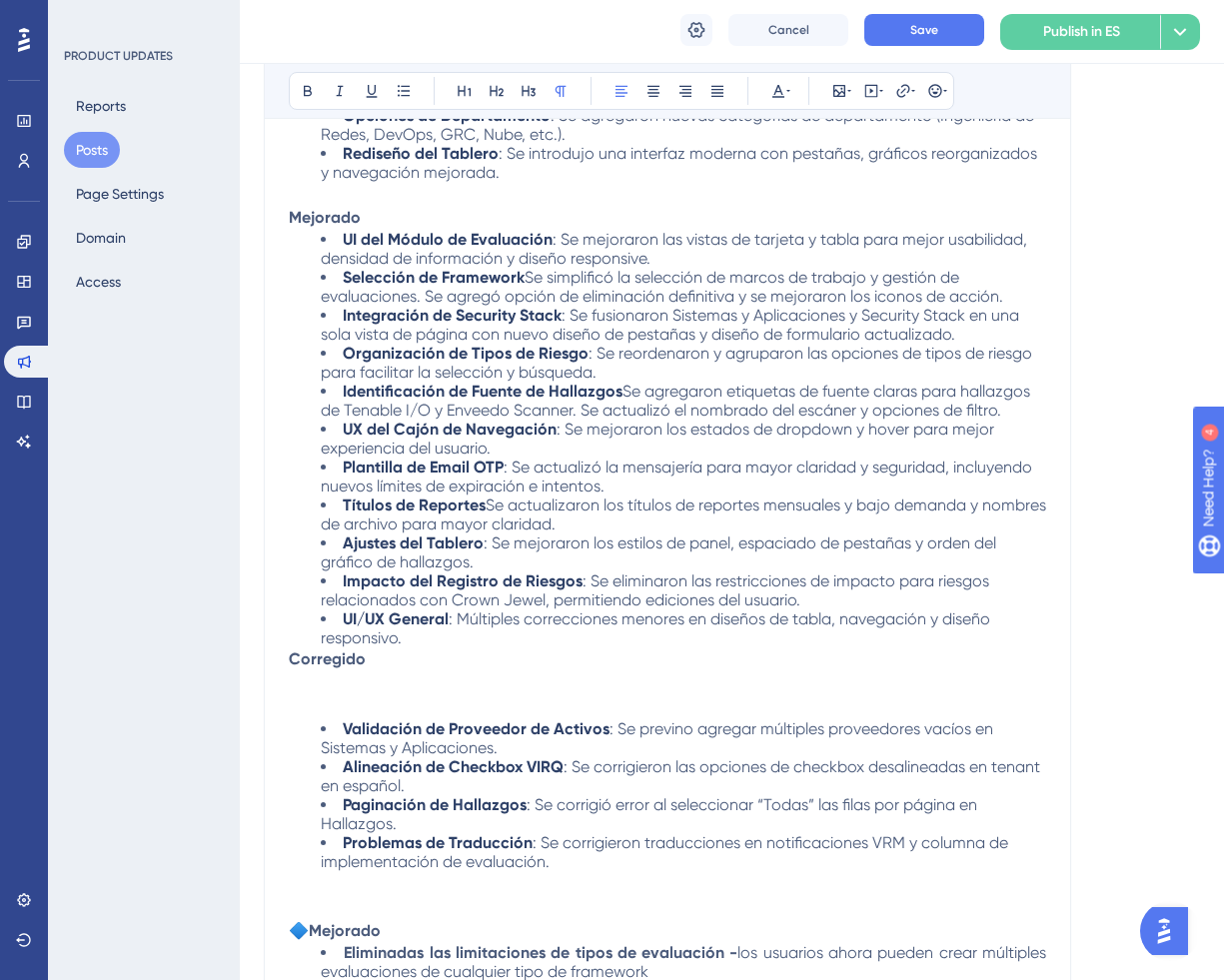 click on "Enveedo v9.2 Bold Italic Underline Bullet Point Heading 1 Heading 2 Heading 3 Normal Align Left Align Center Align Right Align Justify Text Color Insert Image Embed Video Hyperlink Emojis Esta actualización introduce numerosas mejoras en la gestión de vulnerabilidades, evaluación de riesgos y experiencia del usuario. Estas mejoras incluyen integración con Tenable I/O, la introducción de nuevos frameworks de evaluaciones, un tablero rediseñado, flujos de trabajo de evaluación mejorados y múltiples correcciones de errores. 🚀  Nuevo Integración Bring Your Own Tenable I/O : Conecta tu propia suscripción de Tenable a Enveedo y sincroniza automáticamente los escaneos con Hallazgos y Tareas para reportes centralizados y gestión de tareas. Nuevas Evaluaciones : Los frameworks Ley PDP Costa Rica y Directiva NIS2 ahora están disponibles en el módulo de Evaluaciones. Nuevos Tipos de Riesgo Institucional Opciones de Departamento Rediseño del Tablero Mejorado UI del Módulo de Evaluación UI/UX General" at bounding box center (667, 518) 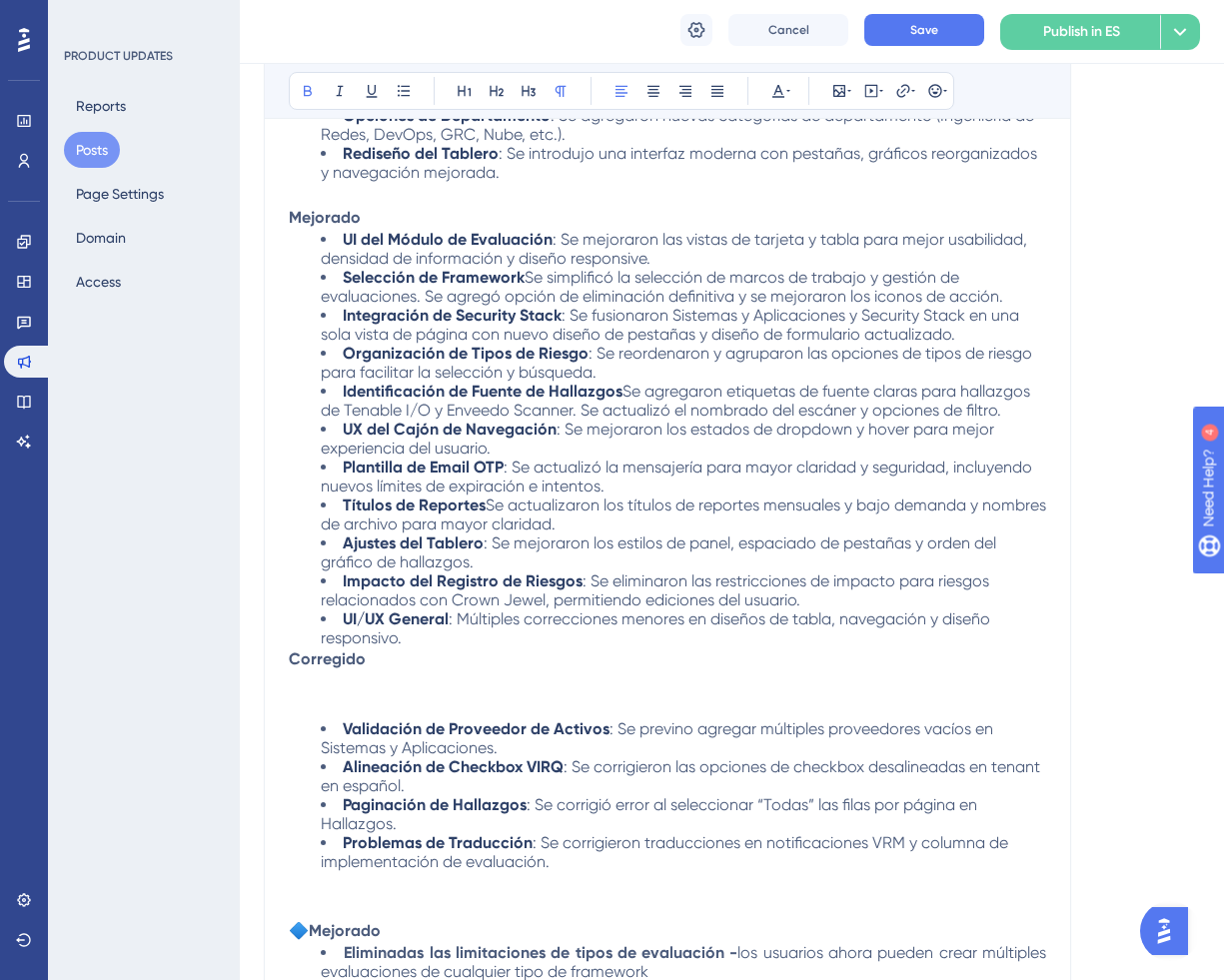 click on "Corregido" at bounding box center [327, 658] 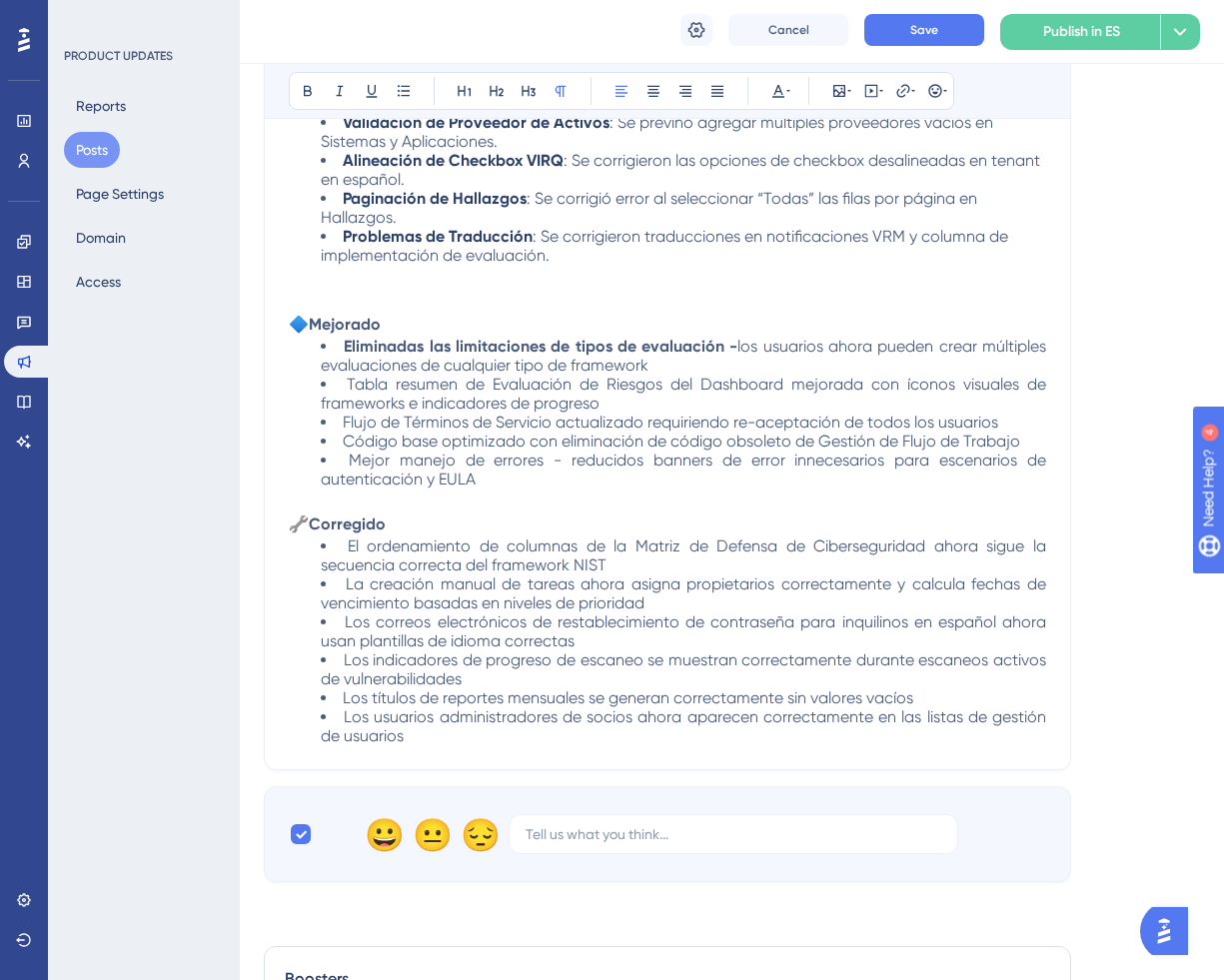 scroll, scrollTop: 1278, scrollLeft: 0, axis: vertical 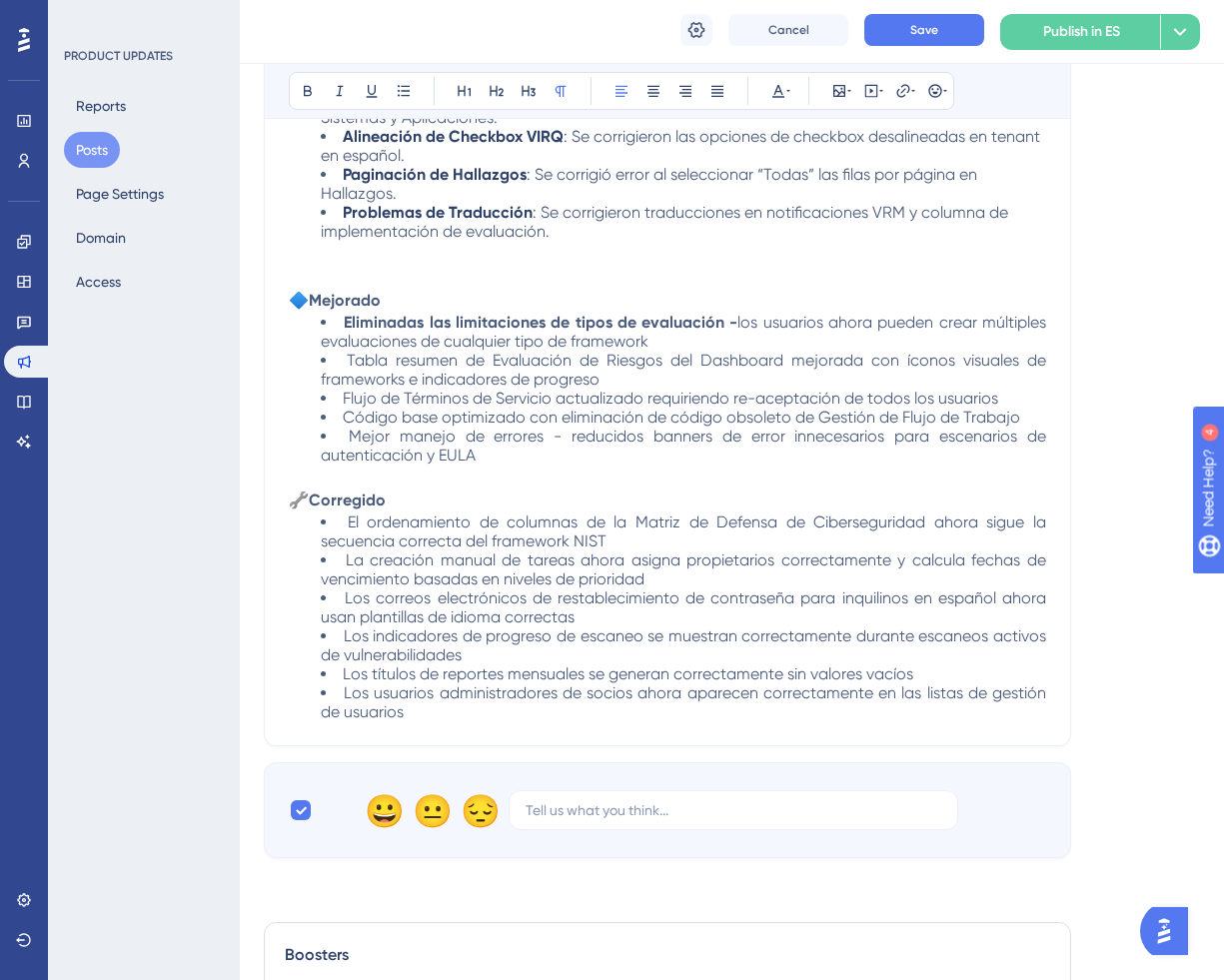 click on "🔷 Mejorado" at bounding box center [667, 301] 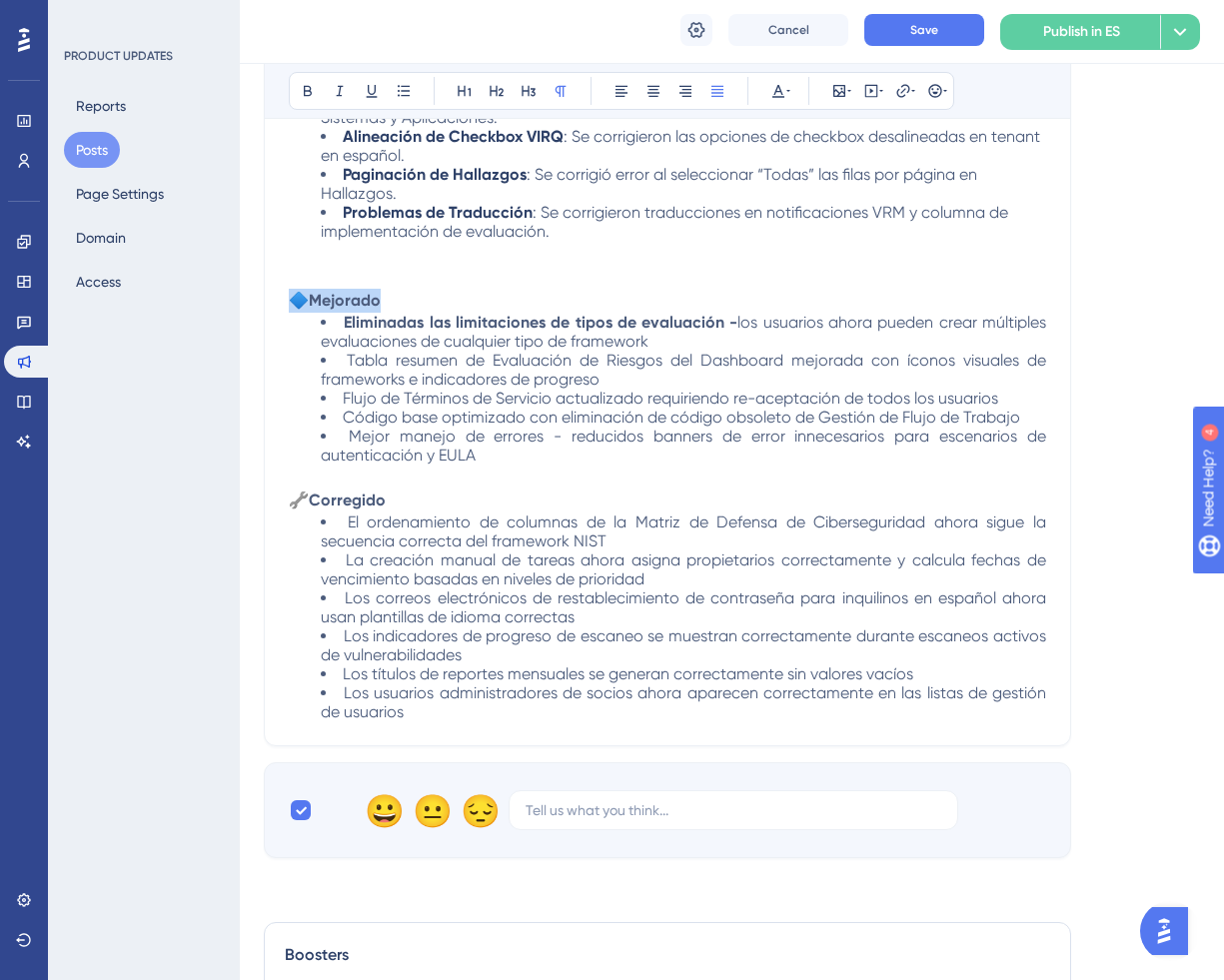 copy on "🔷 Mejorado" 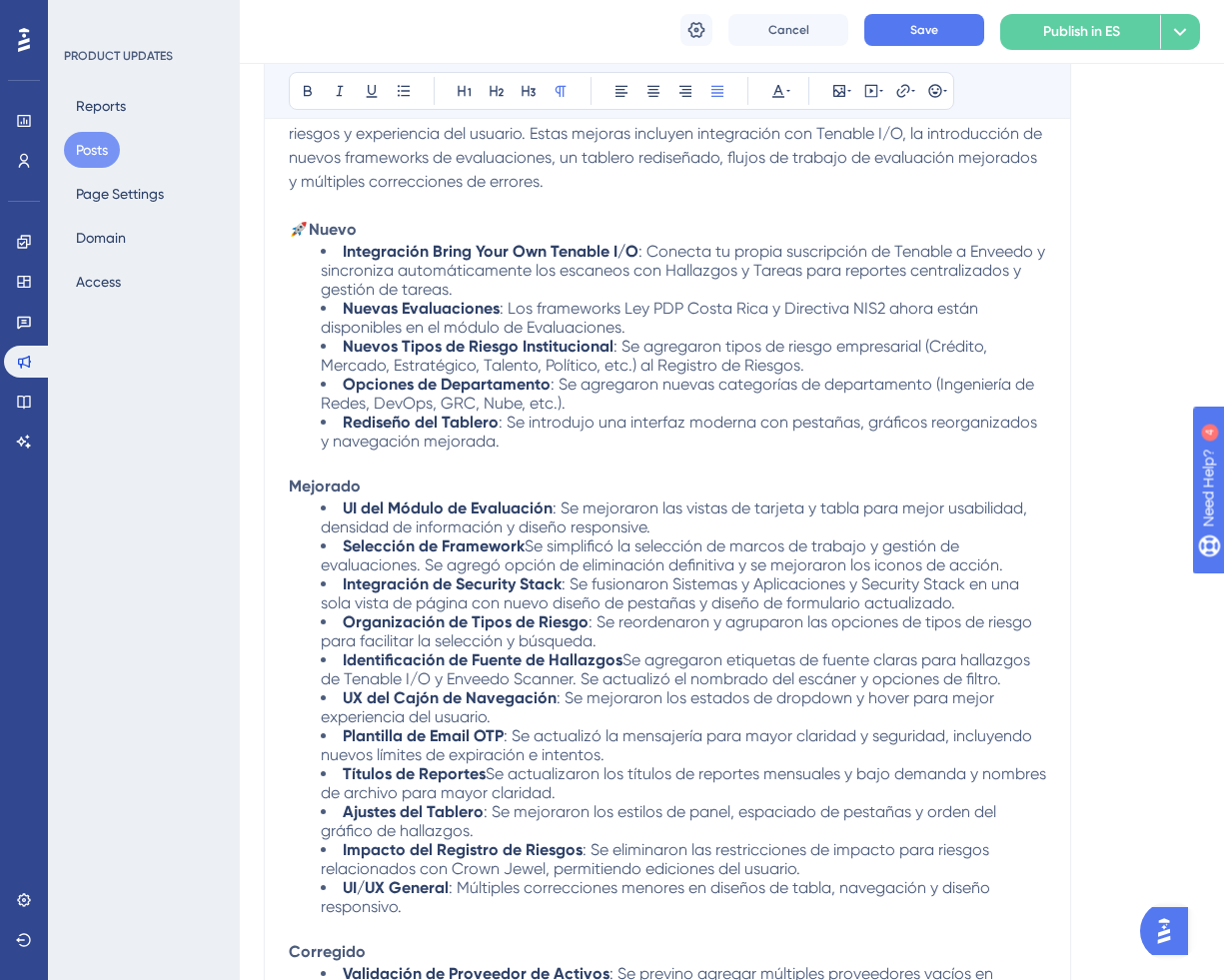 scroll, scrollTop: 399, scrollLeft: 0, axis: vertical 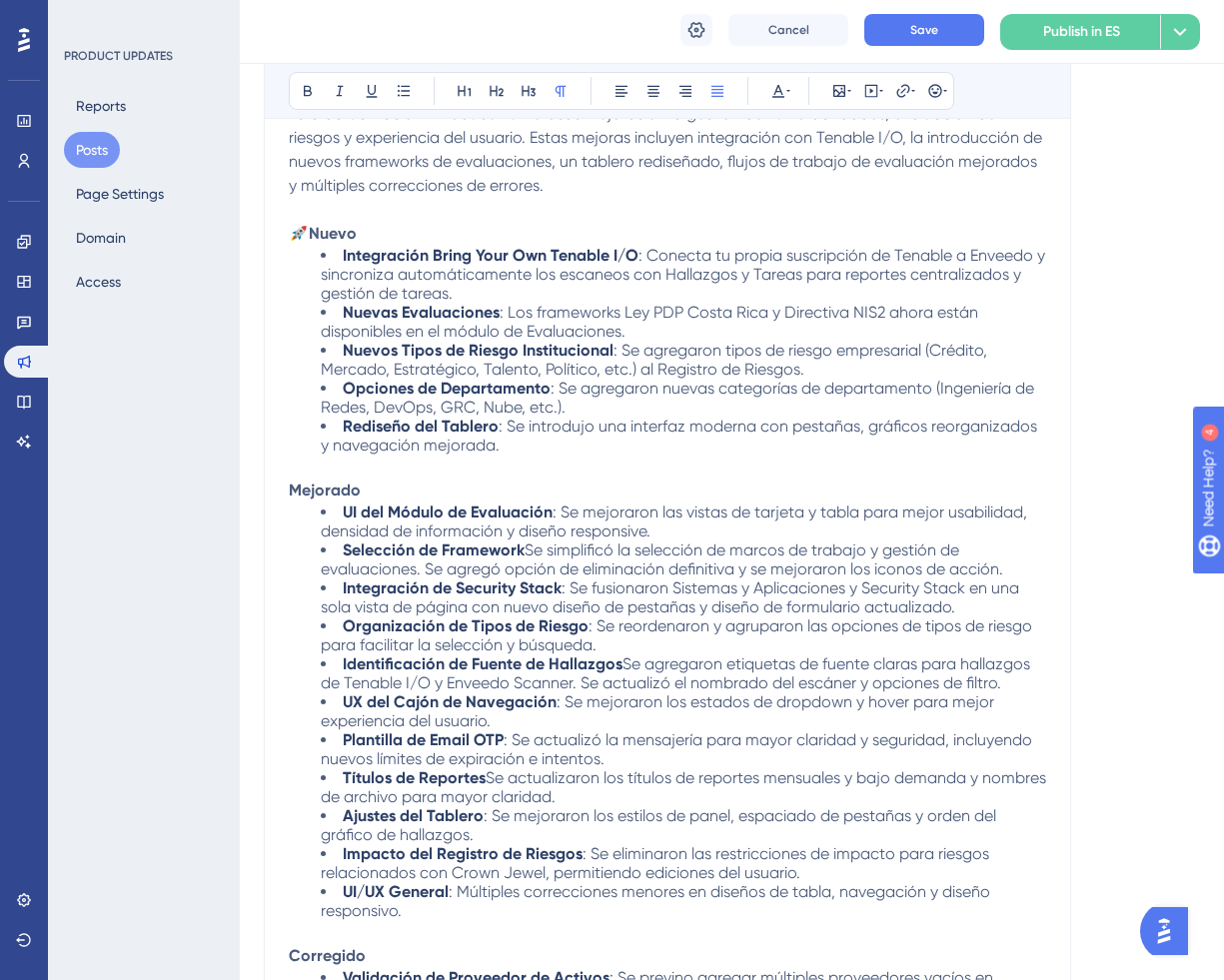 click on "Mejorado" at bounding box center (667, 490) 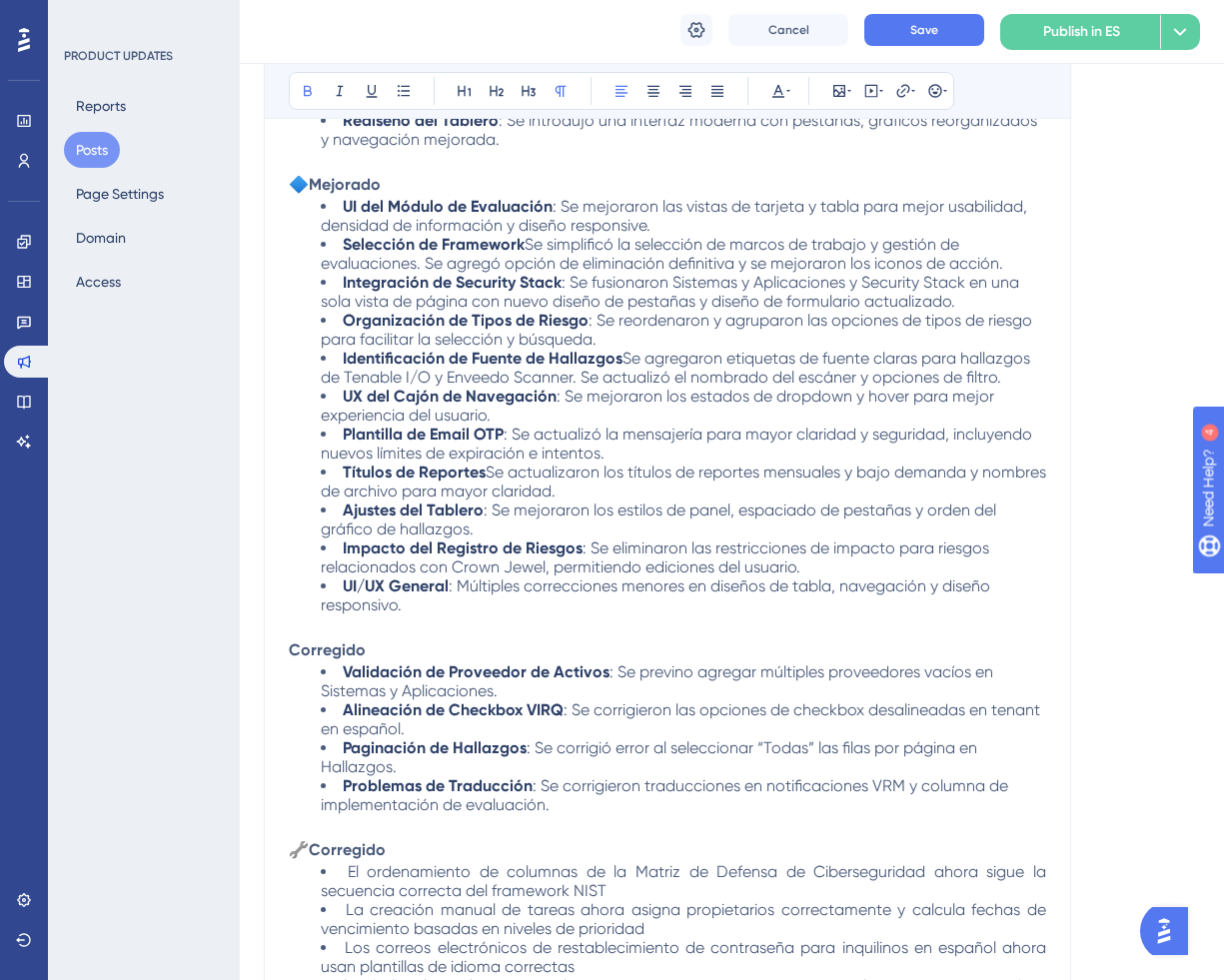 scroll, scrollTop: 811, scrollLeft: 0, axis: vertical 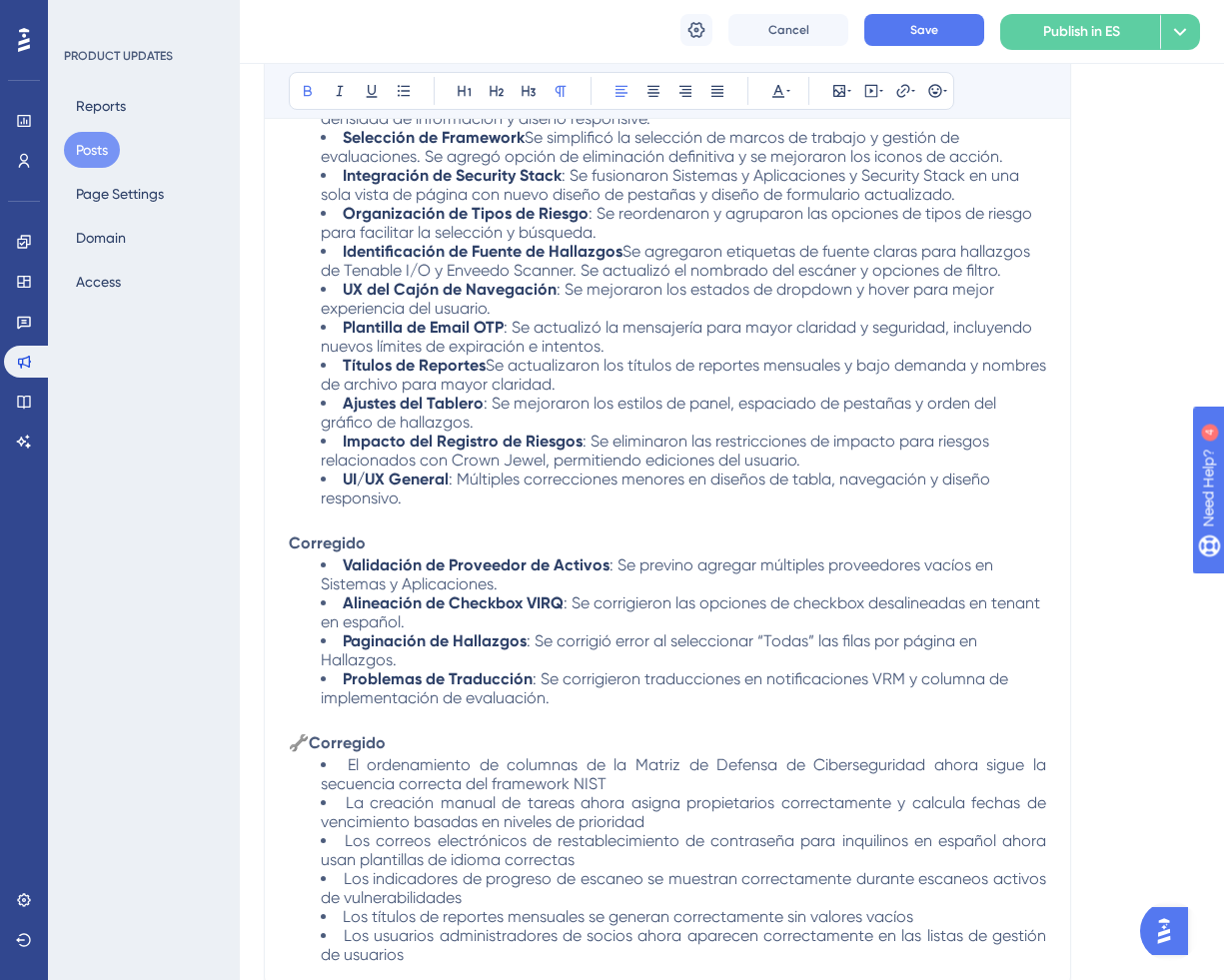 click on "Corregido" at bounding box center [667, 543] 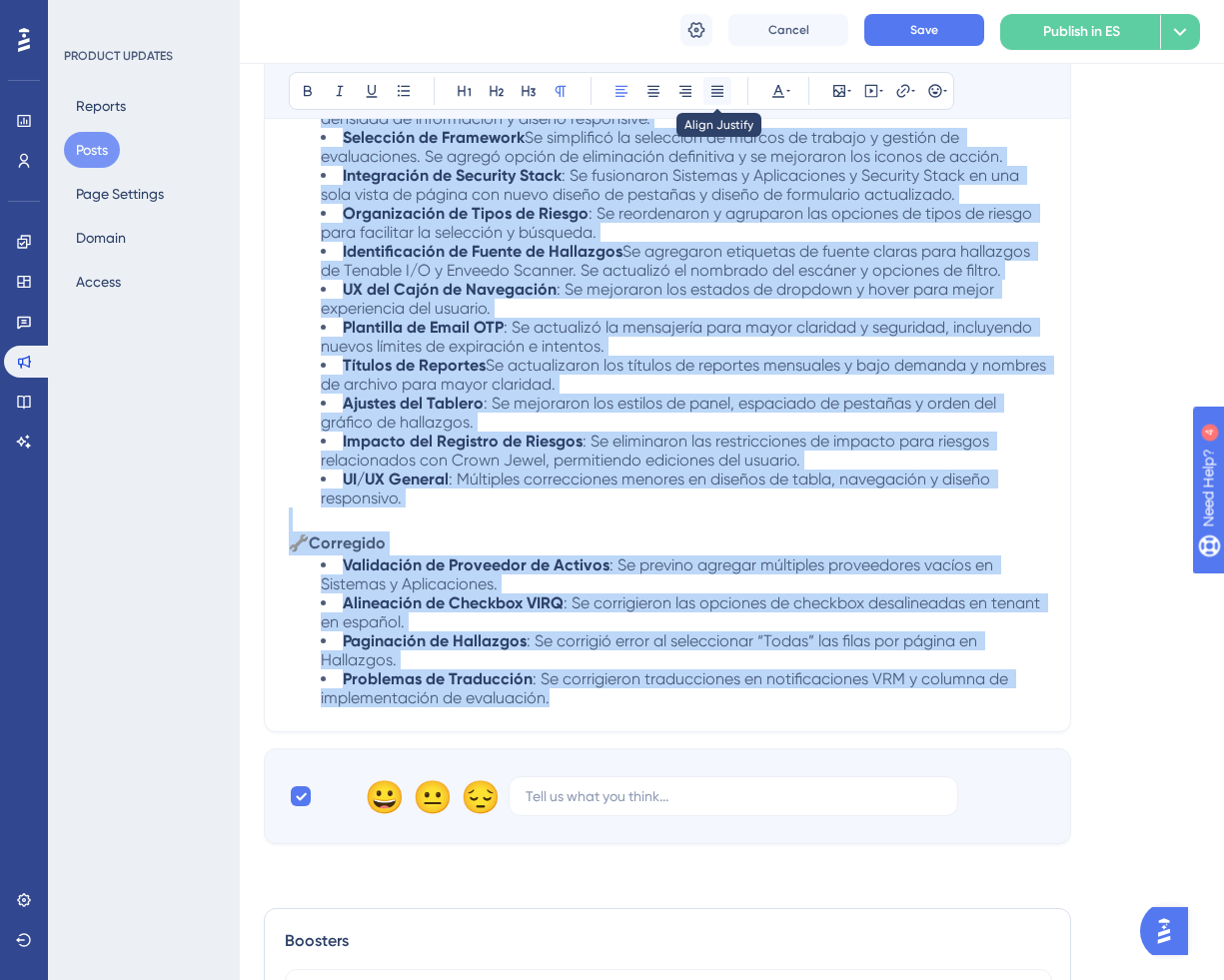 click 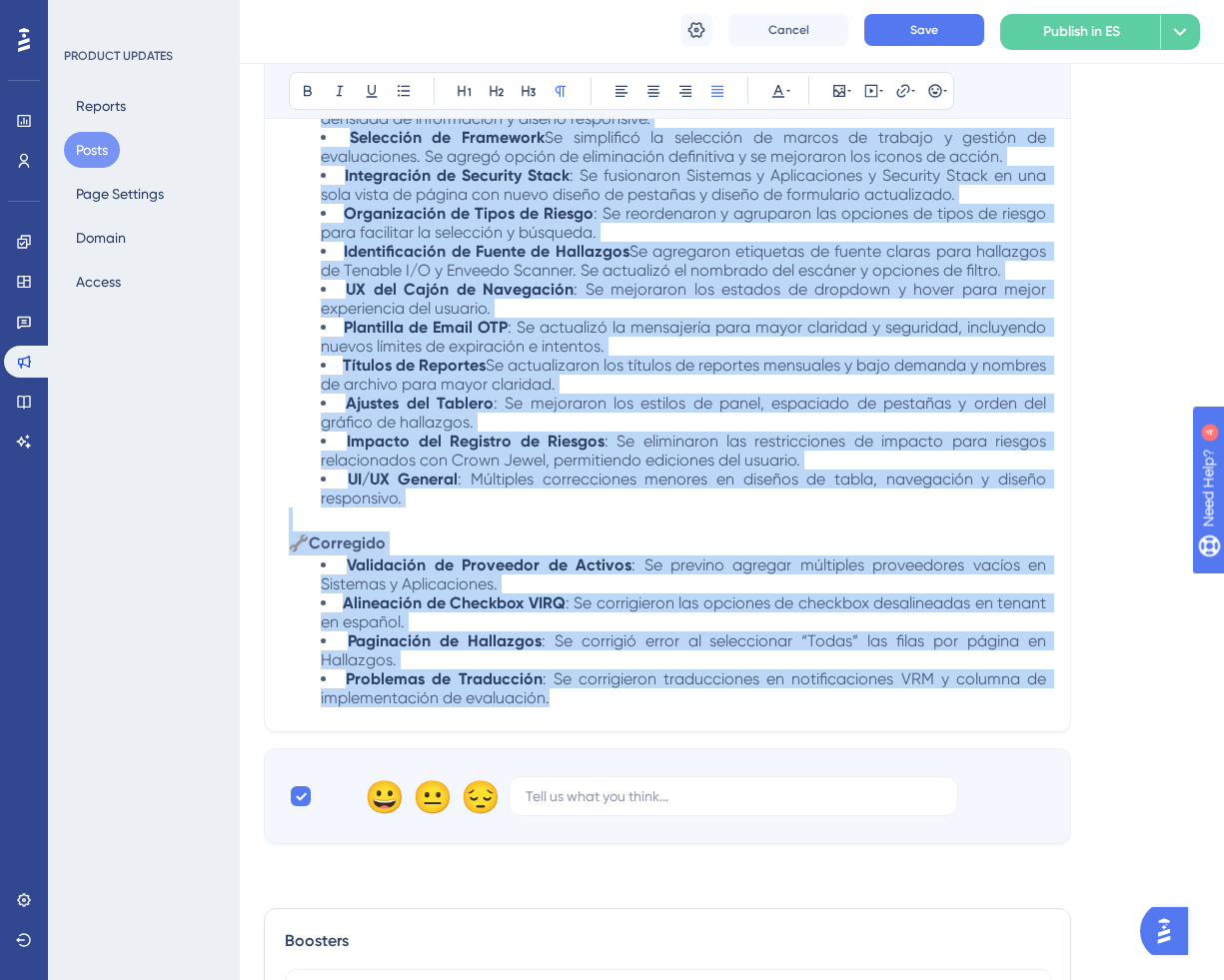 click on "Se actualizaron los títulos de reportes mensuales y bajo demanda y nombres de archivo para mayor claridad." at bounding box center [685, 375] 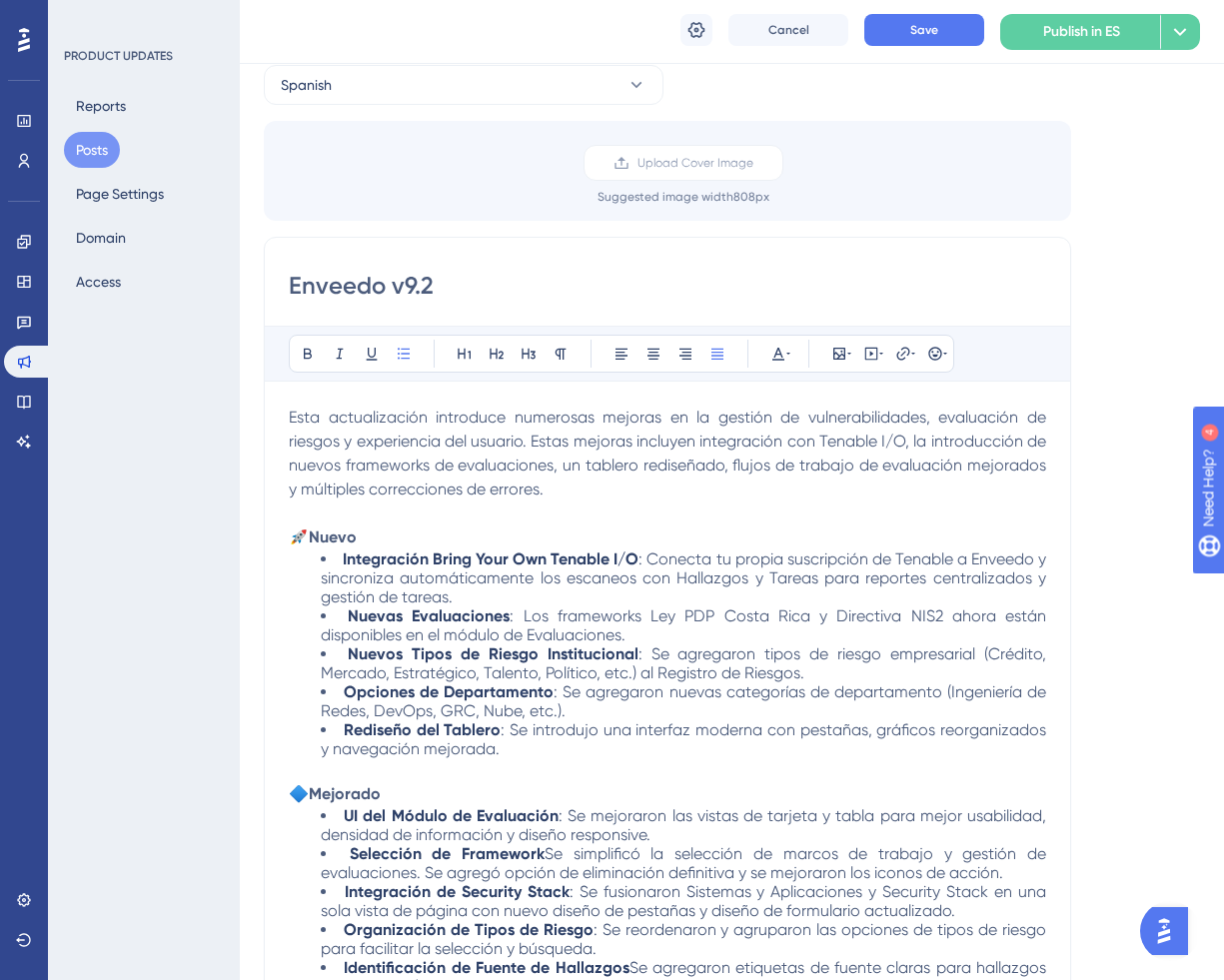 scroll, scrollTop: 0, scrollLeft: 0, axis: both 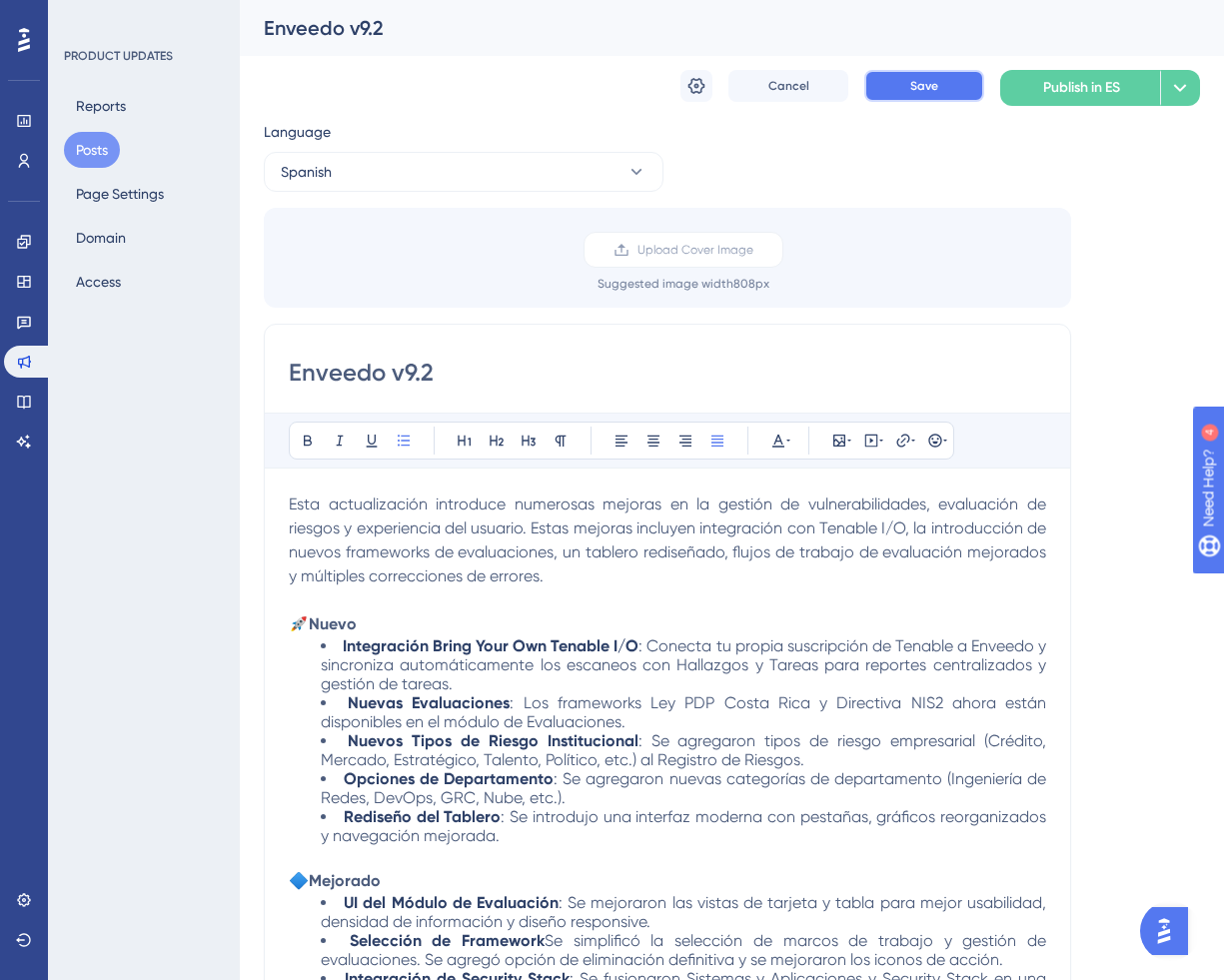 click on "Save" at bounding box center (924, 86) 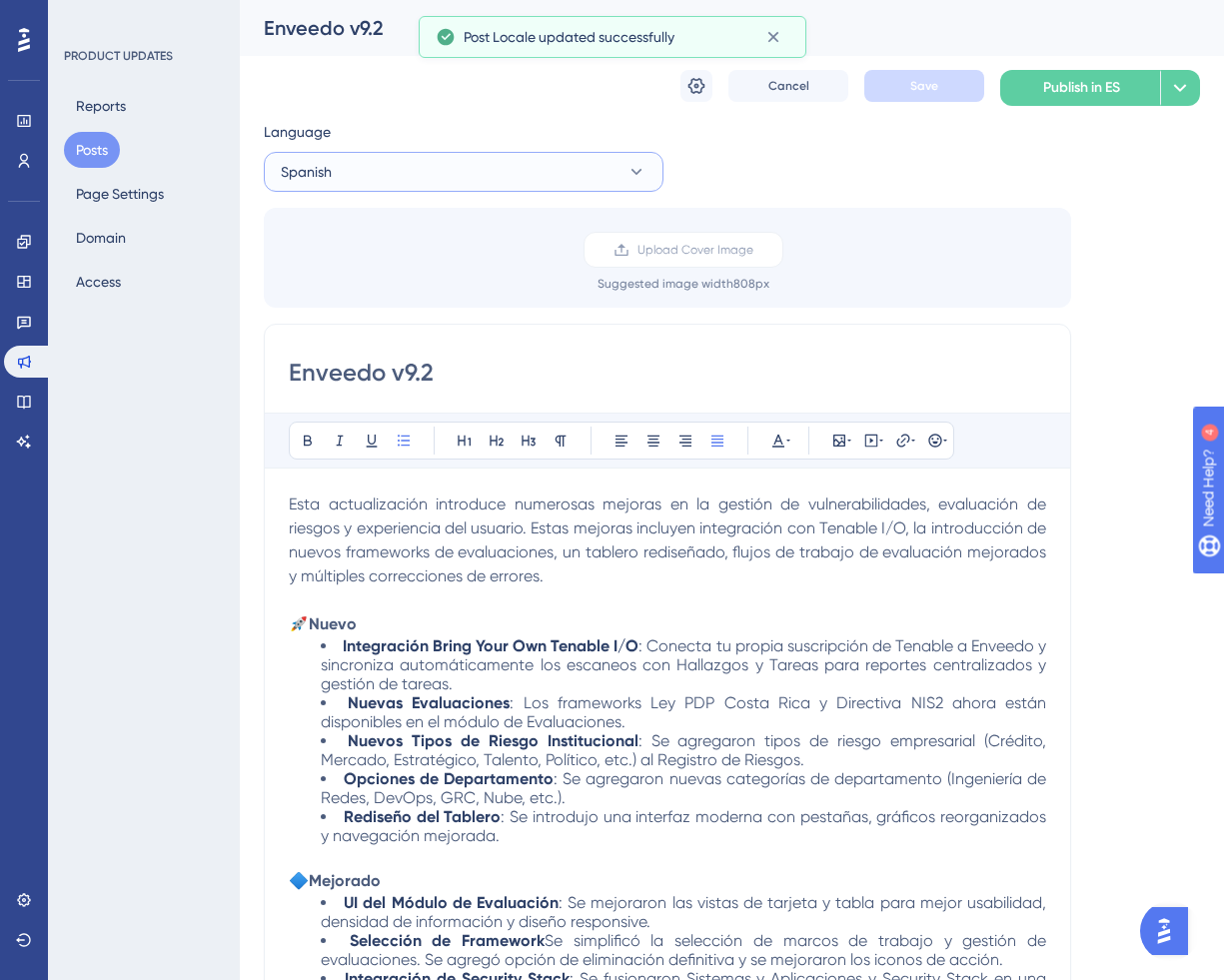 click on "Spanish" at bounding box center (464, 172) 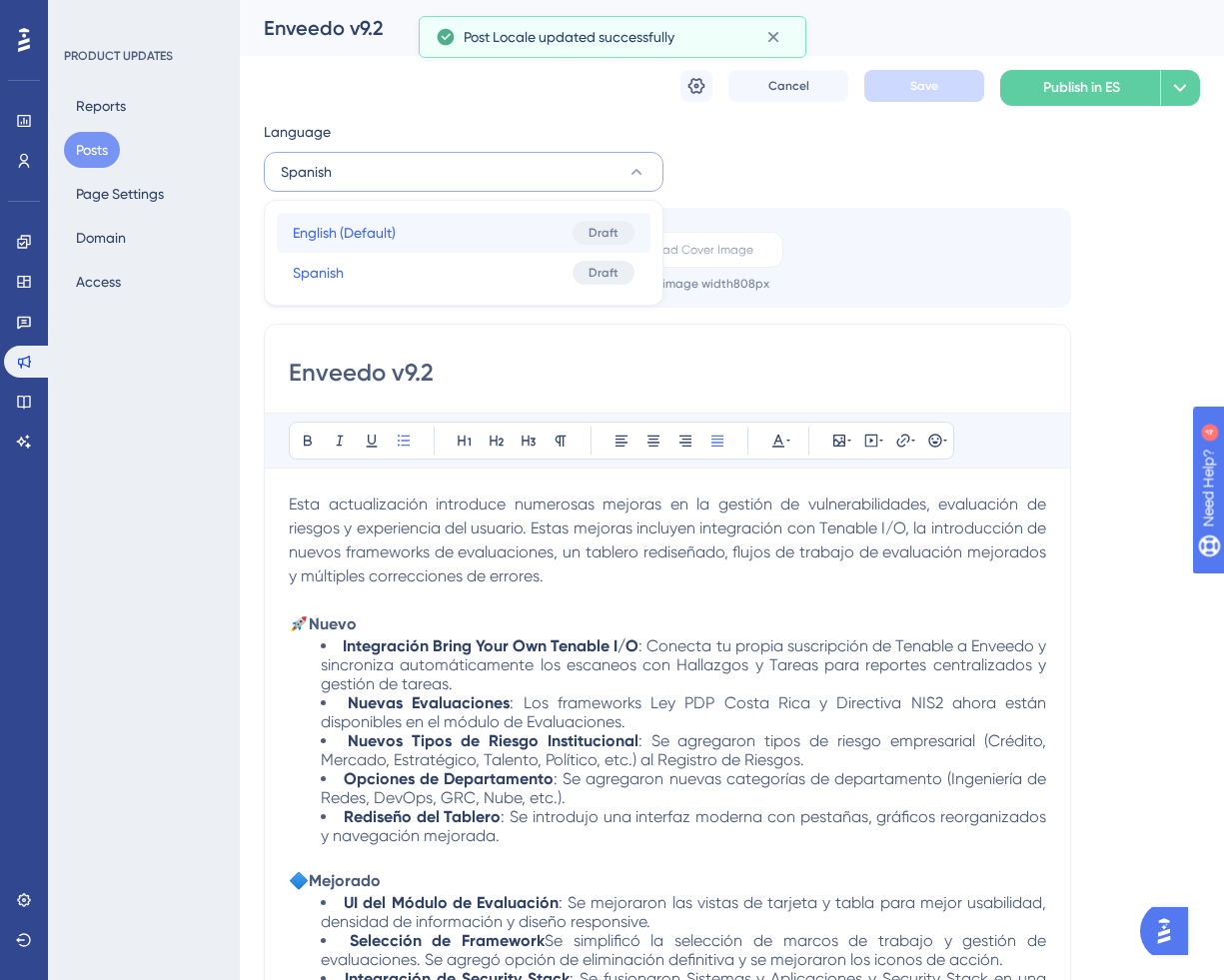 click on "English (Default) English (Default) Draft" at bounding box center (464, 233) 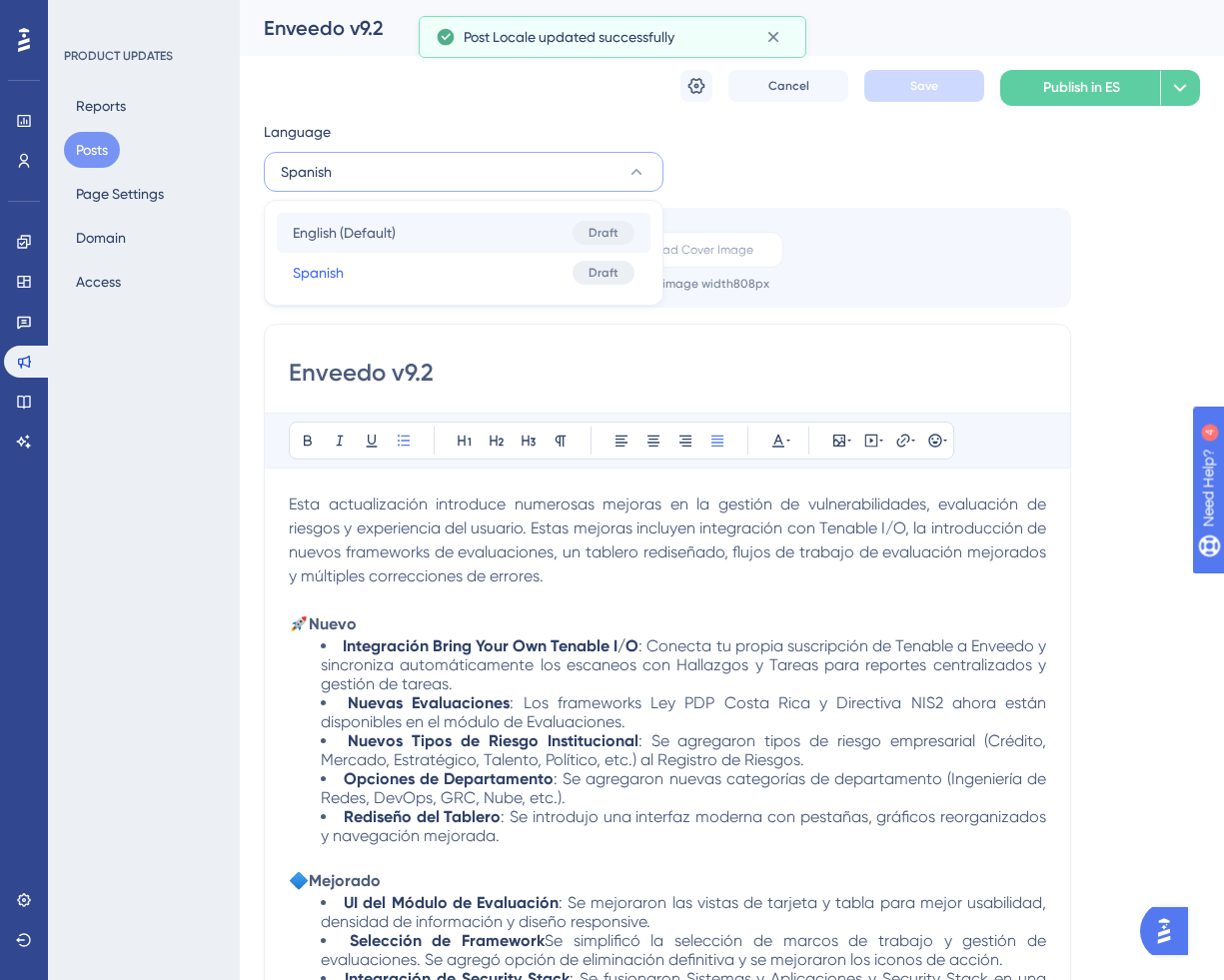 type on "🚀 v9.1 is here!" 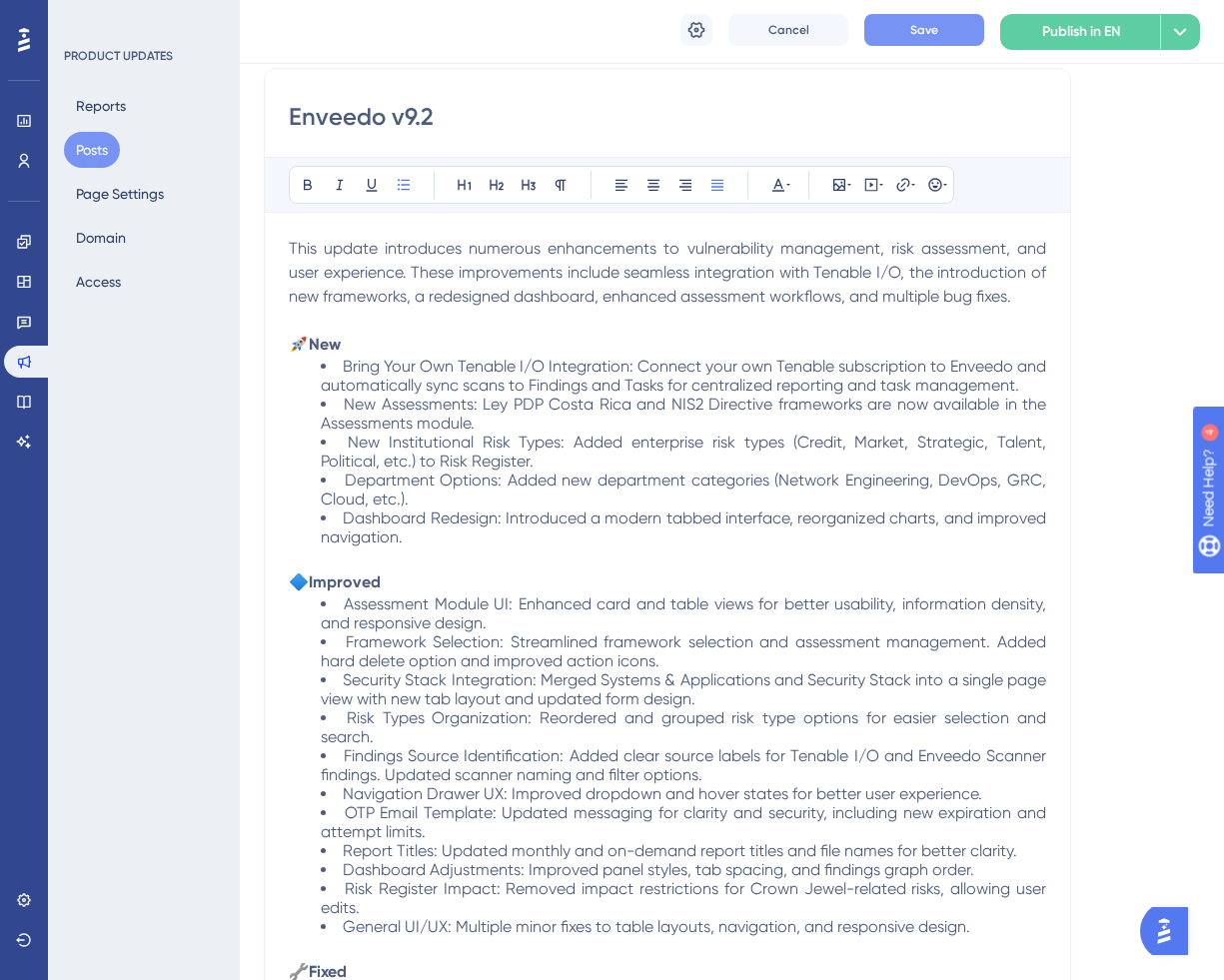 scroll, scrollTop: 0, scrollLeft: 0, axis: both 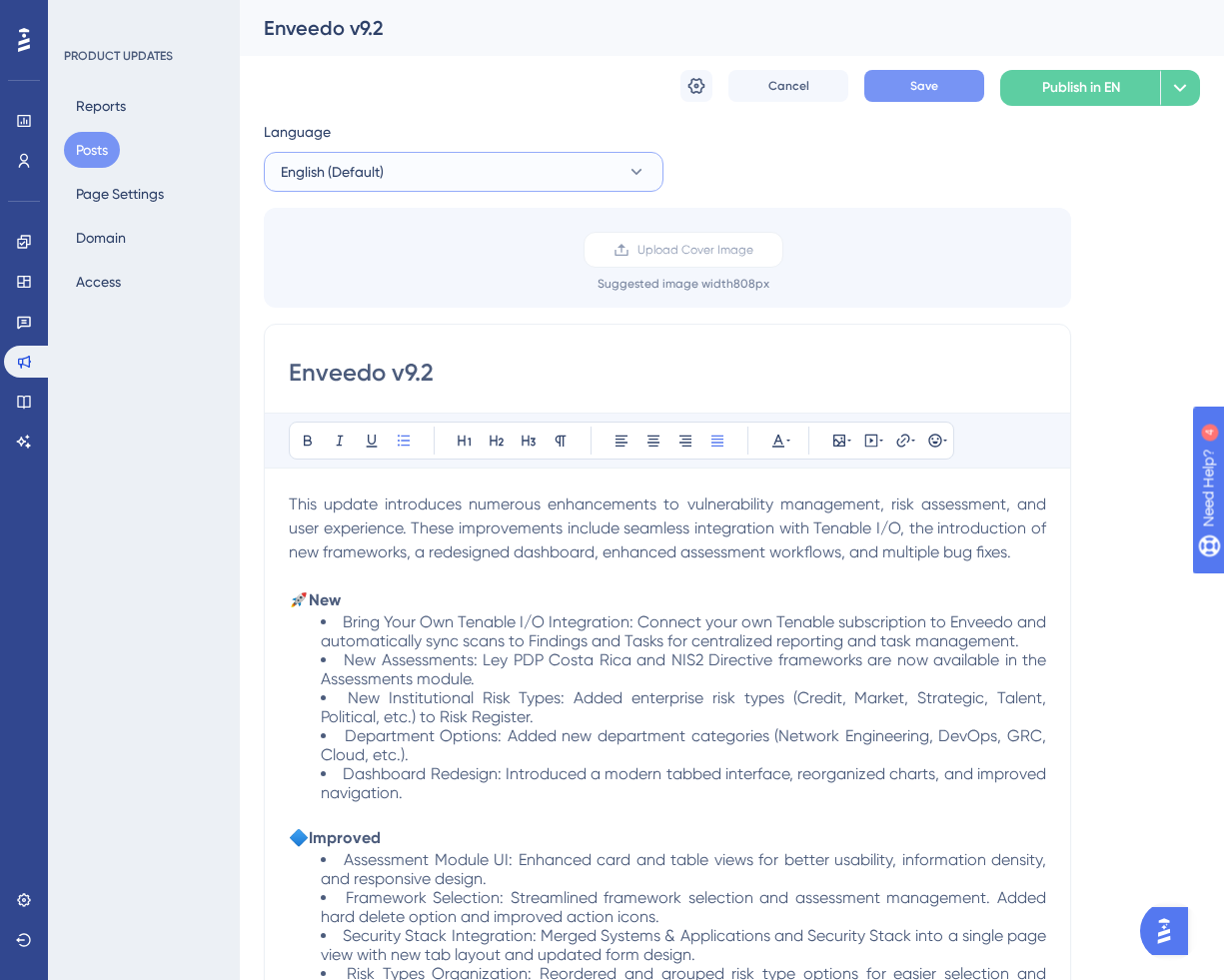 click on "English (Default)" at bounding box center [464, 172] 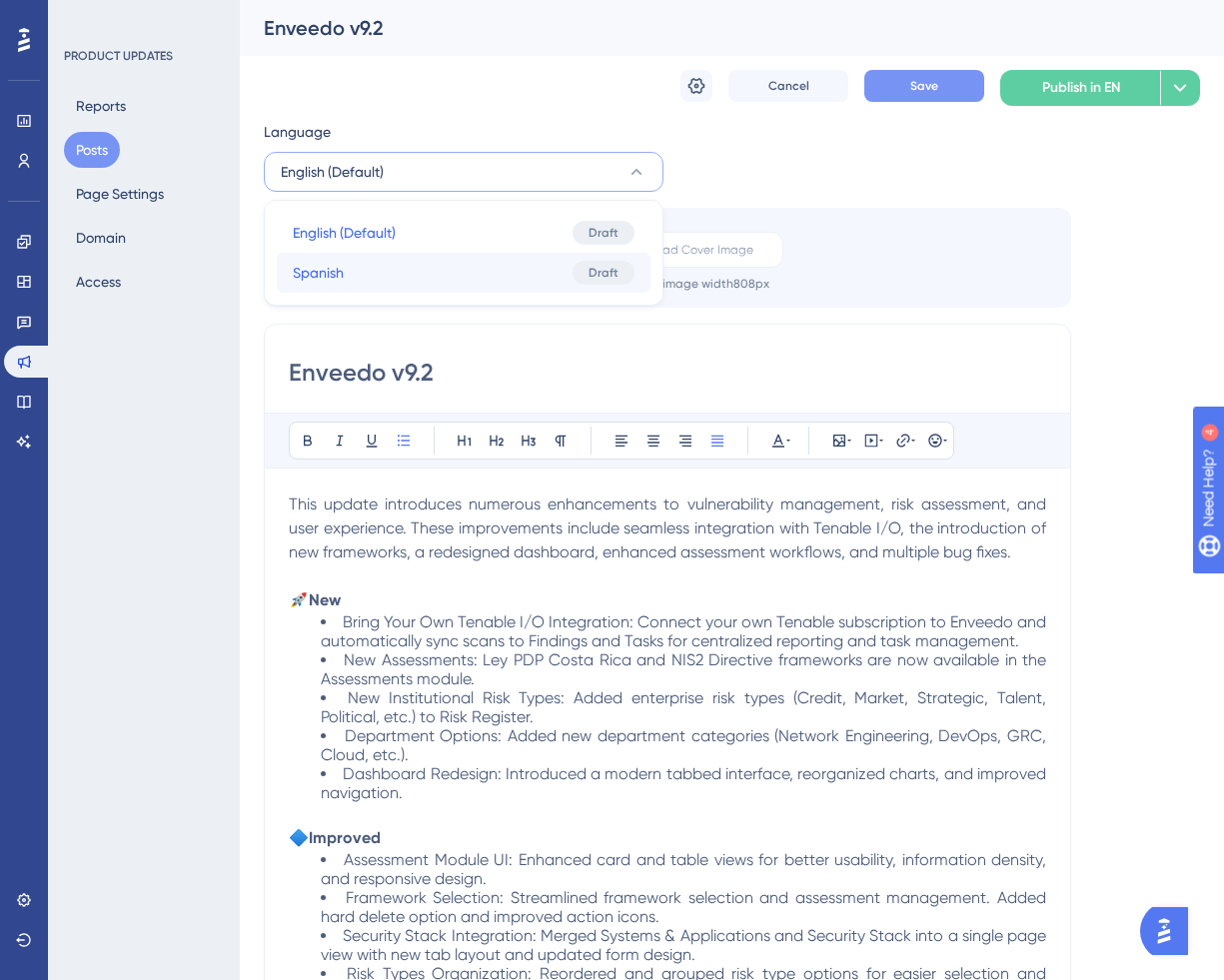 click on "Spanish Spanish Draft" at bounding box center [464, 273] 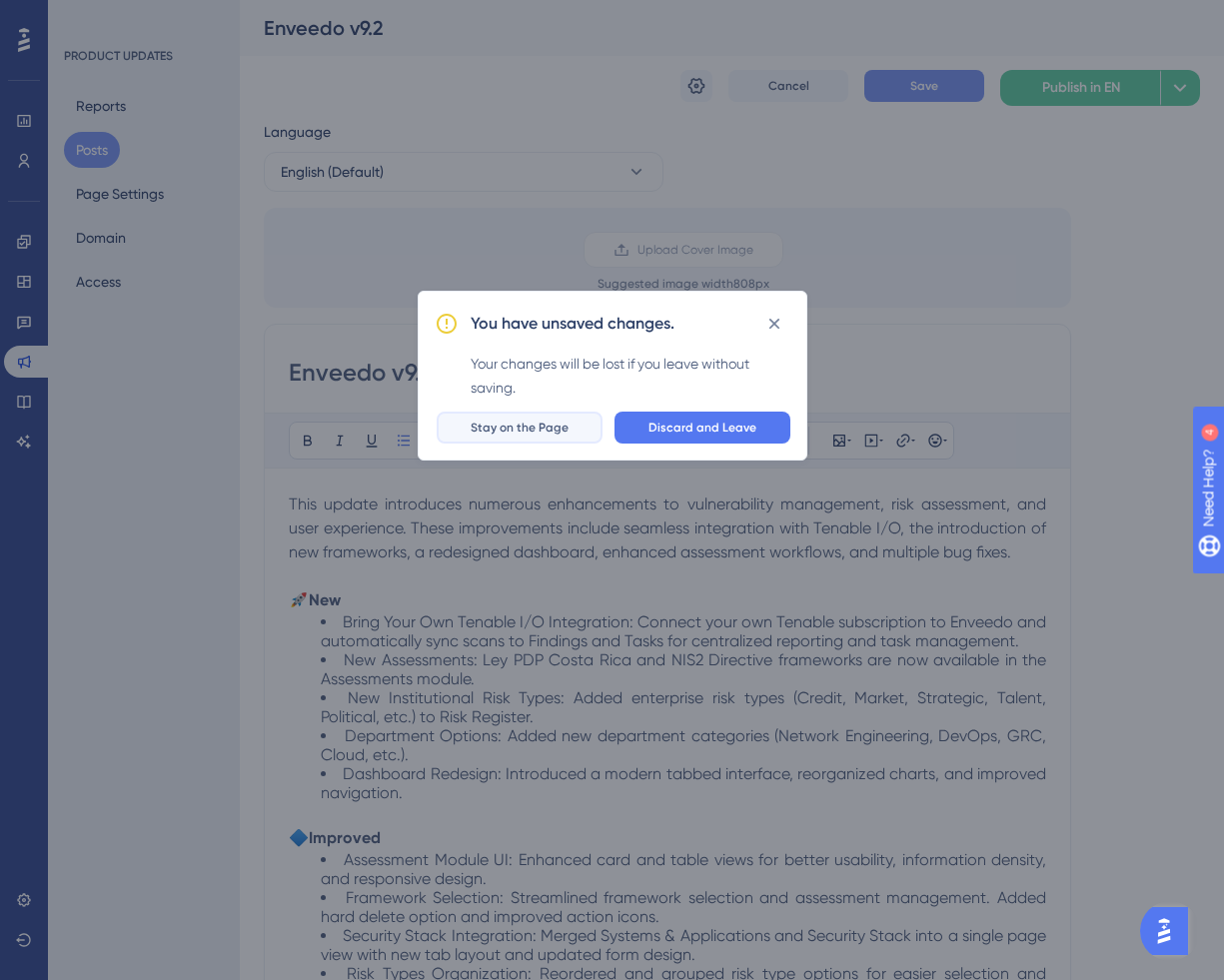 click on "Stay on the Page" at bounding box center [520, 428] 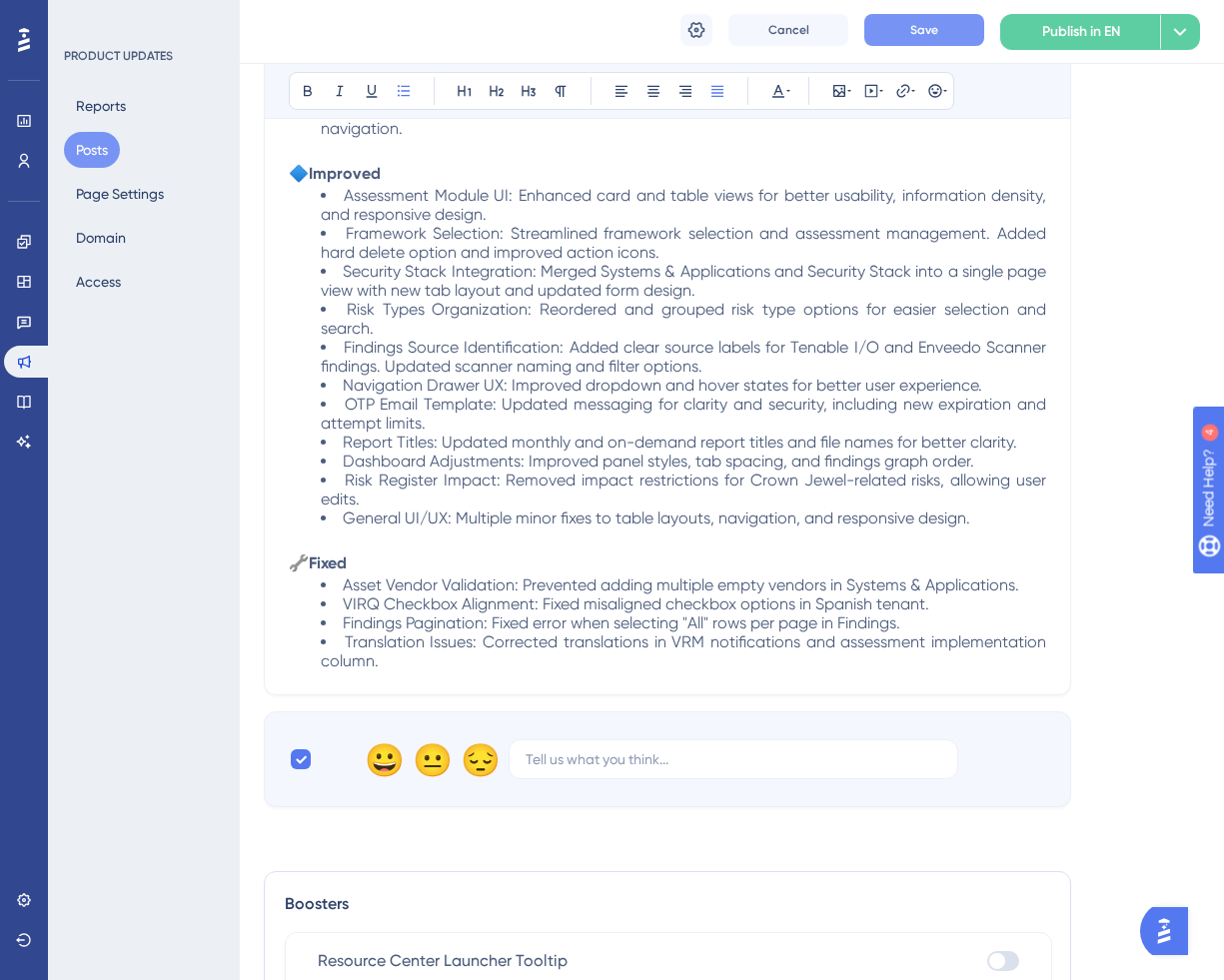 scroll, scrollTop: 0, scrollLeft: 0, axis: both 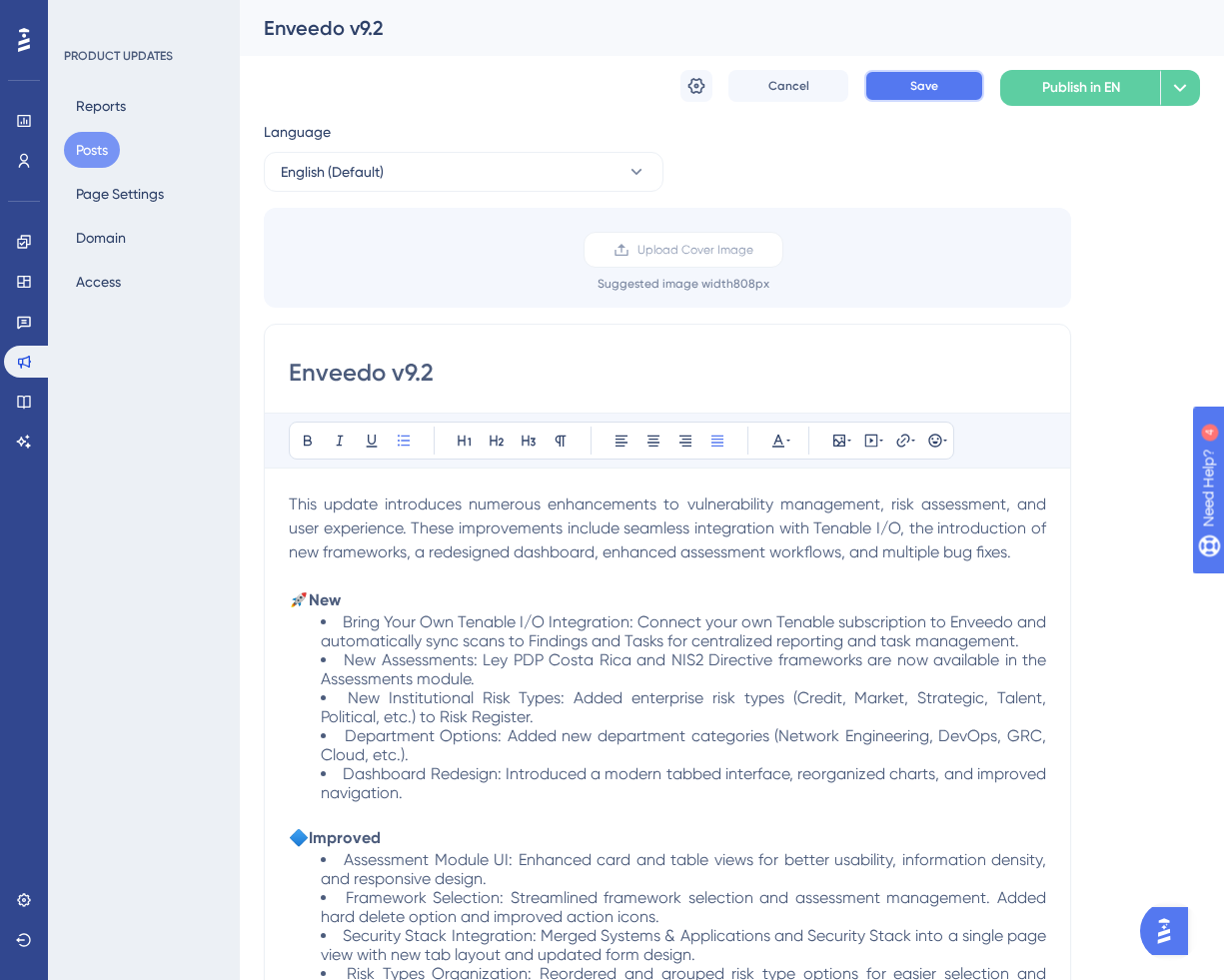 click on "Save" at bounding box center (924, 86) 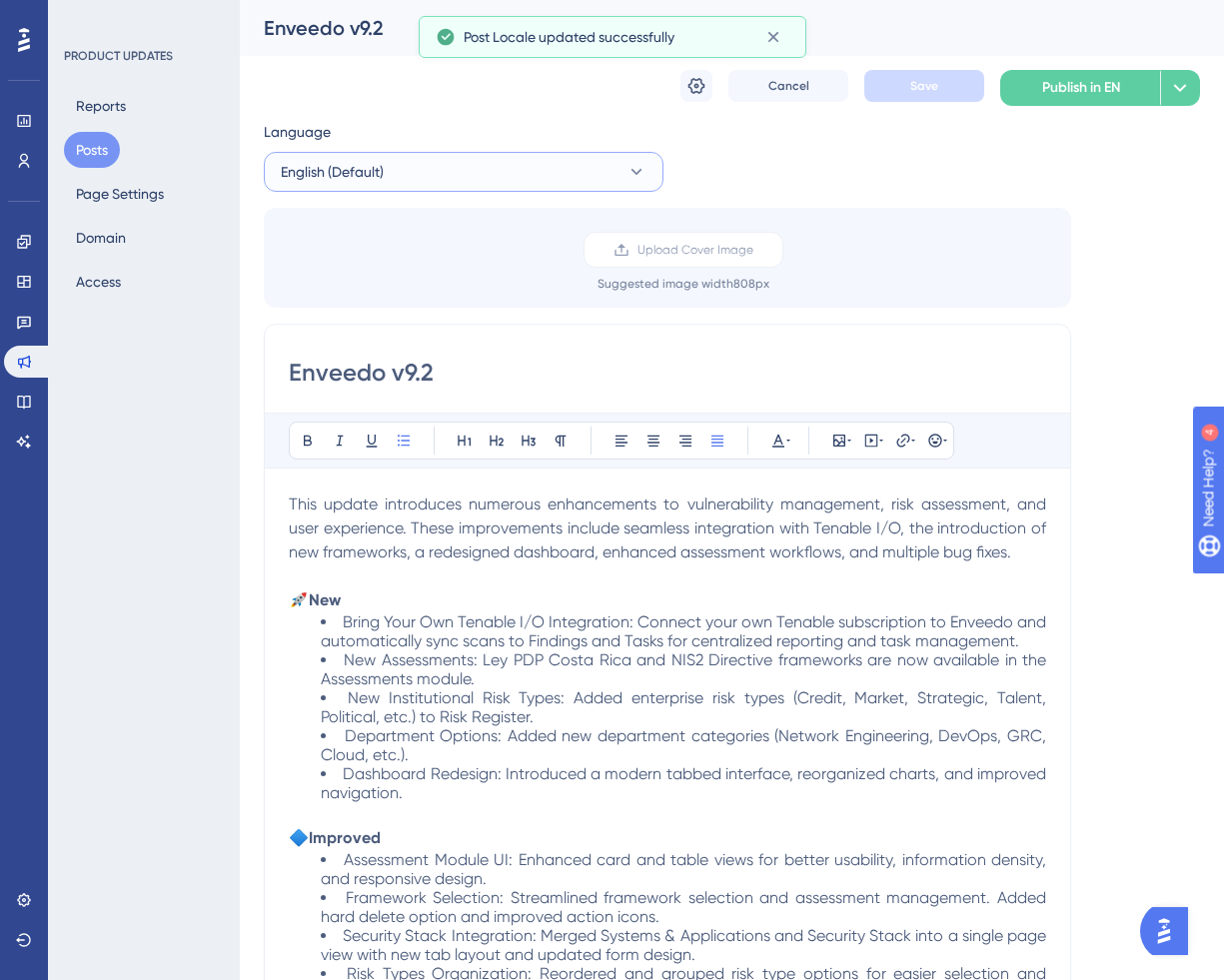 click on "English (Default)" at bounding box center [464, 172] 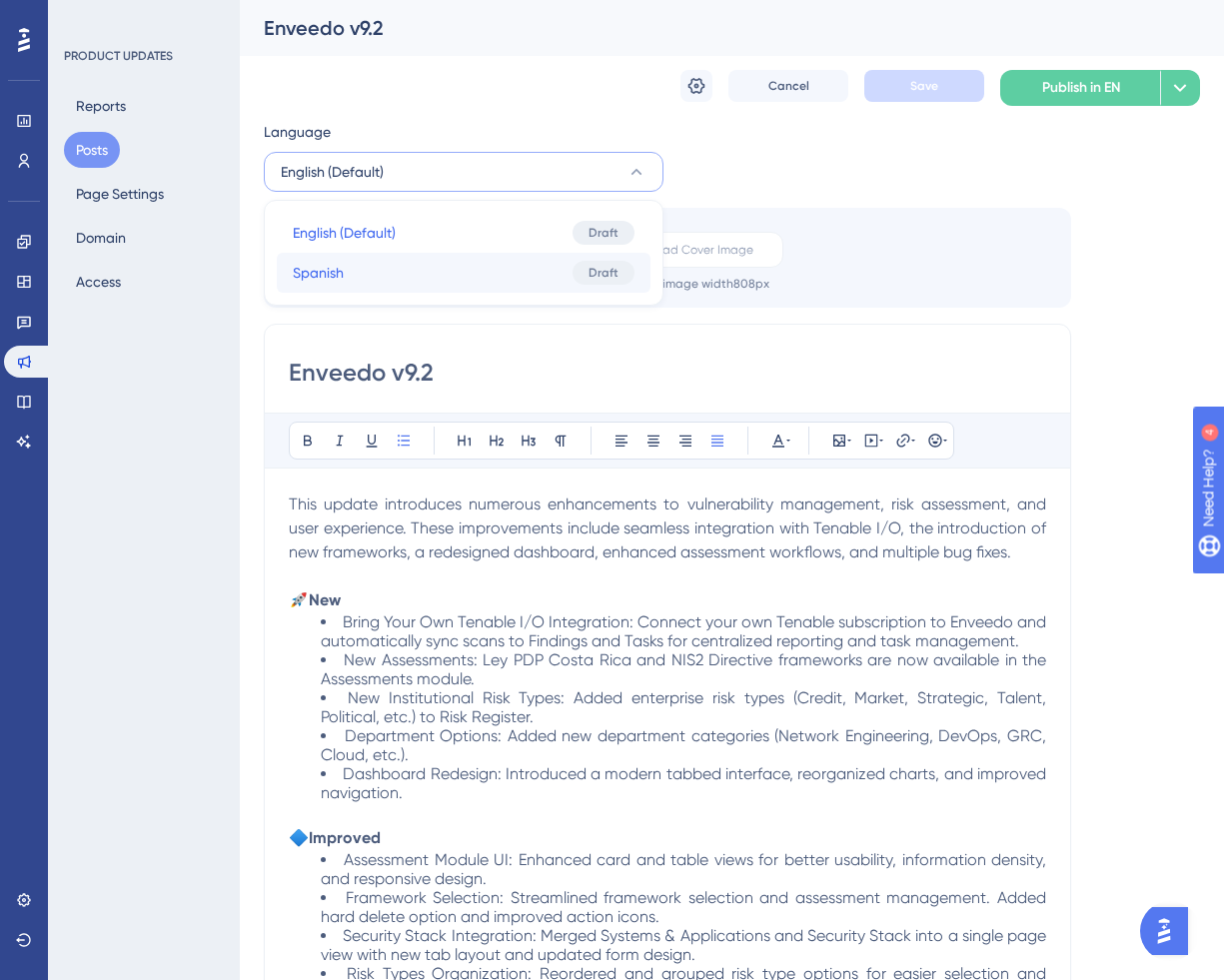 click on "Spanish Spanish Draft" at bounding box center [464, 273] 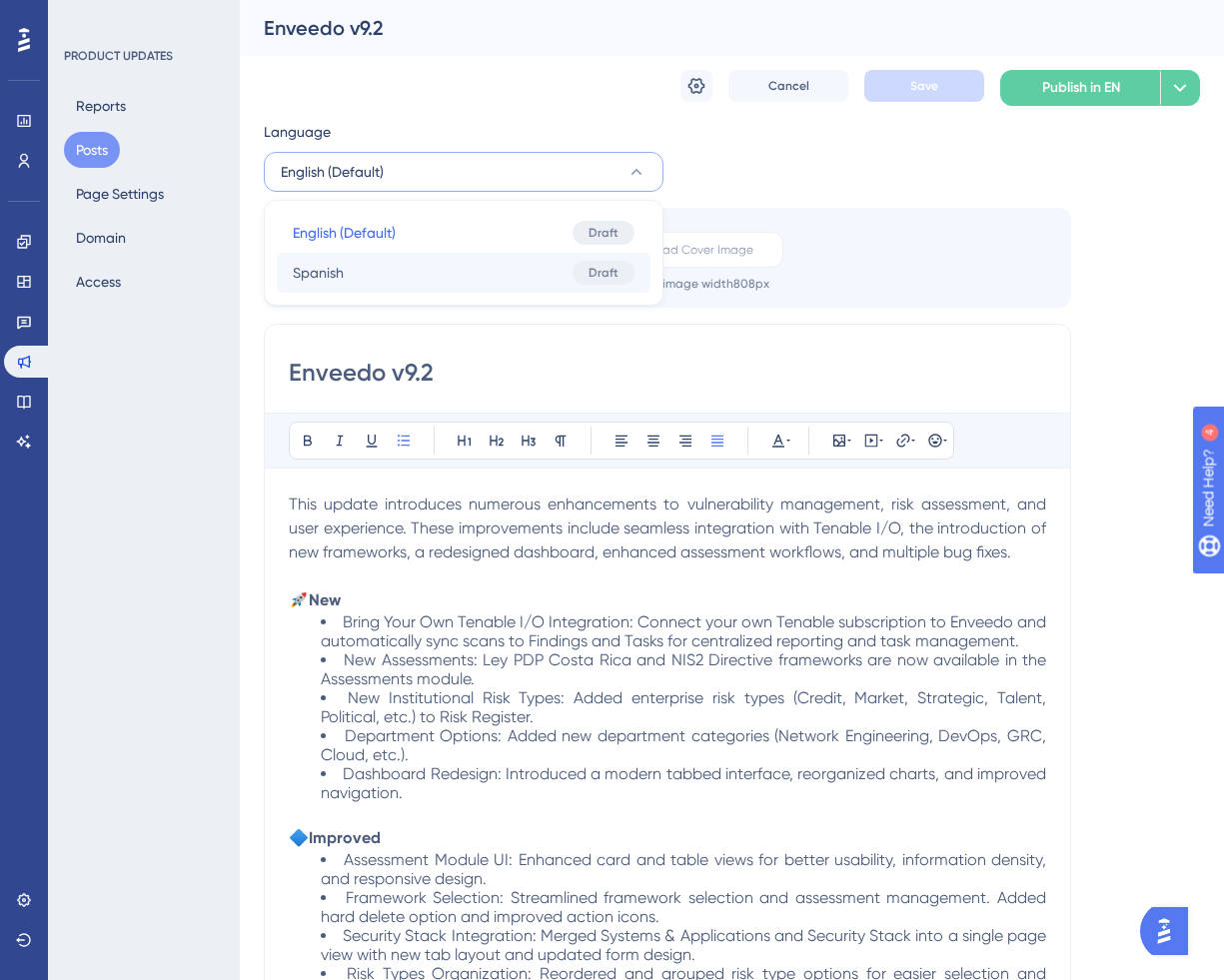 type on "🚀 ¡v9.1 está aquí!" 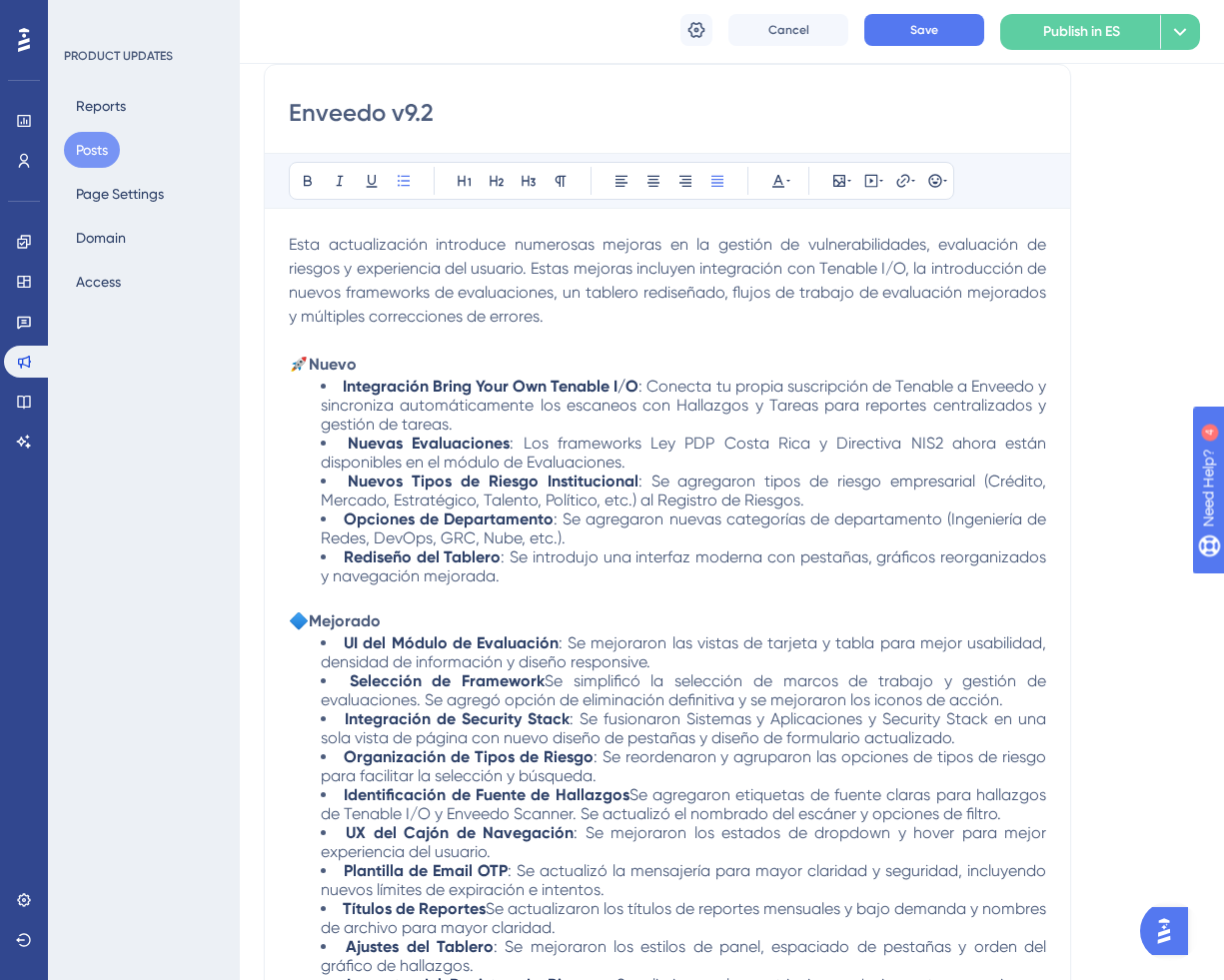 scroll, scrollTop: 0, scrollLeft: 0, axis: both 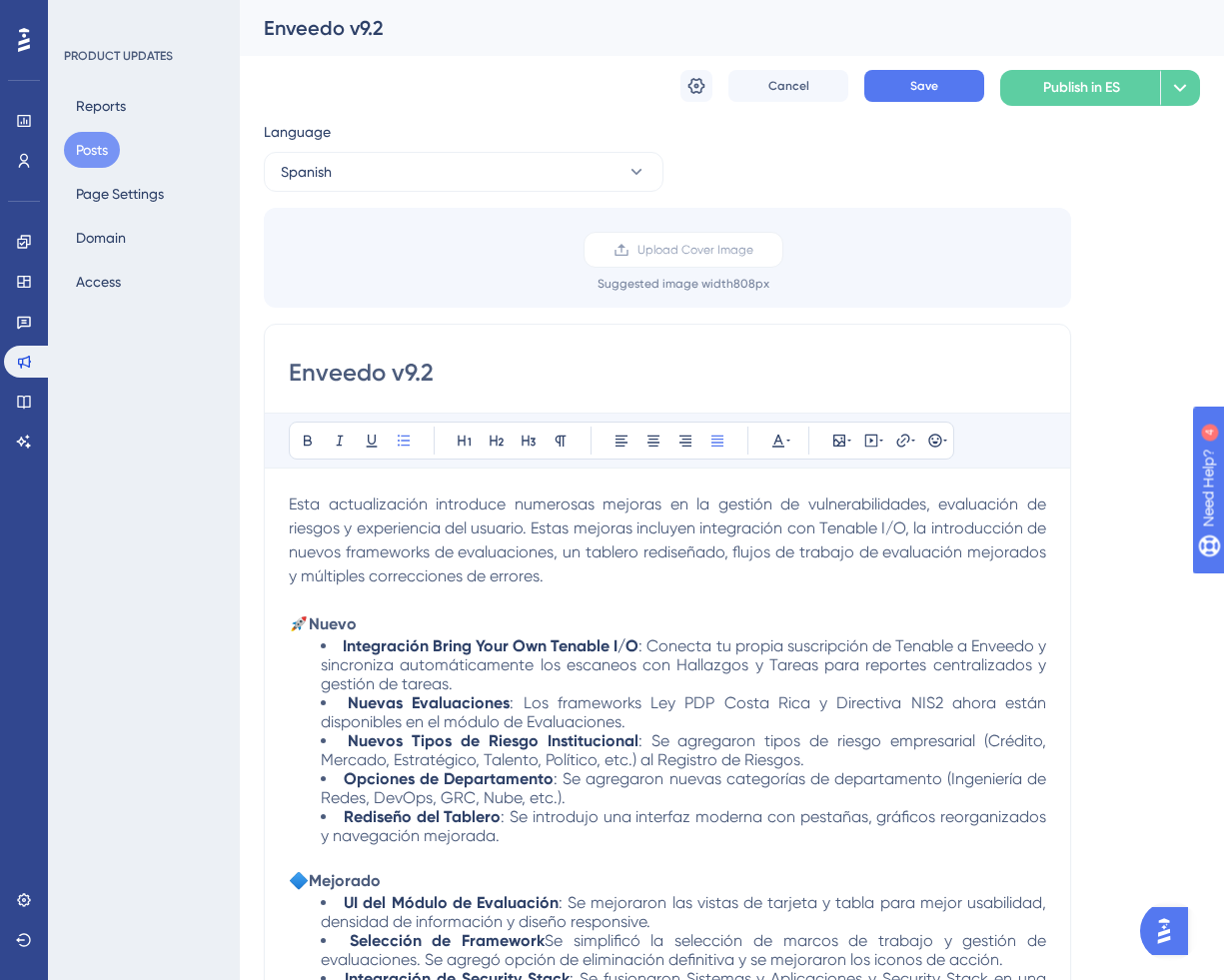 click on "Esta actualización introduce numerosas mejoras en la gestión de vulnerabilidades, evaluación de riesgos y experiencia del usuario. Estas mejoras incluyen integración con Tenable I/O, la introducción de nuevos frameworks de evaluaciones, un tablero rediseñado, flujos de trabajo de evaluación mejorados y múltiples correcciones de errores." at bounding box center (669, 539) 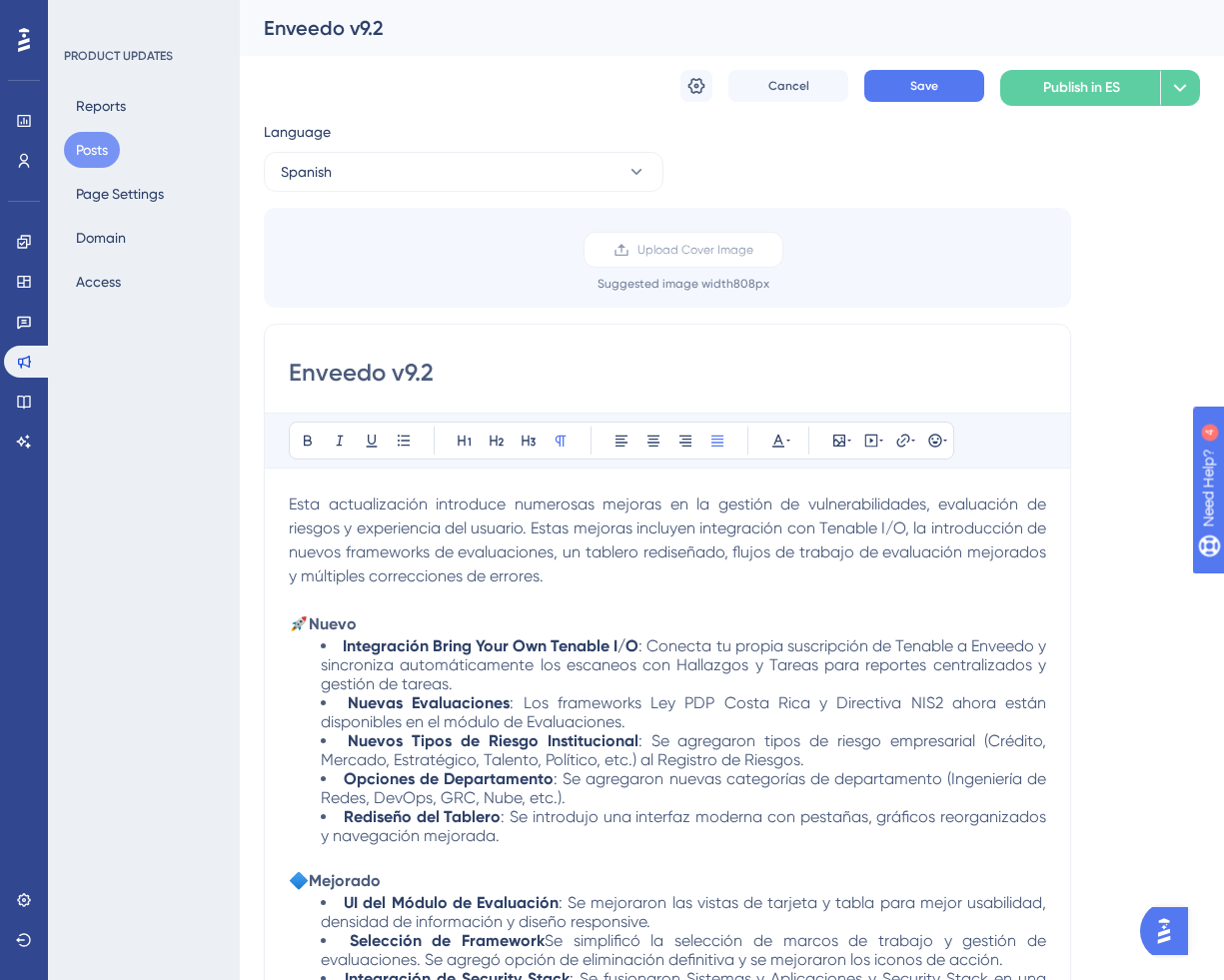click on "Integración Bring Your Own Tenable I/O" at bounding box center (491, 645) 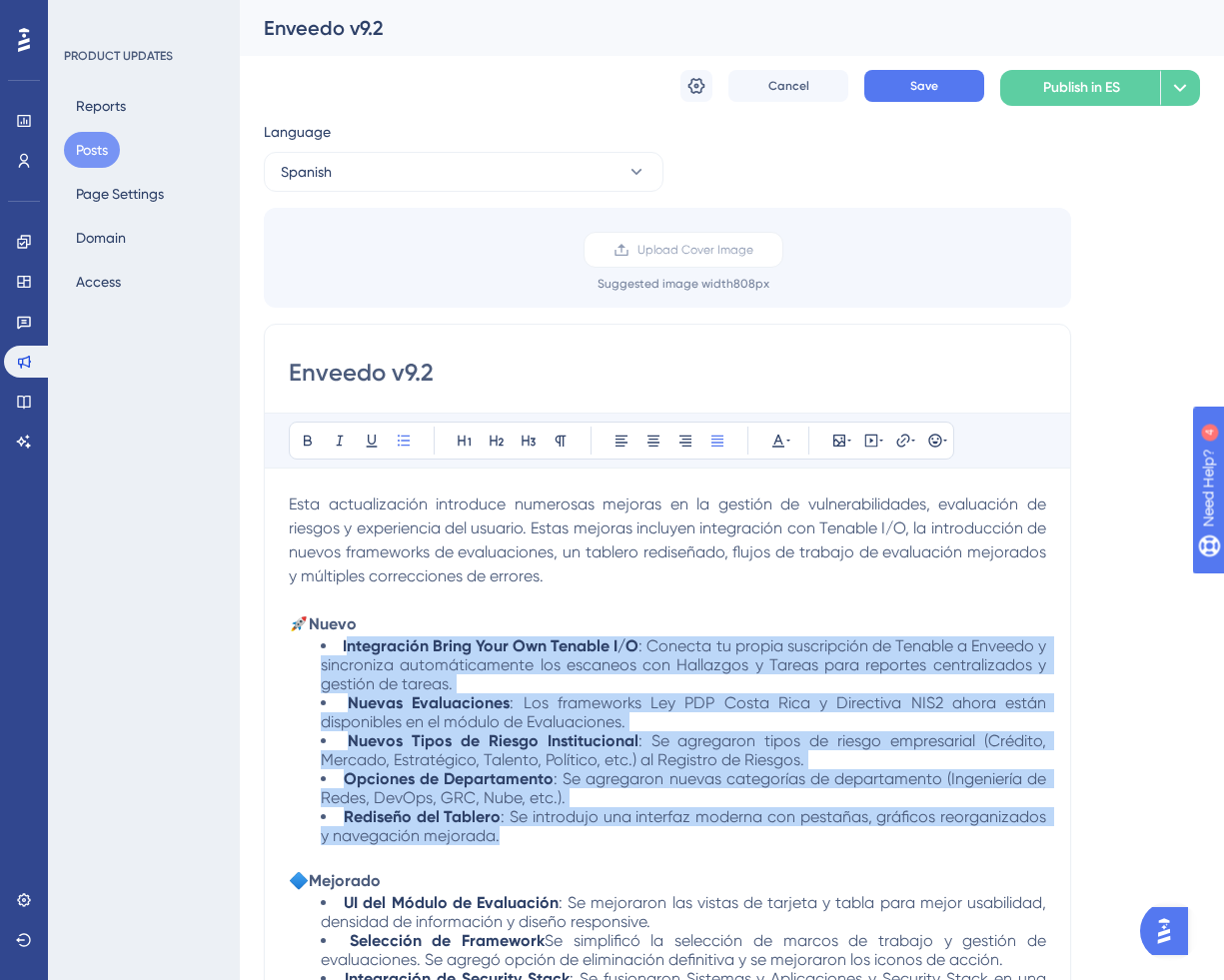click on "Rediseño del Tablero : Se introdujo una interfaz moderna con pestañas, gráficos reorganizados y navegación mejorada." at bounding box center (683, 826) 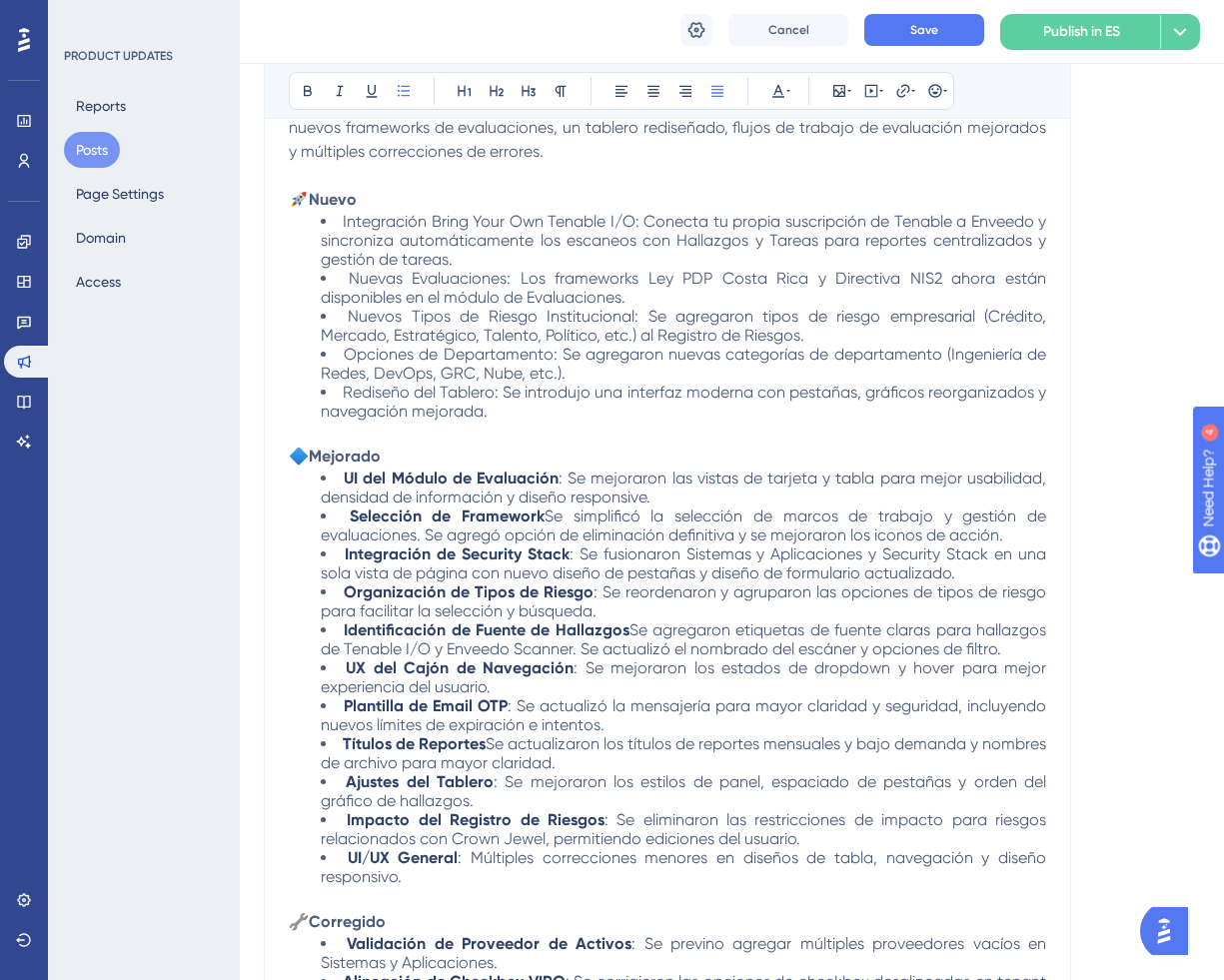 scroll, scrollTop: 503, scrollLeft: 0, axis: vertical 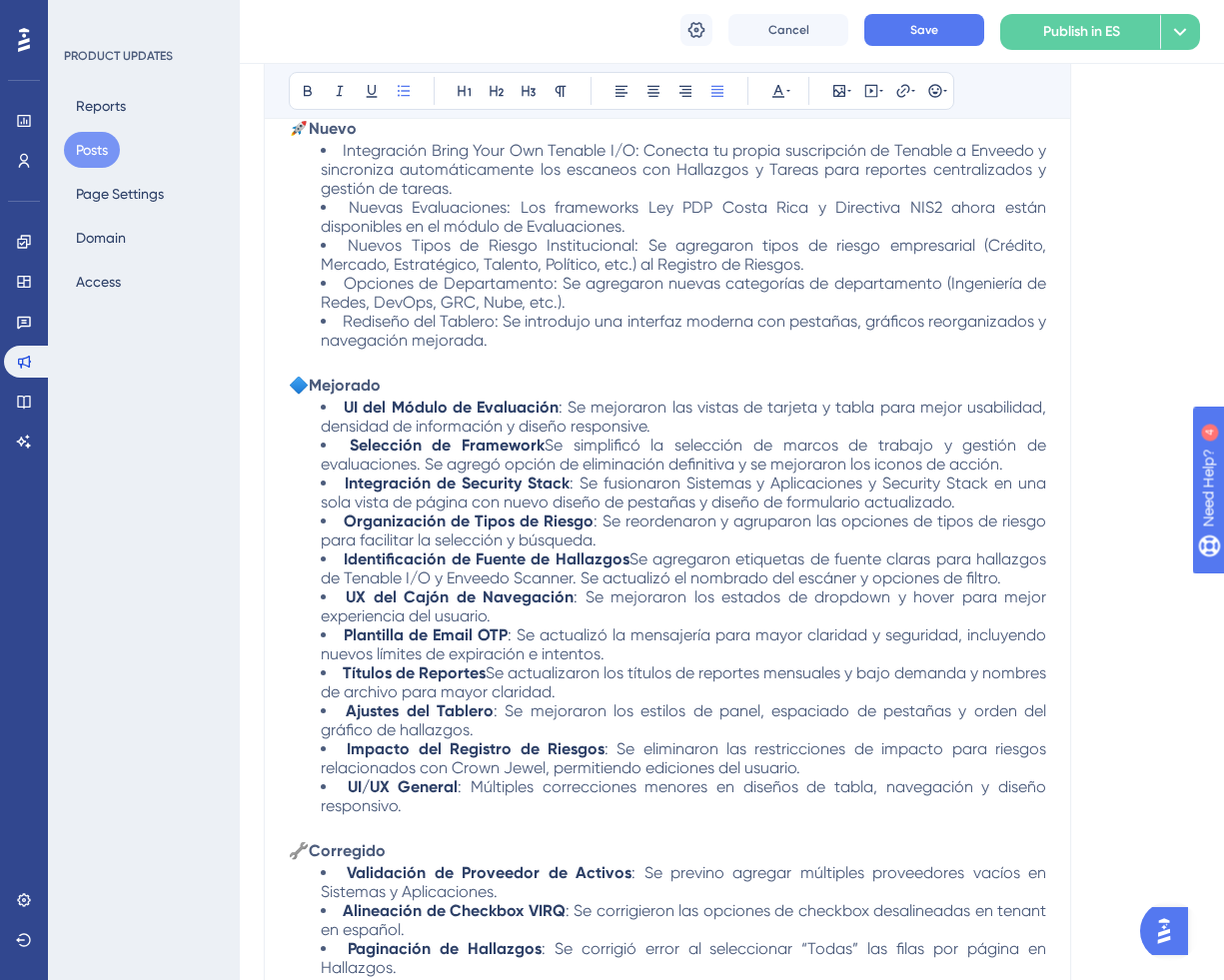 click on "UI/UX General : Múltiples correcciones menores en diseños de tabla, navegación y diseño responsivo." at bounding box center (683, 796) 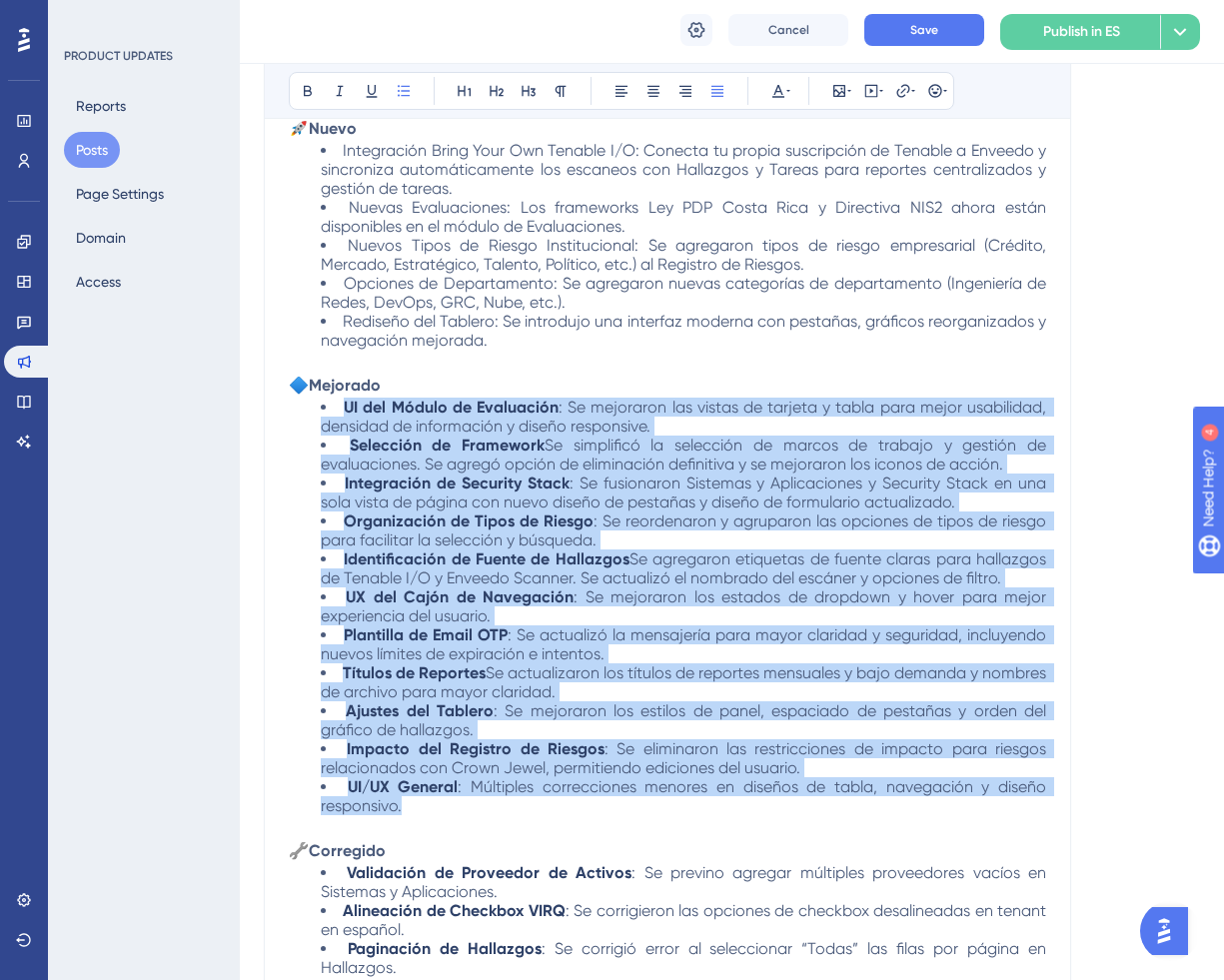 click on "UI del Módulo de Evaluación : Se mejoraron las vistas de tarjeta y tabla para mejor usabilidad, densidad de información y diseño responsive." at bounding box center [683, 417] 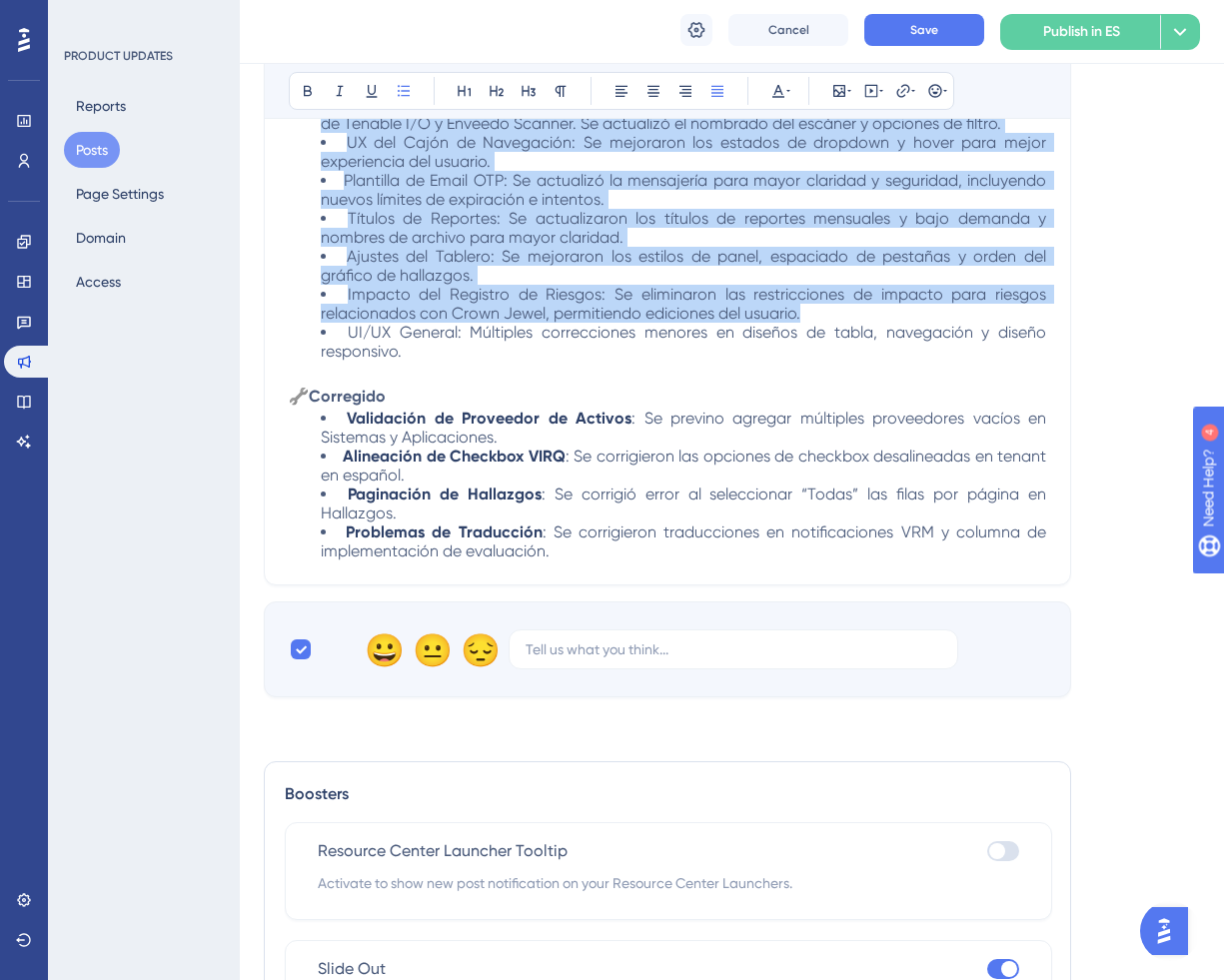scroll, scrollTop: 1017, scrollLeft: 0, axis: vertical 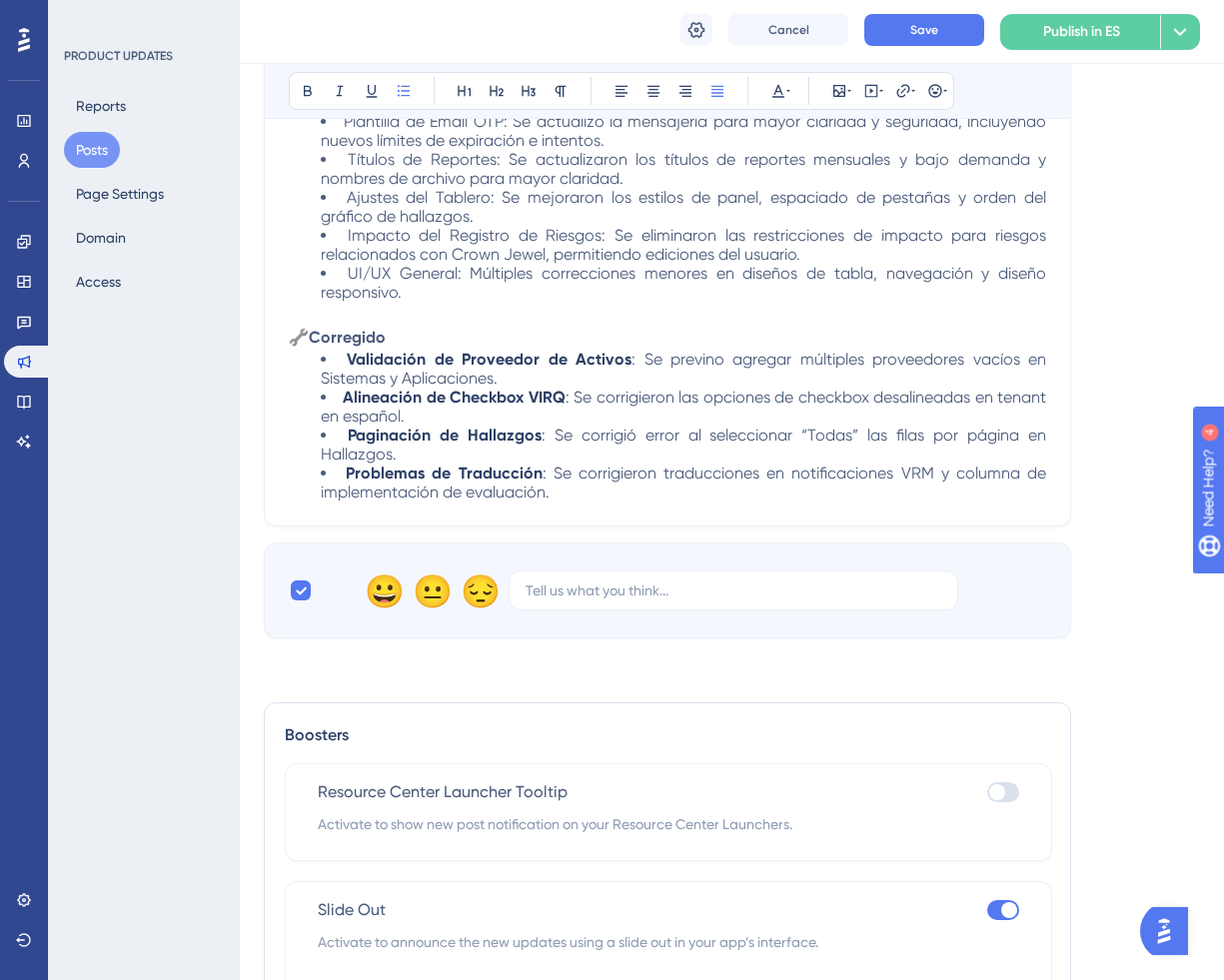 click on "Problemas de Traducción : Se corrigieron traducciones en notificaciones VRM y columna de implementación de evaluación." at bounding box center (683, 483) 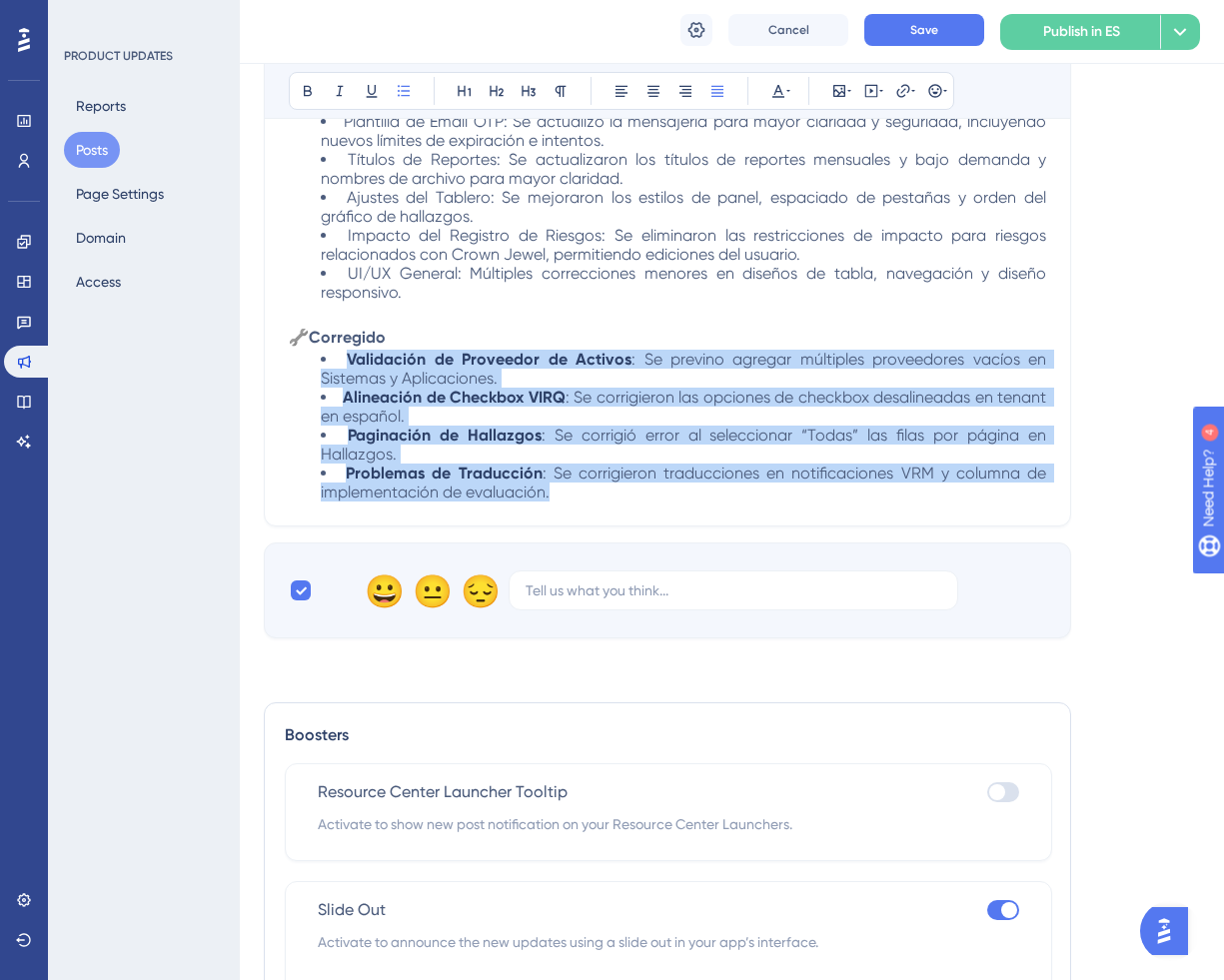 click on "Validación de Proveedor de Activos : Se previno agregar múltiples proveedores vacíos en Sistemas y Aplicaciones." at bounding box center [683, 369] 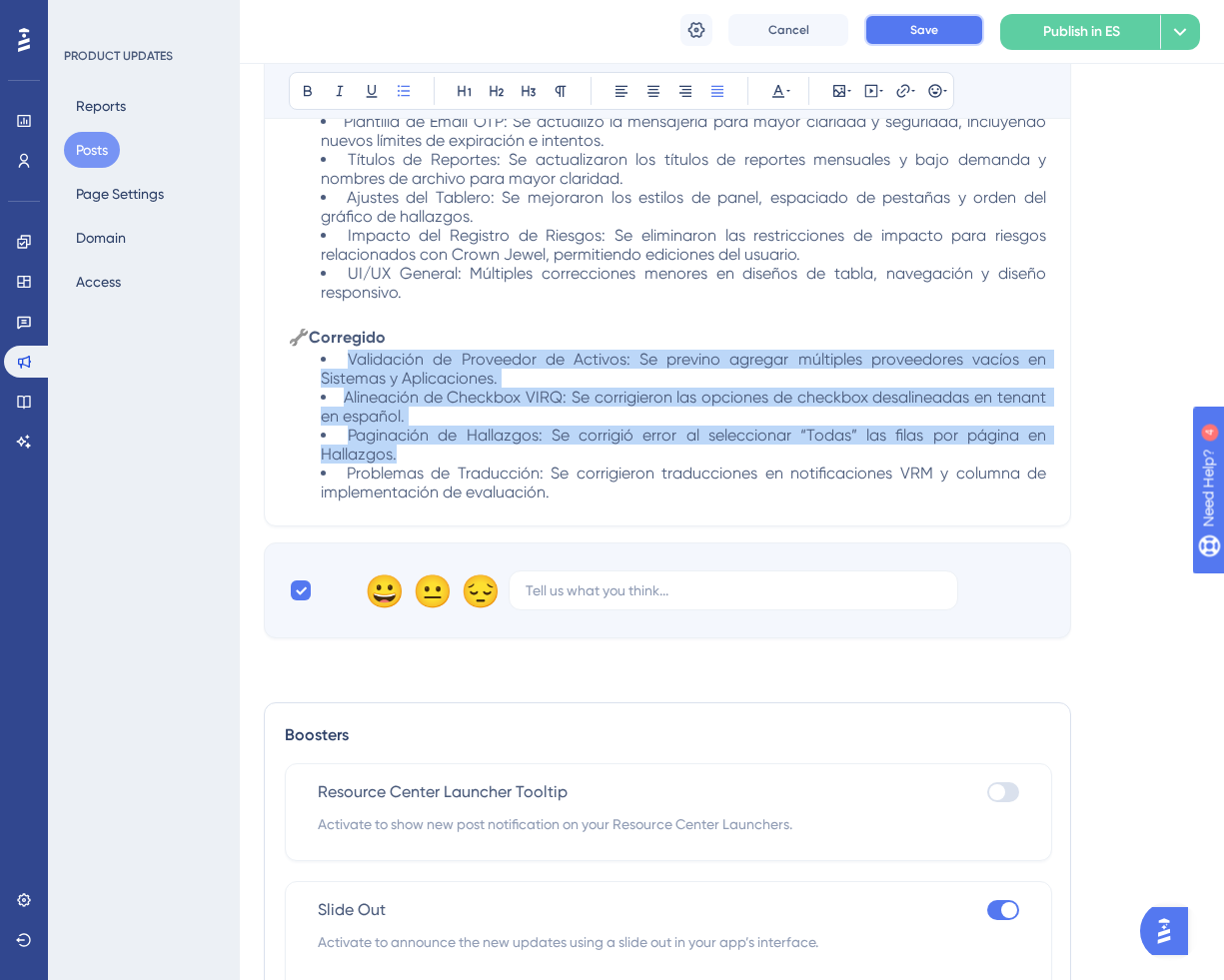 click on "Save" at bounding box center (924, 30) 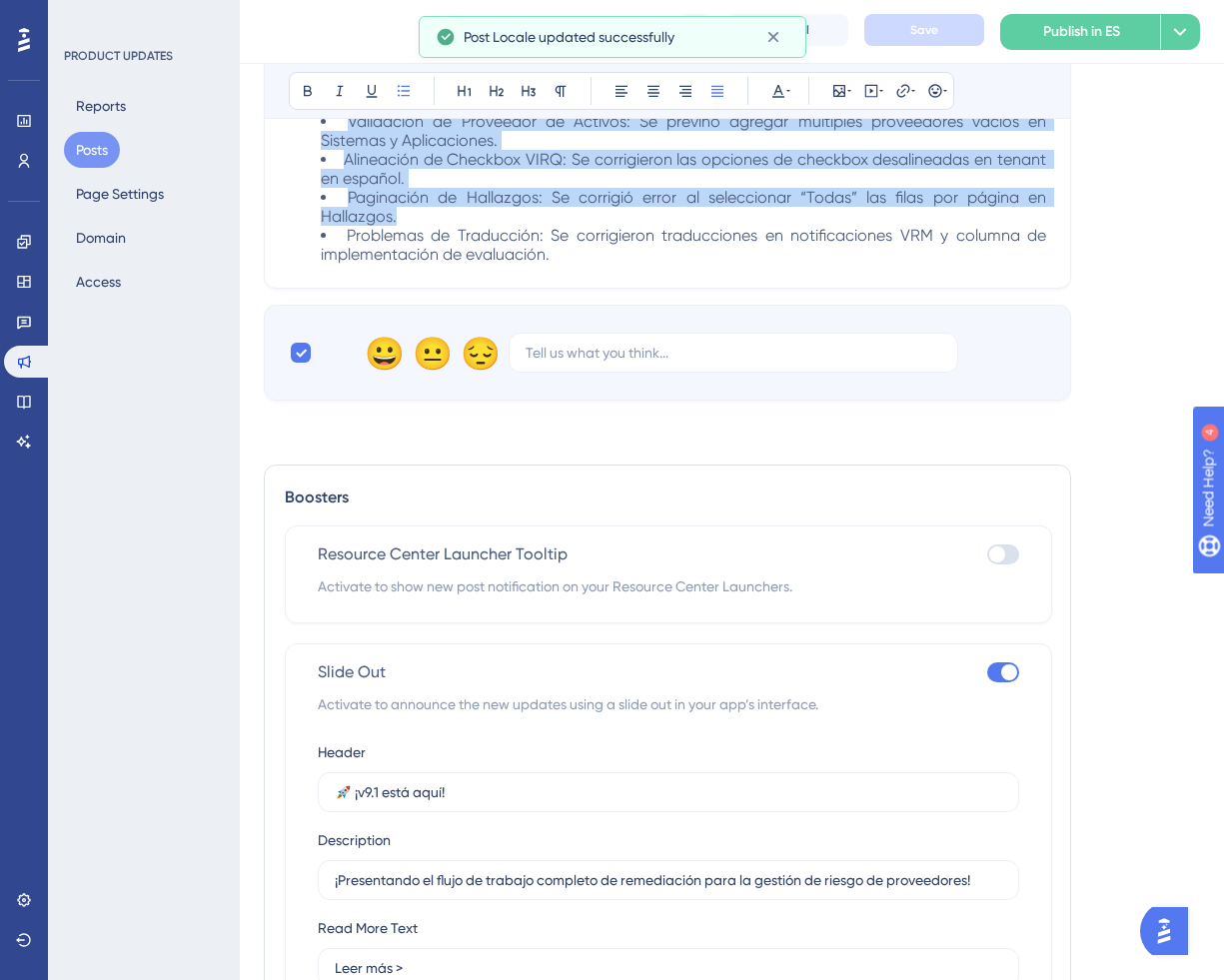 scroll, scrollTop: 1699, scrollLeft: 0, axis: vertical 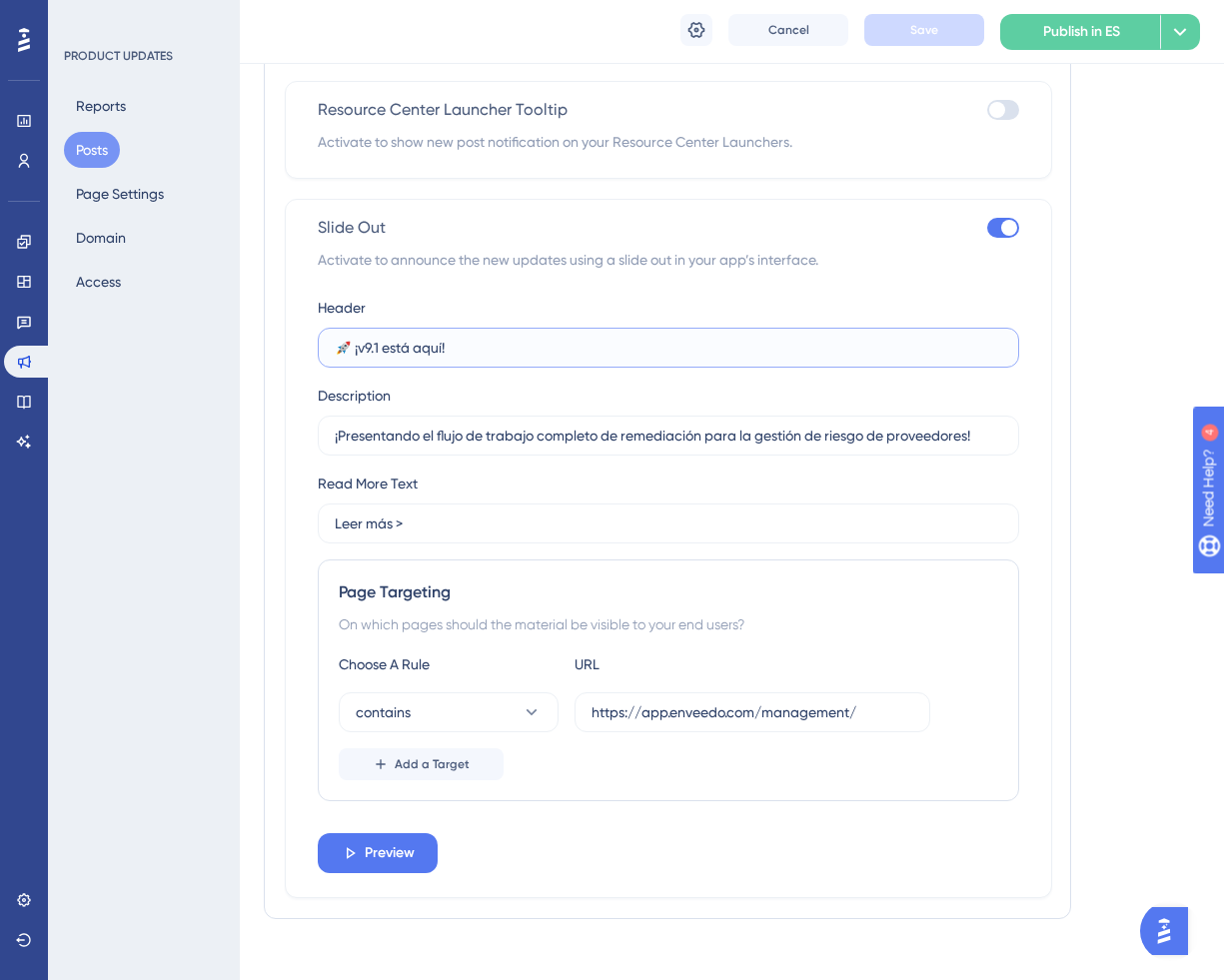 click on "🚀 ¡v9.1 está aquí!" at bounding box center [668, 348] 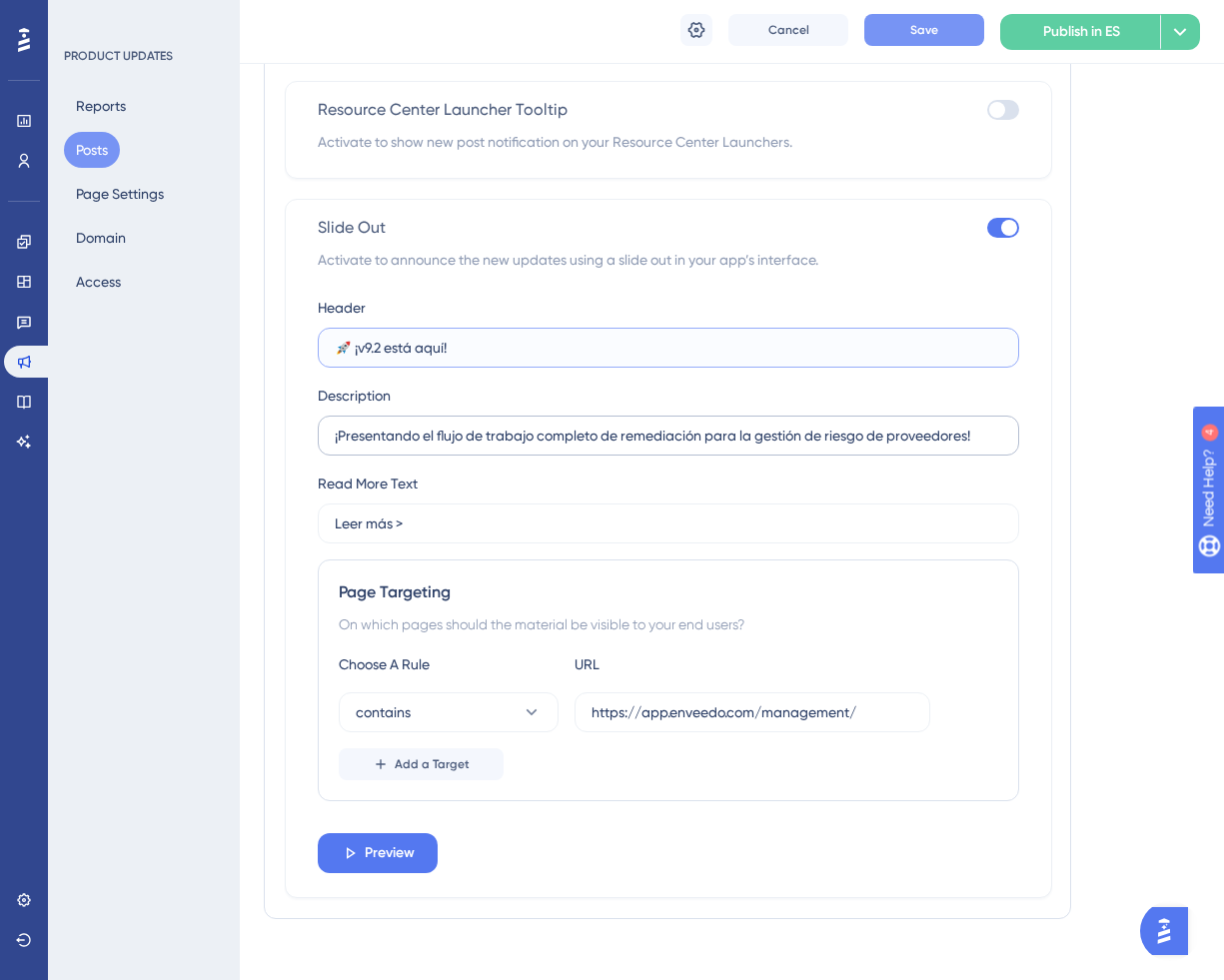 type on "🚀 ¡v9.2 está aquí!" 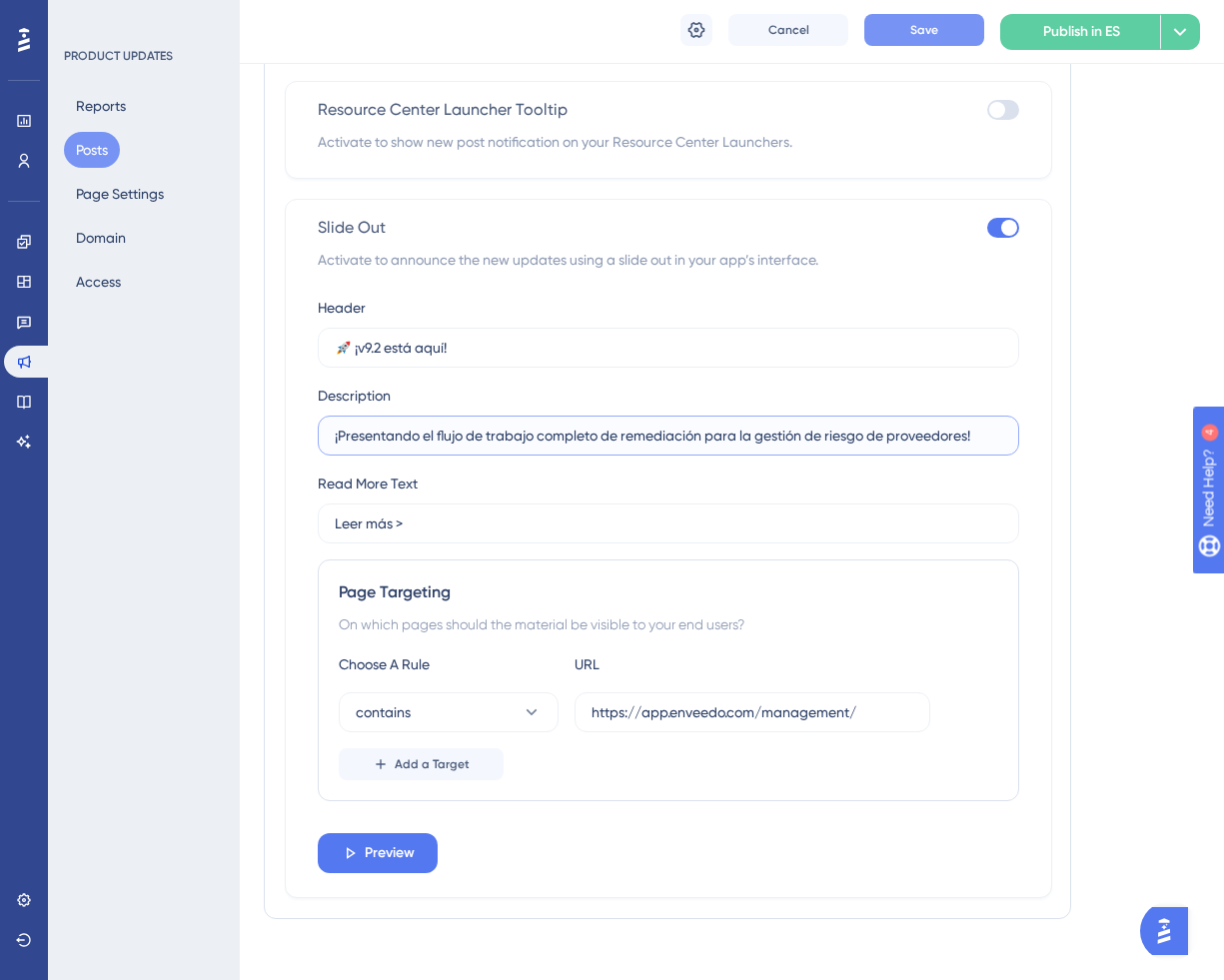click on "¡Presentando el flujo de trabajo completo de remediación para la gestión de riesgo de proveedores!" at bounding box center [668, 436] 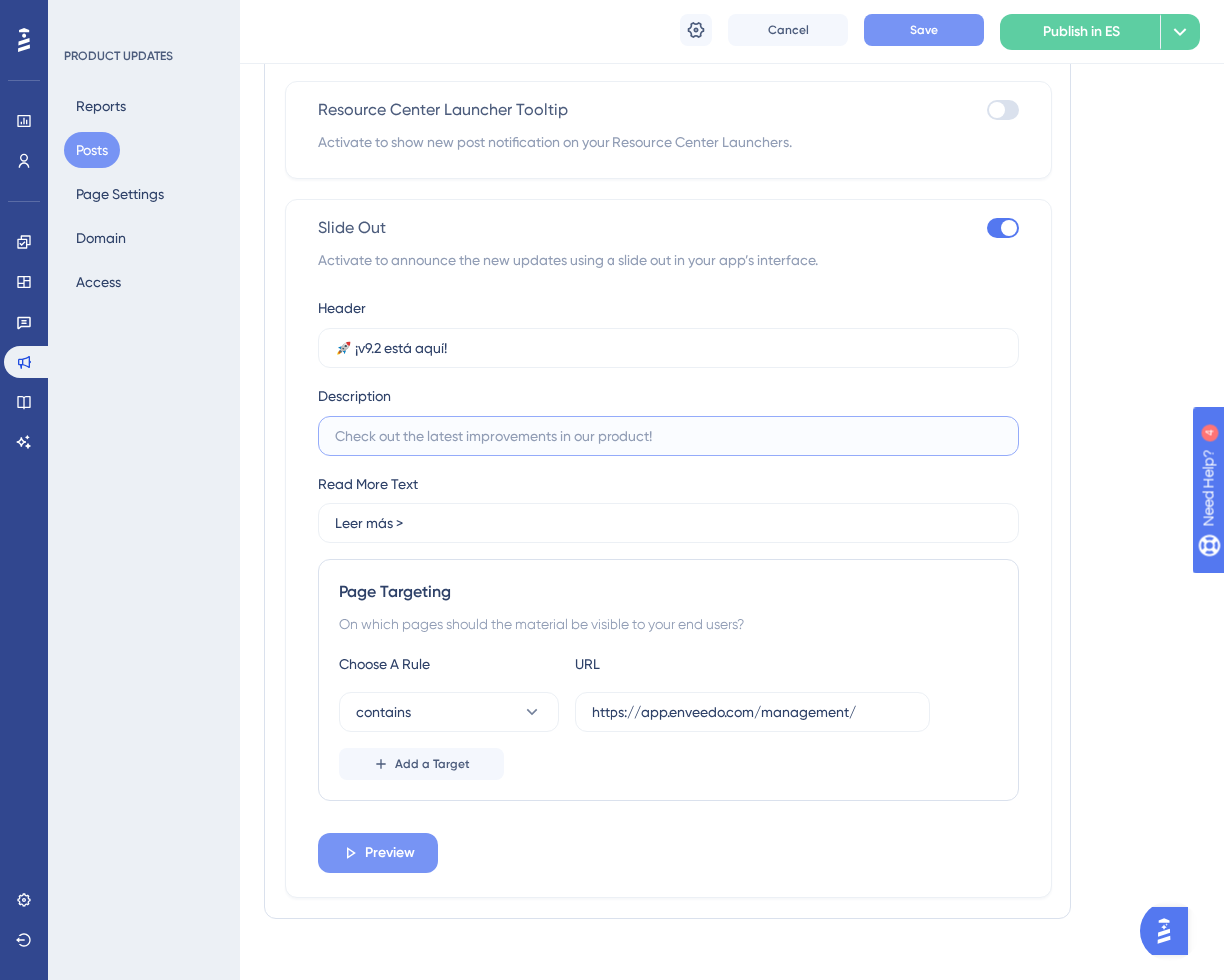 type 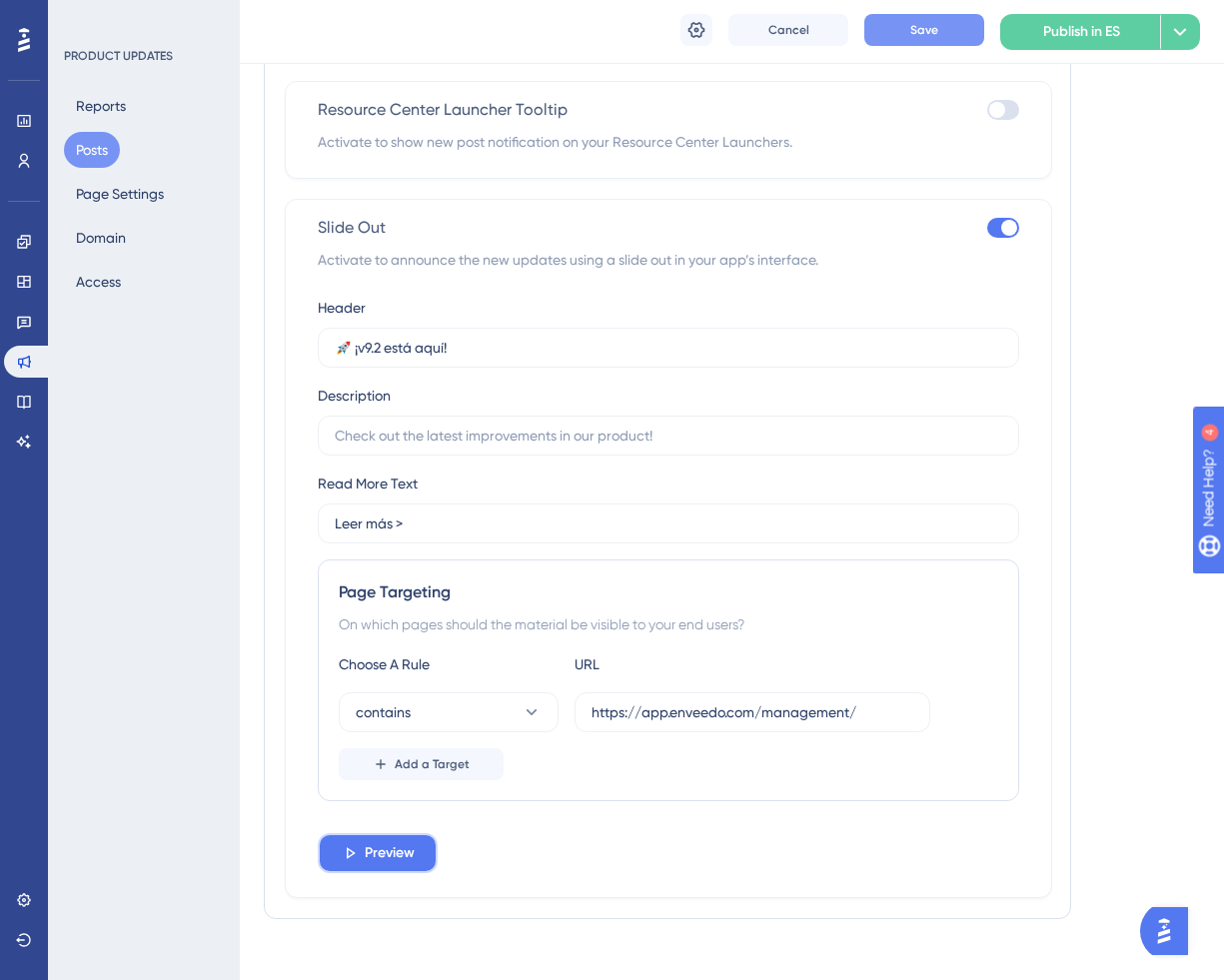 click on "Preview" at bounding box center (390, 853) 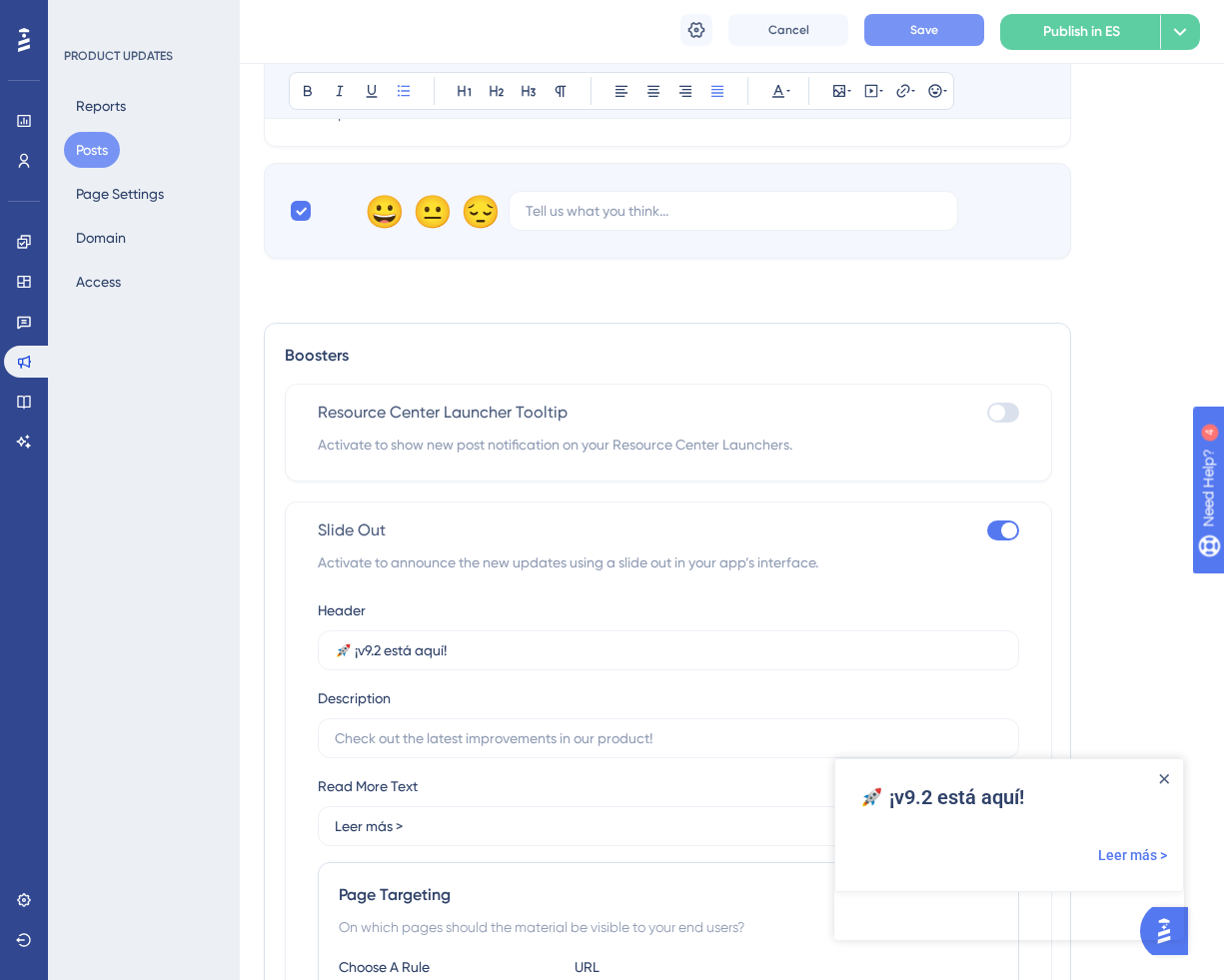 scroll, scrollTop: 1395, scrollLeft: 0, axis: vertical 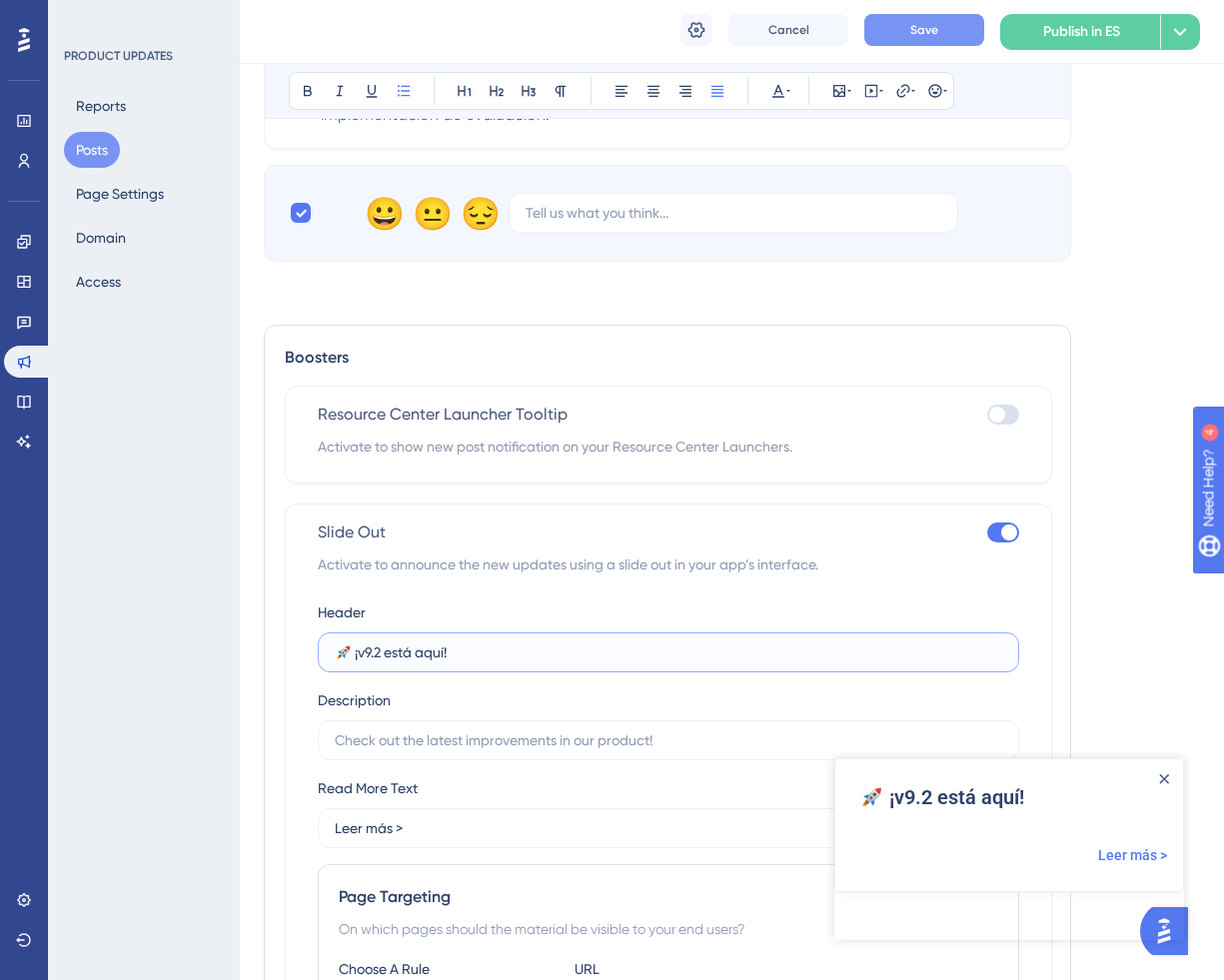 click on "🚀 ¡v9.2 está aquí!" at bounding box center [668, 652] 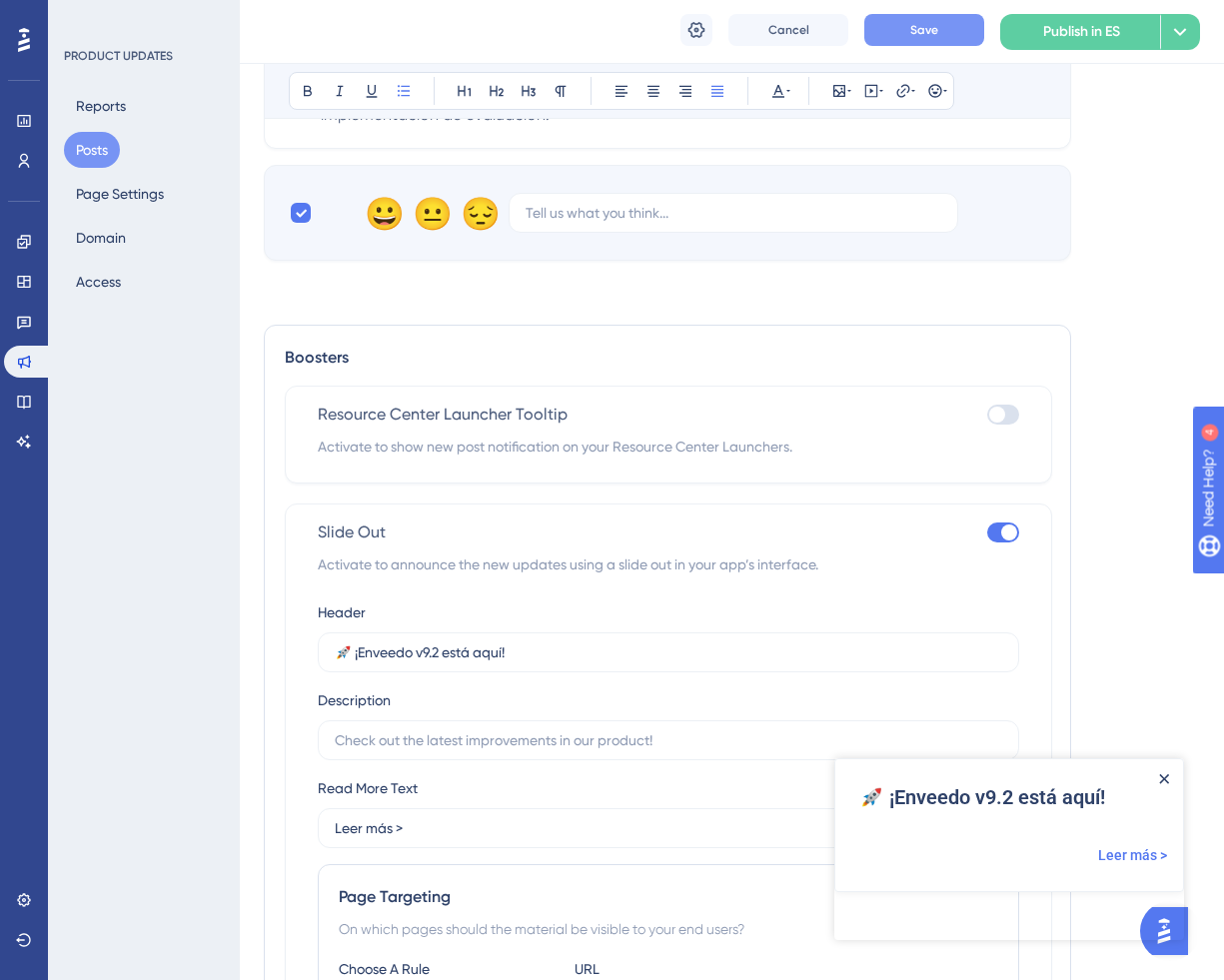 click 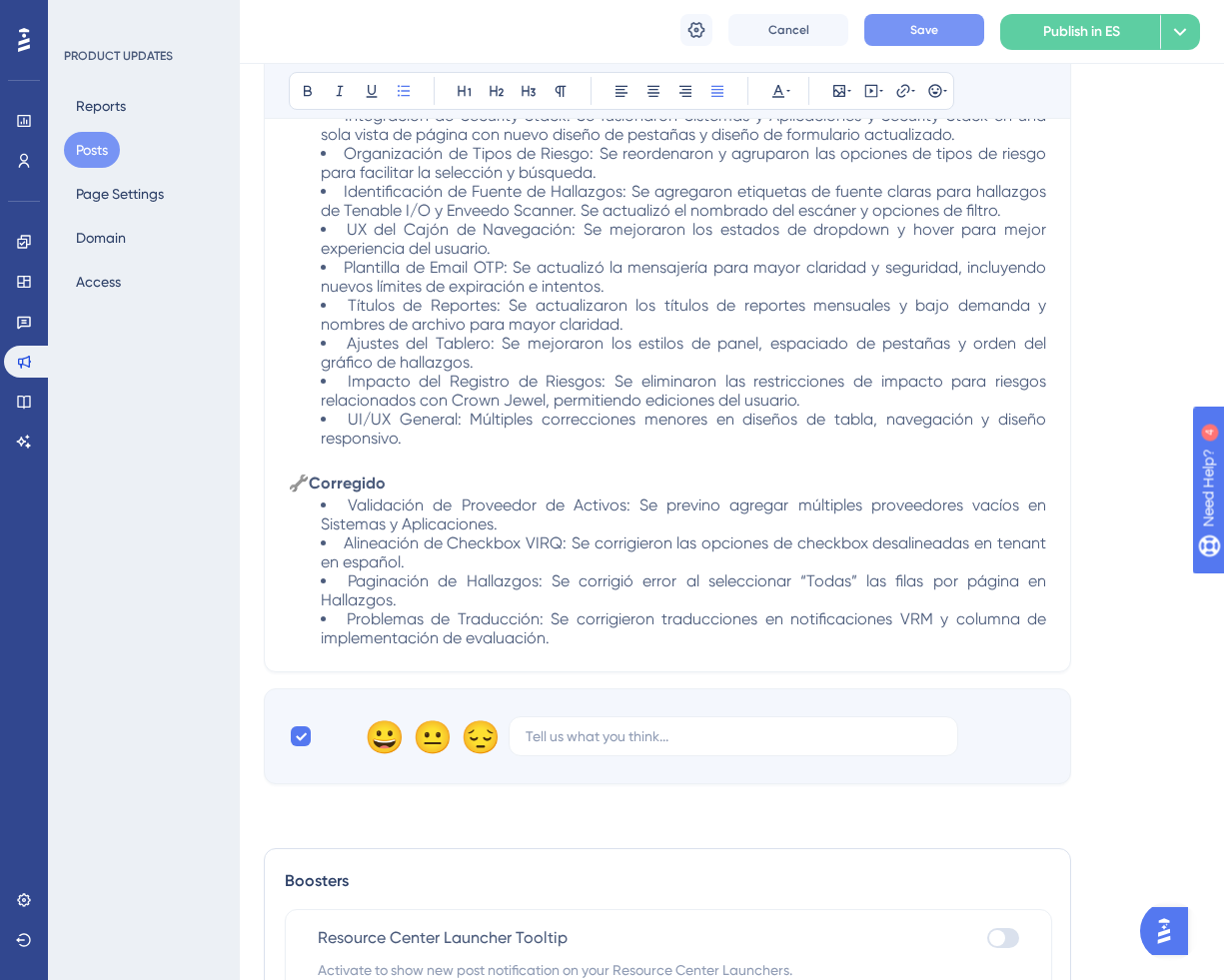 scroll, scrollTop: 20, scrollLeft: 0, axis: vertical 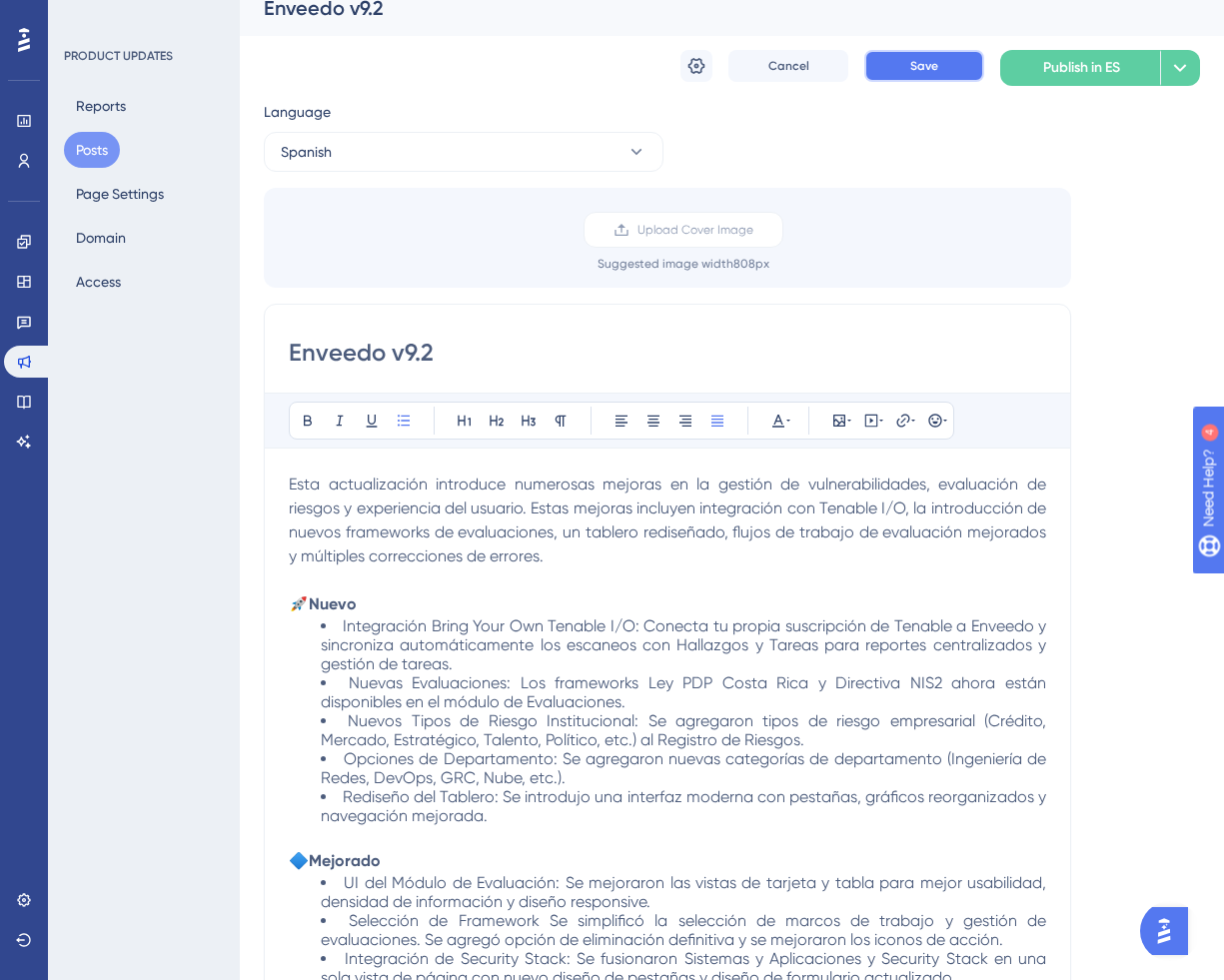 click on "Save" at bounding box center [924, 66] 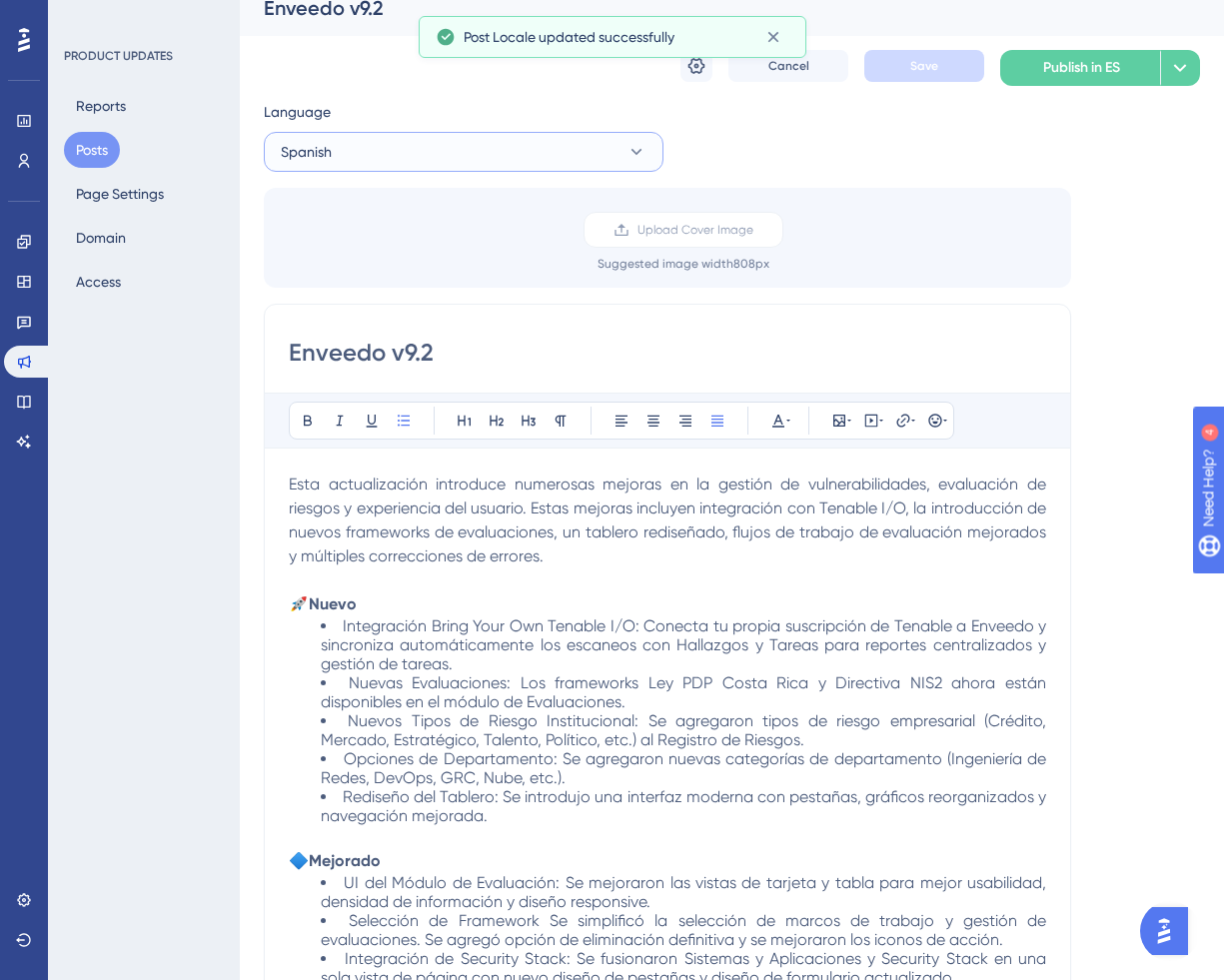 click on "Spanish" at bounding box center (464, 152) 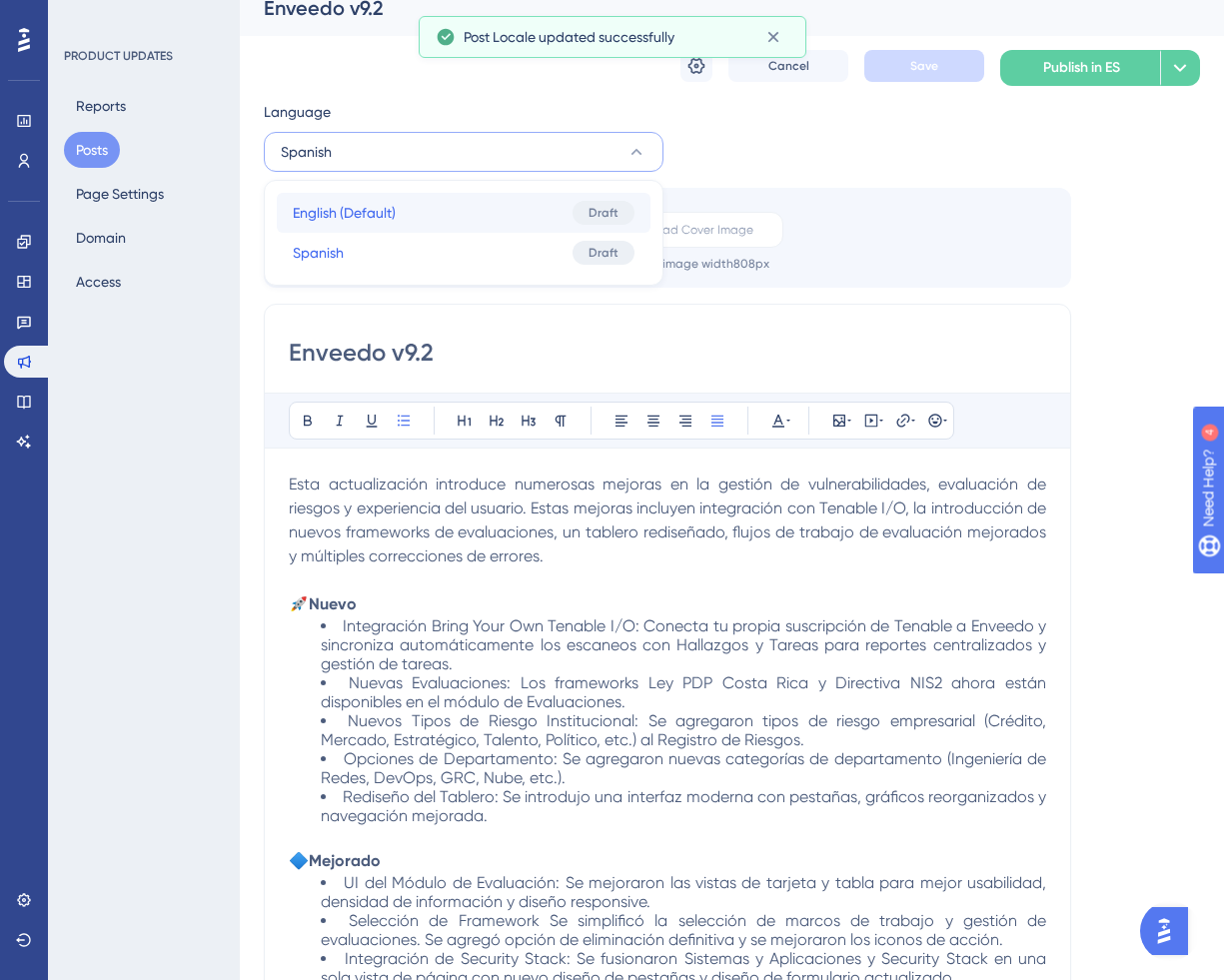 click on "English (Default)" at bounding box center (344, 213) 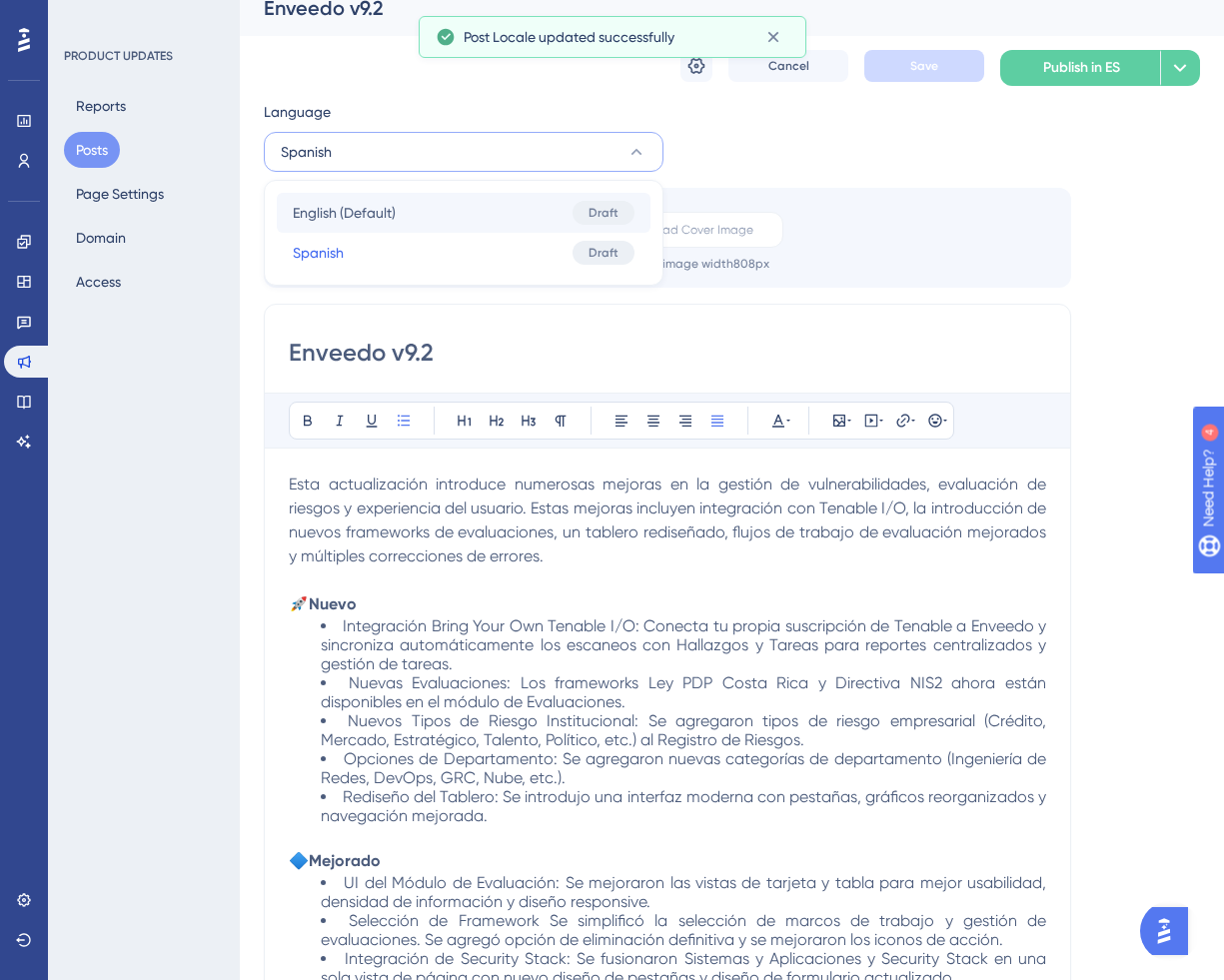 type on "🚀 v9.1 is here!" 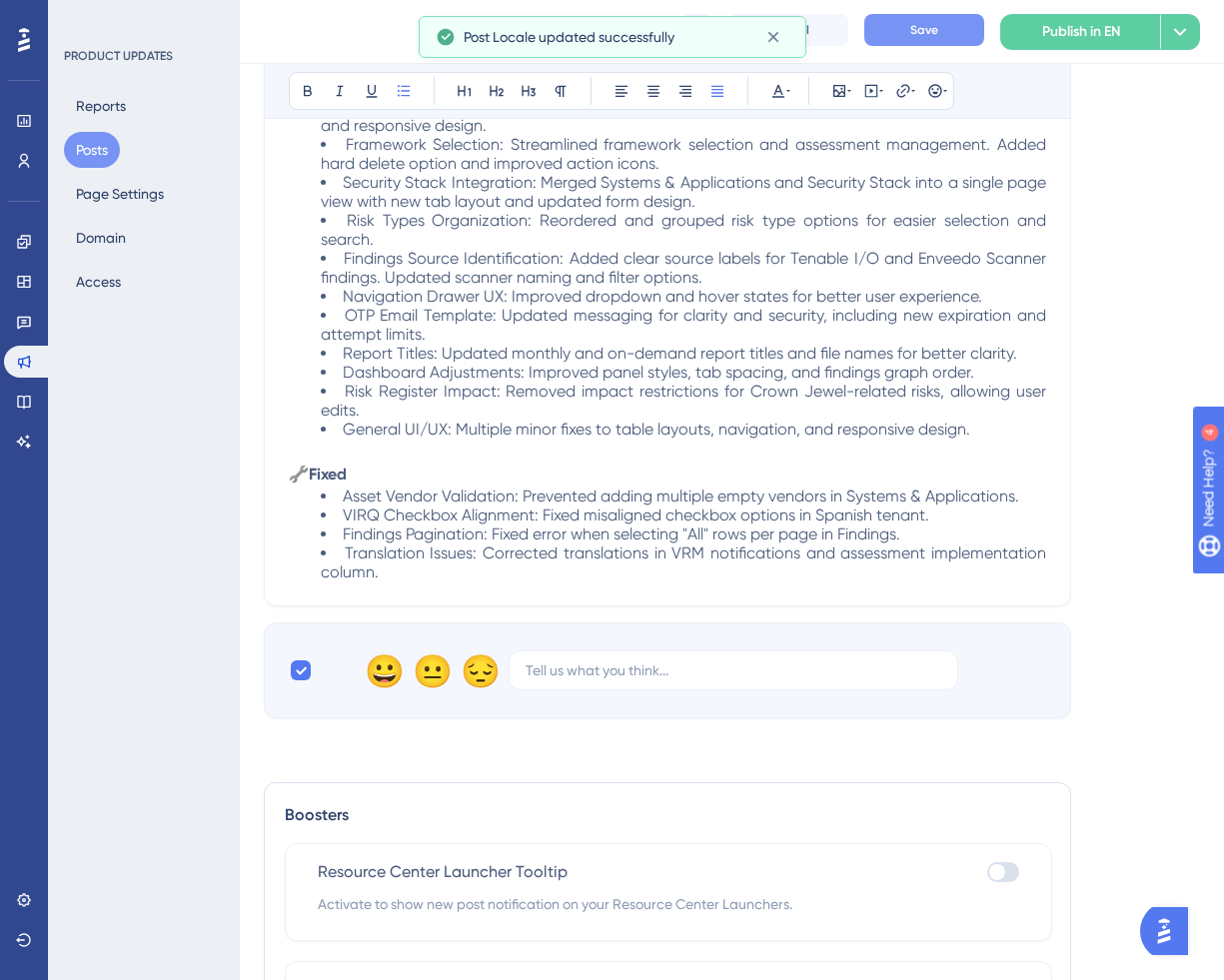 scroll, scrollTop: 1527, scrollLeft: 0, axis: vertical 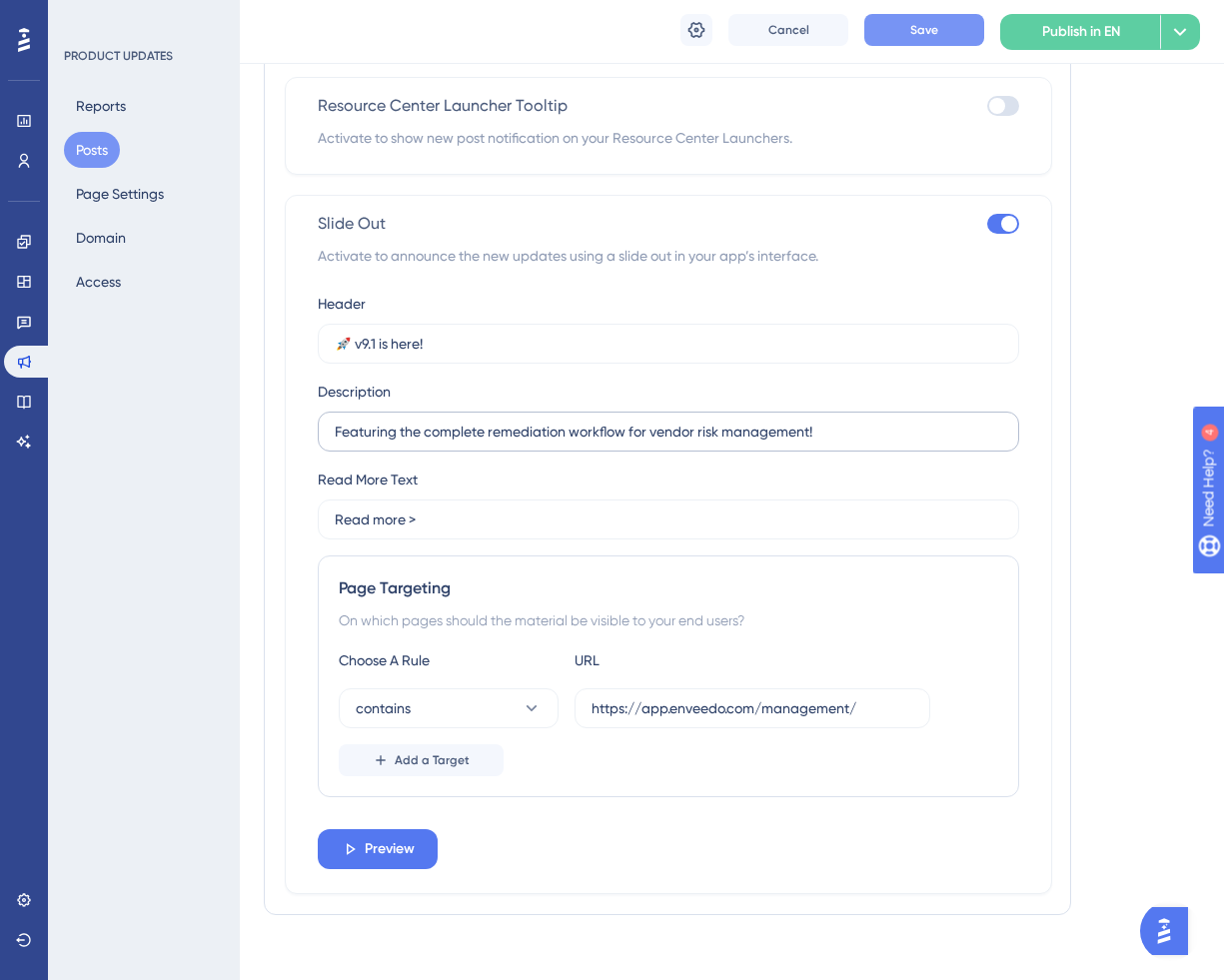 click on "Featuring the complete remediation workflow for vendor risk management!" at bounding box center [668, 432] 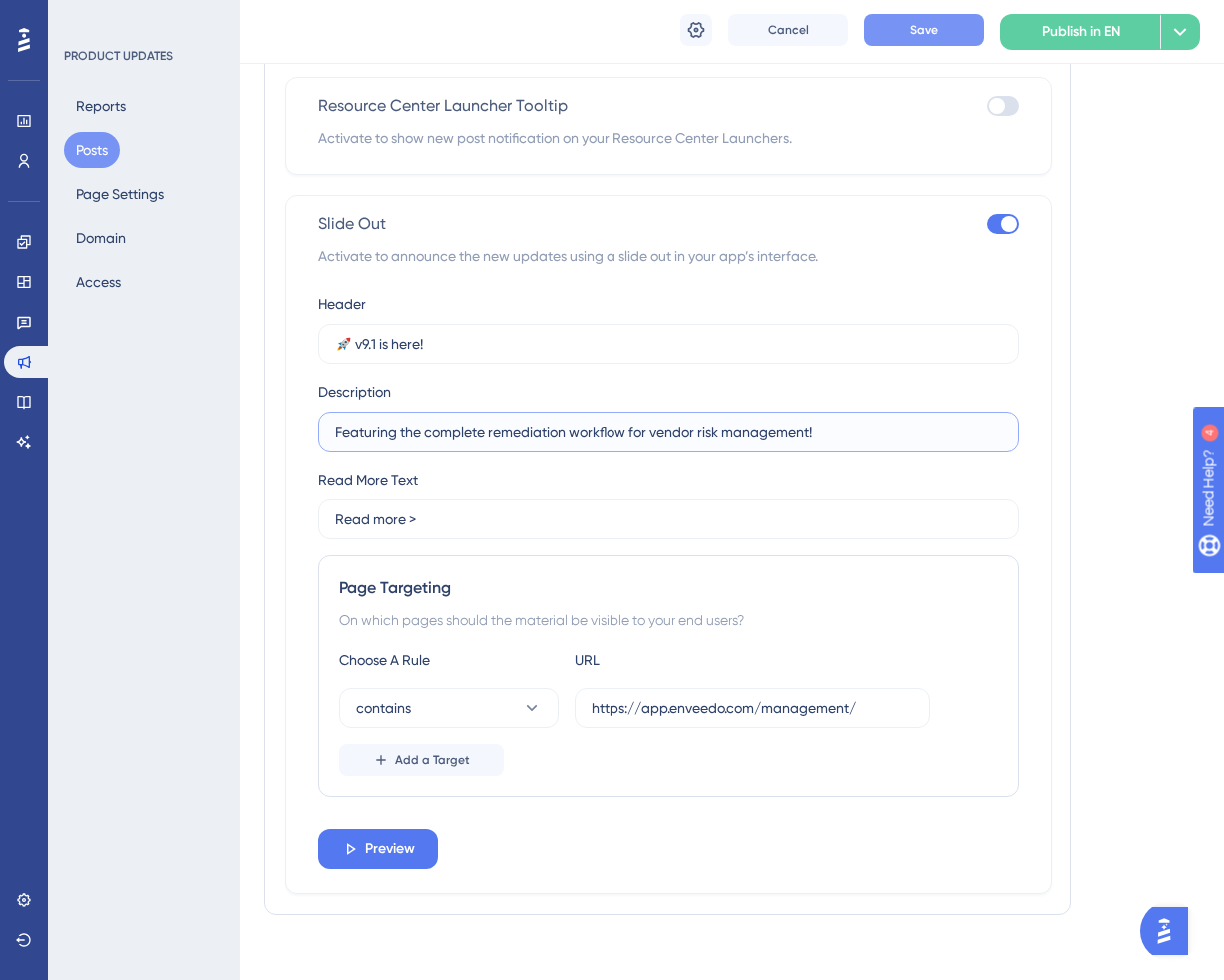 click on "Featuring the complete remediation workflow for vendor risk management!" at bounding box center (668, 432) 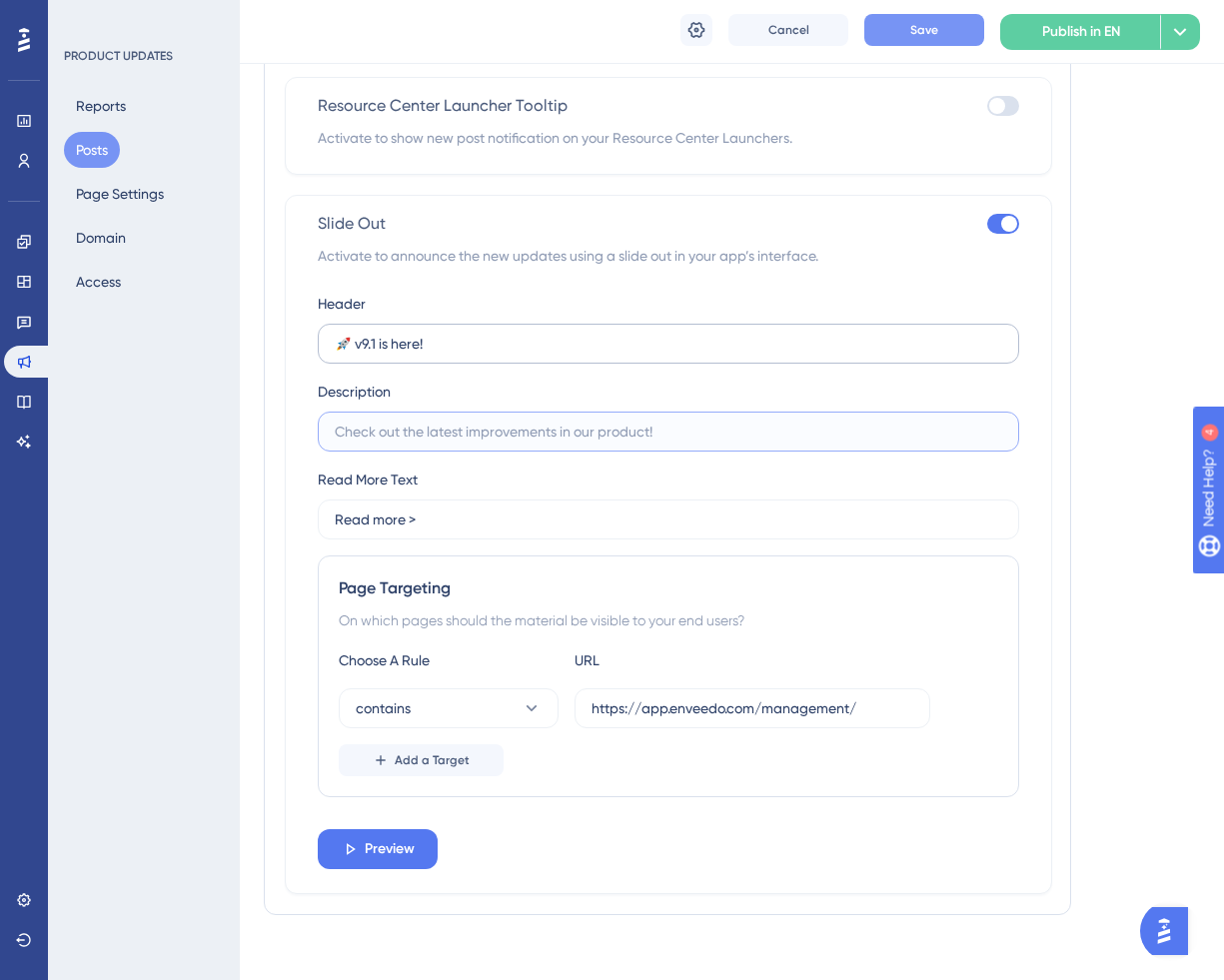 type 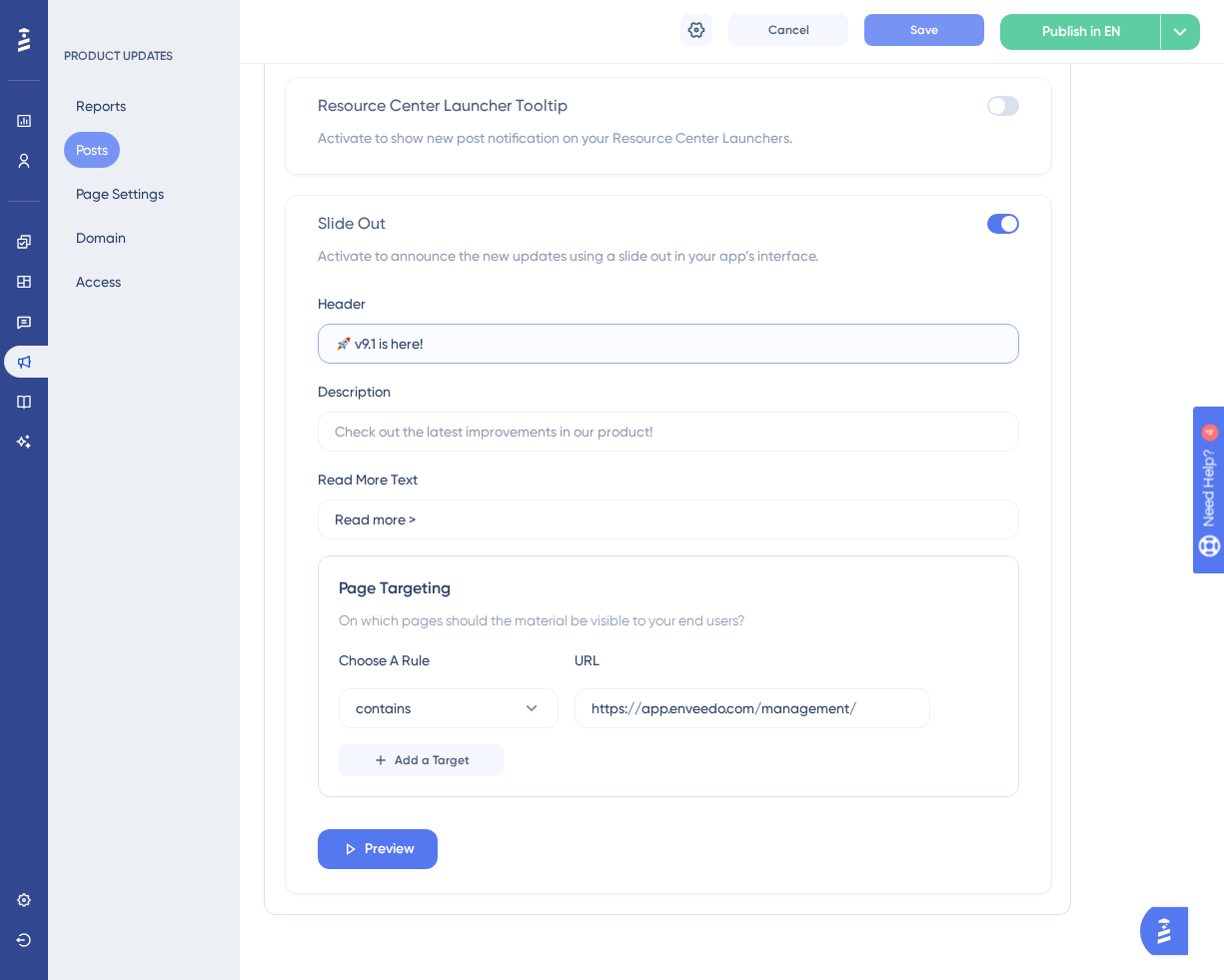 click on "🚀 v9.1 is here!" at bounding box center (668, 344) 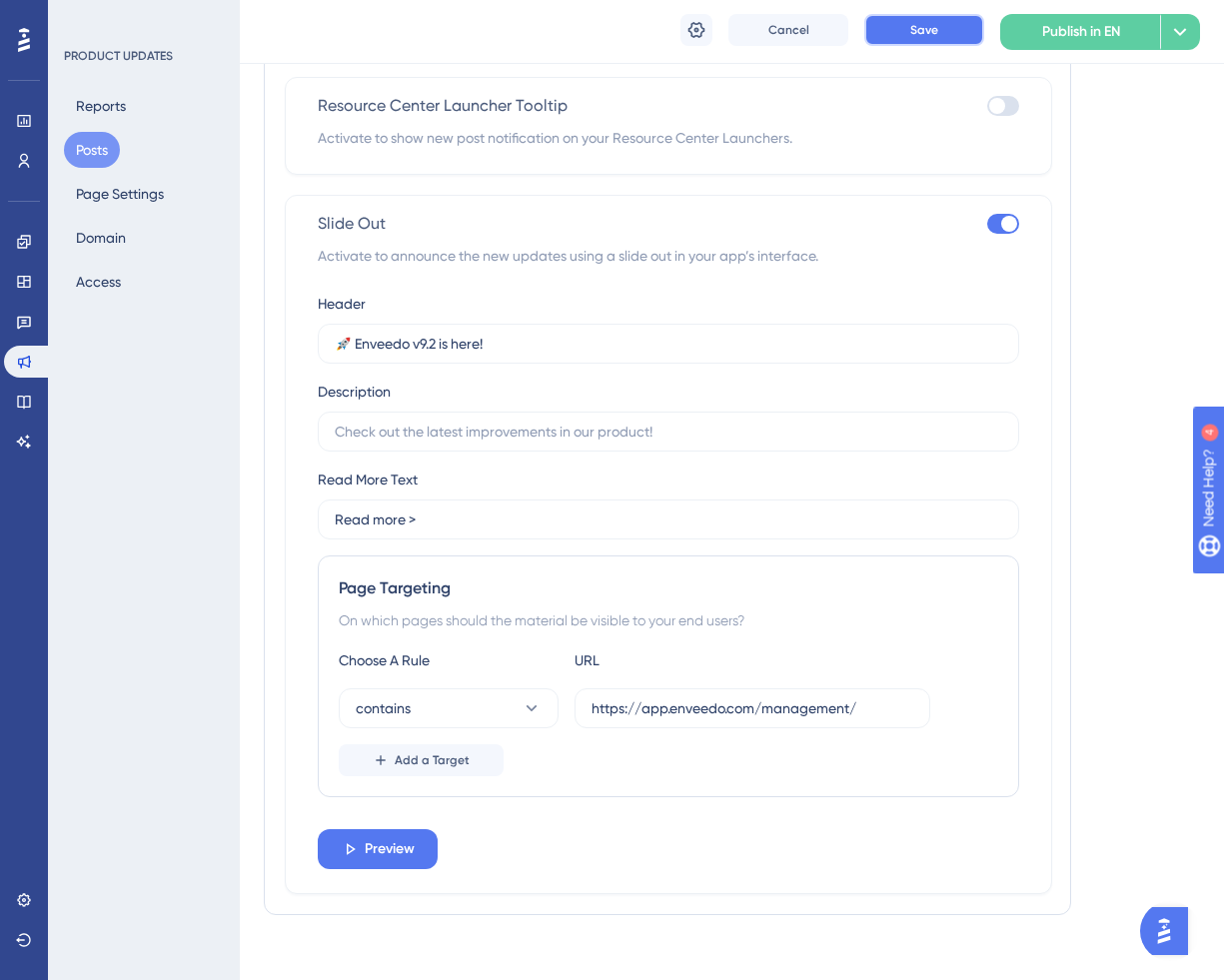 click on "Save" at bounding box center (924, 30) 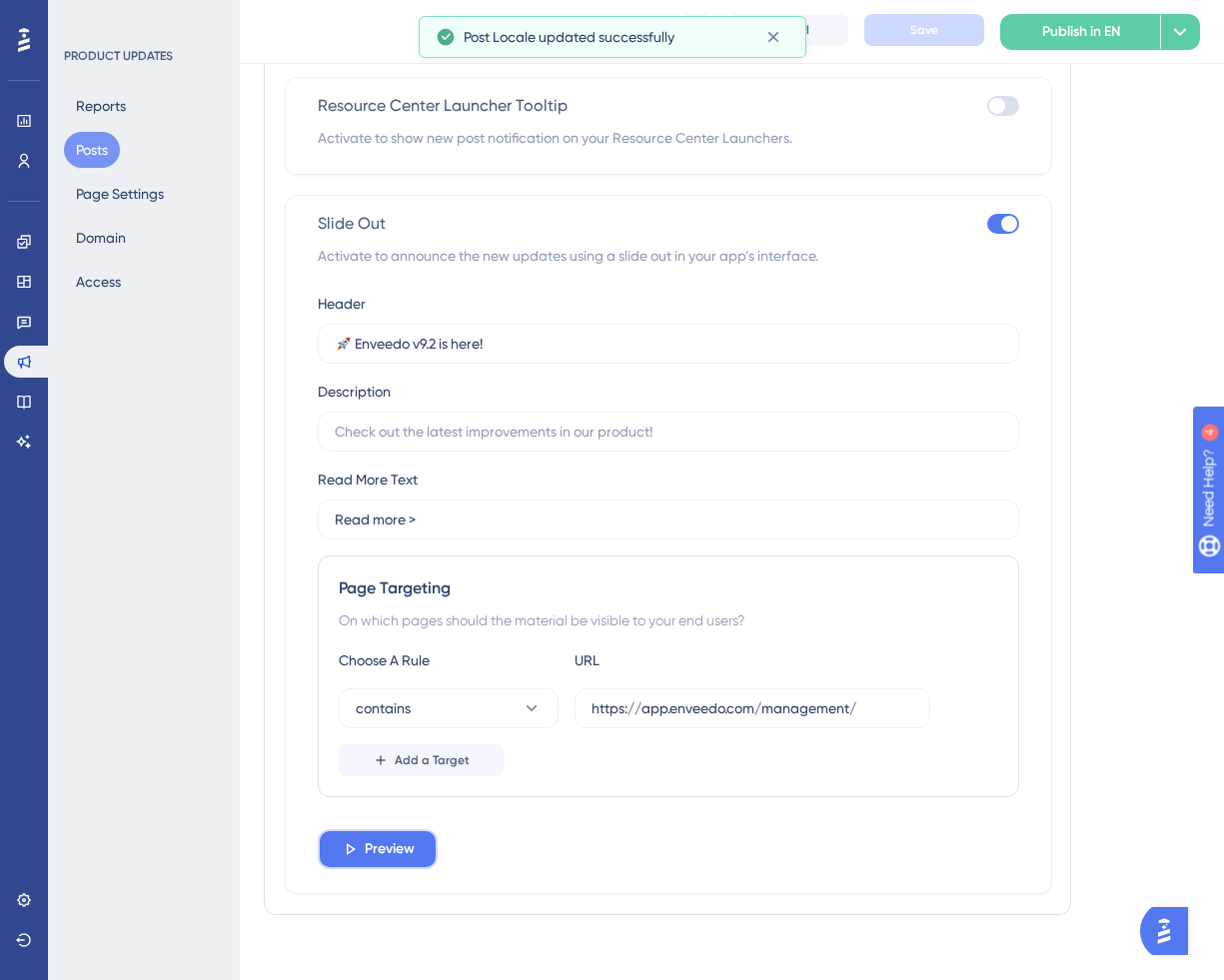 click on "Preview" at bounding box center (390, 849) 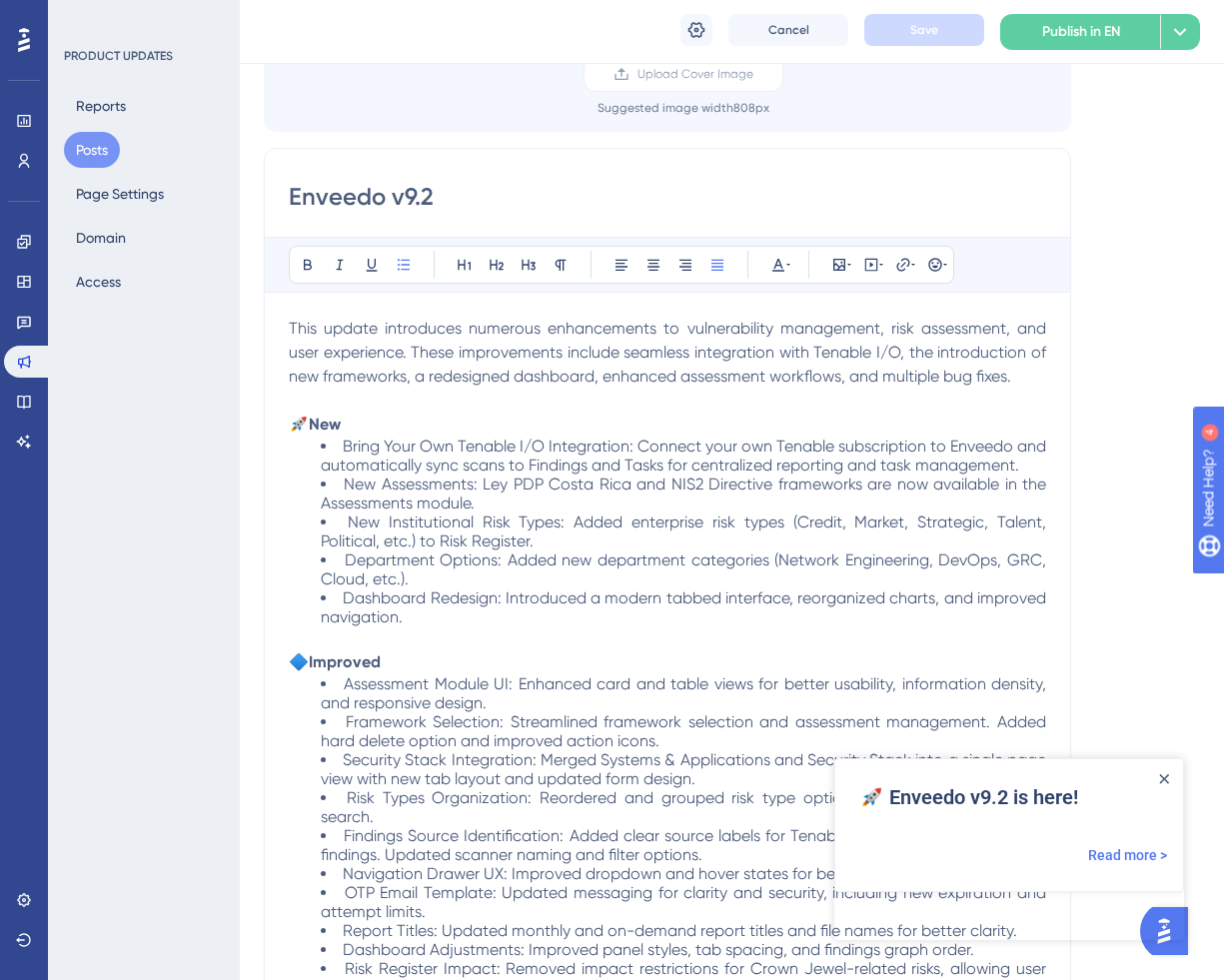 scroll, scrollTop: 0, scrollLeft: 0, axis: both 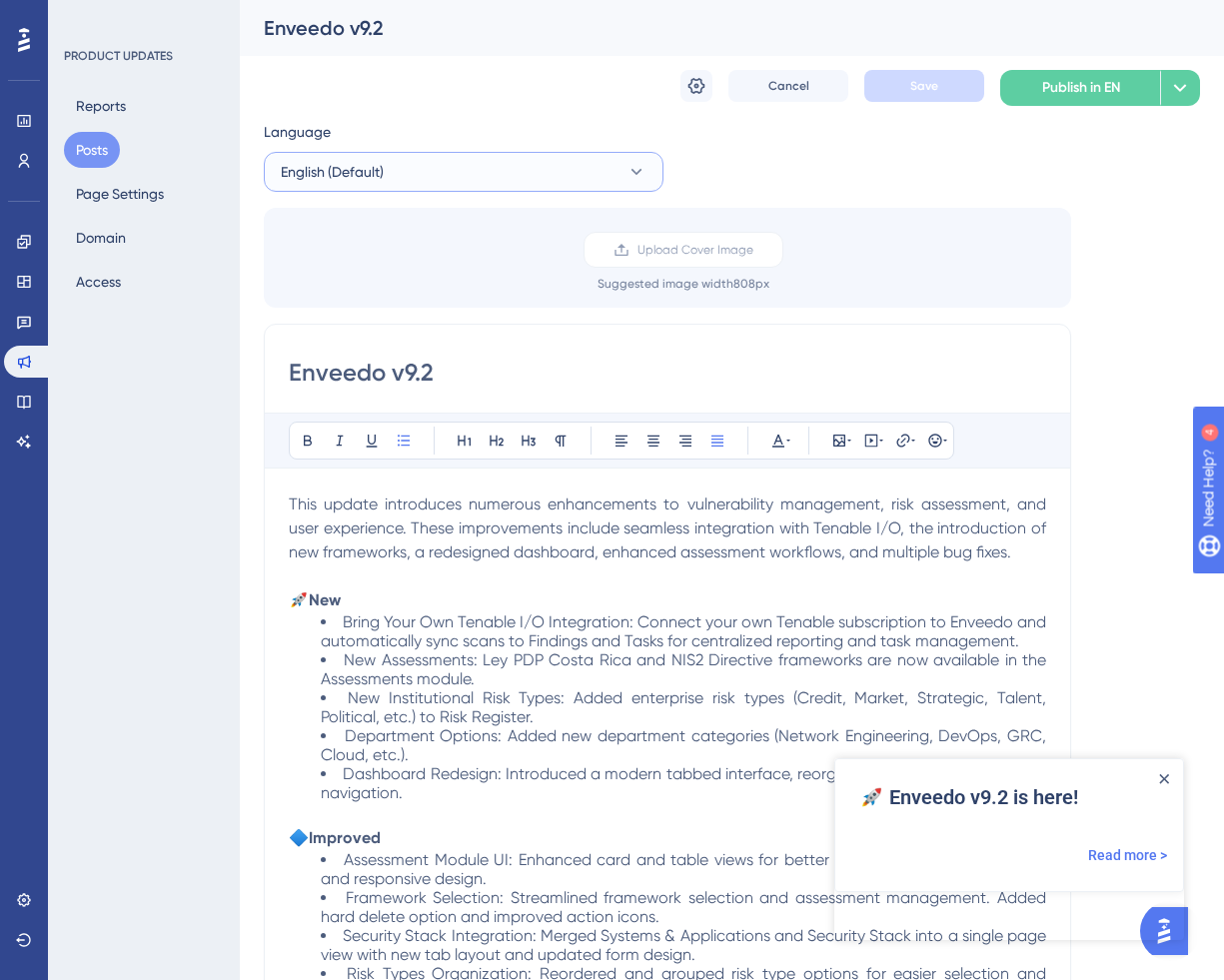 click on "English (Default)" at bounding box center (464, 172) 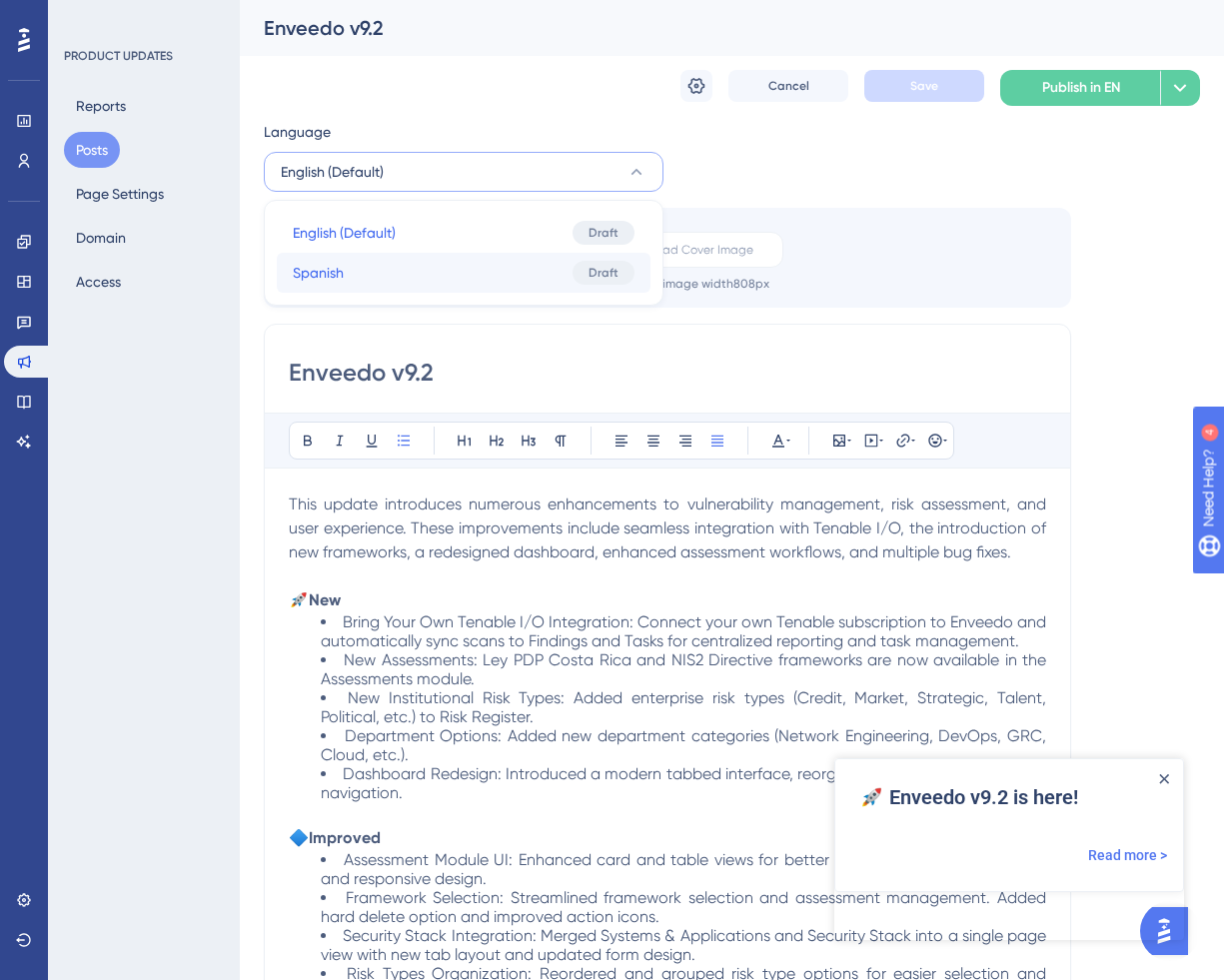 click on "Spanish Spanish Draft" at bounding box center [464, 273] 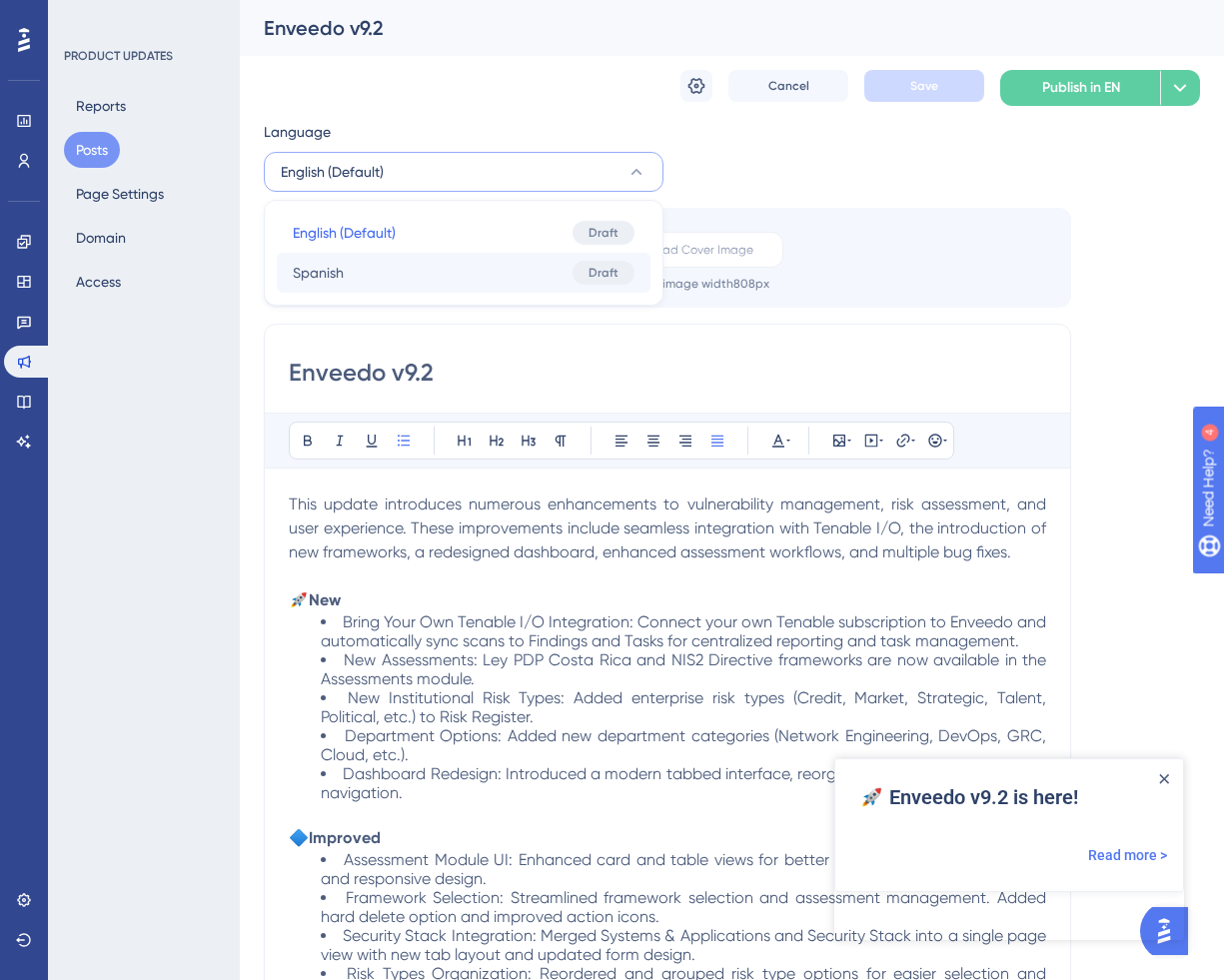 type on "🚀 ¡Enveedo v9.2 está aquí!" 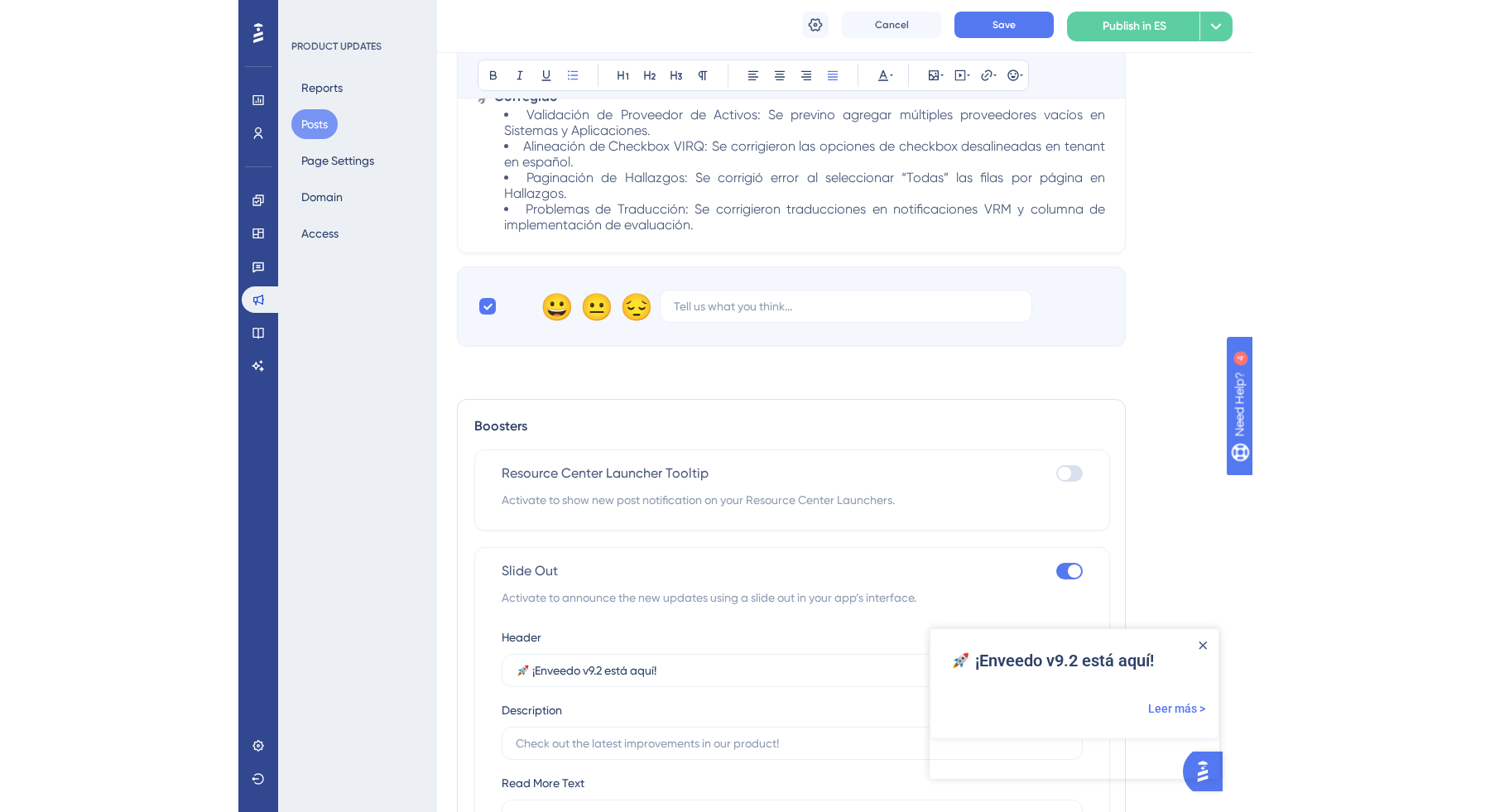 scroll, scrollTop: 0, scrollLeft: 0, axis: both 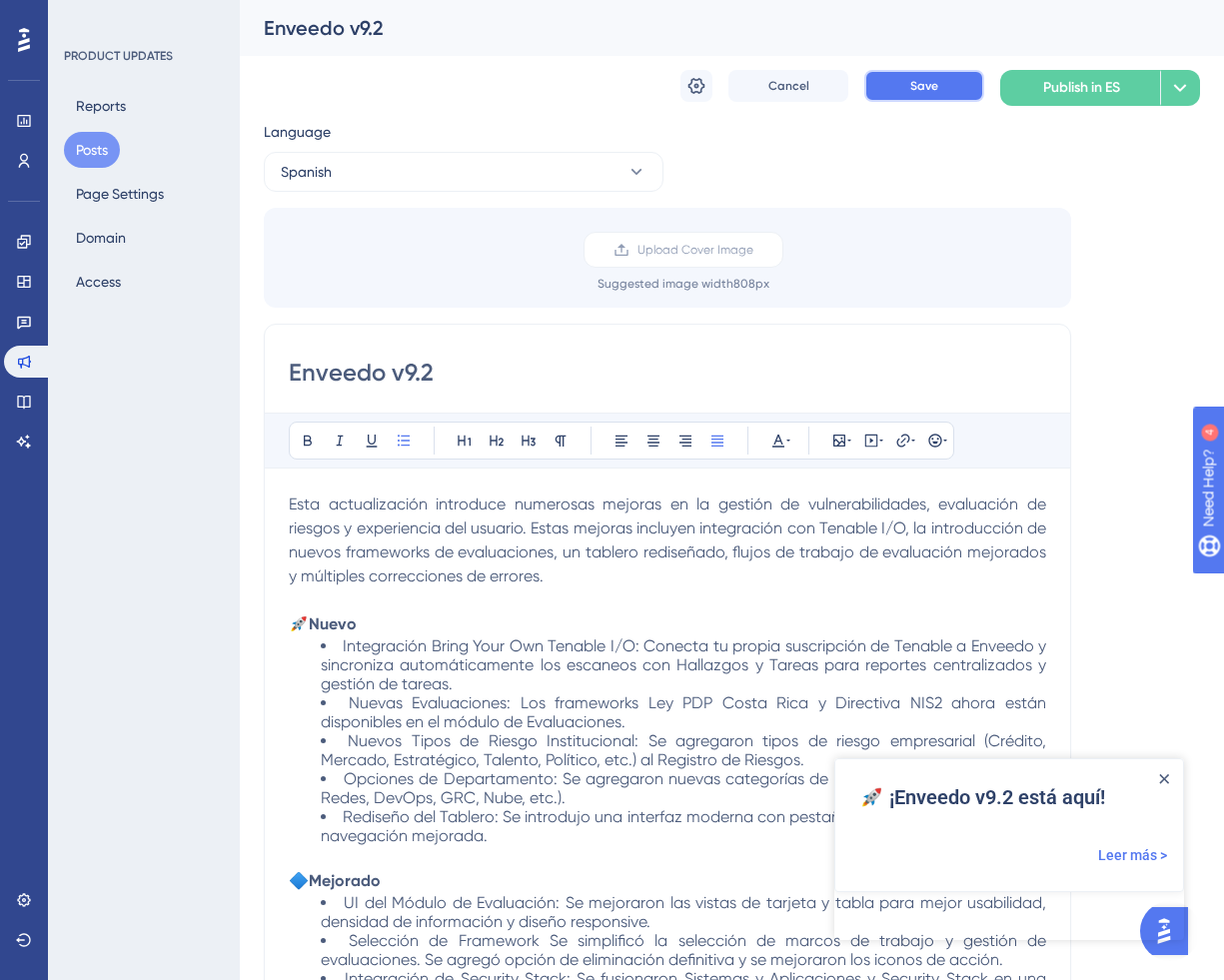 click on "Save" at bounding box center (924, 86) 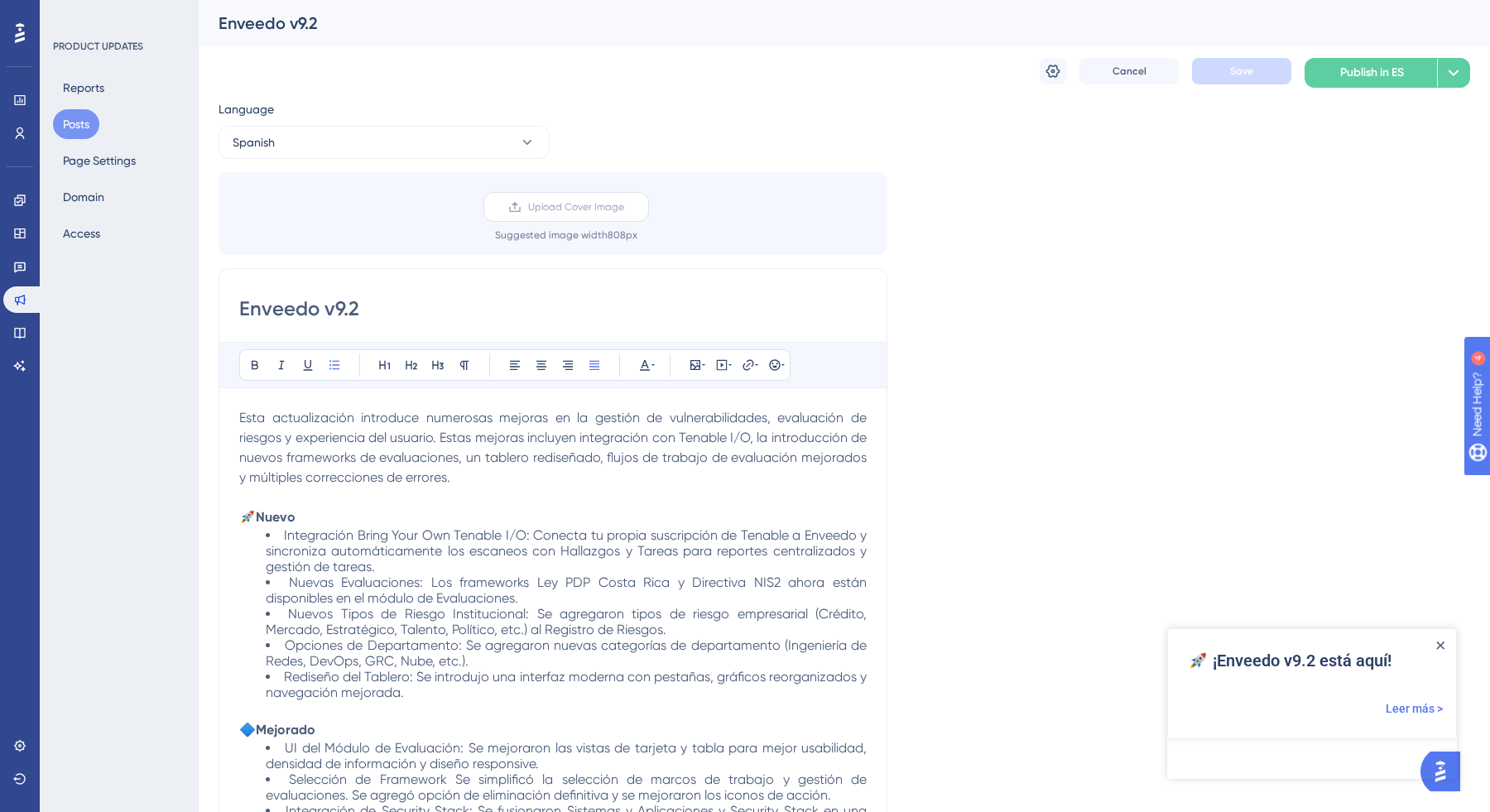 click on "Upload Cover Image" at bounding box center (576, 207) 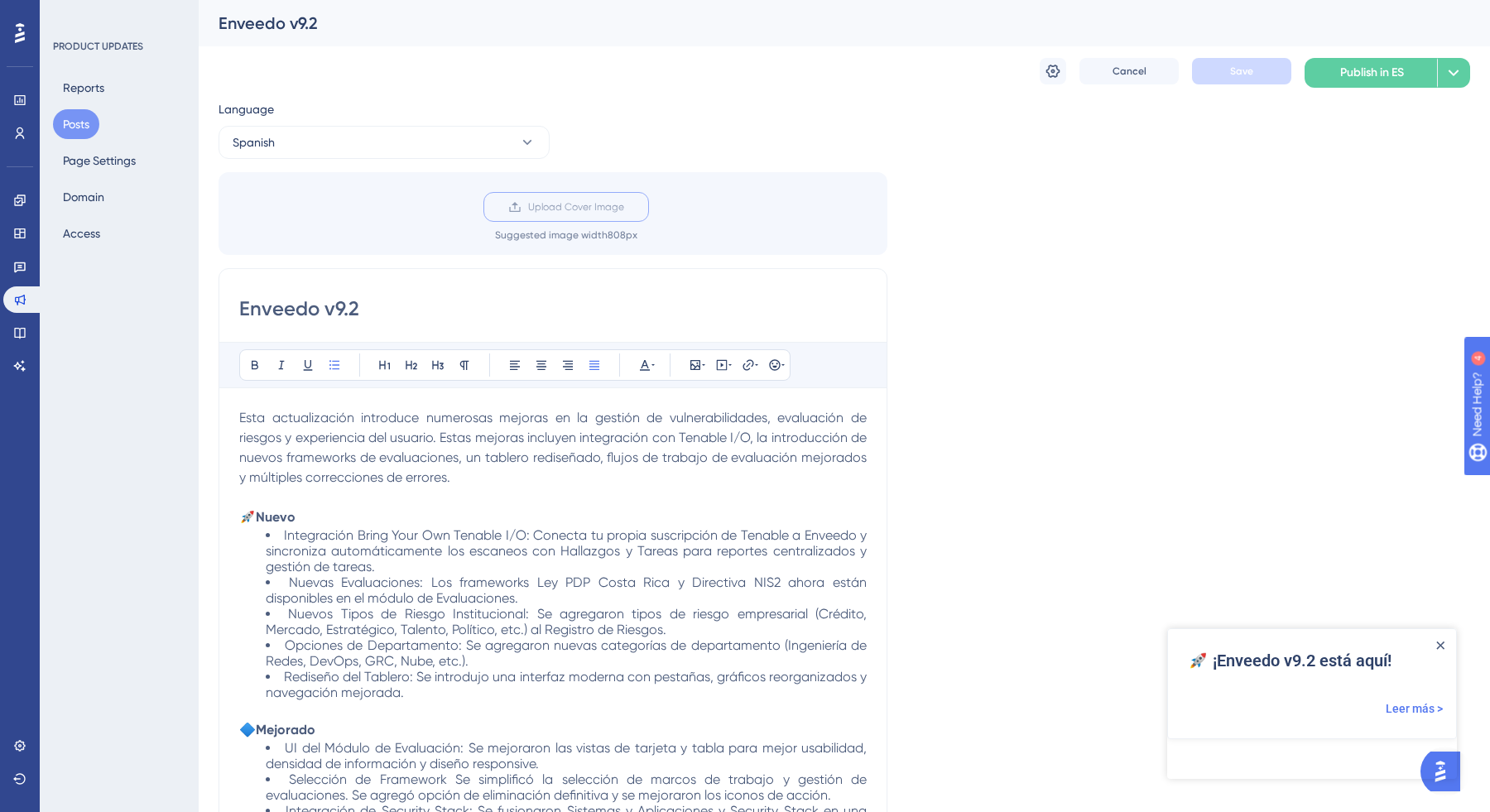 click on "Upload Cover Image" at bounding box center (624, 207) 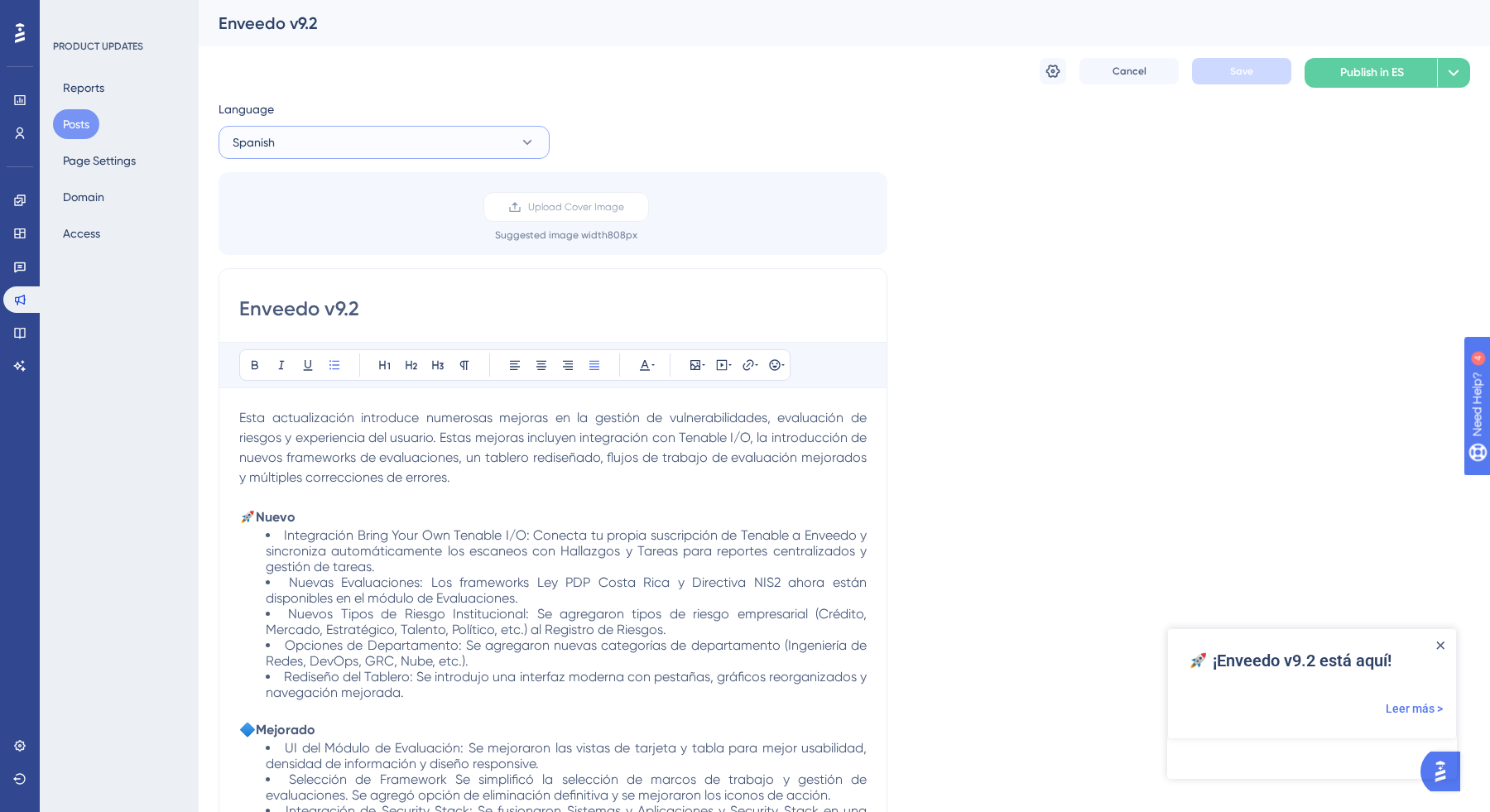 click on "Spanish" at bounding box center [384, 142] 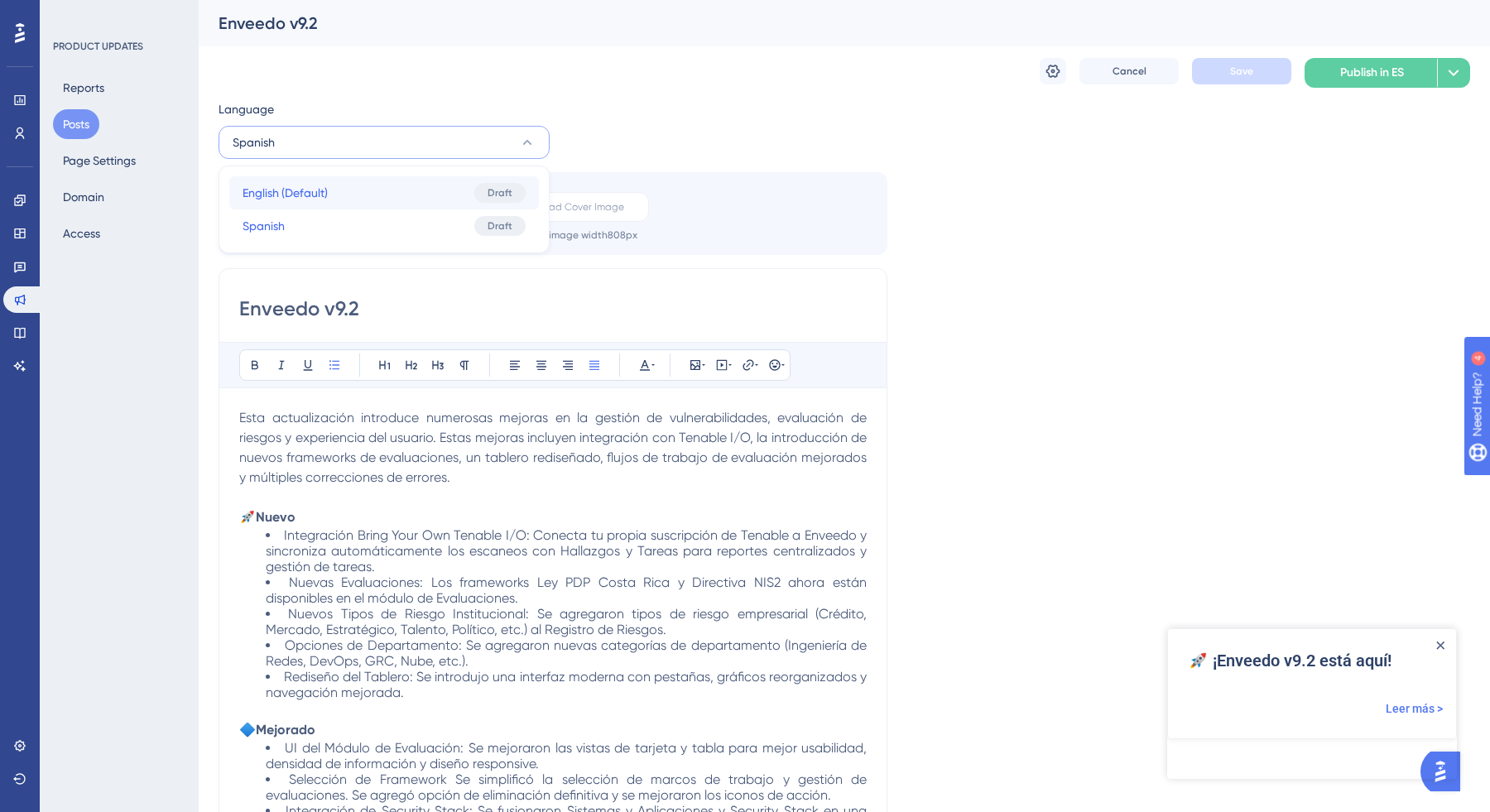 click on "English (Default) English (Default) Draft" at bounding box center (384, 193) 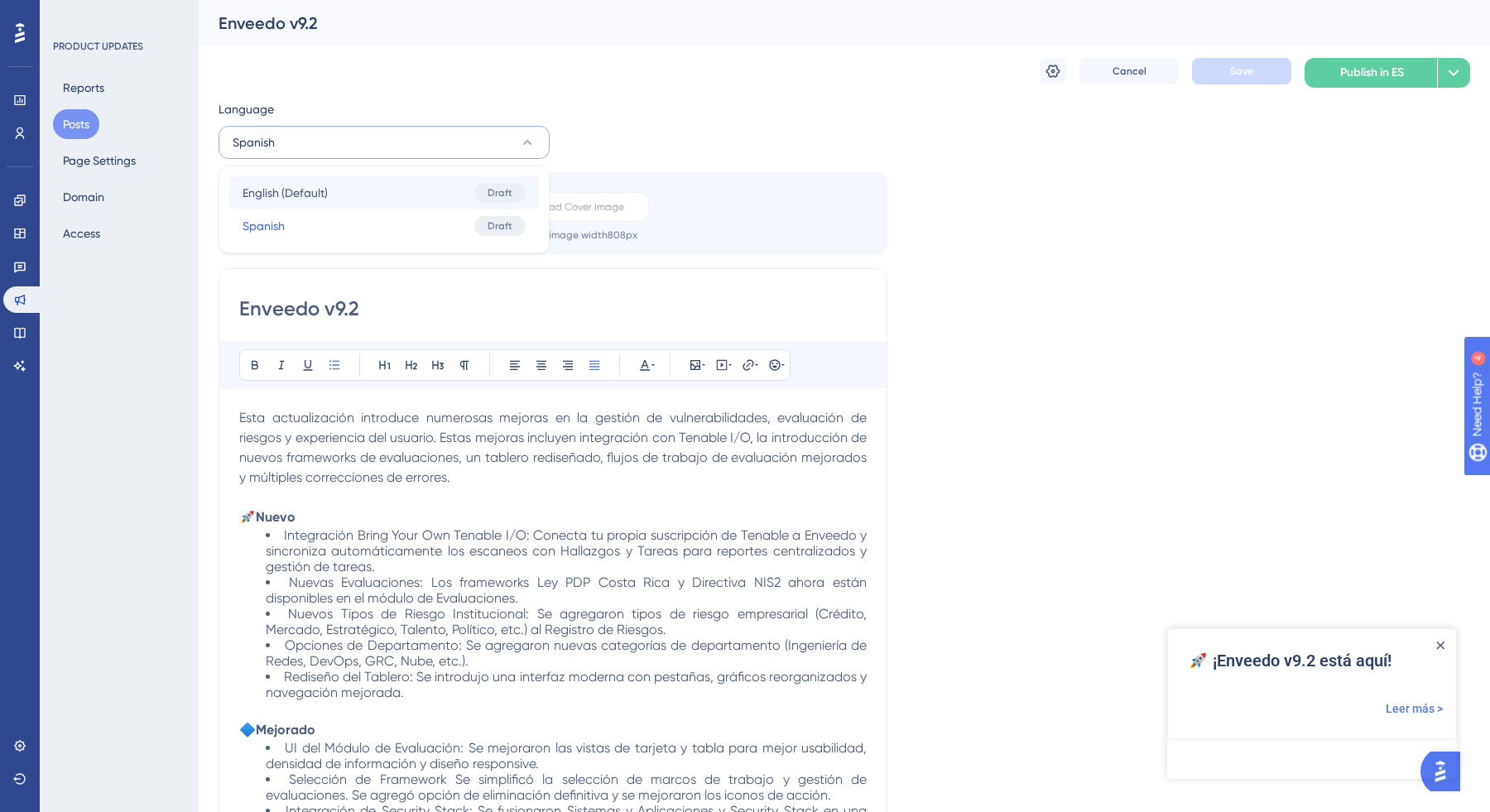 type on "🚀 Enveedo v9.2 is here!" 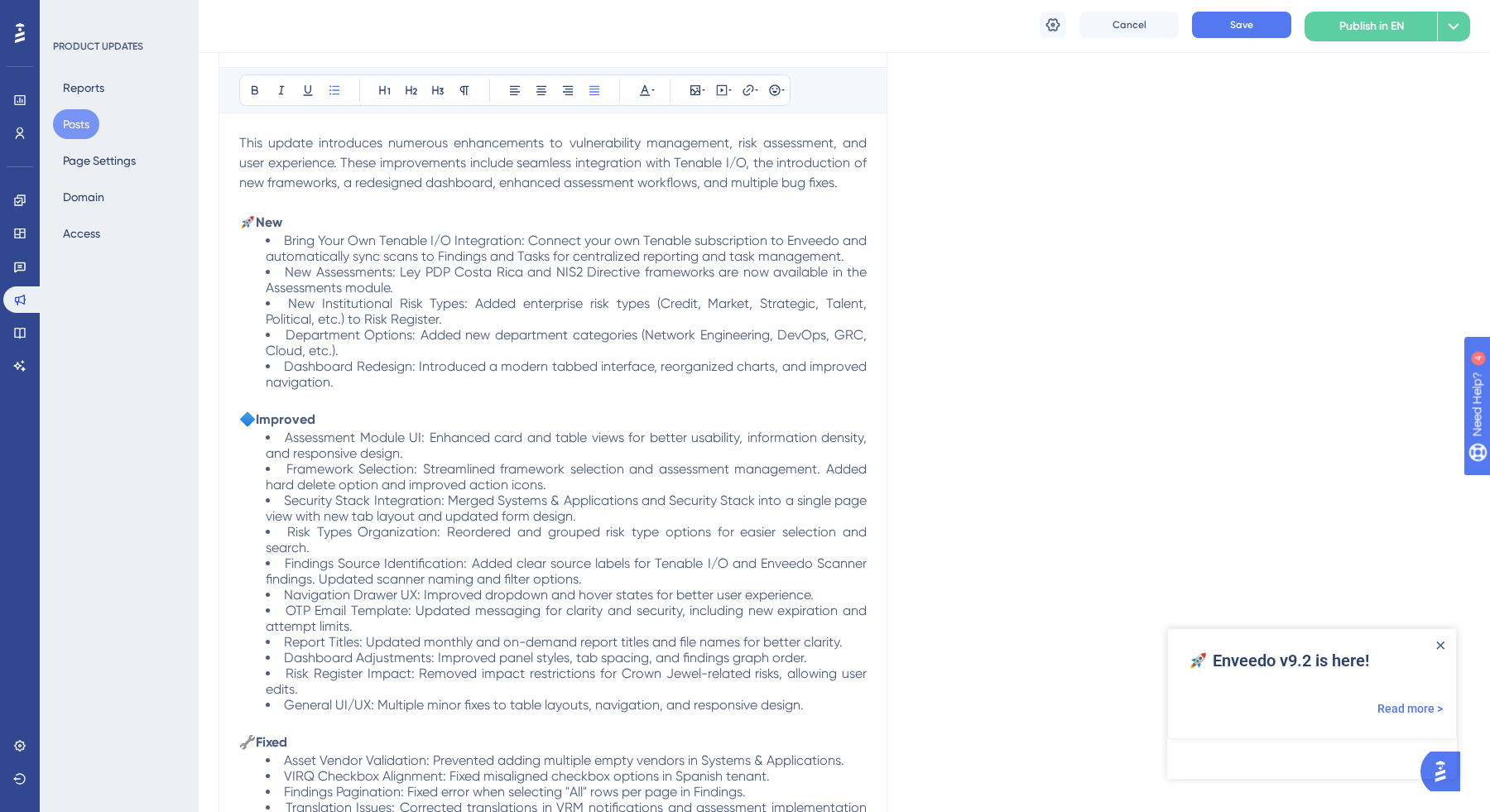 scroll, scrollTop: 0, scrollLeft: 0, axis: both 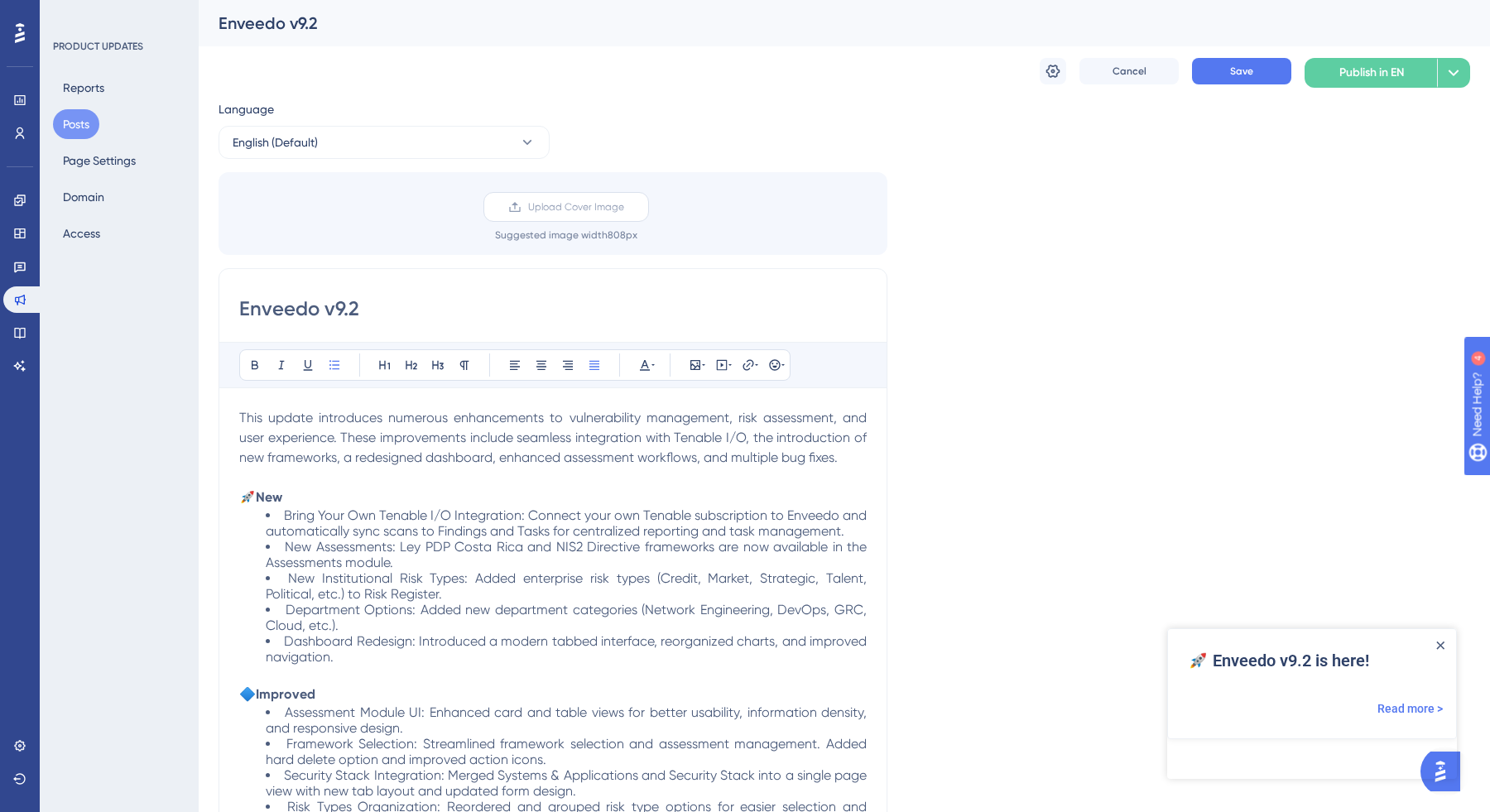 click on "Upload Cover Image" at bounding box center [576, 207] 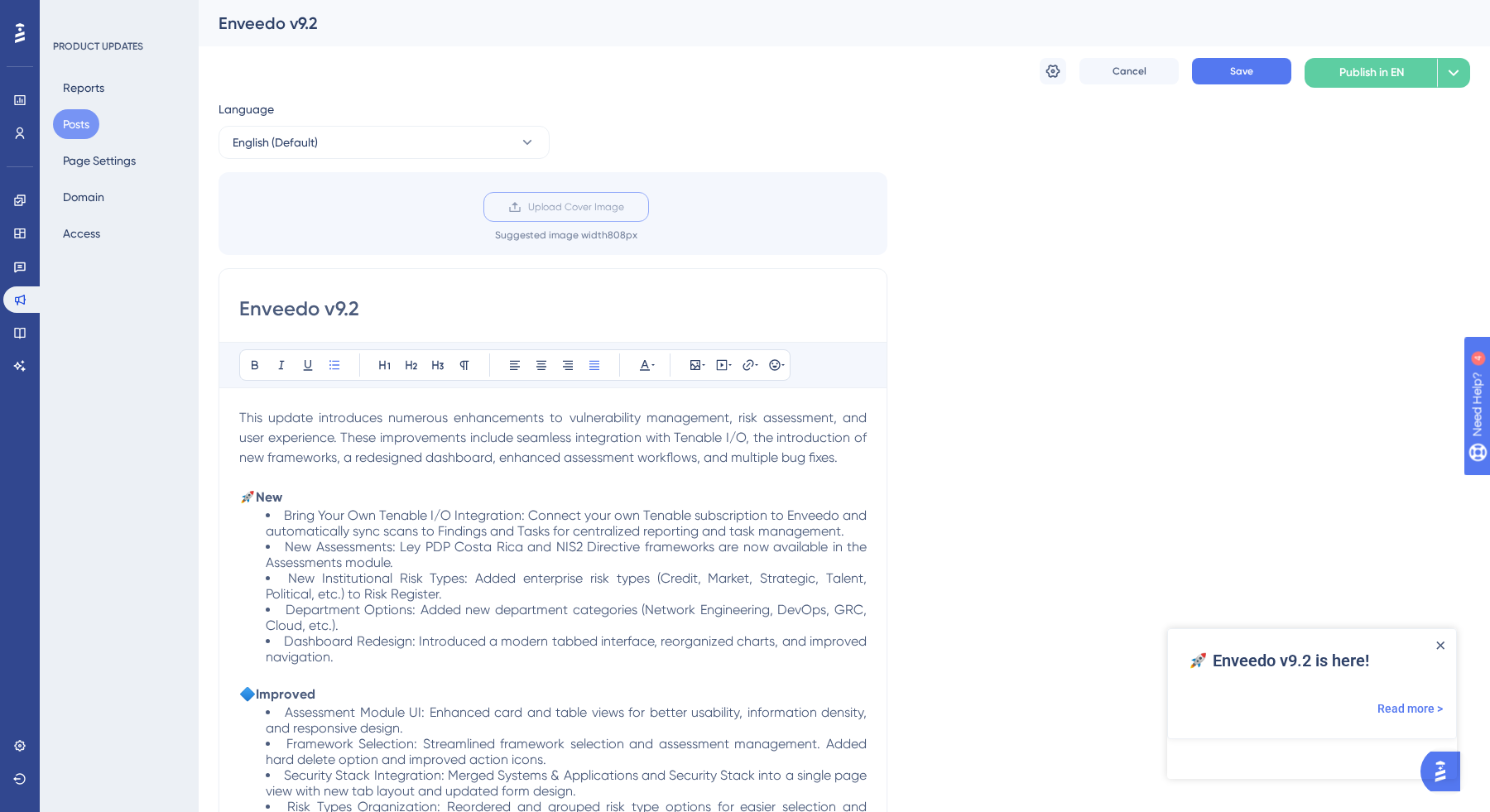 click on "Upload Cover Image" at bounding box center [624, 207] 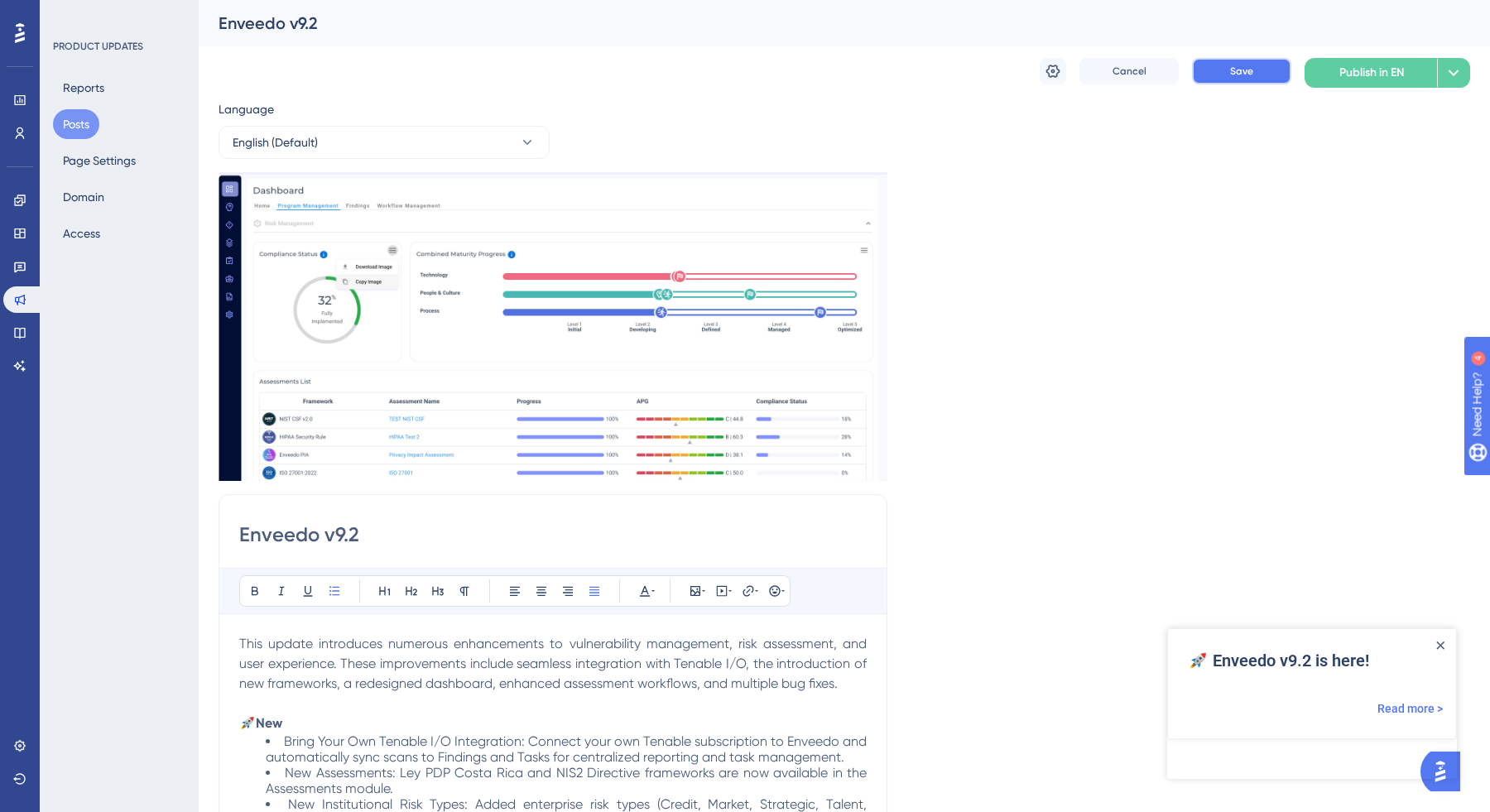 click on "Save" at bounding box center [1242, 71] 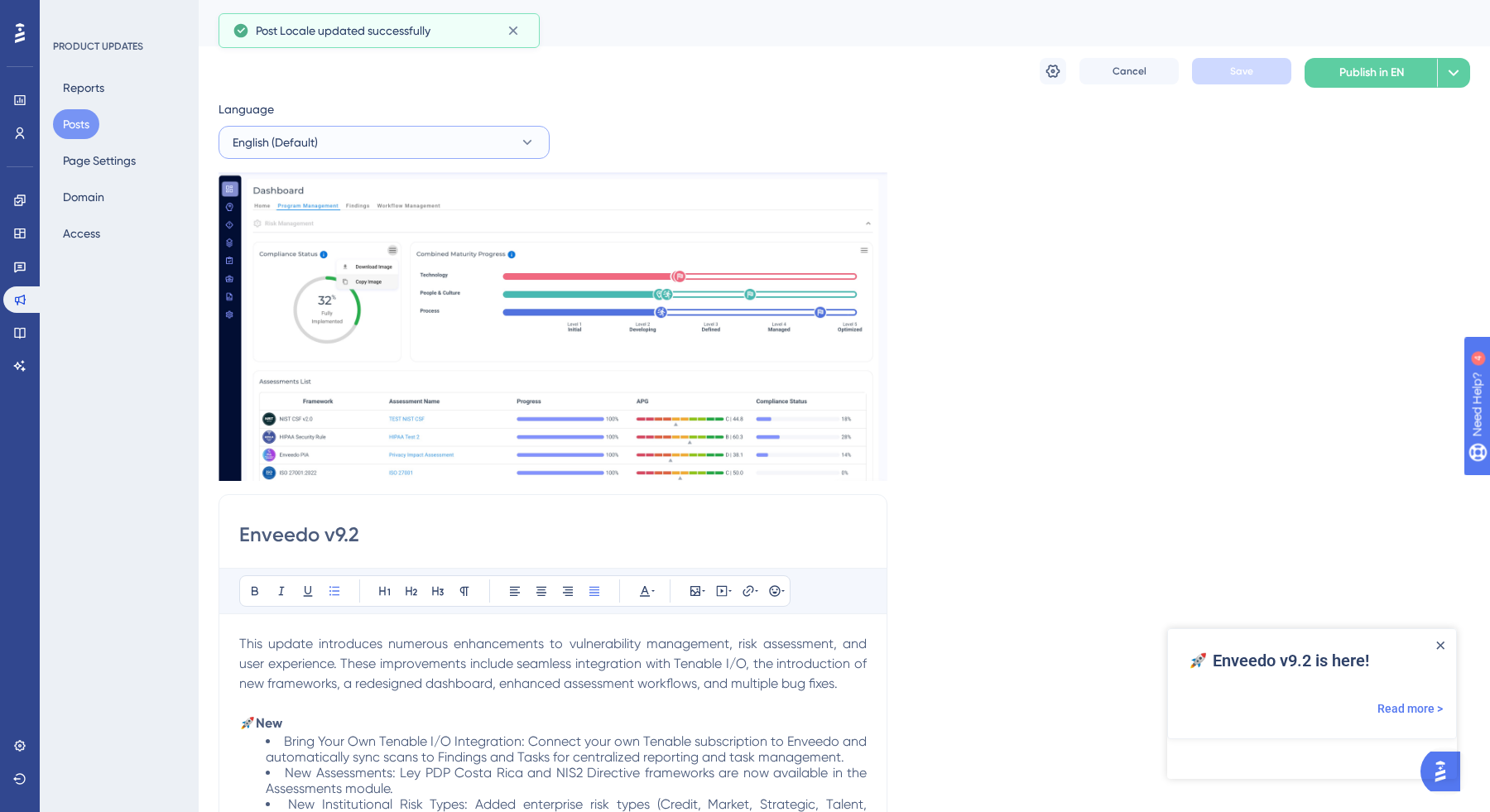 click on "English (Default)" at bounding box center [275, 142] 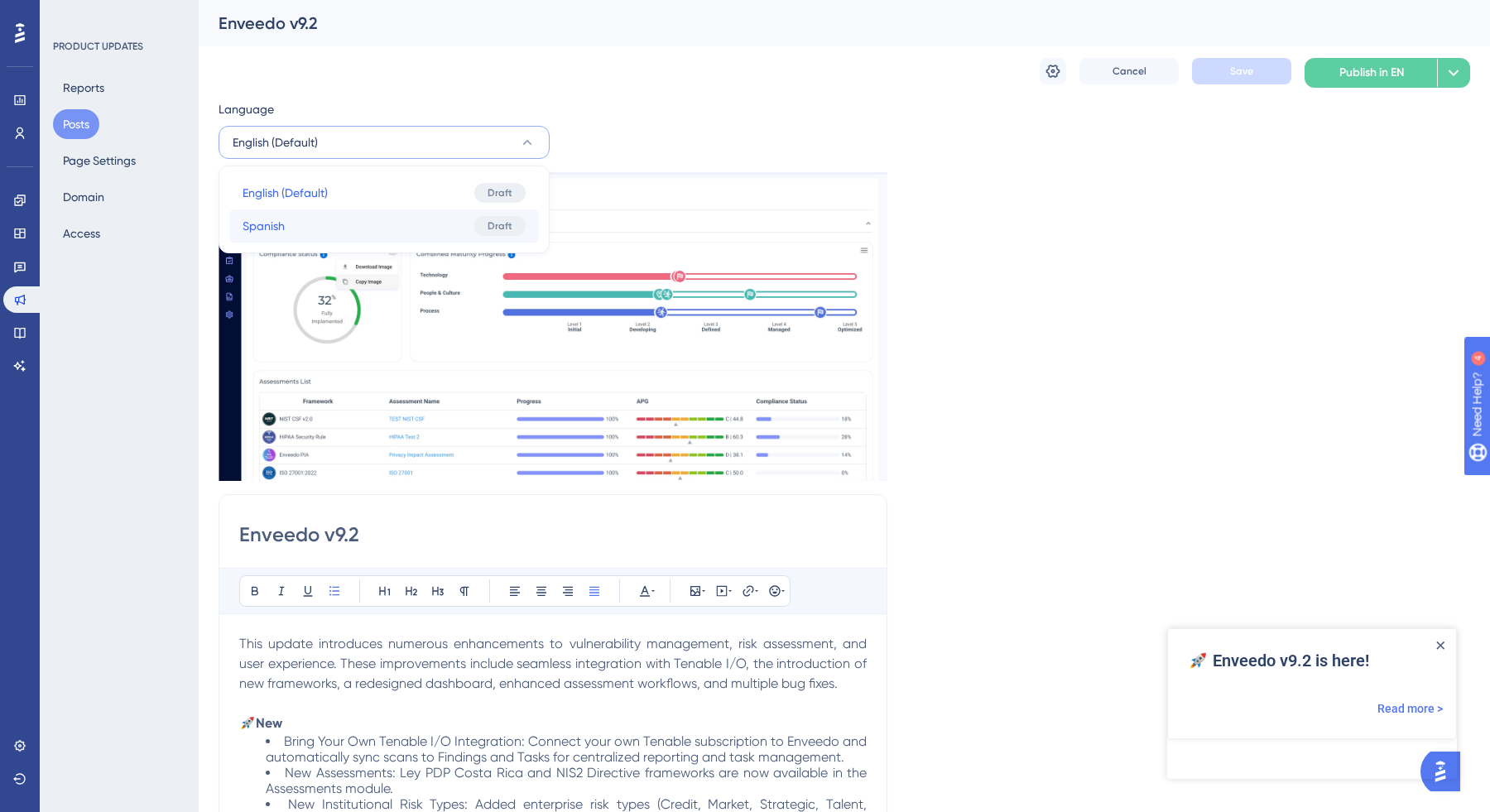 click on "Spanish Spanish Draft" at bounding box center [384, 226] 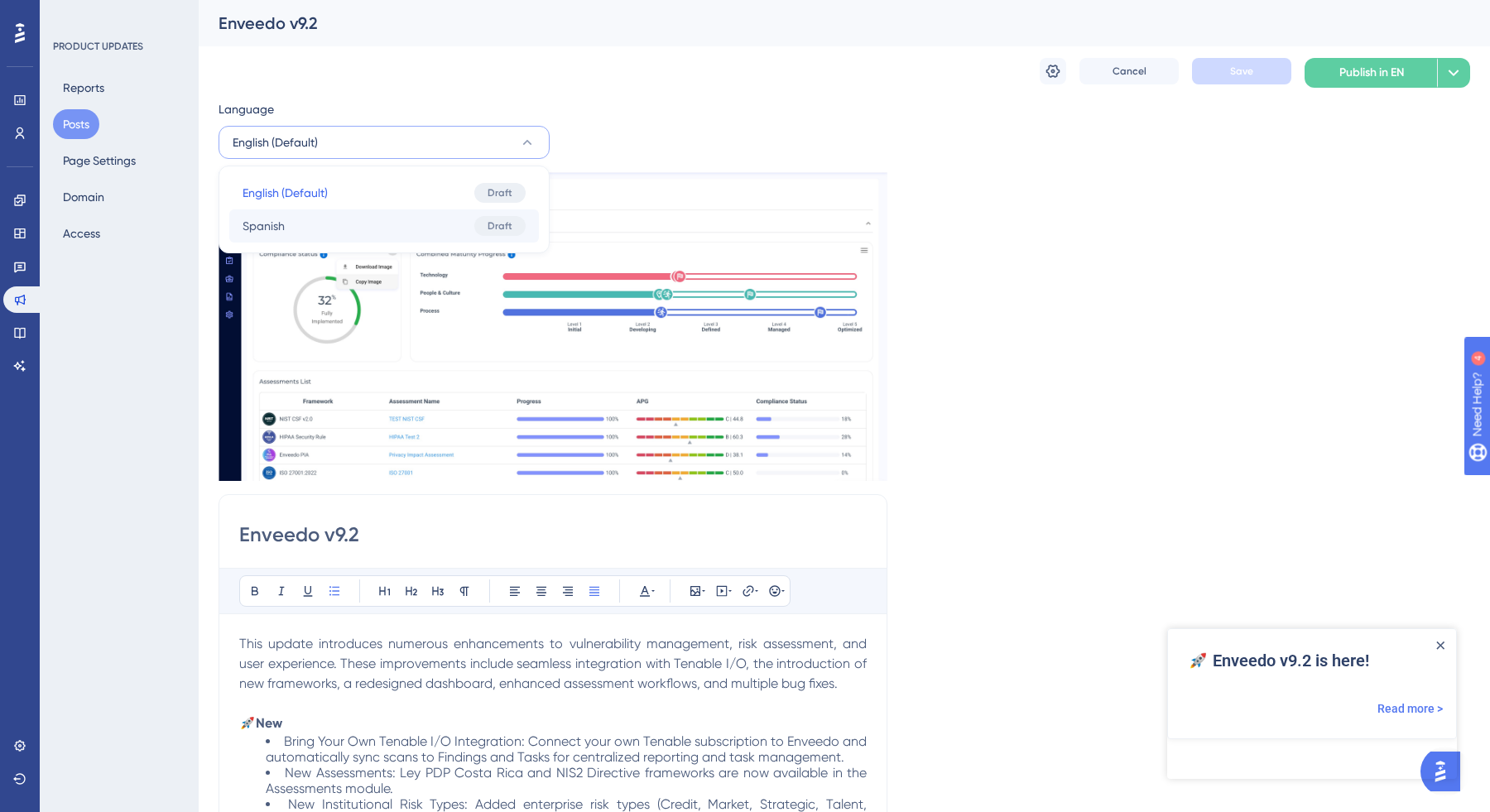 type on "🚀 ¡Enveedo v9.2 está aquí!" 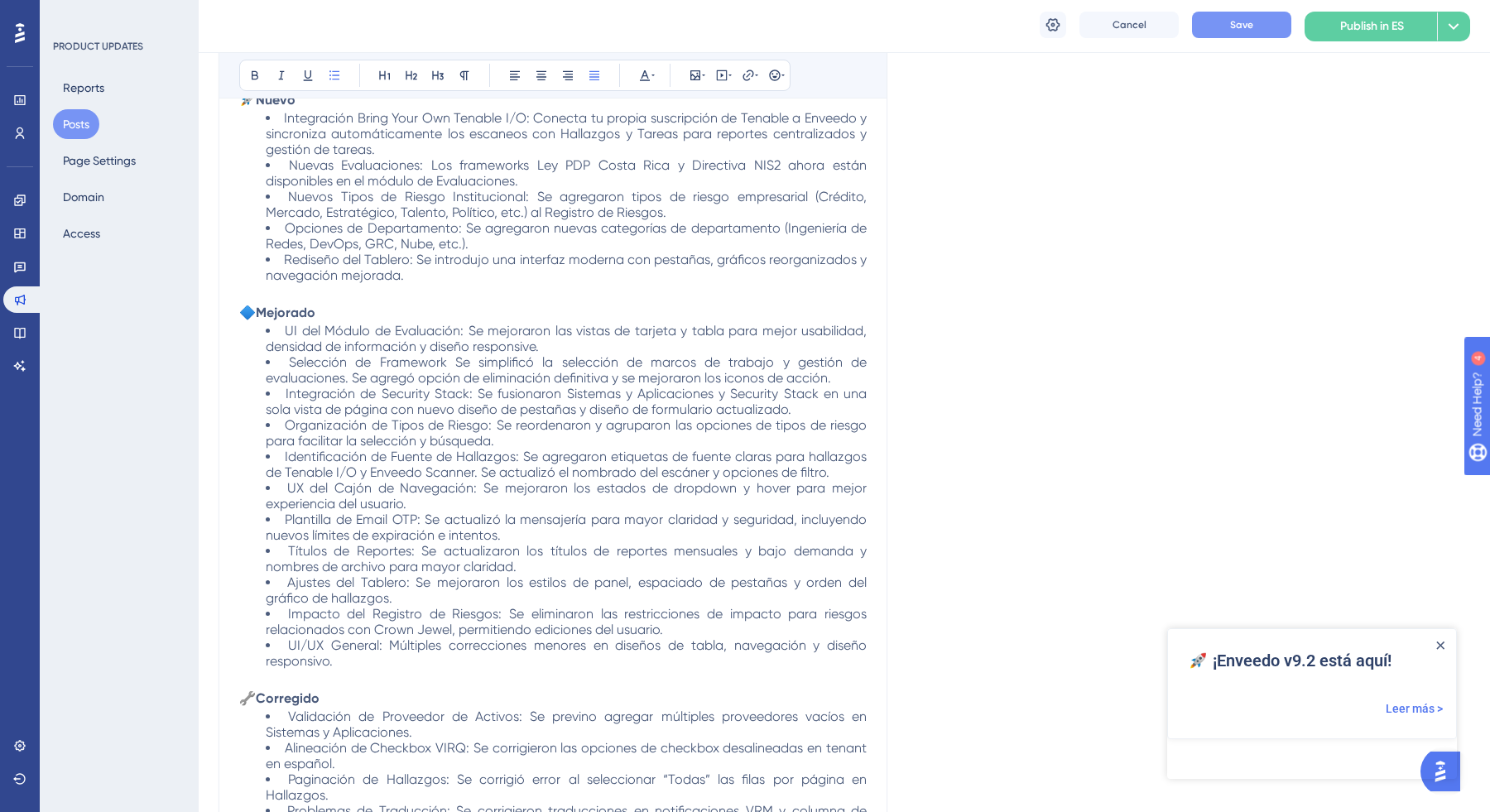 scroll, scrollTop: 0, scrollLeft: 0, axis: both 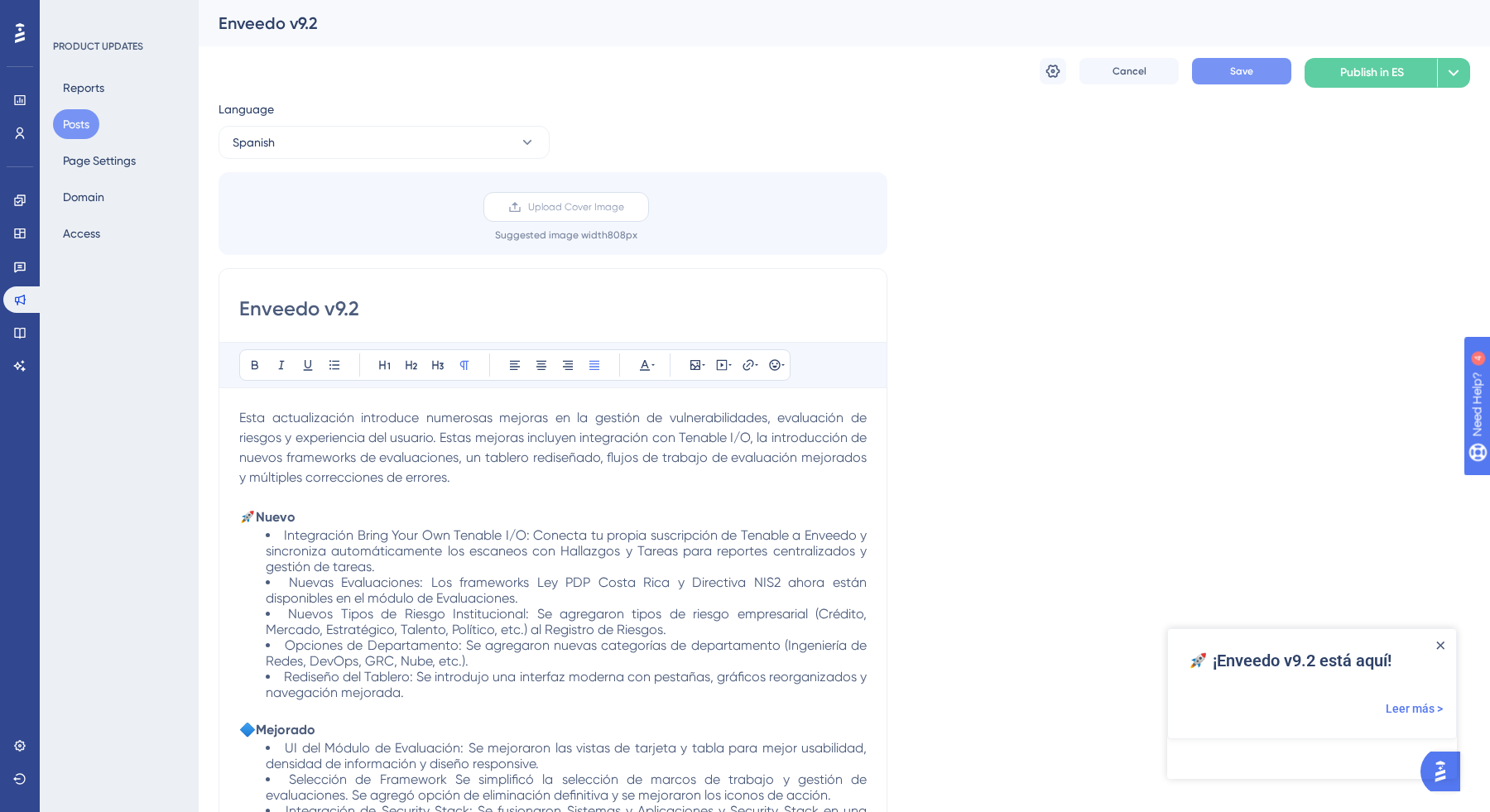 click on "Upload Cover Image" at bounding box center (566, 207) 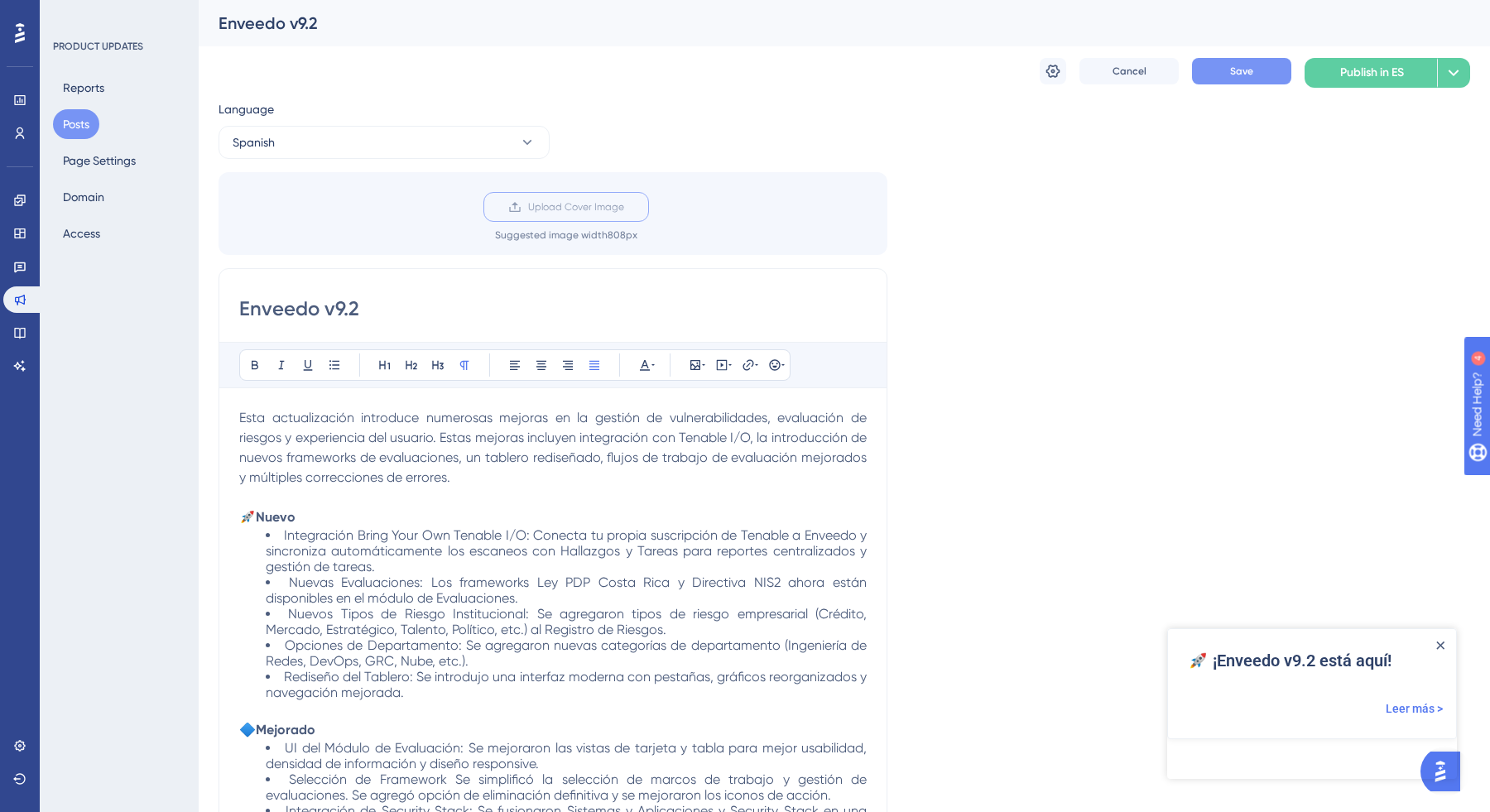 click on "Upload Cover Image" at bounding box center [624, 207] 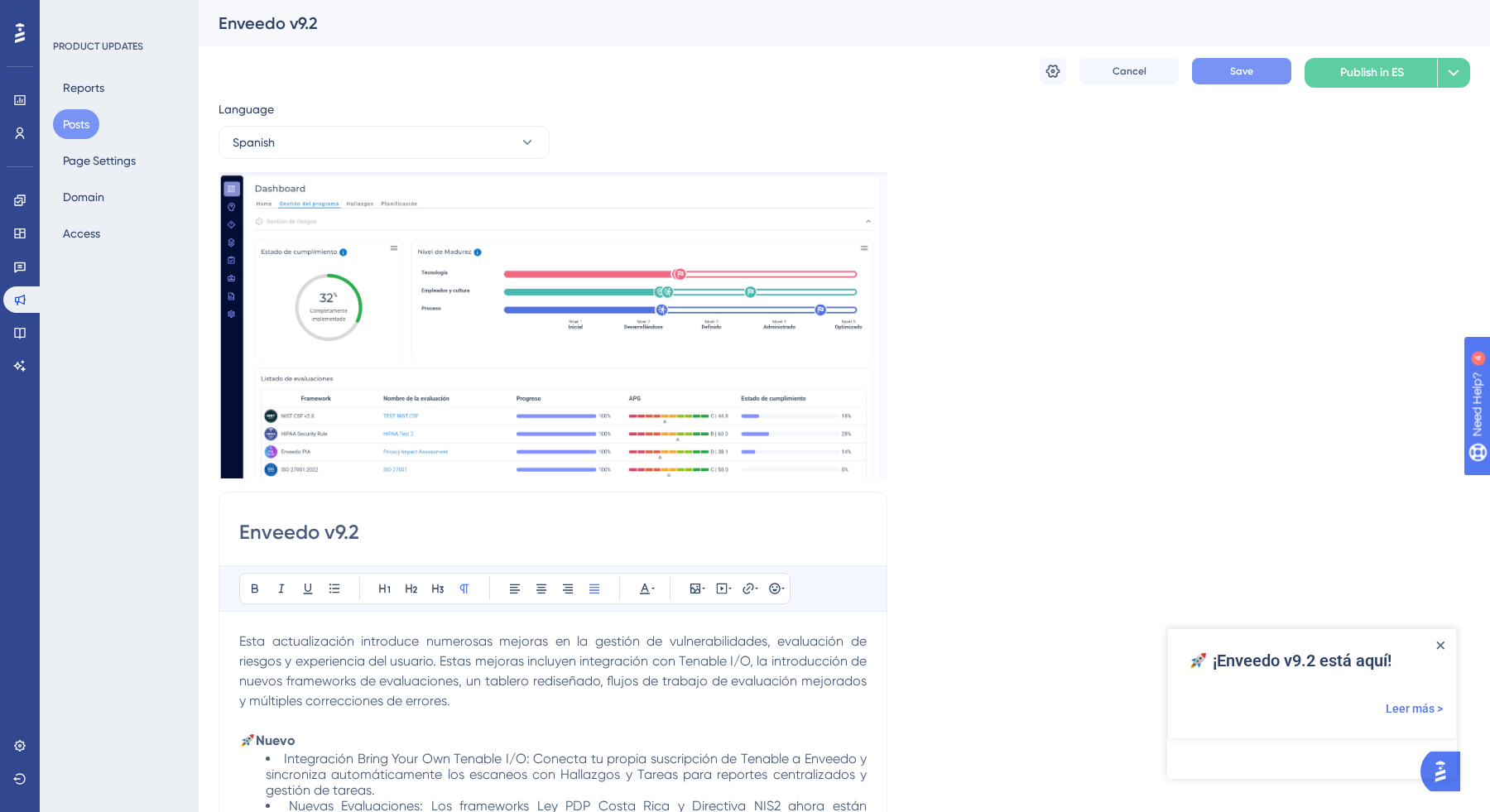 click on "Save" at bounding box center (1242, 71) 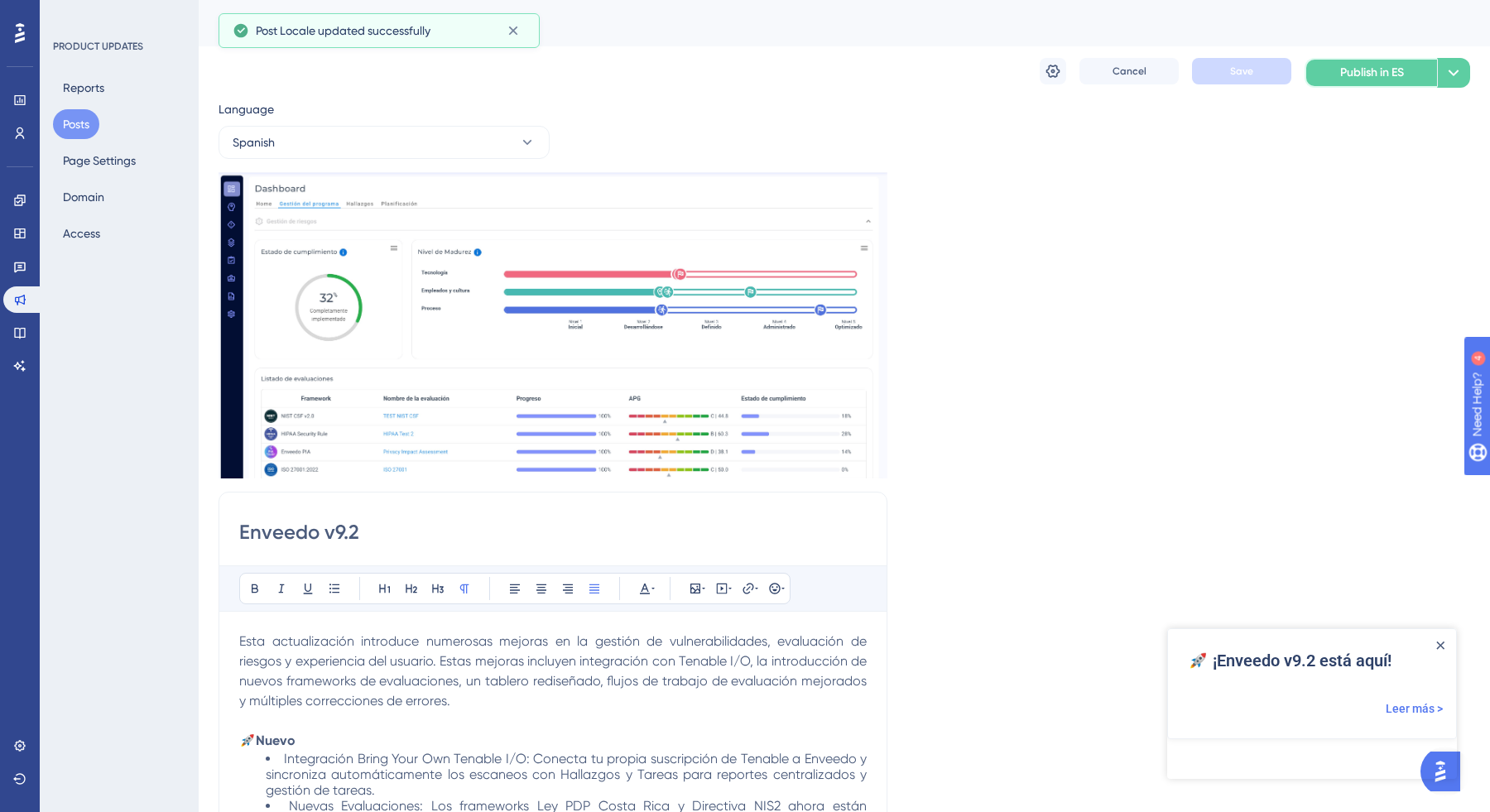 click on "Publish in ES" at bounding box center [1372, 73] 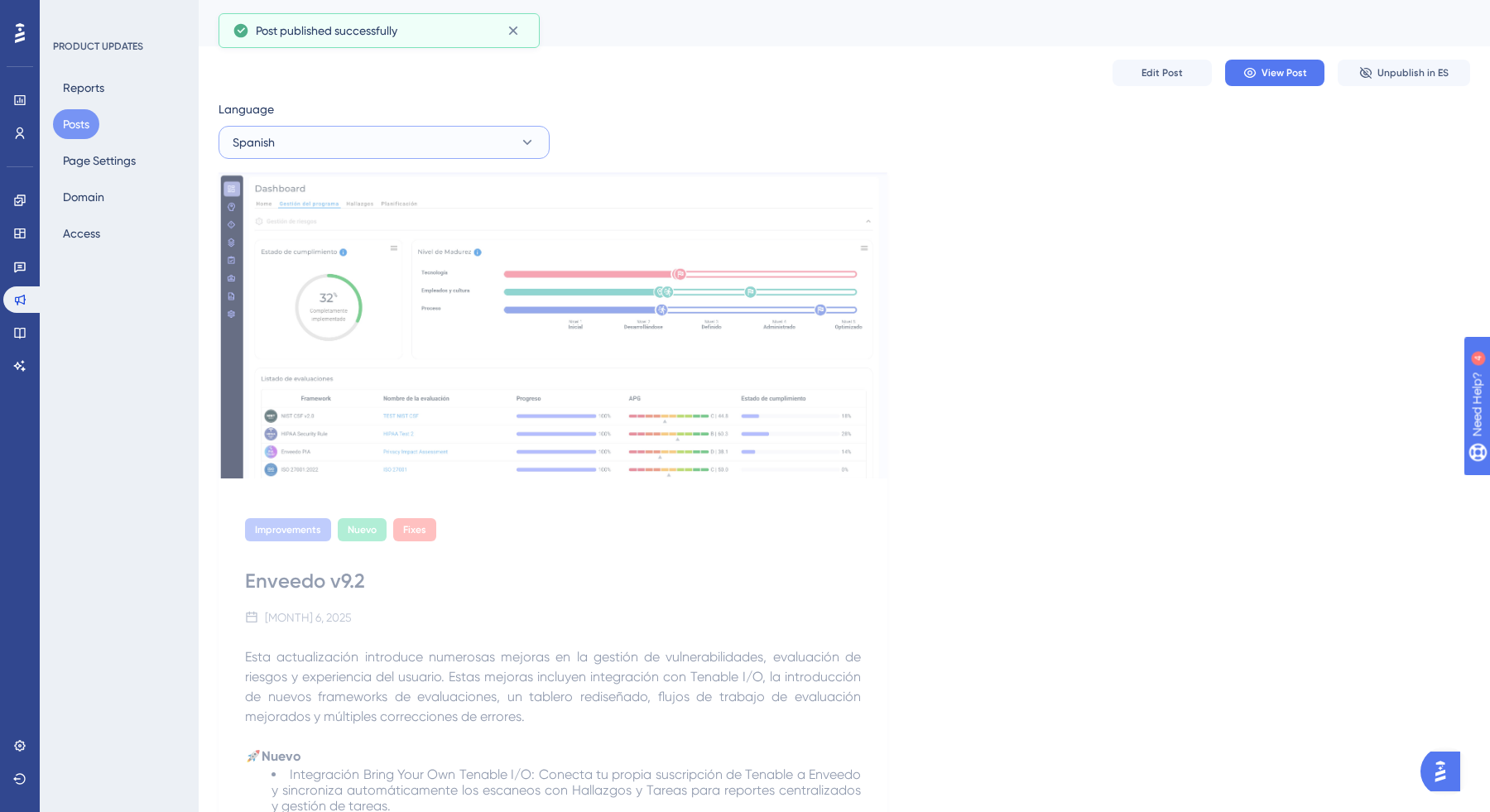 click on "Spanish" at bounding box center [384, 142] 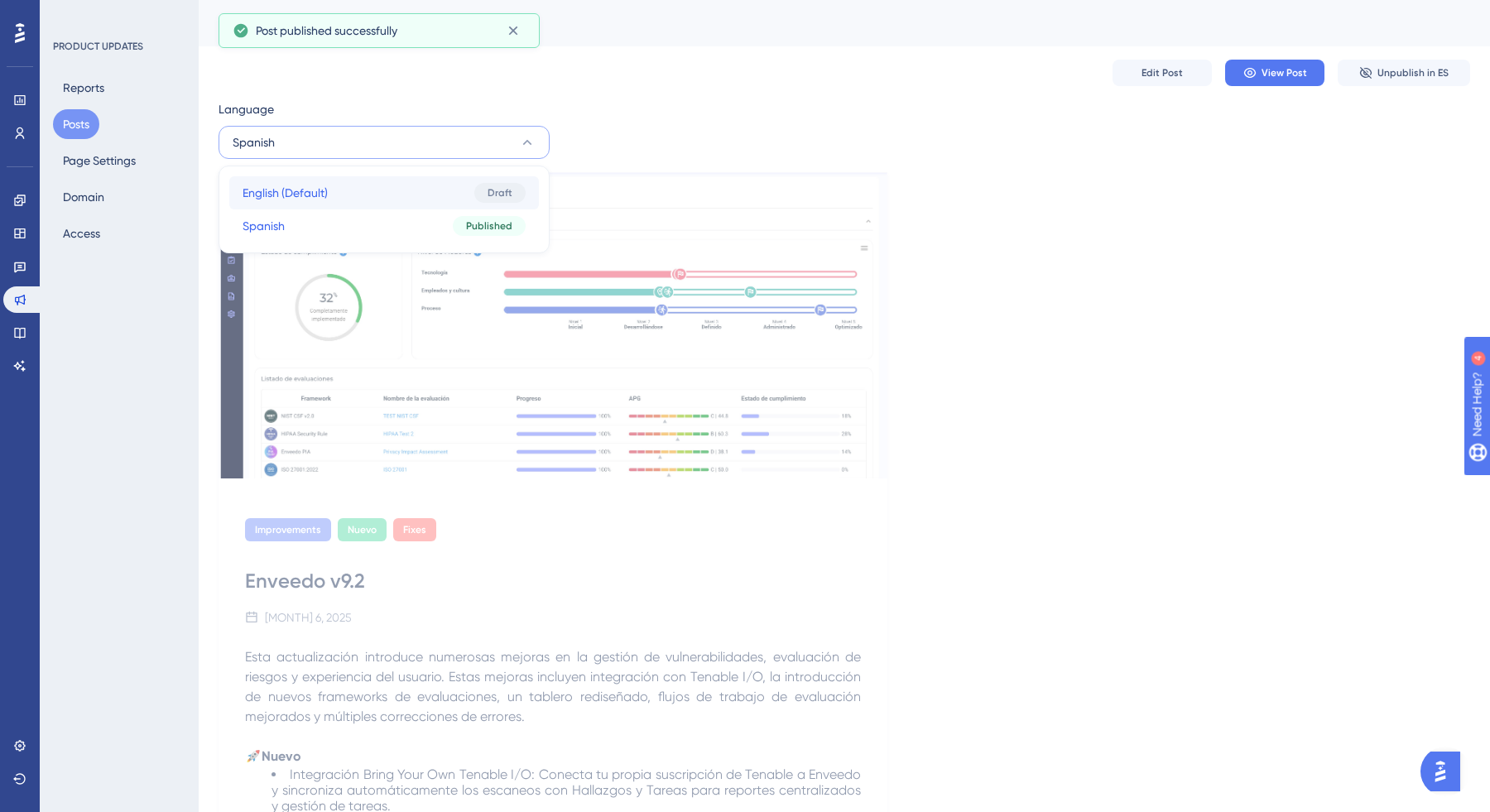 click on "English (Default) English (Default) Draft" at bounding box center [384, 193] 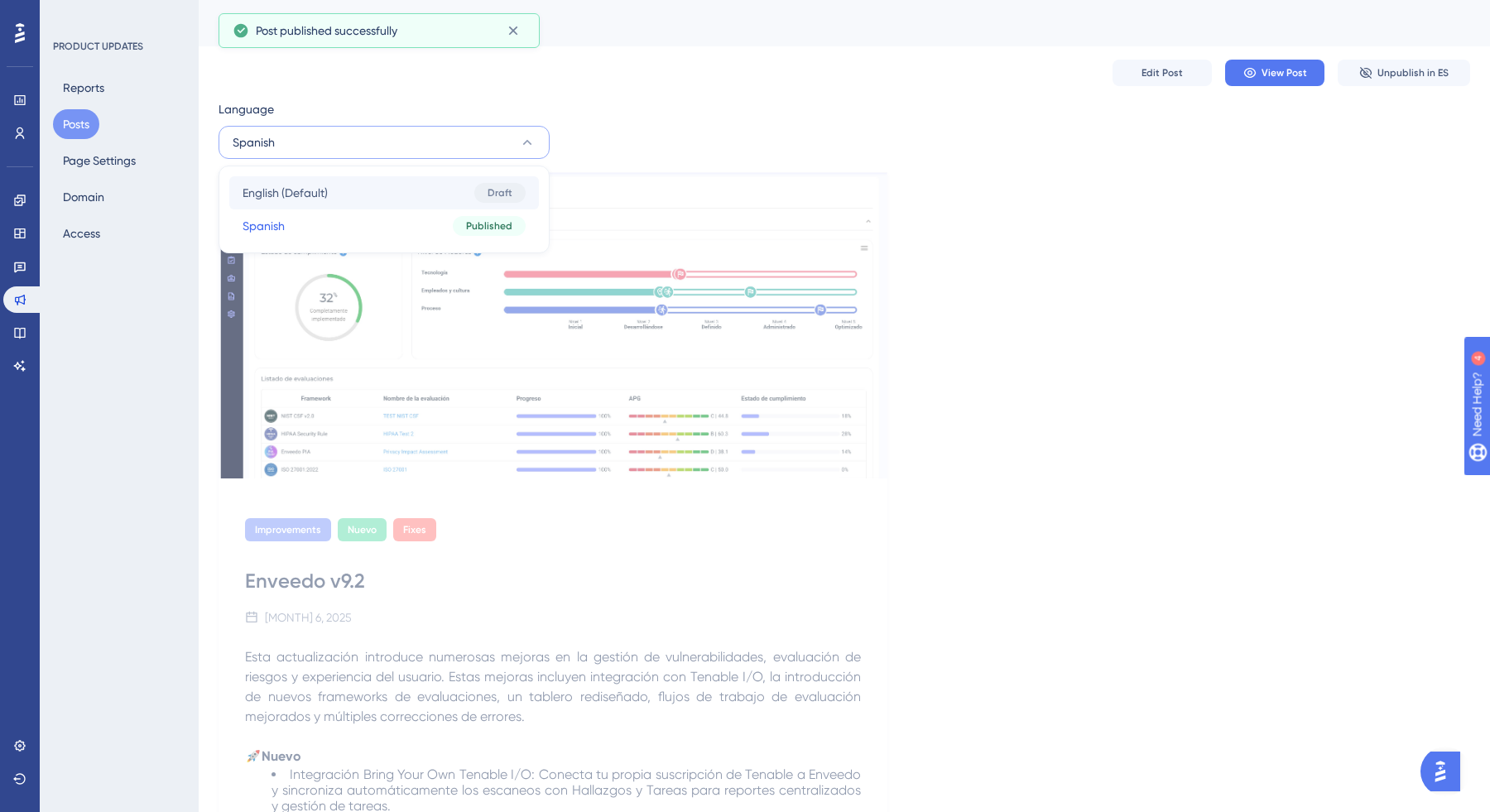 scroll, scrollTop: 507, scrollLeft: 0, axis: vertical 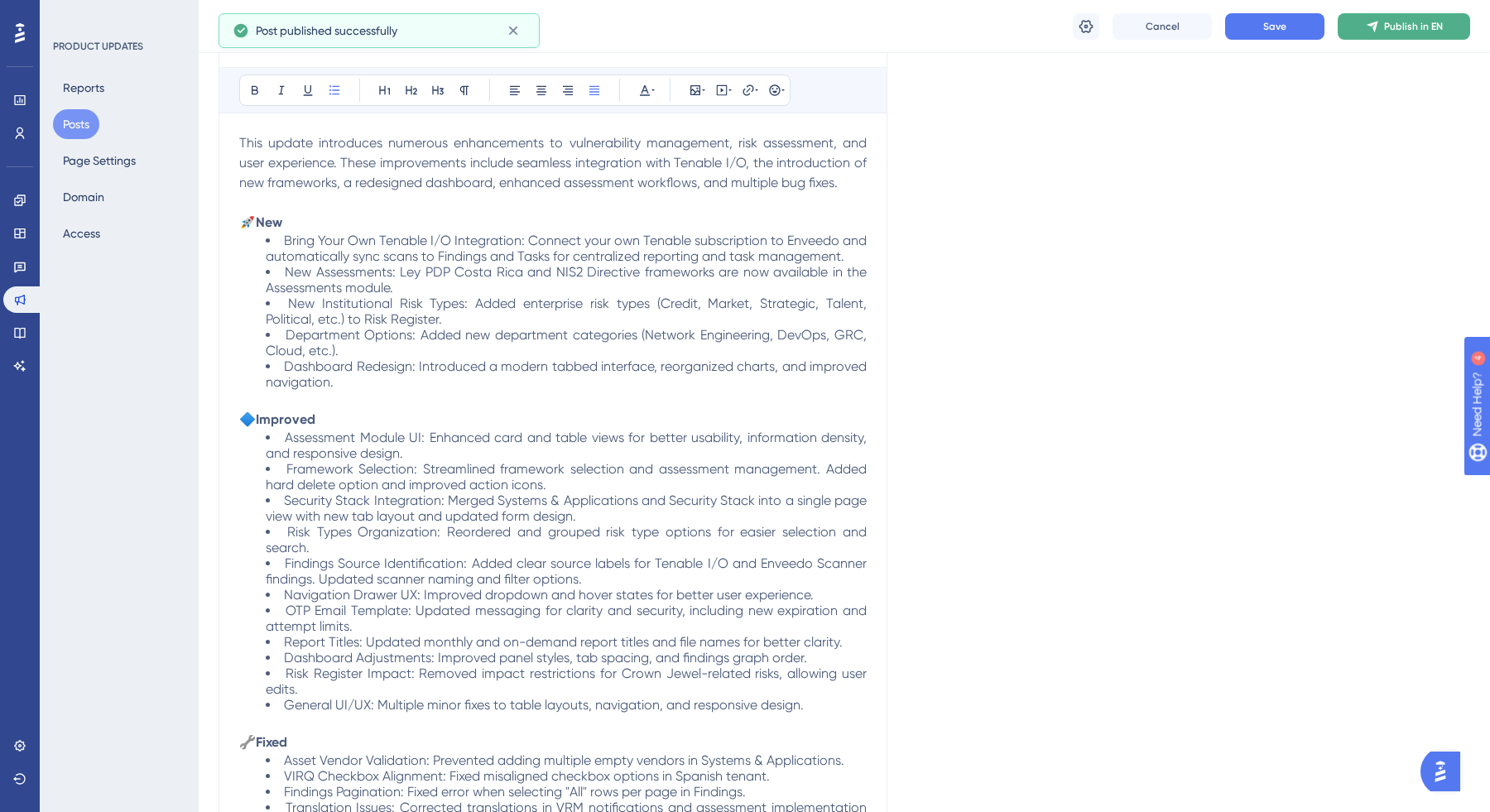 click on "Publish in EN" at bounding box center (1413, 26) 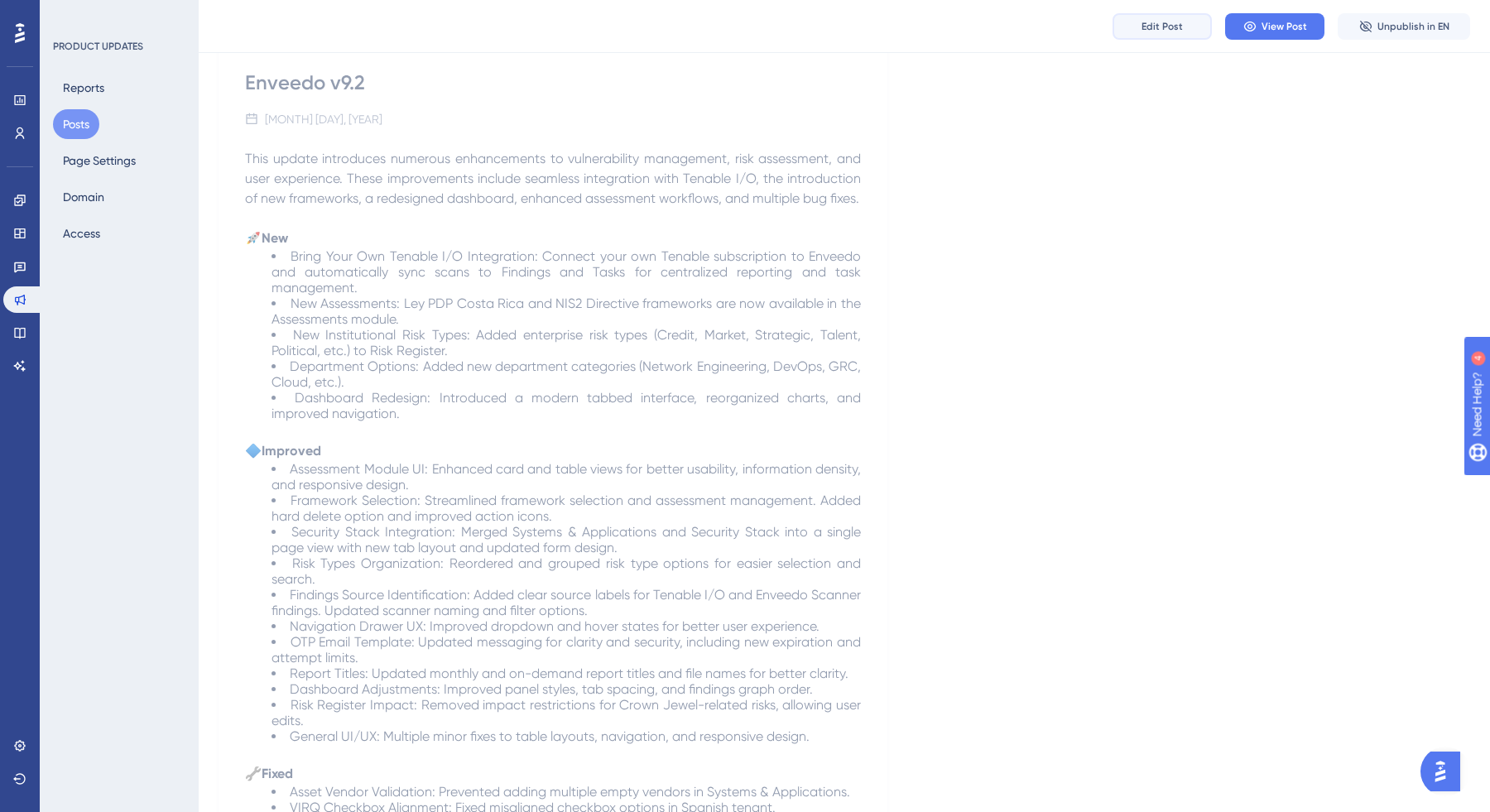click on "Edit Post" at bounding box center [1162, 26] 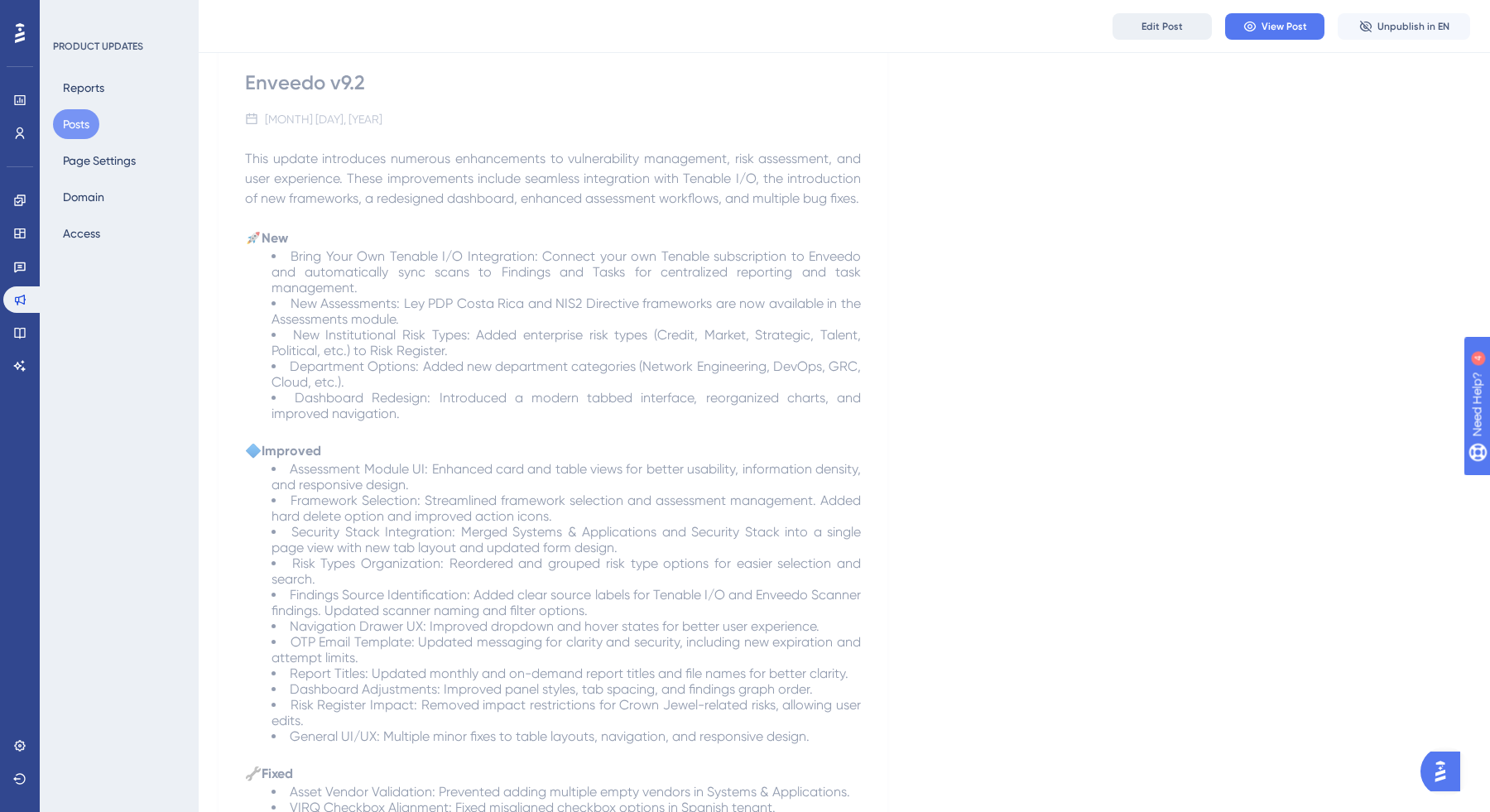 scroll, scrollTop: 514, scrollLeft: 0, axis: vertical 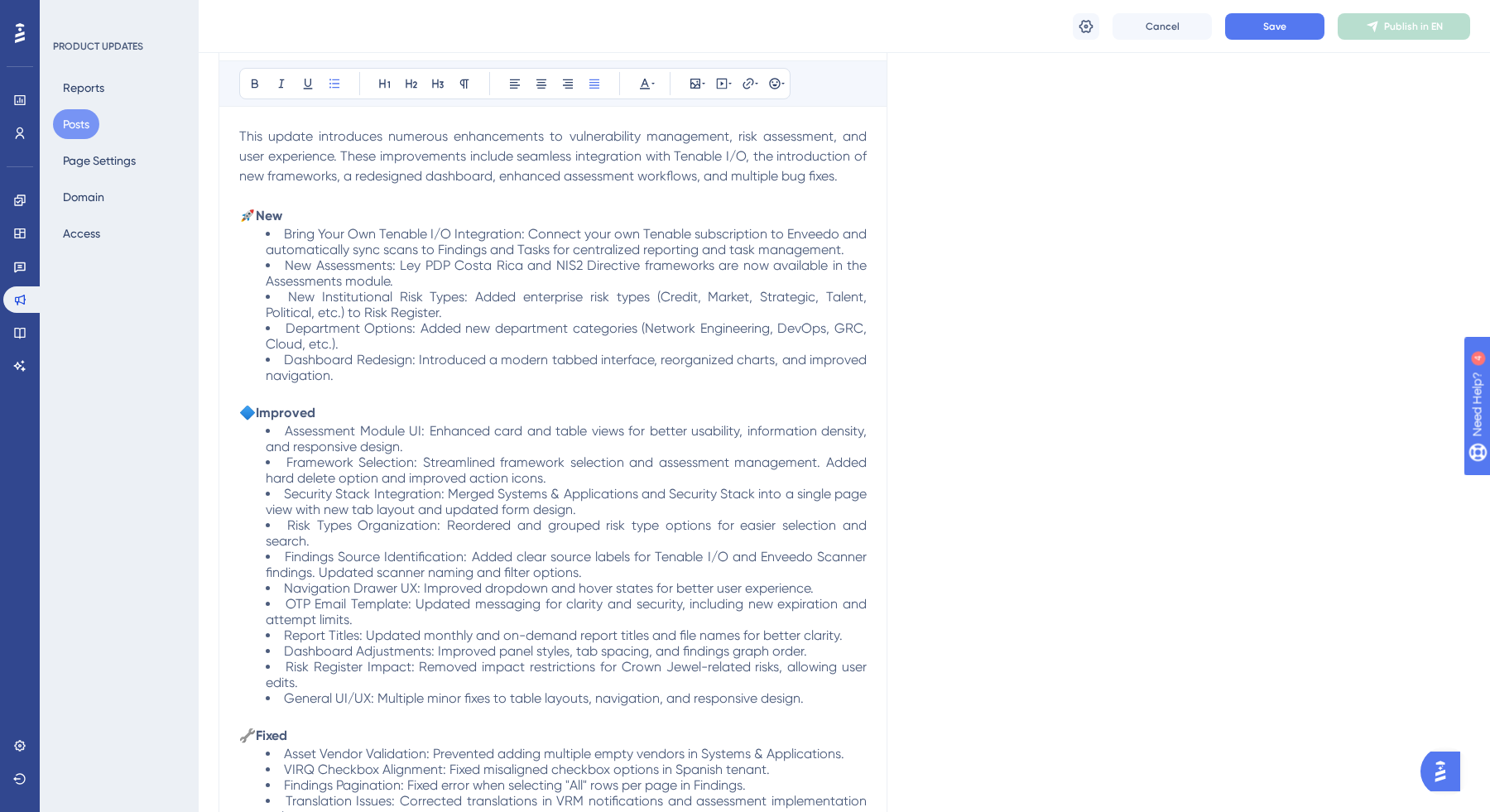 click on "Department Options: Added new department categories (Network Engineering, DevOps, GRC, Cloud, etc.)." at bounding box center [566, 336] 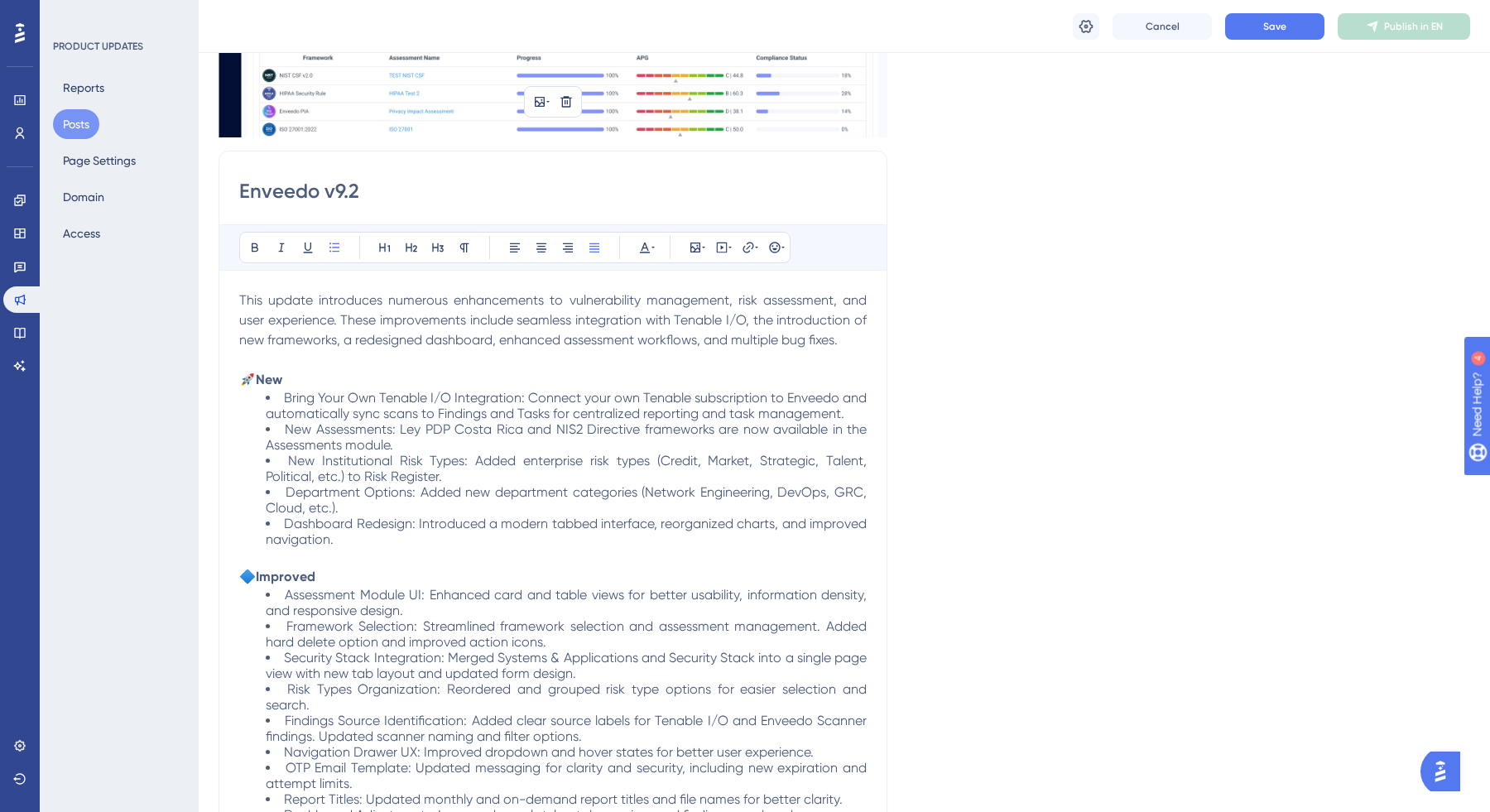 scroll, scrollTop: 358, scrollLeft: 0, axis: vertical 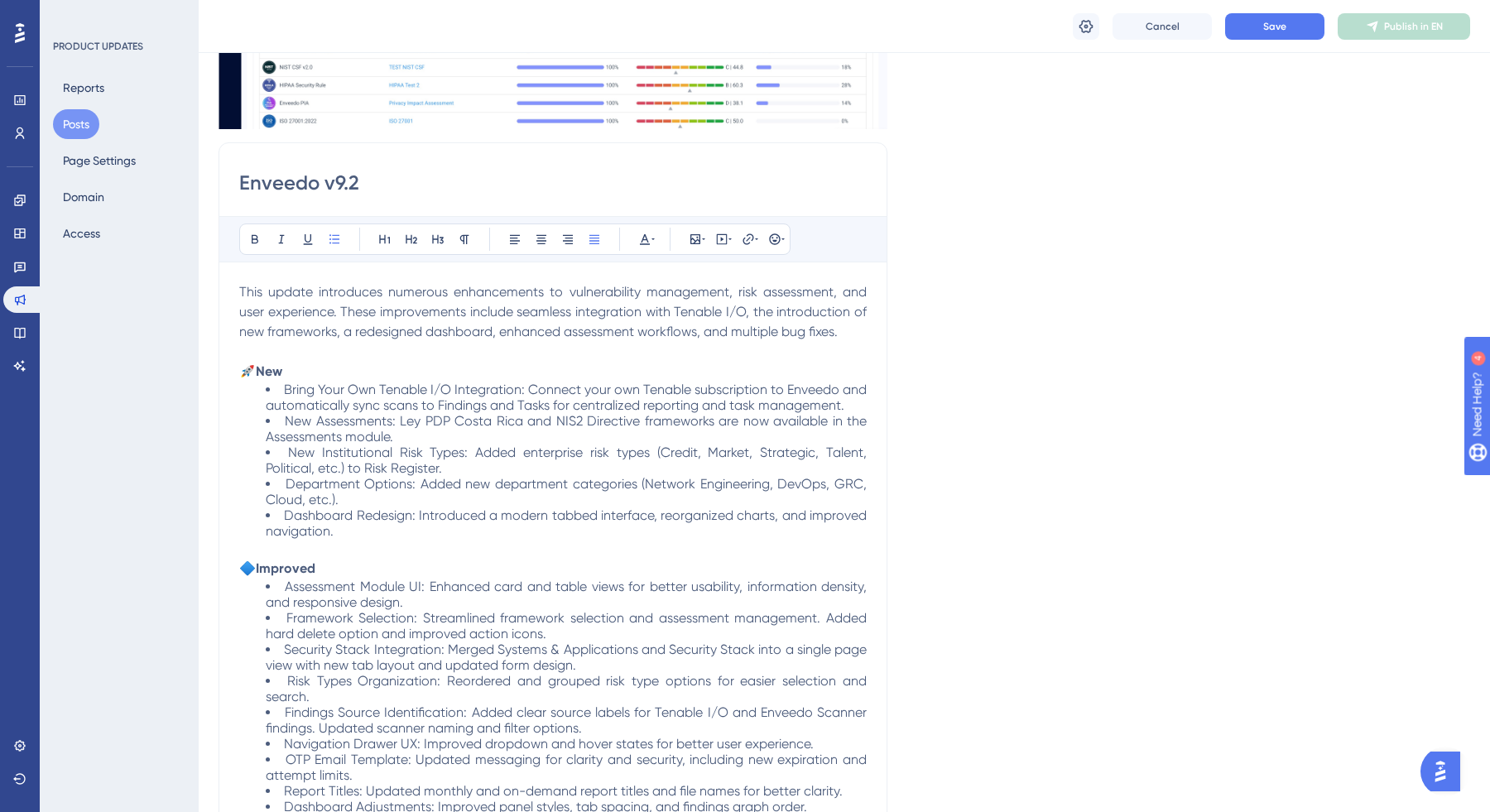 click on "Bring Your Own Tenable I/O Integration: Connect your own Tenable subscription to Enveedo and automatically sync scans to Findings and Tasks for centralized reporting and task management." at bounding box center [568, 397] 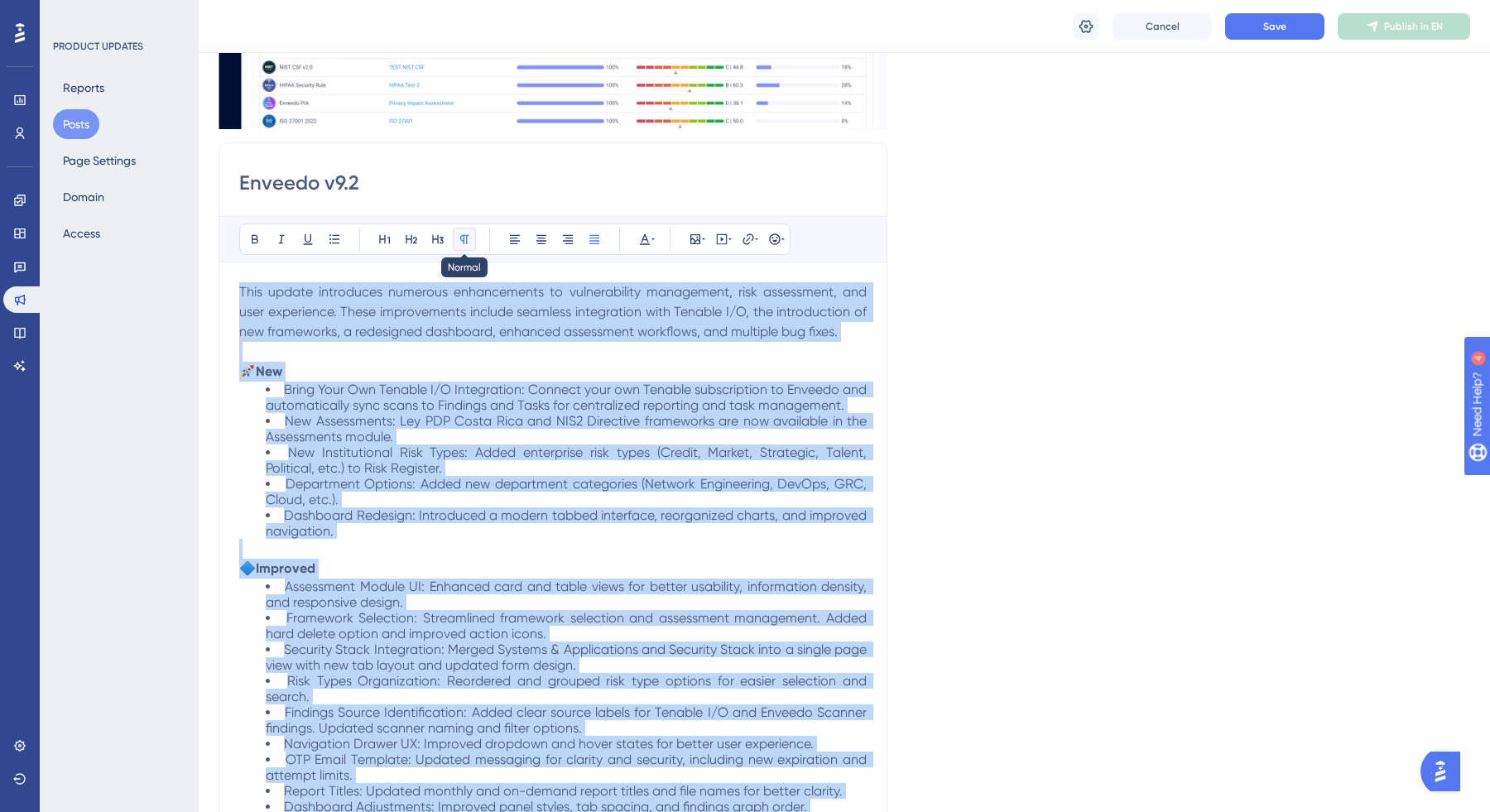 click 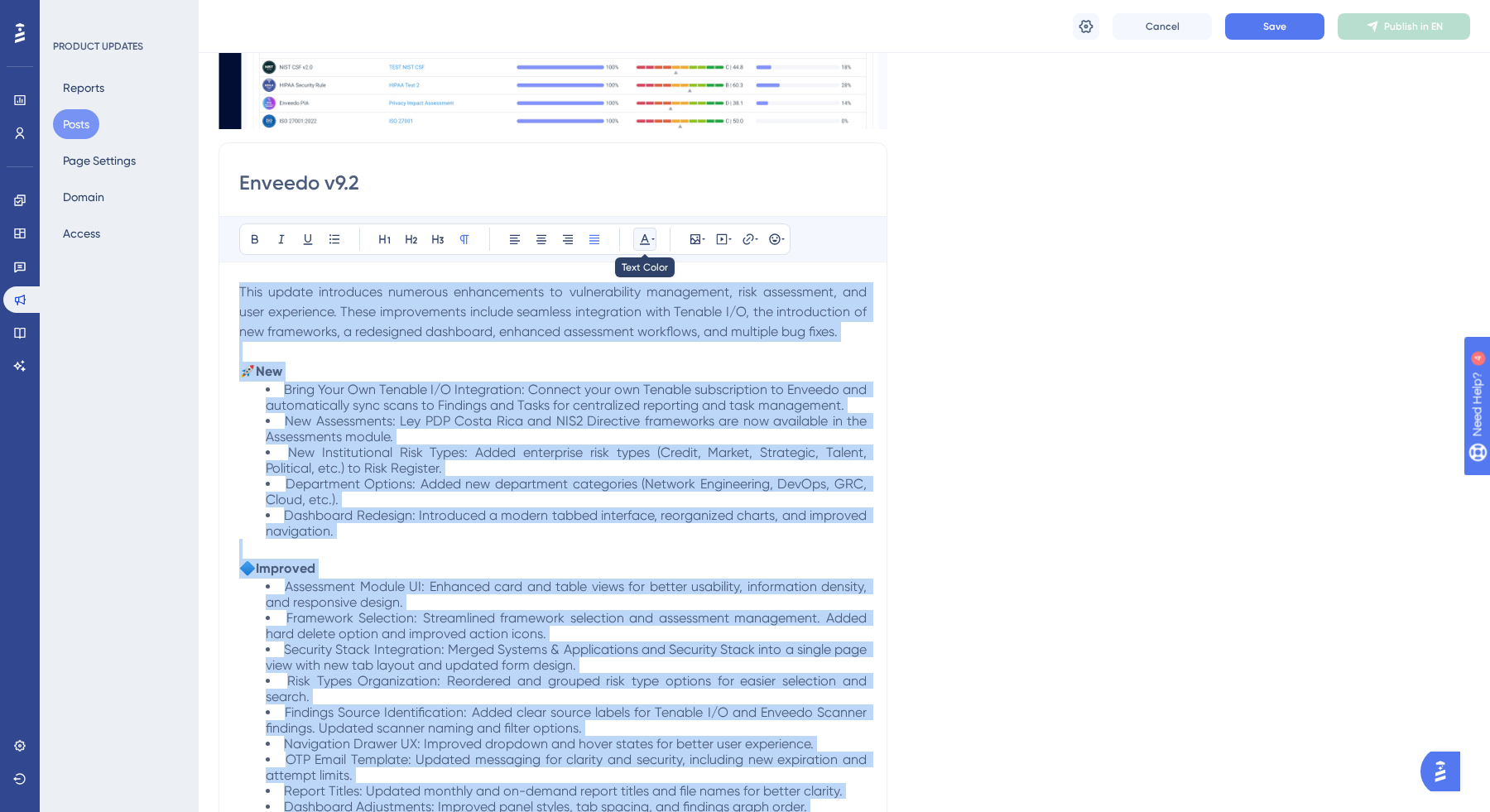 click 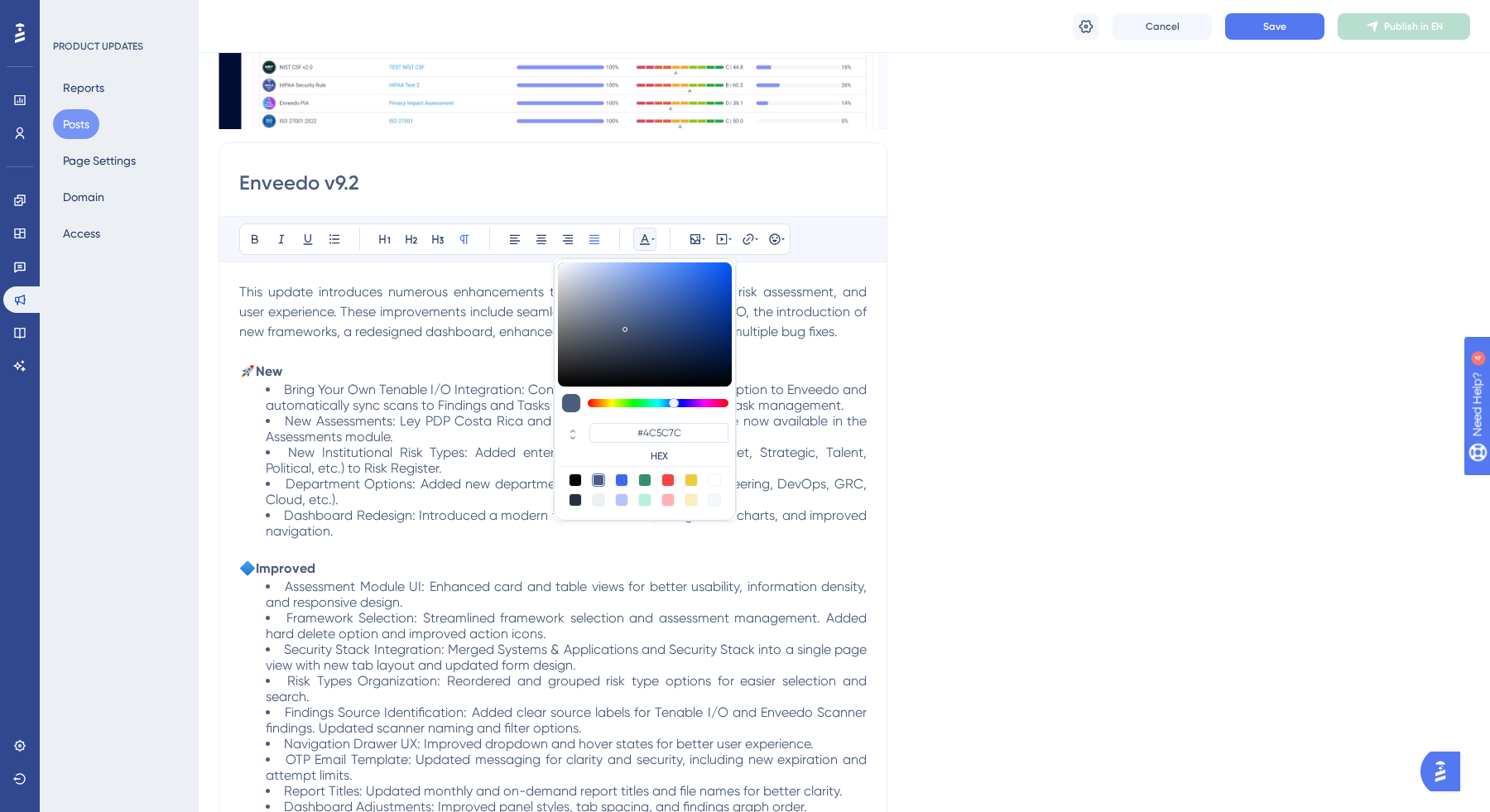 click on "Language English (Default) Insert an Image Delete Enveedo v9.2 Bold Italic Underline Bullet Point Heading 1 Heading 2 Heading 3 Normal Align Left Align Center Align Right Align Justify #4C5C7C HEX Insert Image Embed Video Hyperlink Emojis This update introduces numerous enhancements to vulnerability management, risk assessment, and user experience. These improvements include seamless integration with Tenable I/O, the introduction of new frameworks, a redesigned dashboard, enhanced assessment workflows, and multiple bug fixes. 🚀  New Bring Your Own Tenable I/O Integration: Connect your own Tenable subscription to Enveedo and automatically sync scans to Findings and Tasks for centralized reporting and task management. New Assessments: Ley PDP Costa Rica and NIS2 Directive frameworks are now available in the Assessments module. New Institutional Risk Types: Added enterprise risk types (Credit, Market, Strategic, Talent, Political, etc.) to Risk Register. 🔷  Improved 🔧  Fixed 😀 😐 😔" at bounding box center (844, 420) 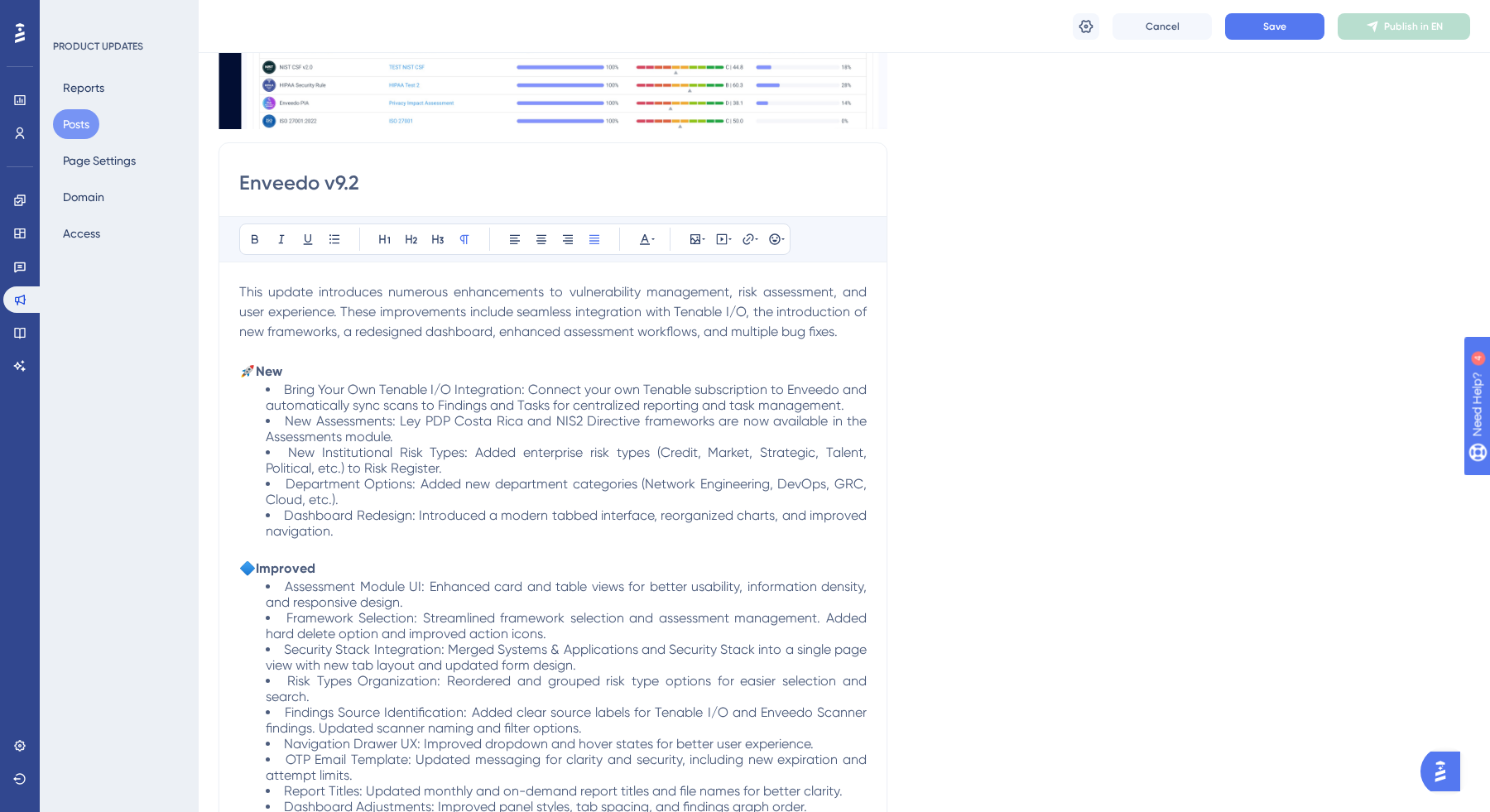 click on "This update introduces numerous enhancements to vulnerability management, risk assessment, and user experience. These improvements include seamless integration with Tenable I/O, the introduction of new frameworks, a redesigned dashboard, enhanced assessment workflows, and multiple bug fixes." at bounding box center [553, 312] 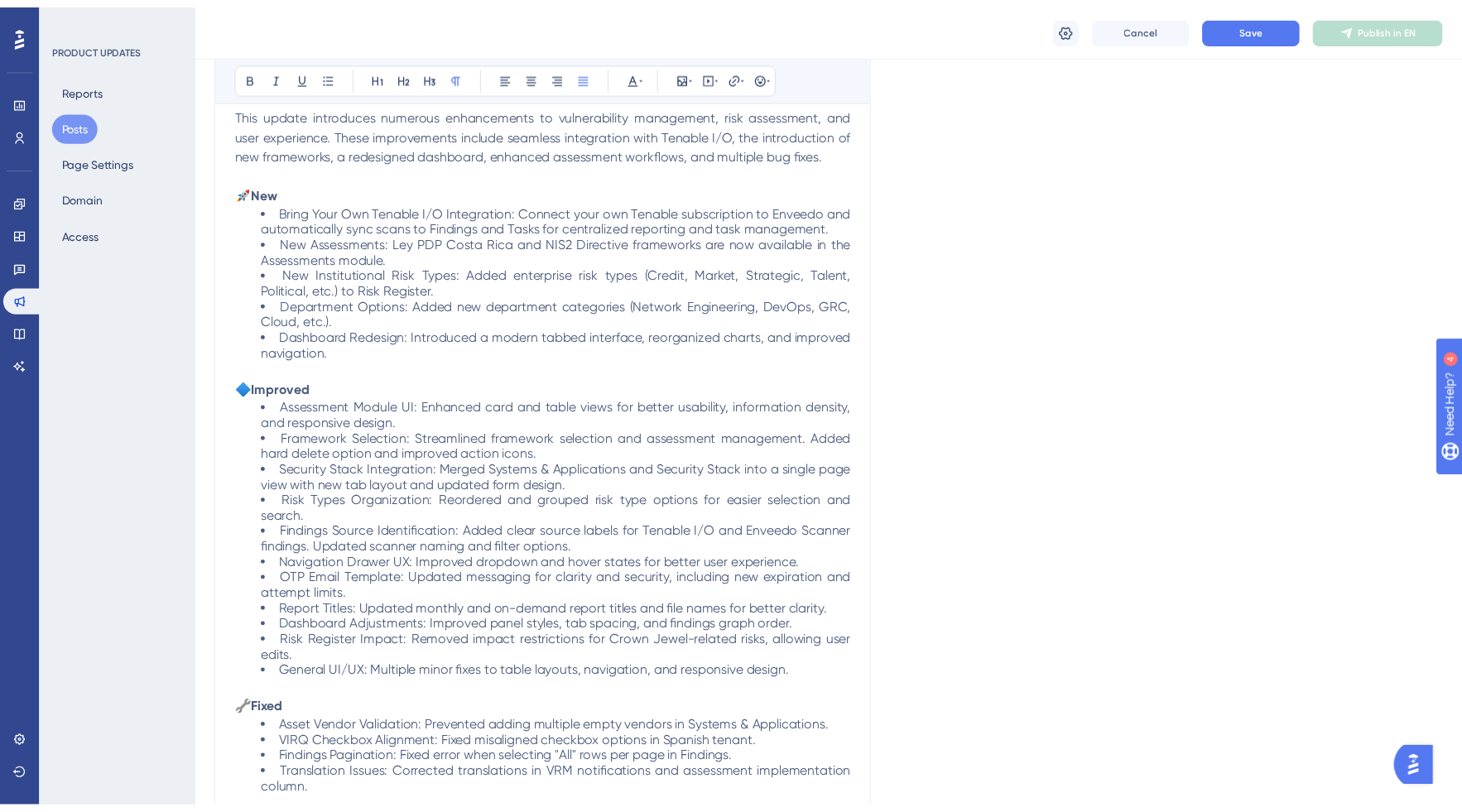 scroll, scrollTop: 0, scrollLeft: 0, axis: both 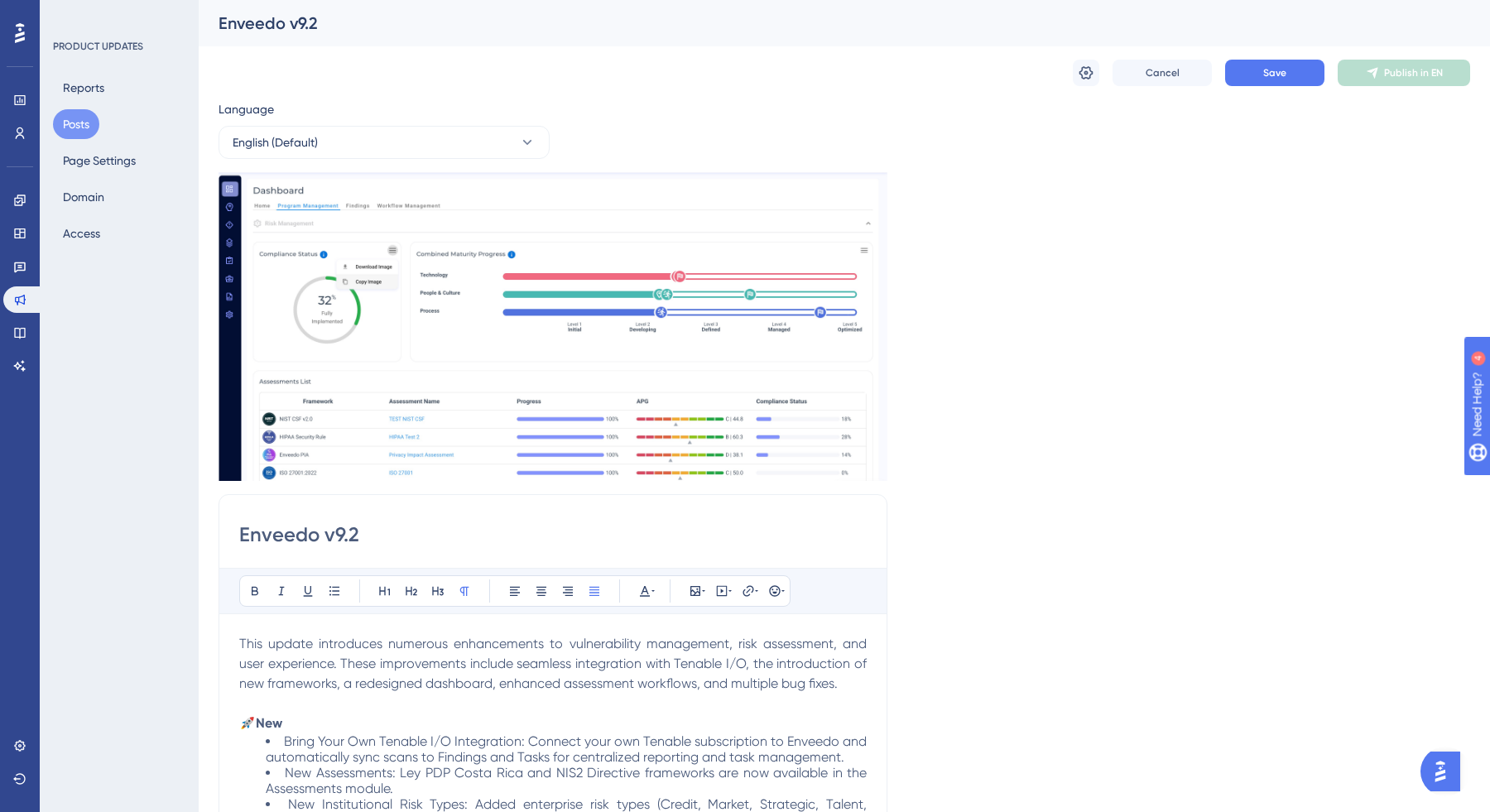 click on "Posts" at bounding box center (76, 124) 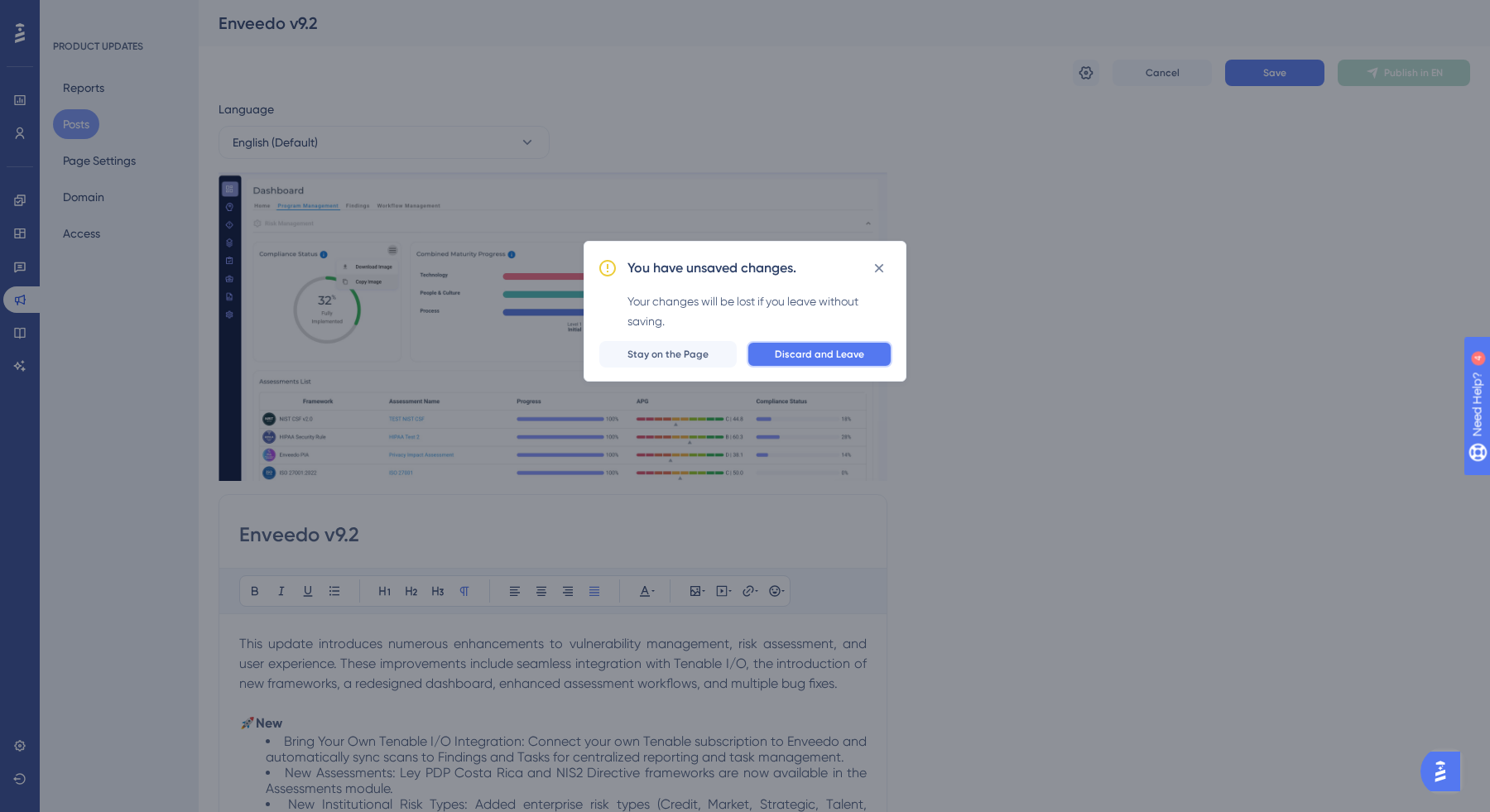 click on "Discard and Leave" at bounding box center [820, 354] 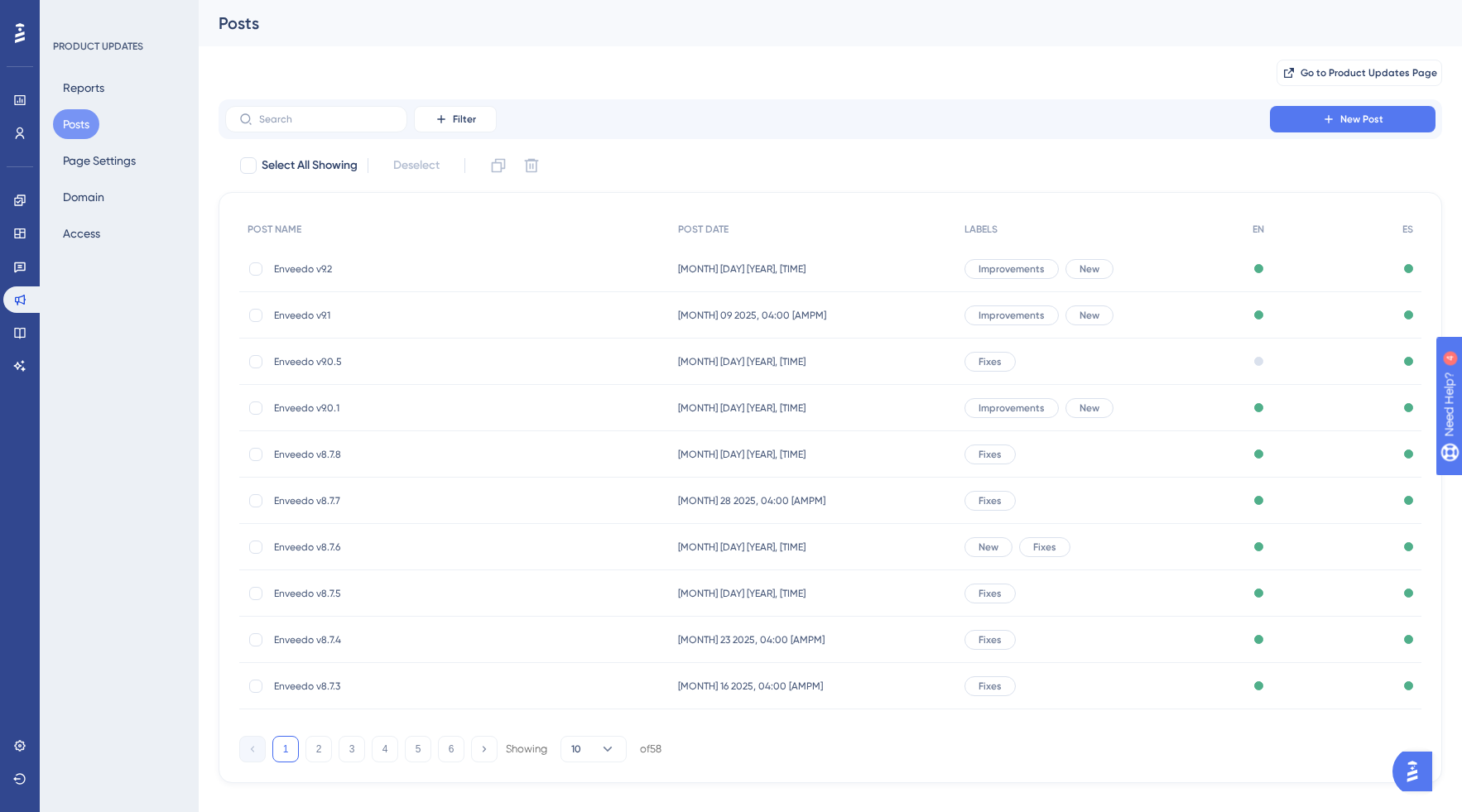 click on "Enveedo v9.2" at bounding box center (406, 269) 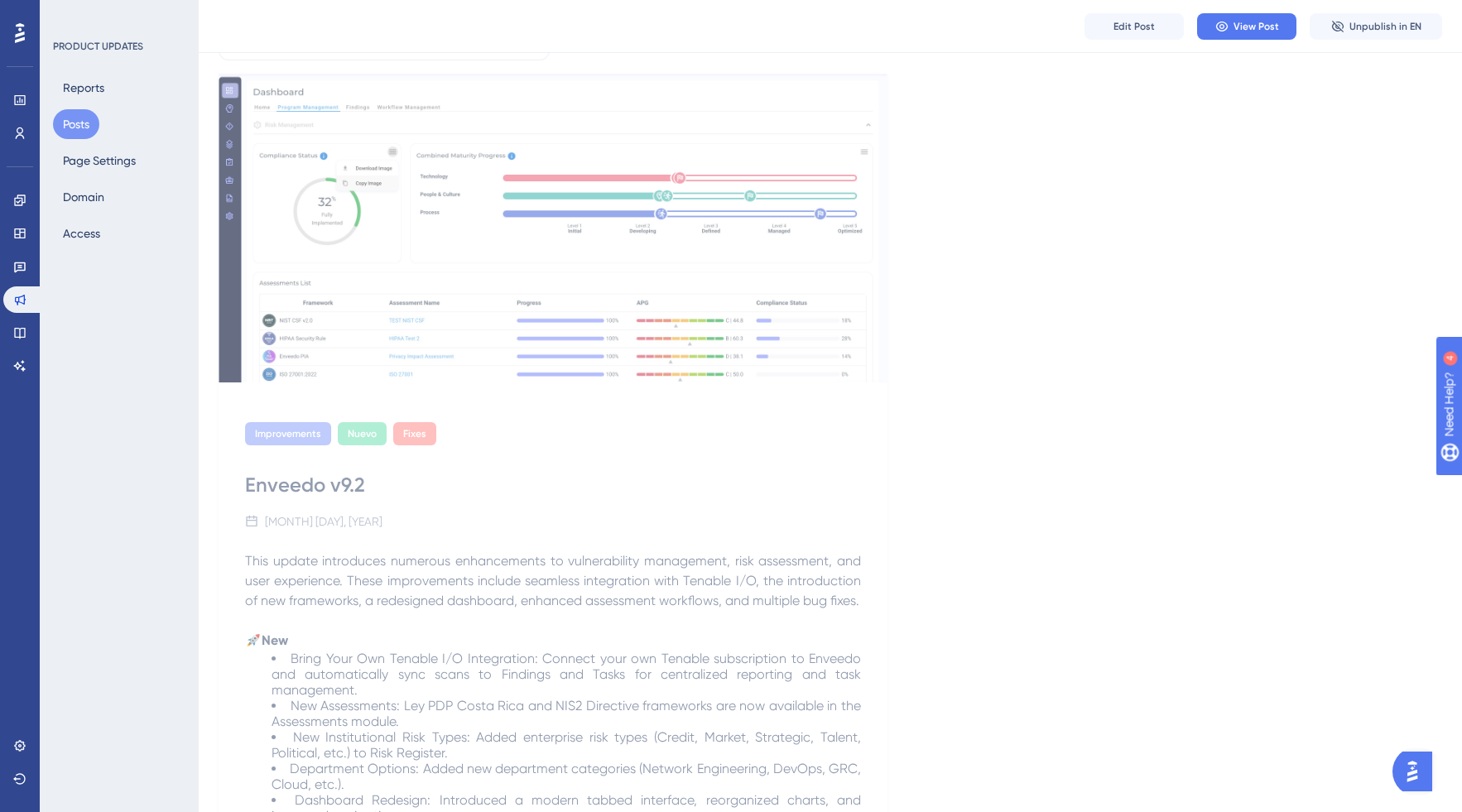 scroll, scrollTop: 0, scrollLeft: 0, axis: both 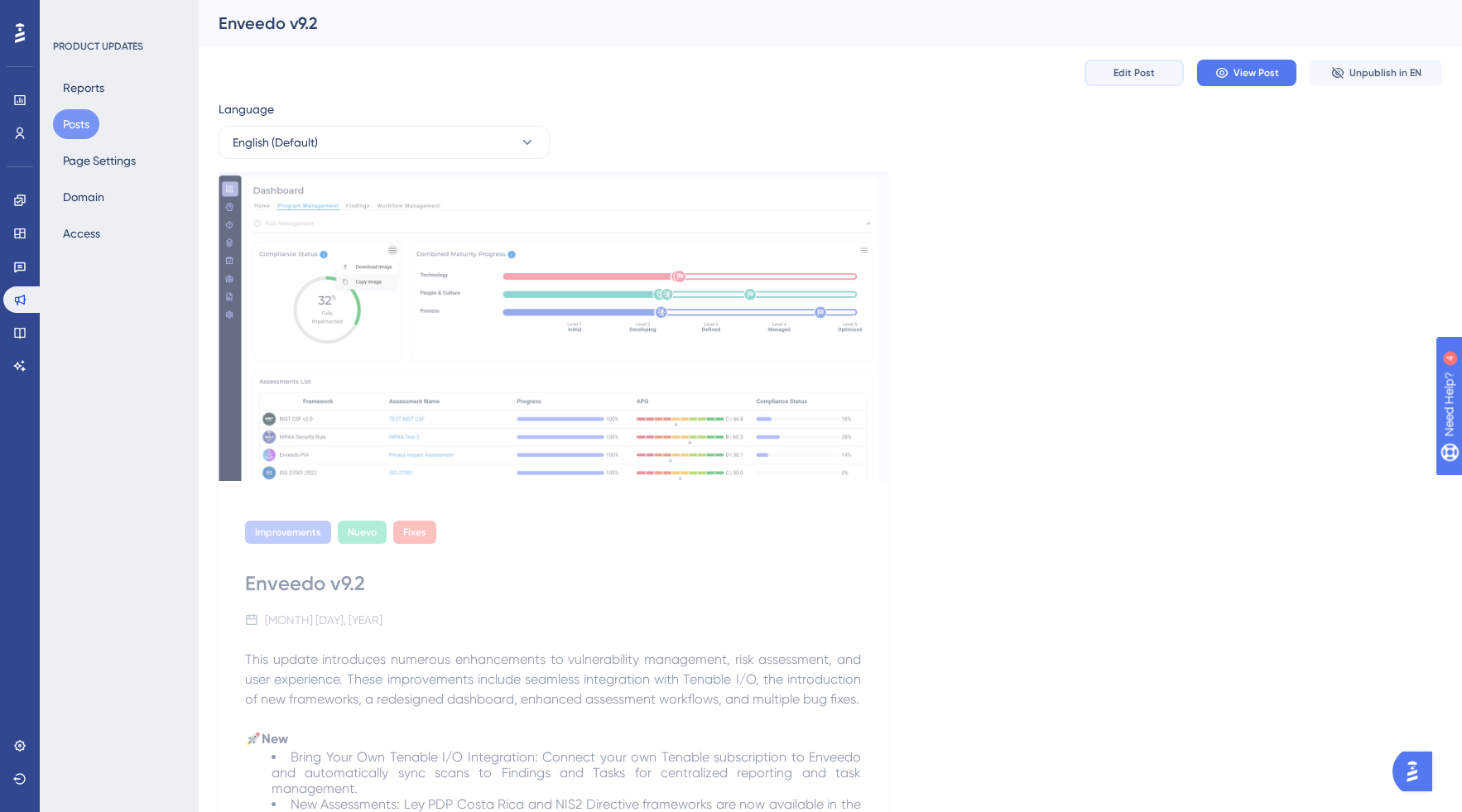 click on "Edit Post" at bounding box center (1134, 73) 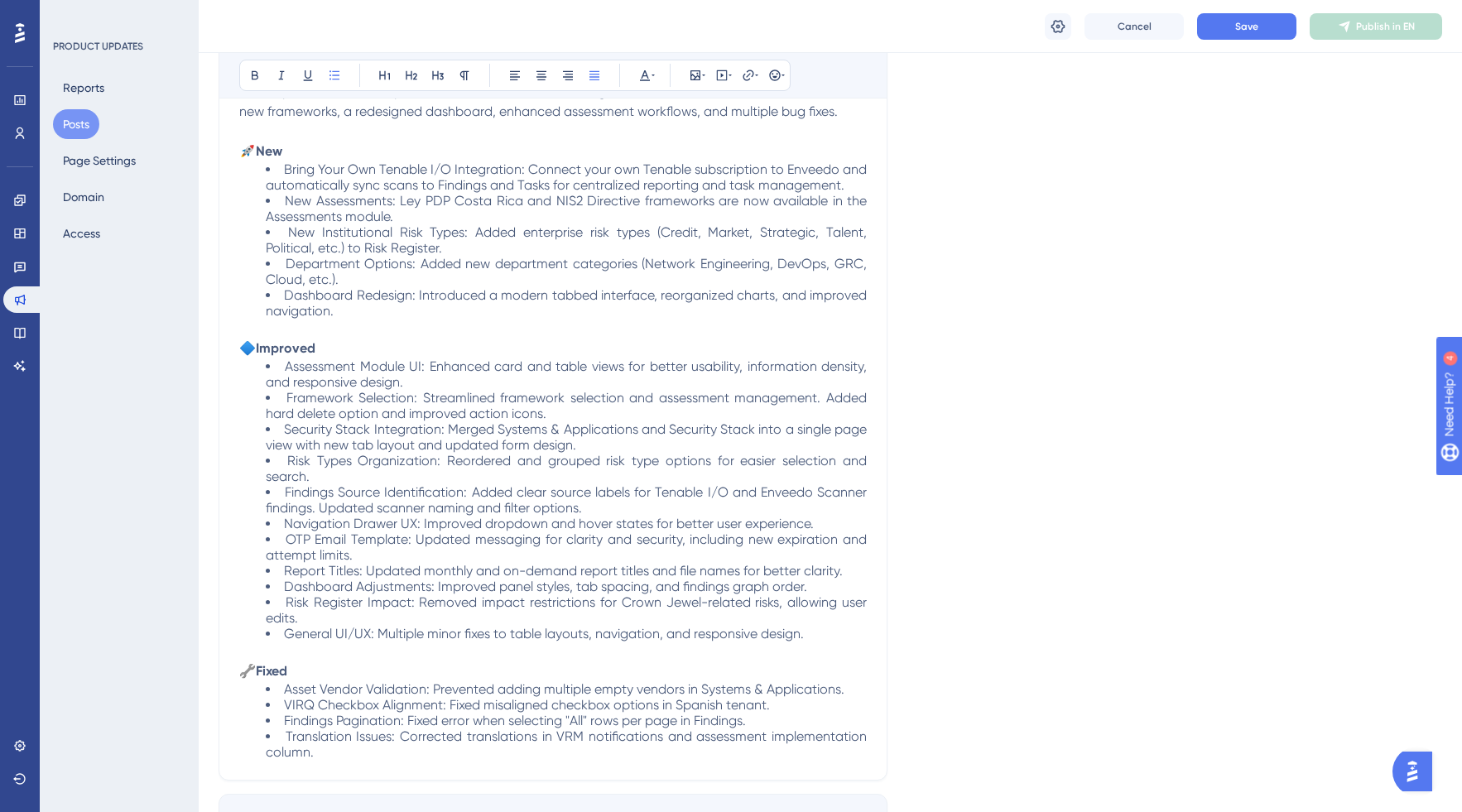 scroll, scrollTop: 594, scrollLeft: 0, axis: vertical 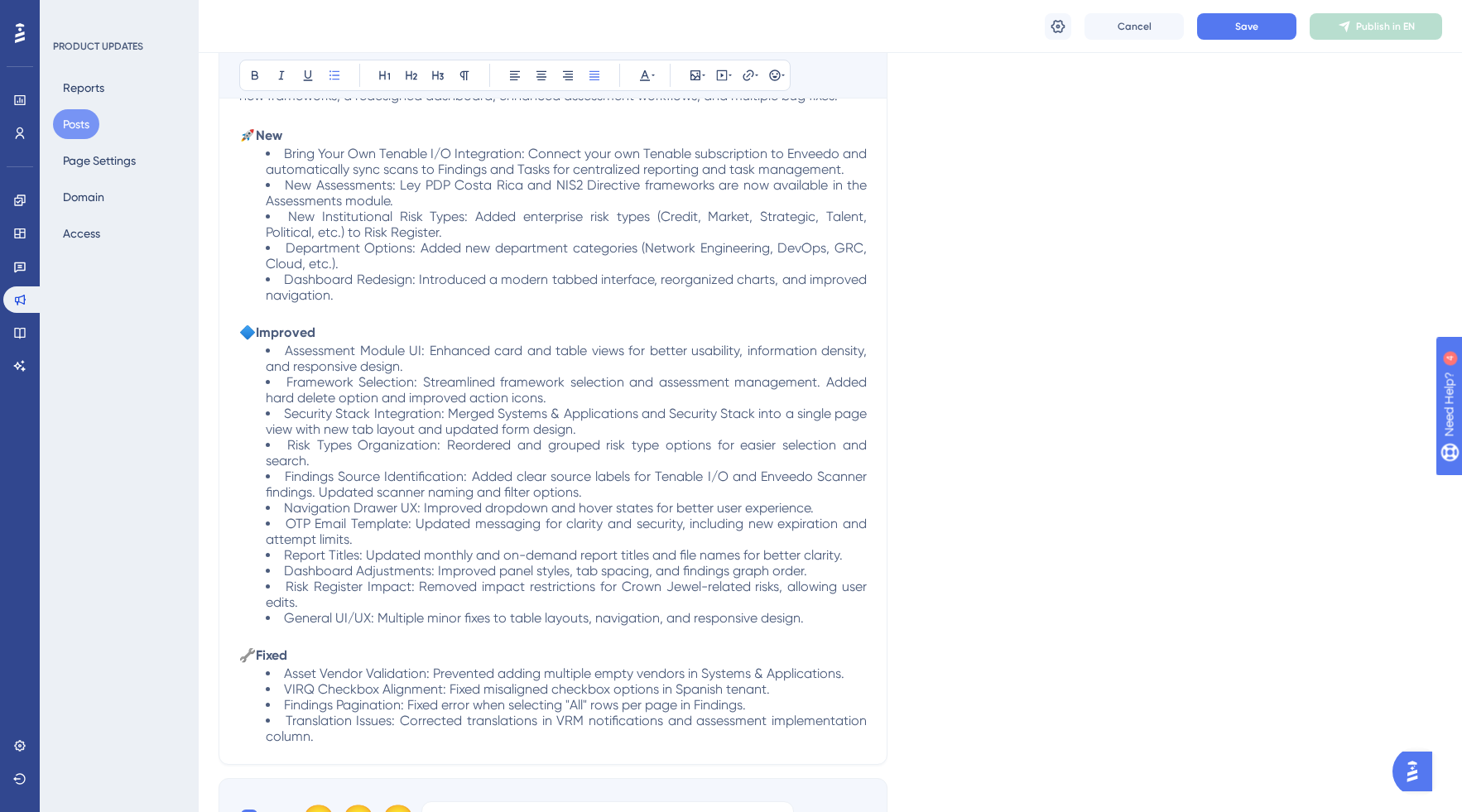 click on "Dashboard Redesign: Introduced a modern tabbed interface, reorganized charts, and improved navigation." at bounding box center (568, 287) 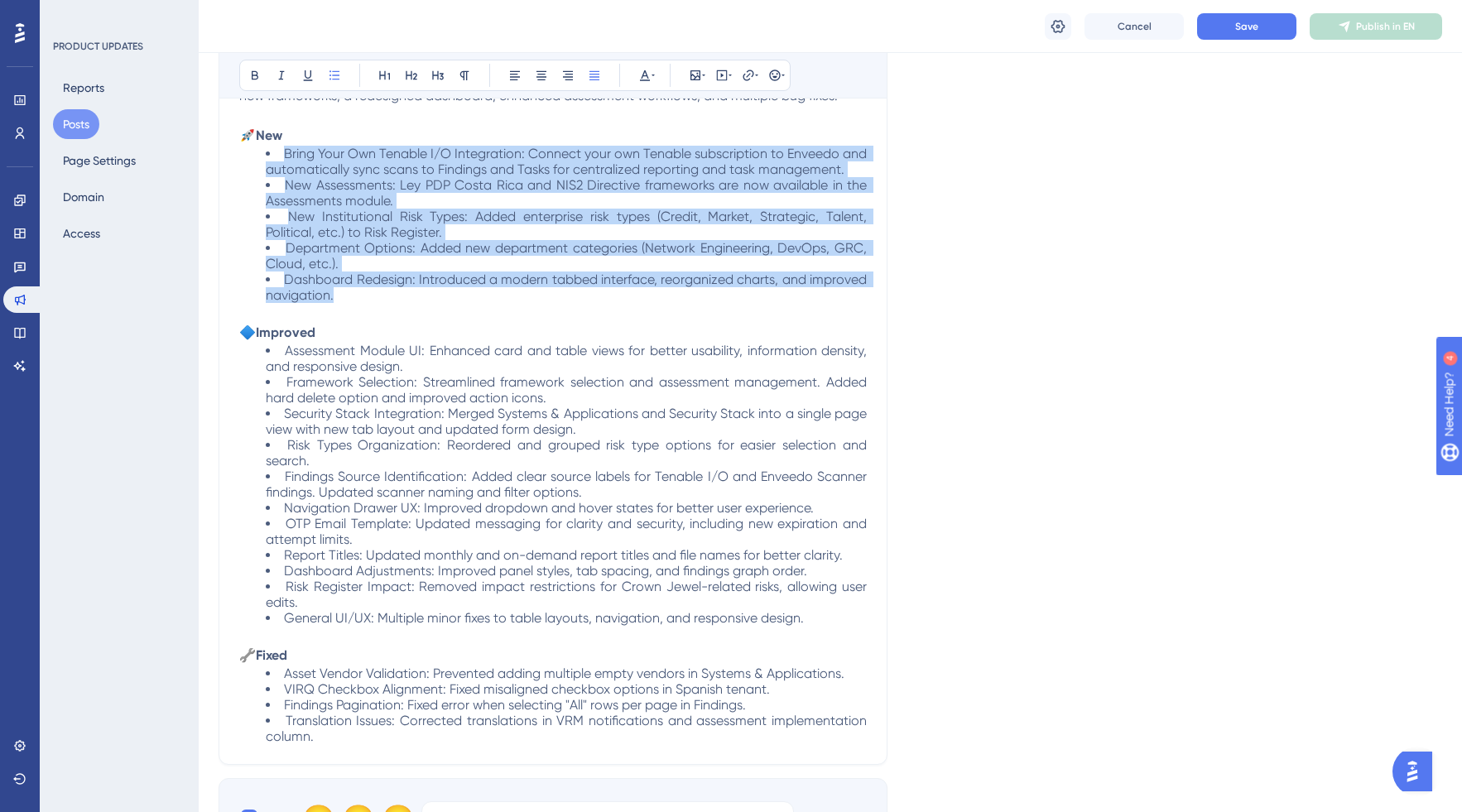 click on "Bring Your Own Tenable I/O Integration: Connect your own Tenable subscription to Enveedo and automatically sync scans to Findings and Tasks for centralized reporting and task management." at bounding box center [566, 161] 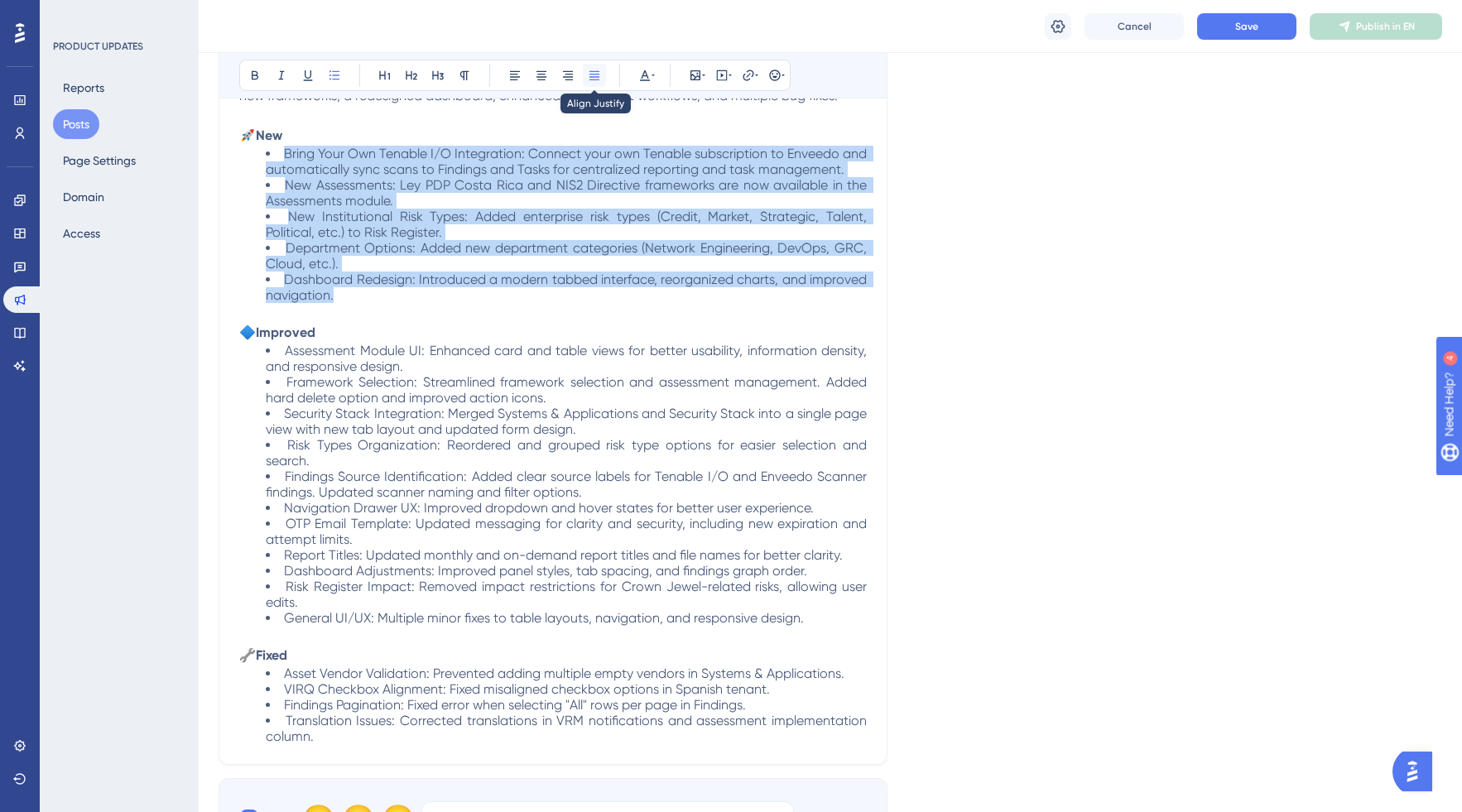 click at bounding box center [594, 75] 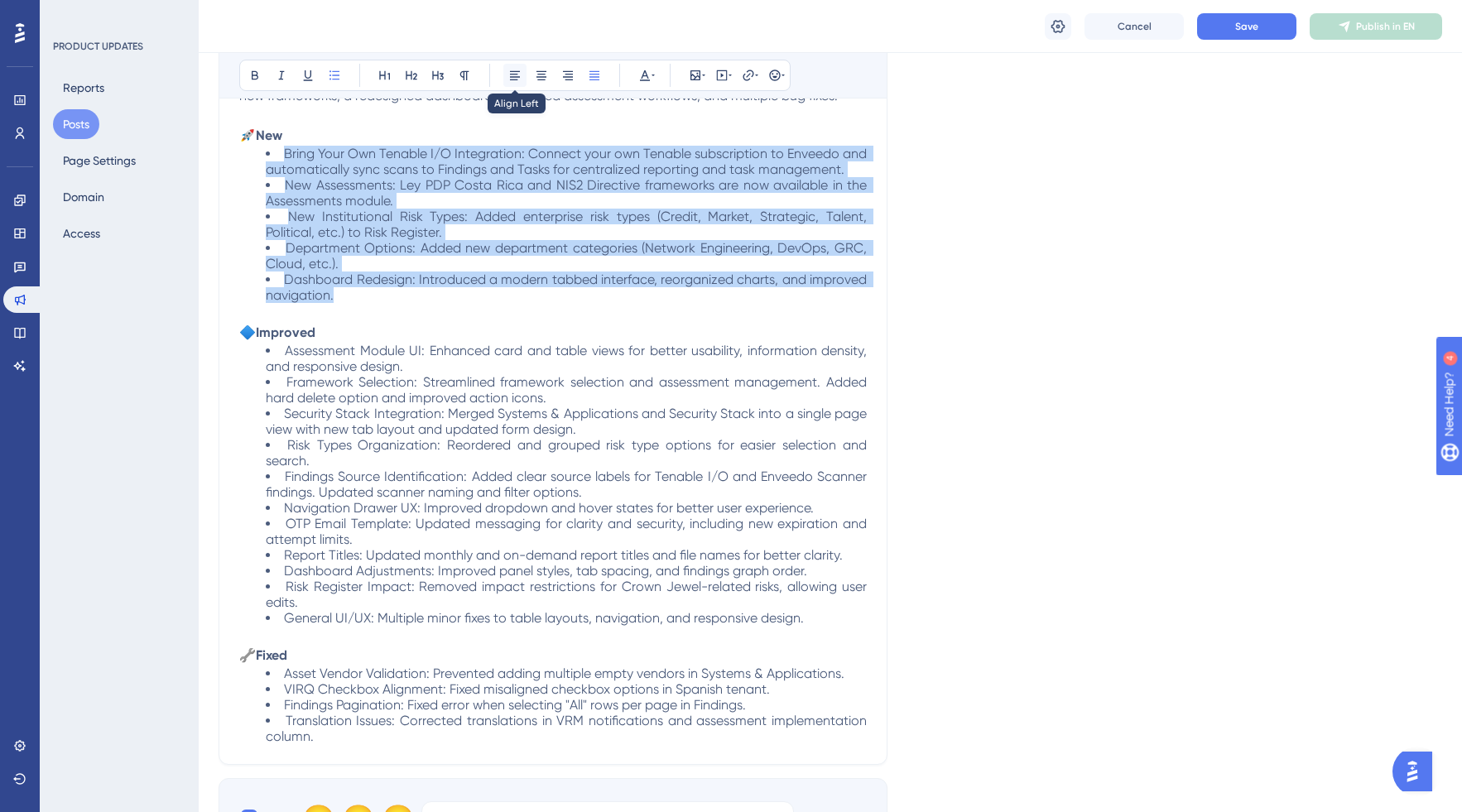 click at bounding box center (515, 75) 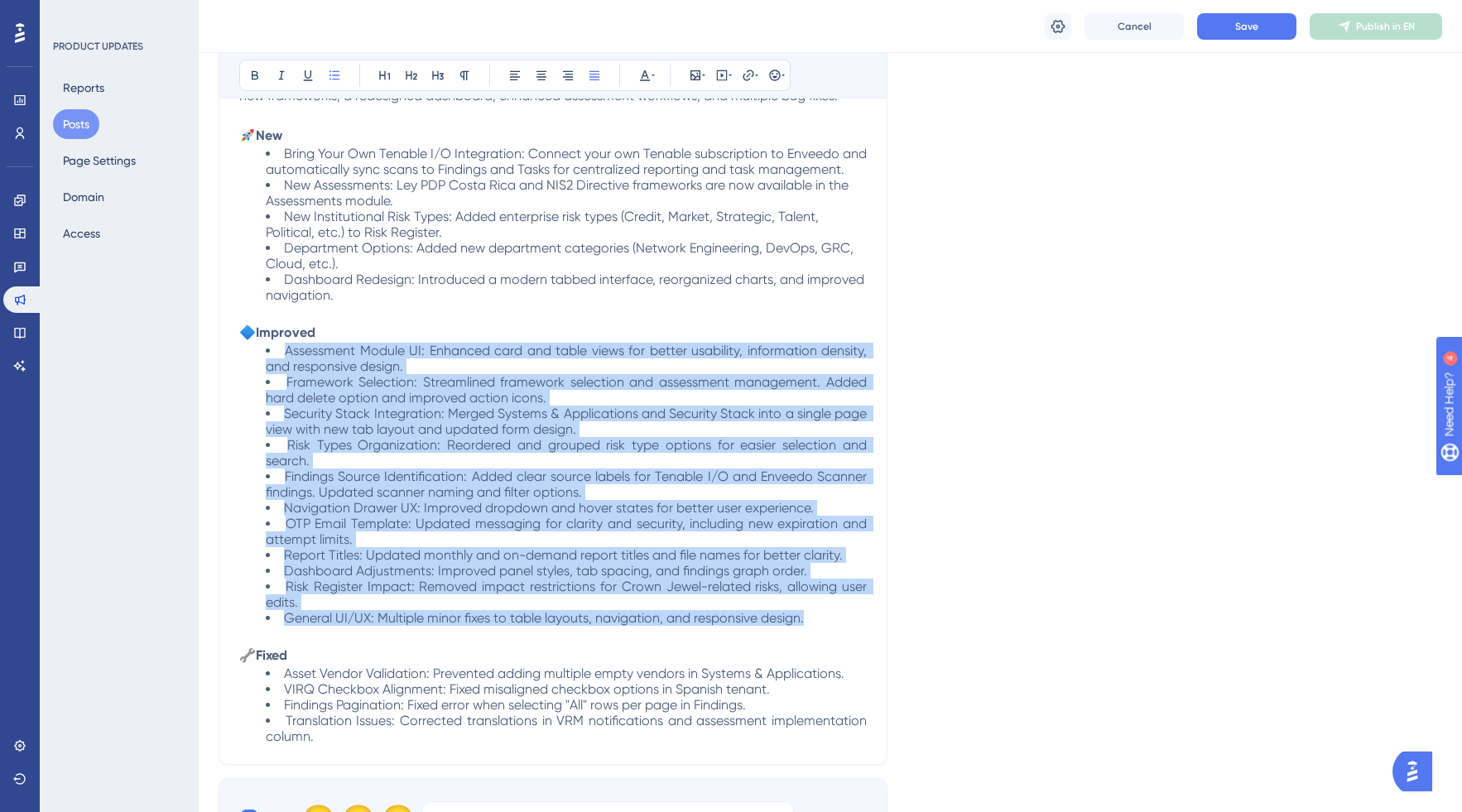 drag, startPoint x: 820, startPoint y: 608, endPoint x: 268, endPoint y: 344, distance: 611.8823 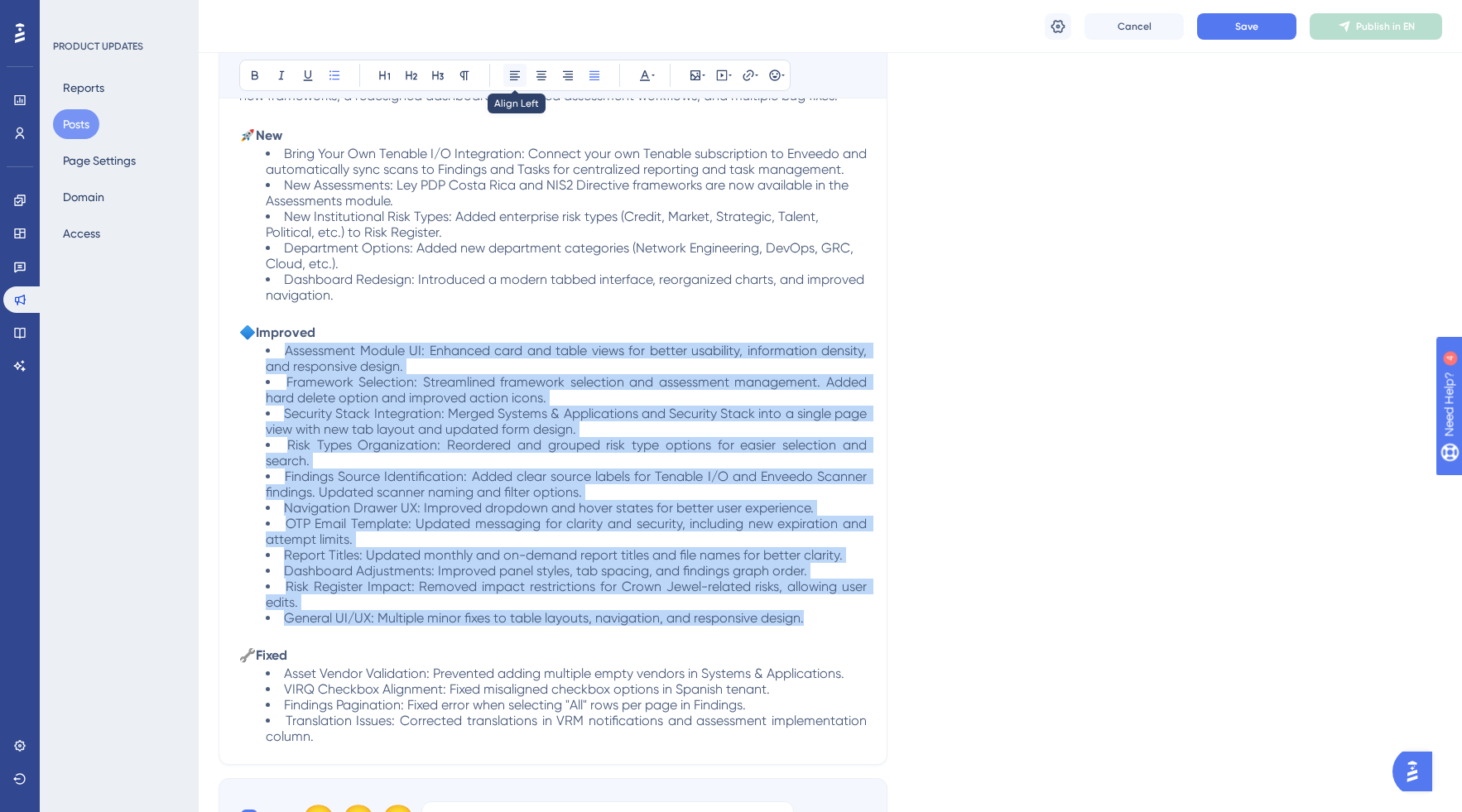 click at bounding box center (515, 75) 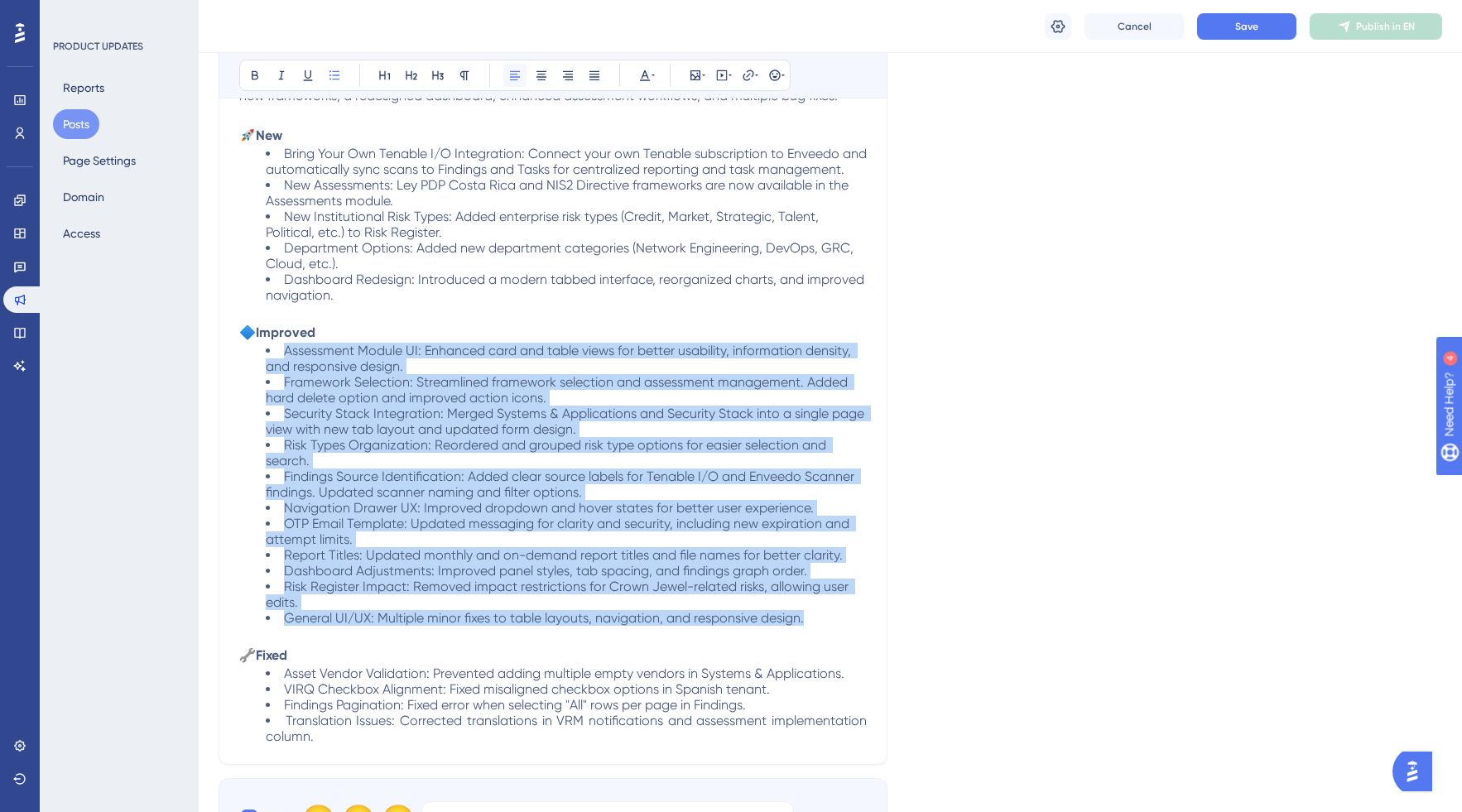 click at bounding box center [515, 75] 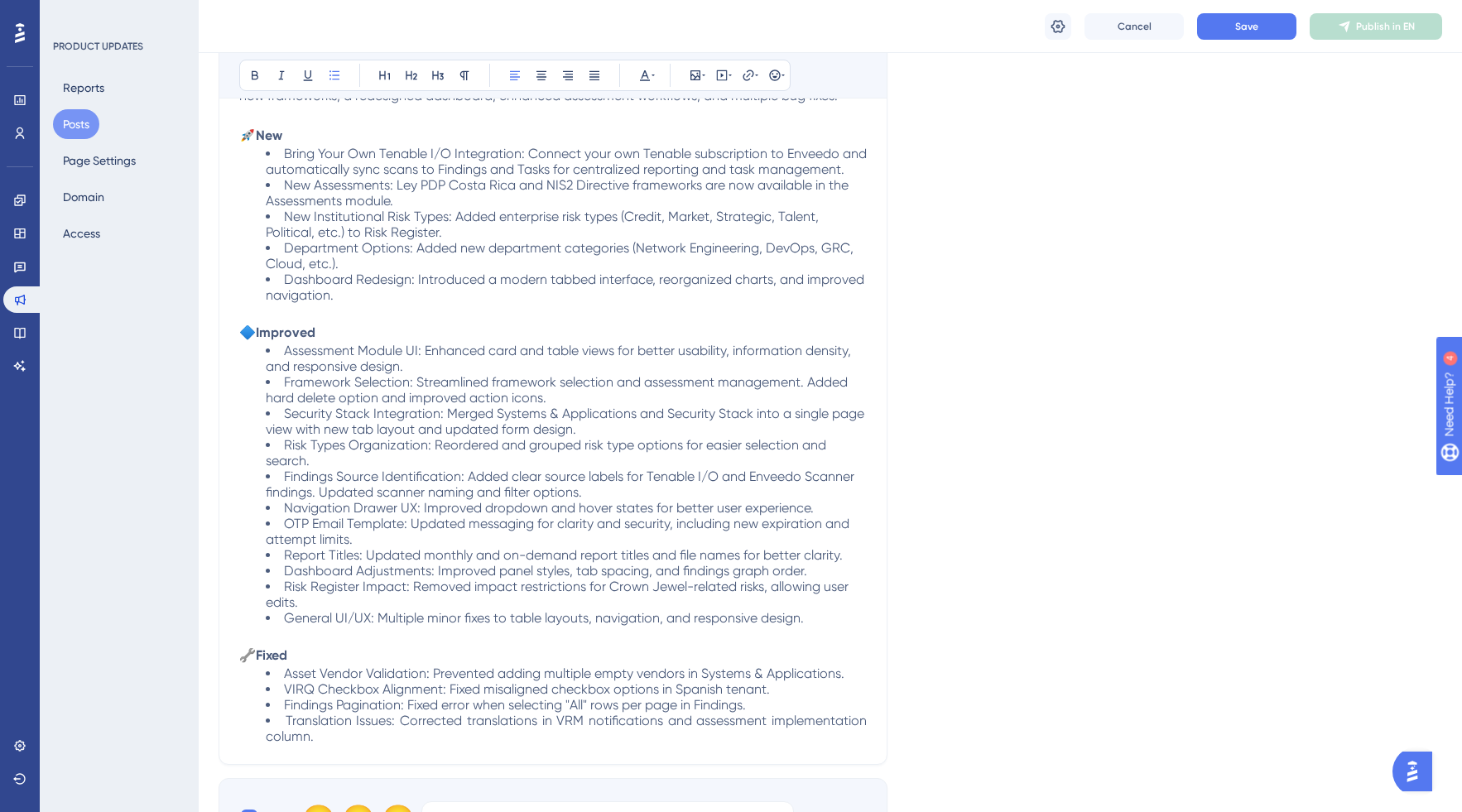 click on "Risk Register Impact: Removed impact restrictions for Crown Jewel-related risks, allowing user edits." at bounding box center (559, 594) 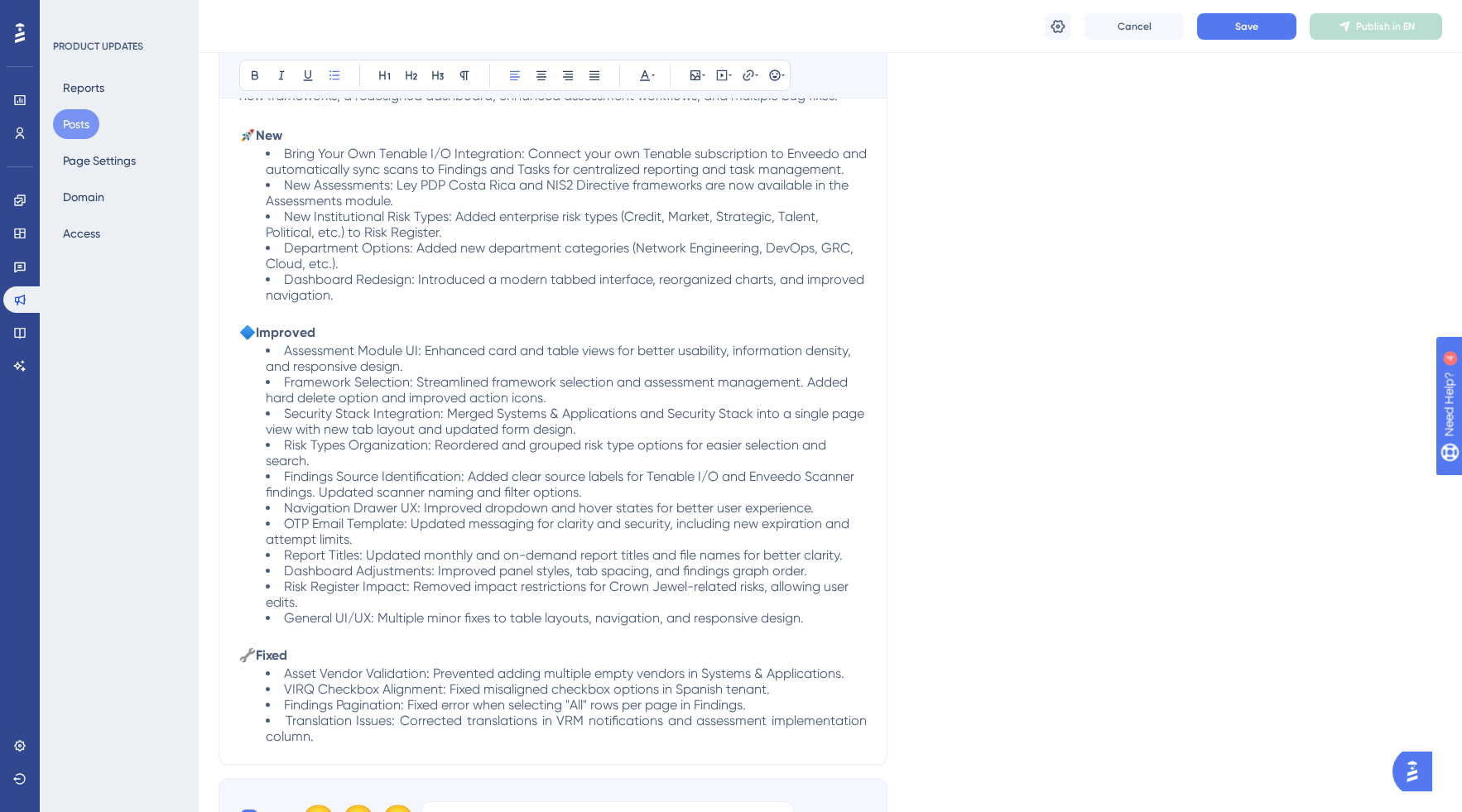 click on "General UI/UX: Multiple minor fixes to table layouts, navigation, and responsive design." at bounding box center (566, 617) 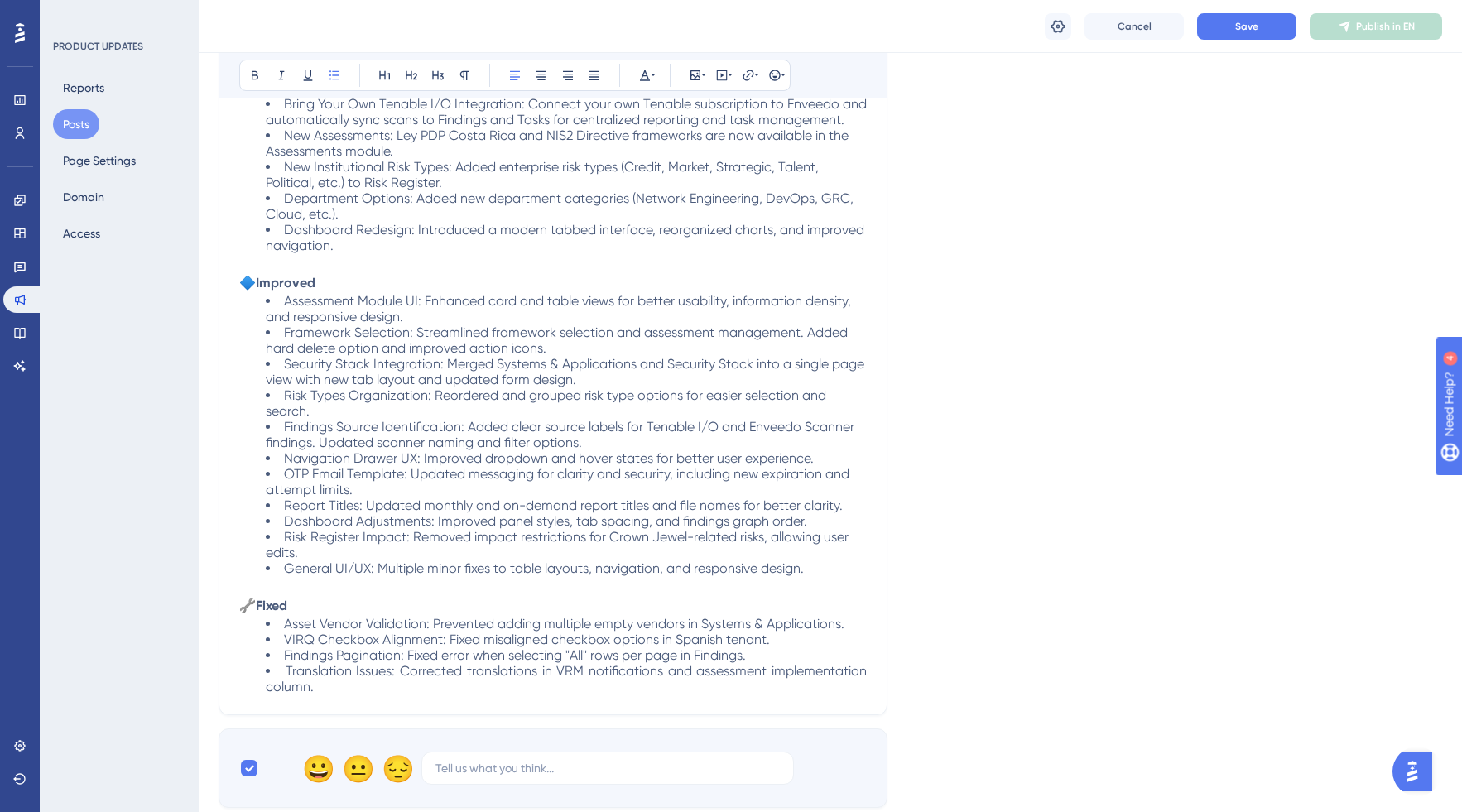 scroll, scrollTop: 652, scrollLeft: 0, axis: vertical 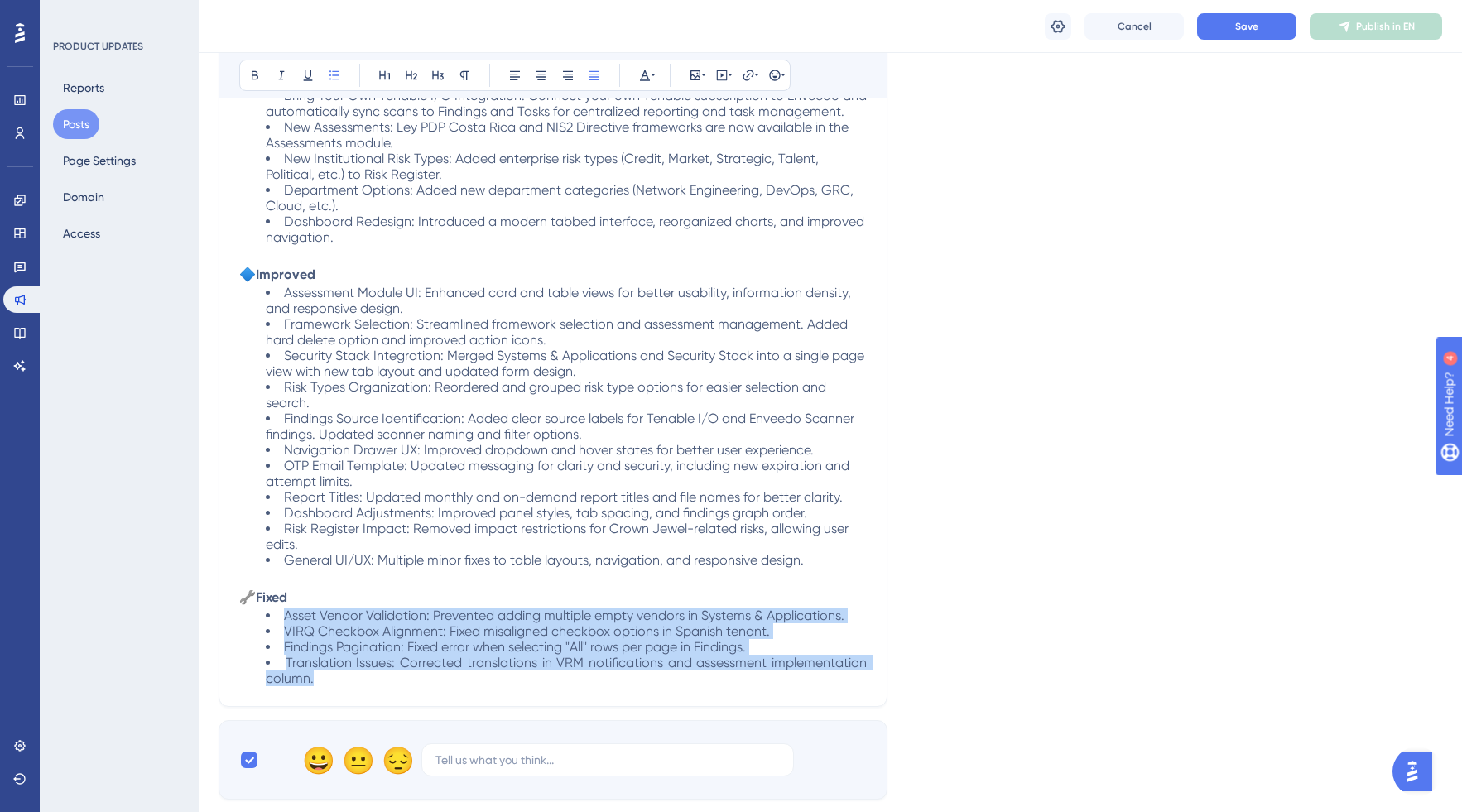 drag, startPoint x: 327, startPoint y: 669, endPoint x: 273, endPoint y: 605, distance: 83.73769 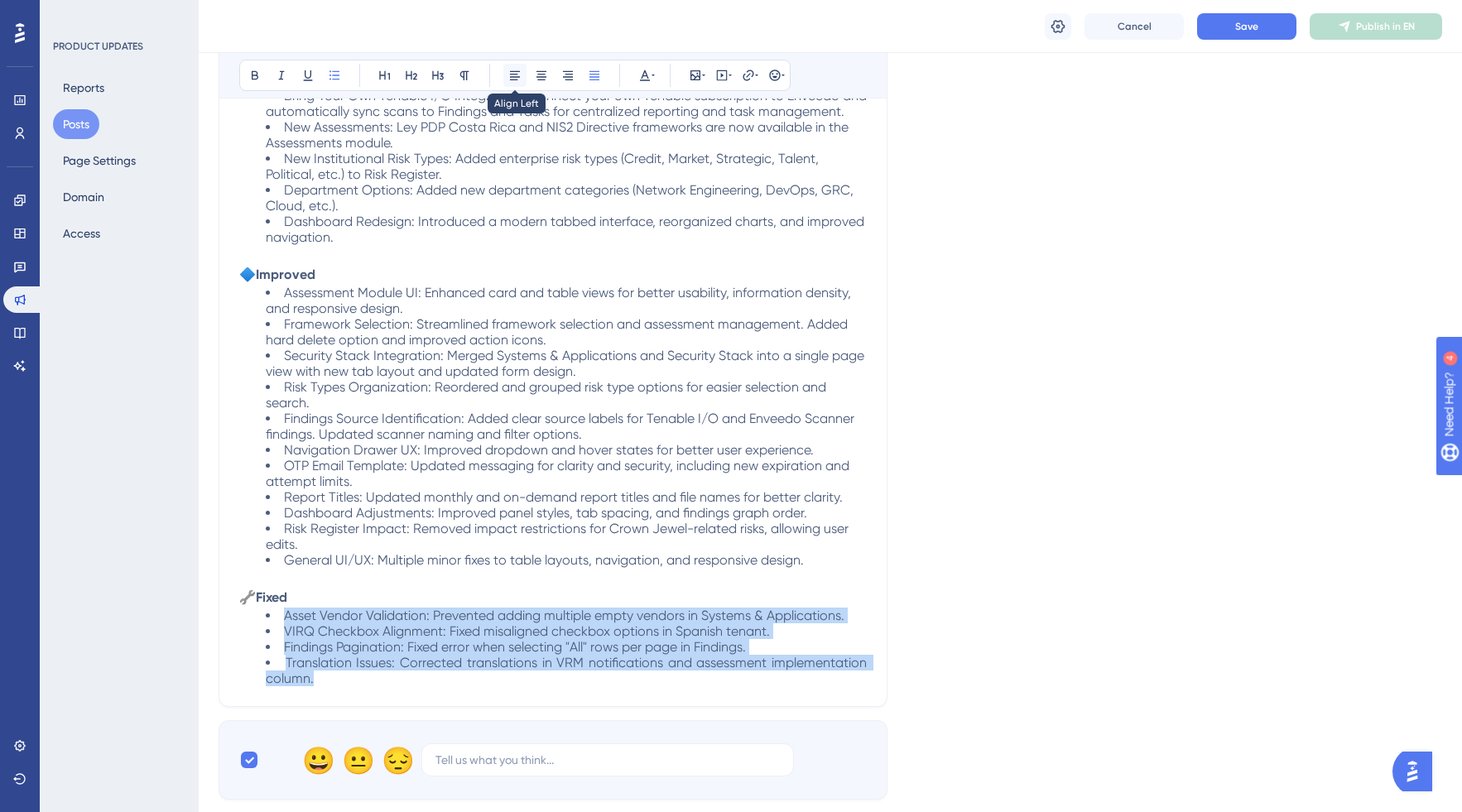 click 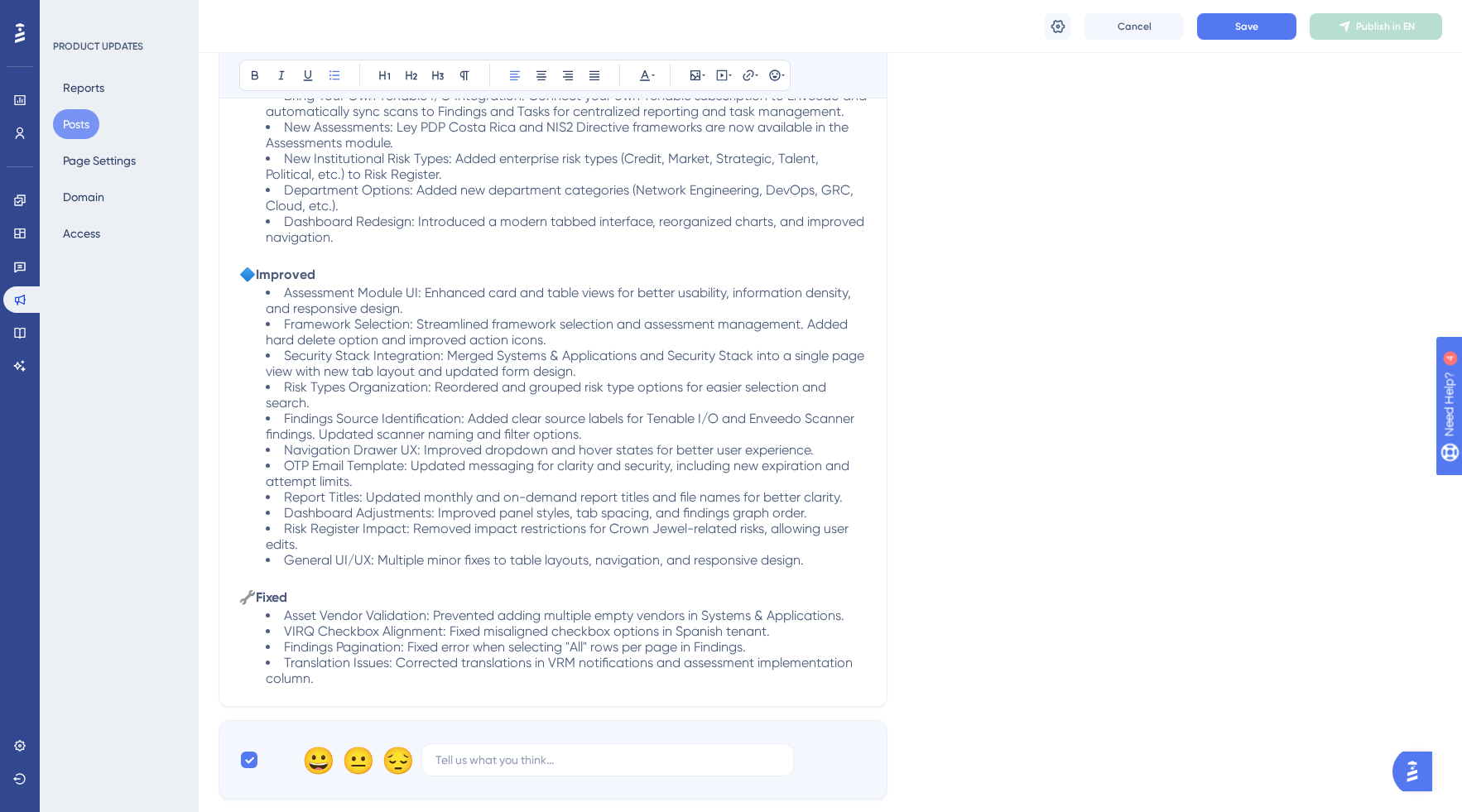 click on "Report Titles: Updated monthly and on-demand report titles and file names for better clarity." at bounding box center [563, 497] 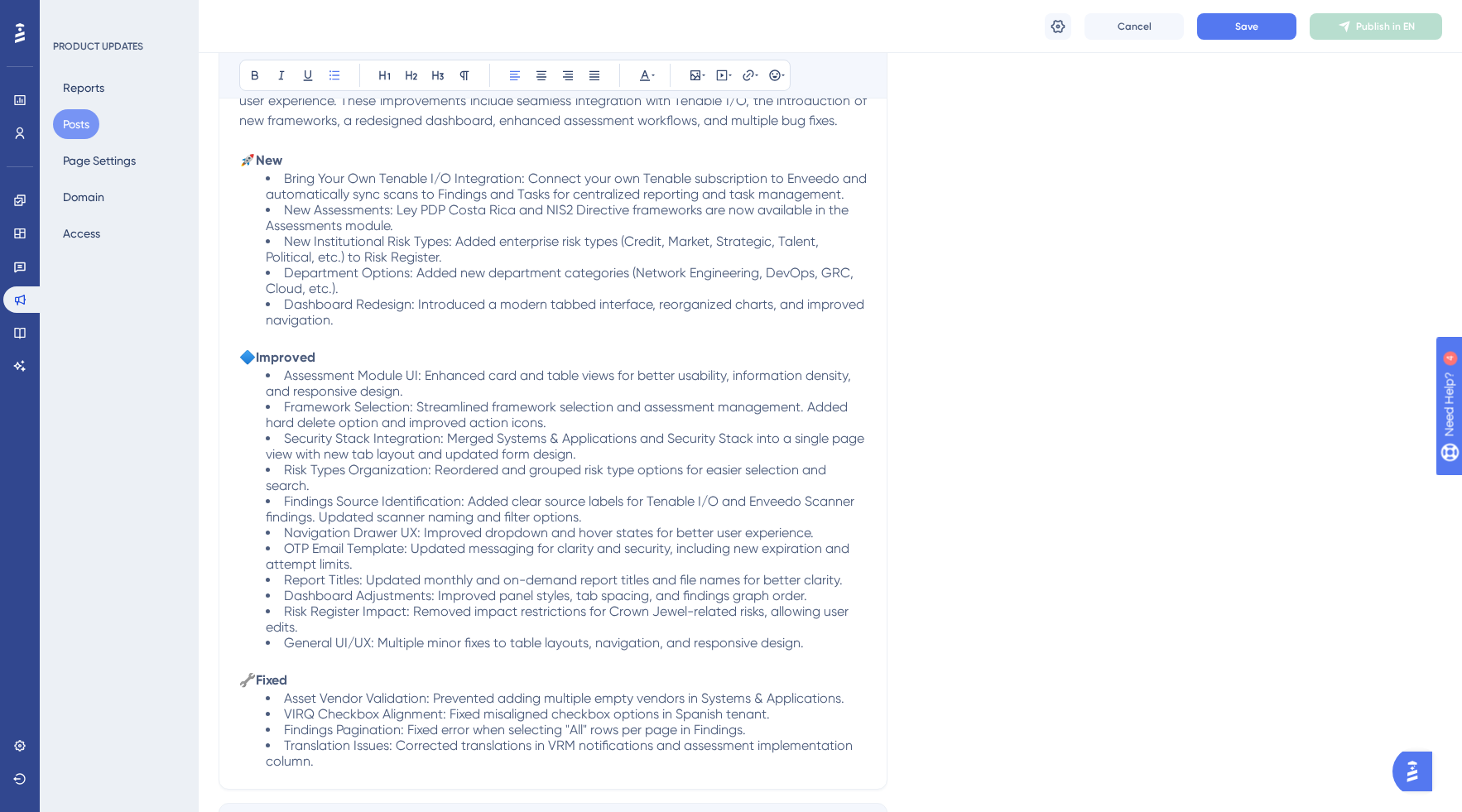 scroll, scrollTop: 541, scrollLeft: 0, axis: vertical 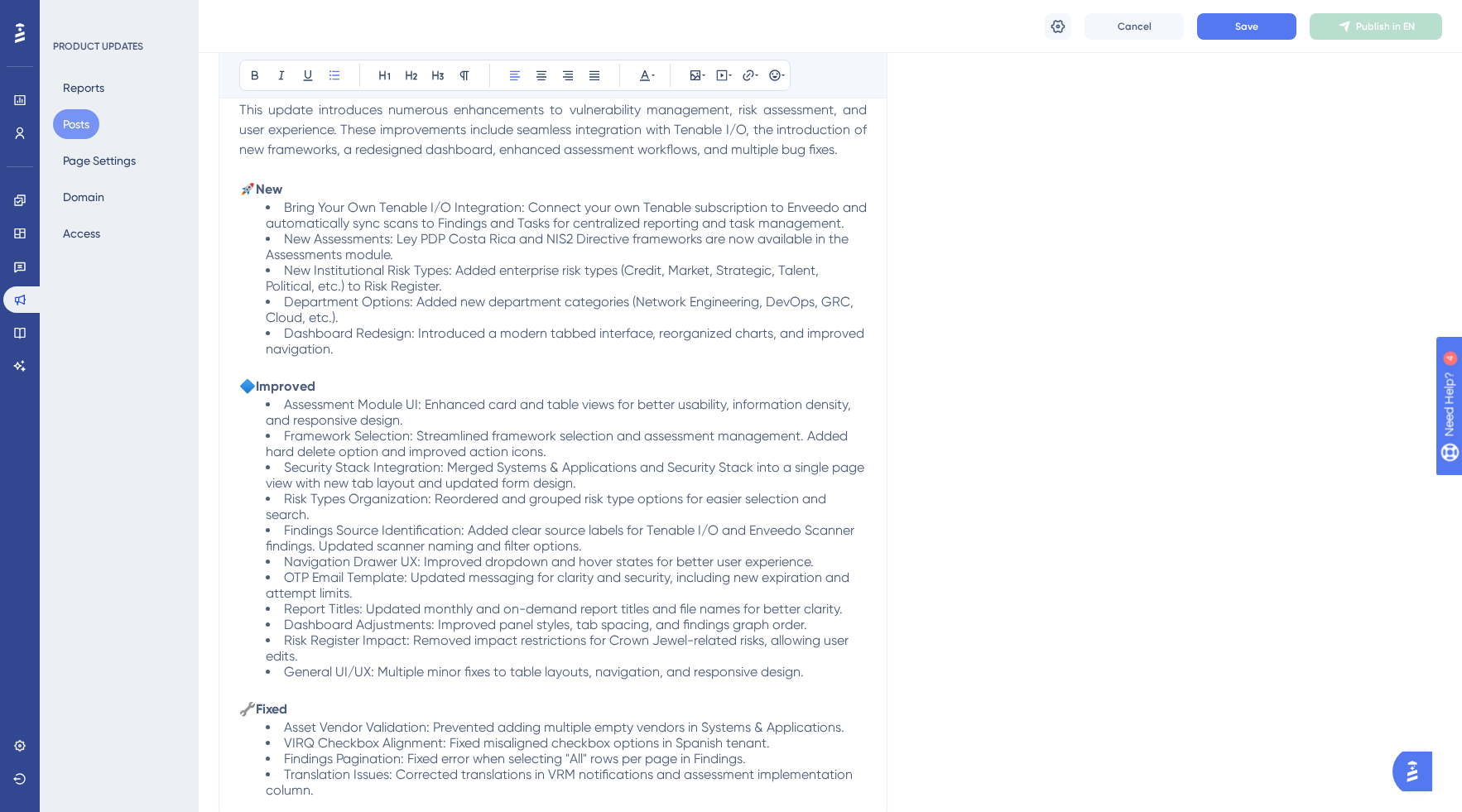 click on "Dashboard Redesign: Introduced a modern tabbed interface, reorganized charts, and improved navigation." at bounding box center (566, 341) 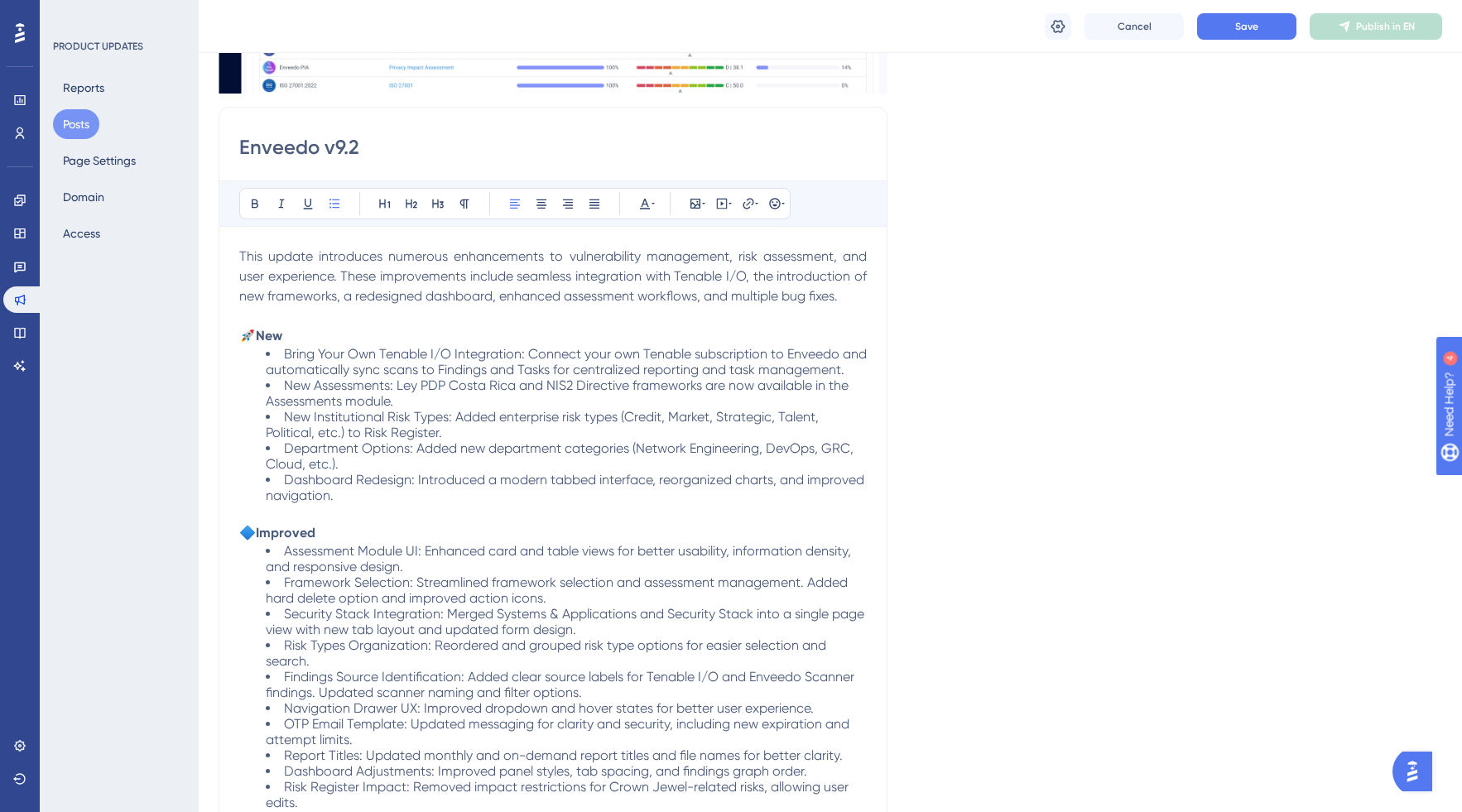scroll, scrollTop: 393, scrollLeft: 0, axis: vertical 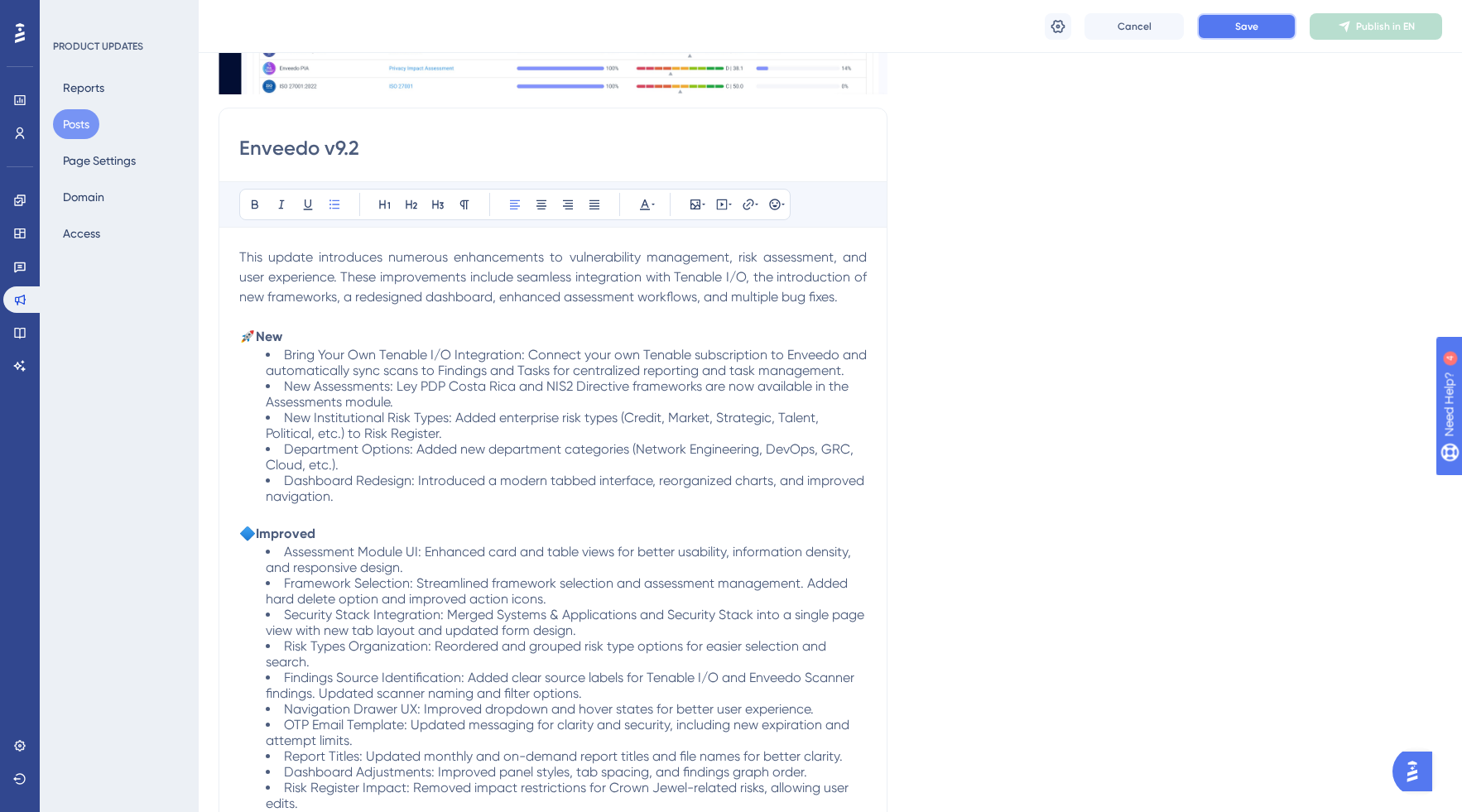 click on "Save" at bounding box center [1247, 26] 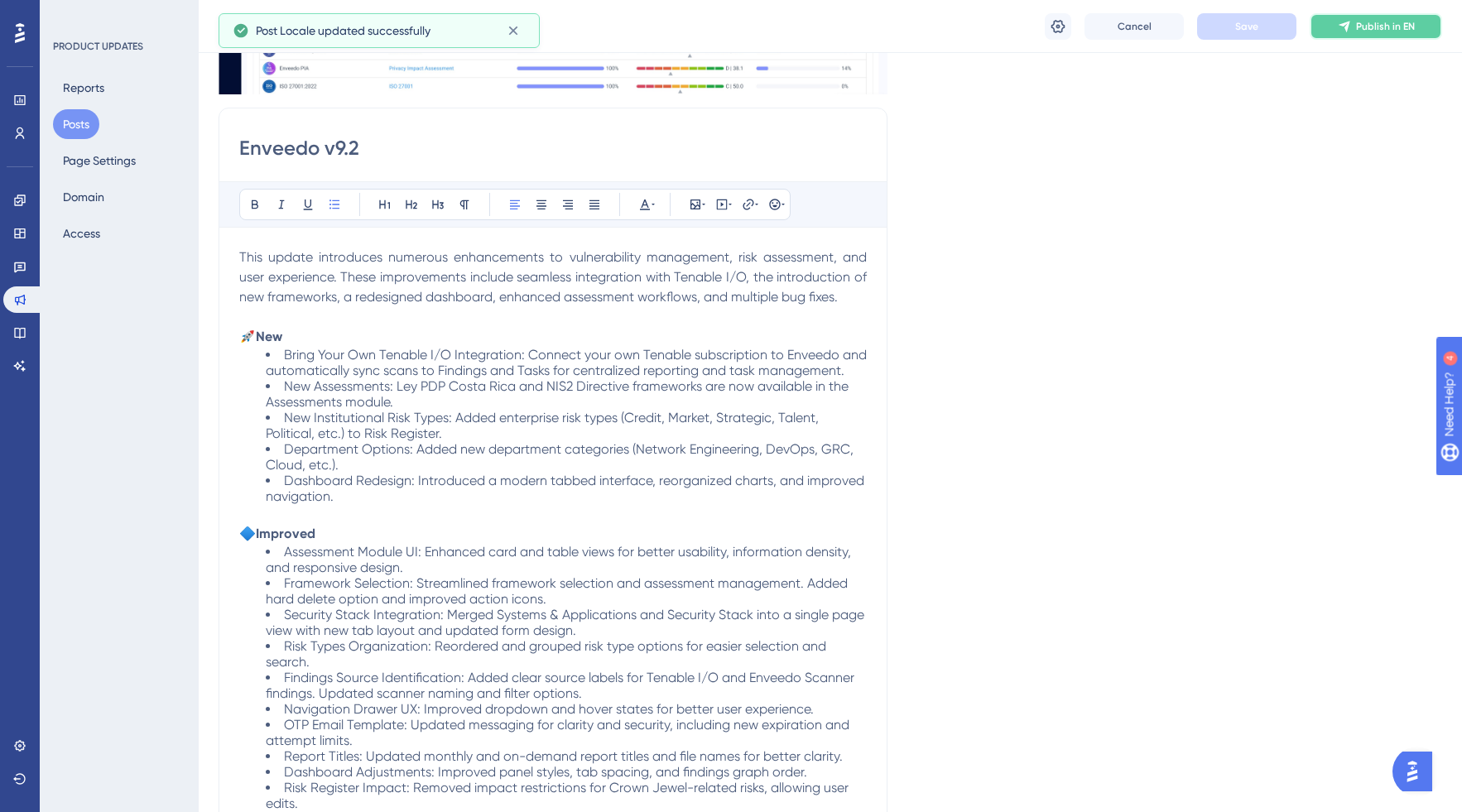 click on "Publish in EN" at bounding box center (1385, 26) 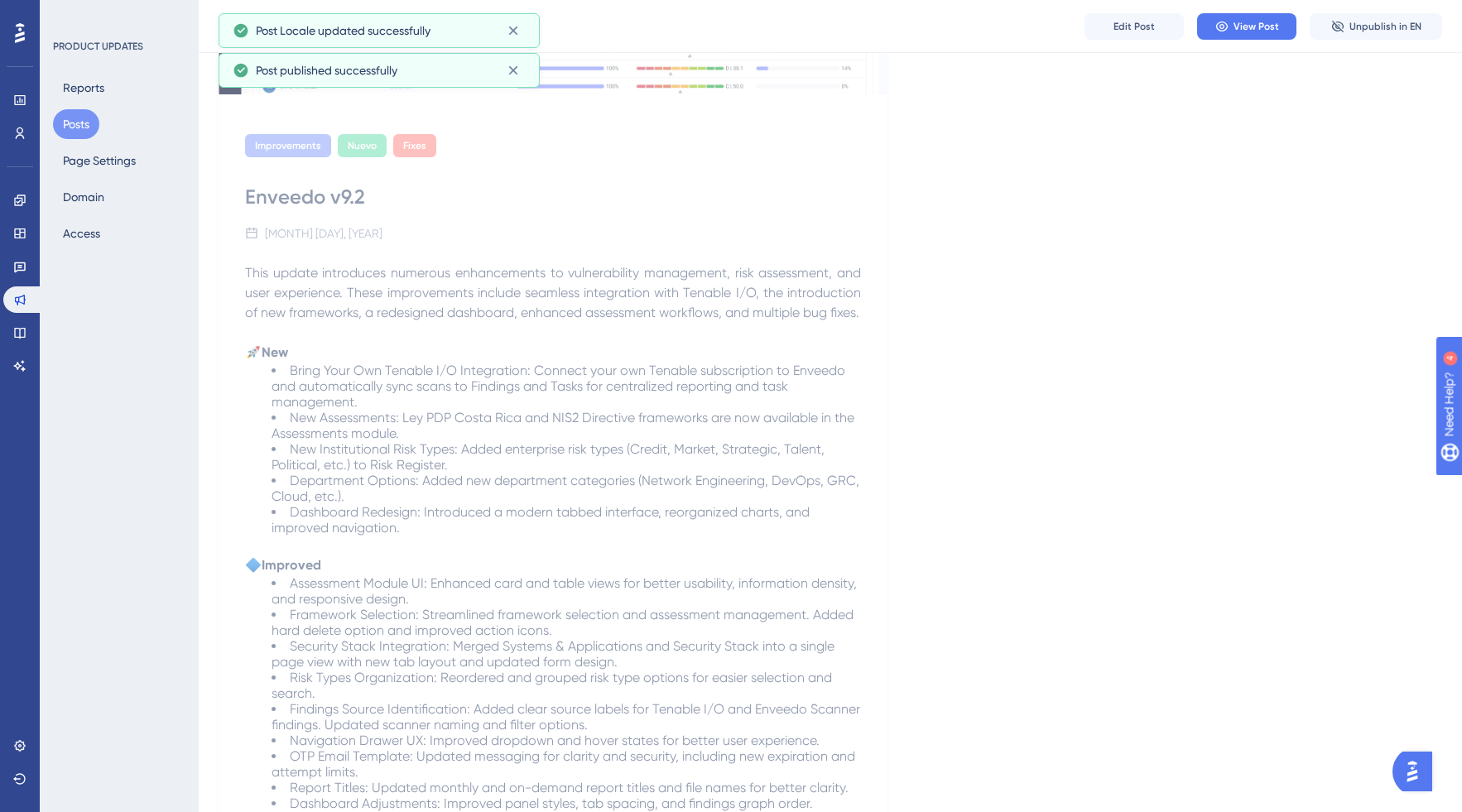 scroll, scrollTop: 0, scrollLeft: 0, axis: both 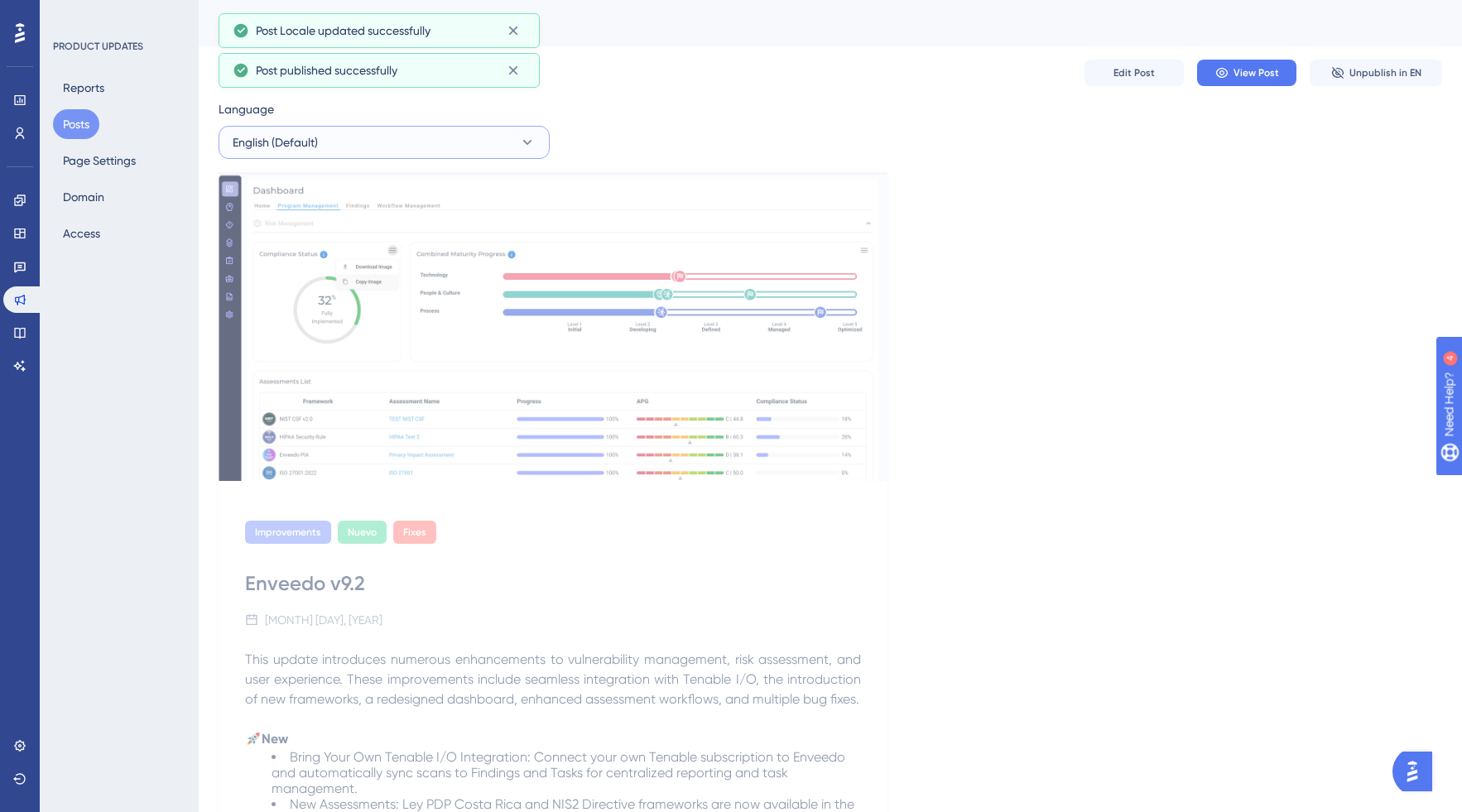 click on "English (Default)" at bounding box center [384, 142] 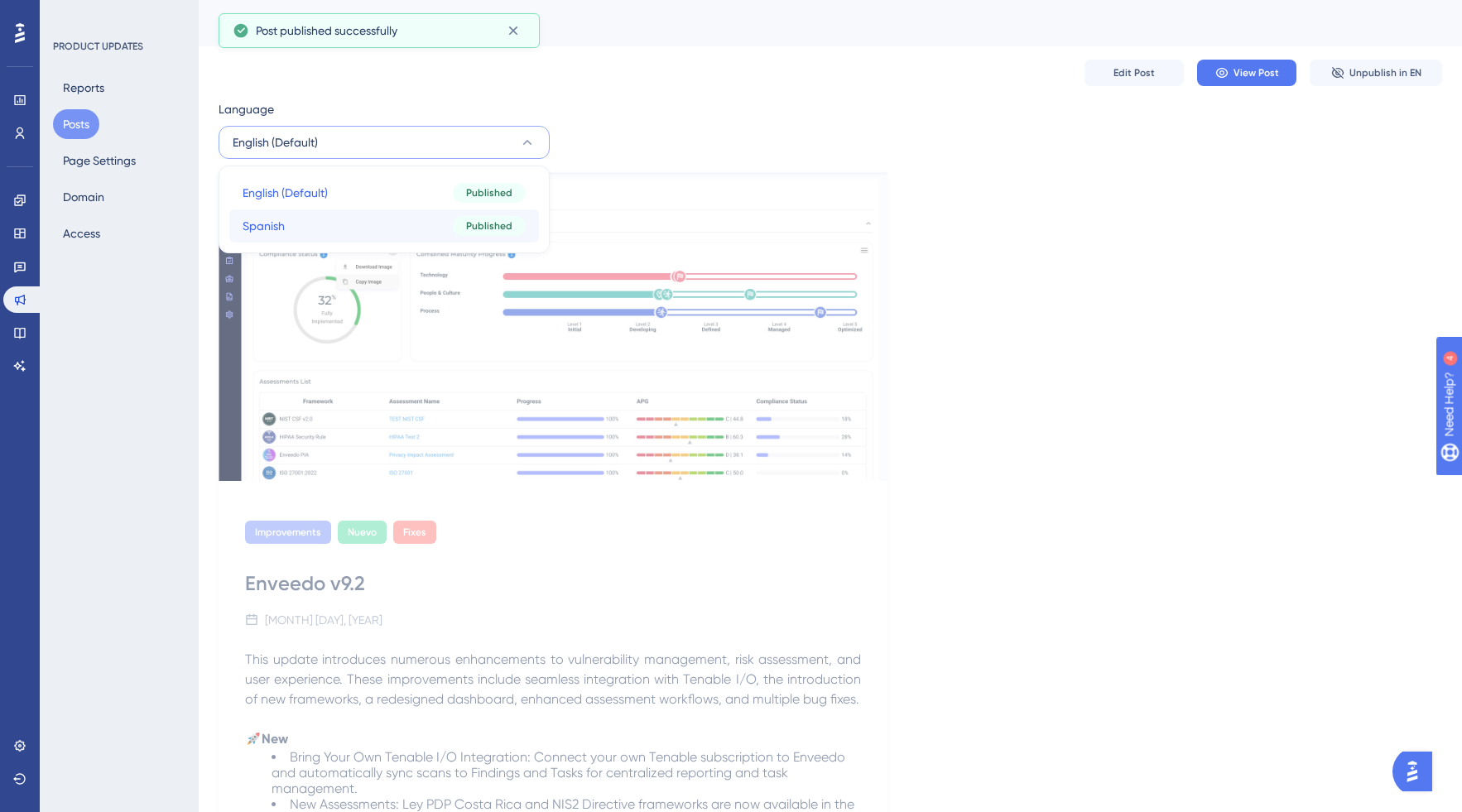 click on "Spanish Spanish Published" at bounding box center [384, 226] 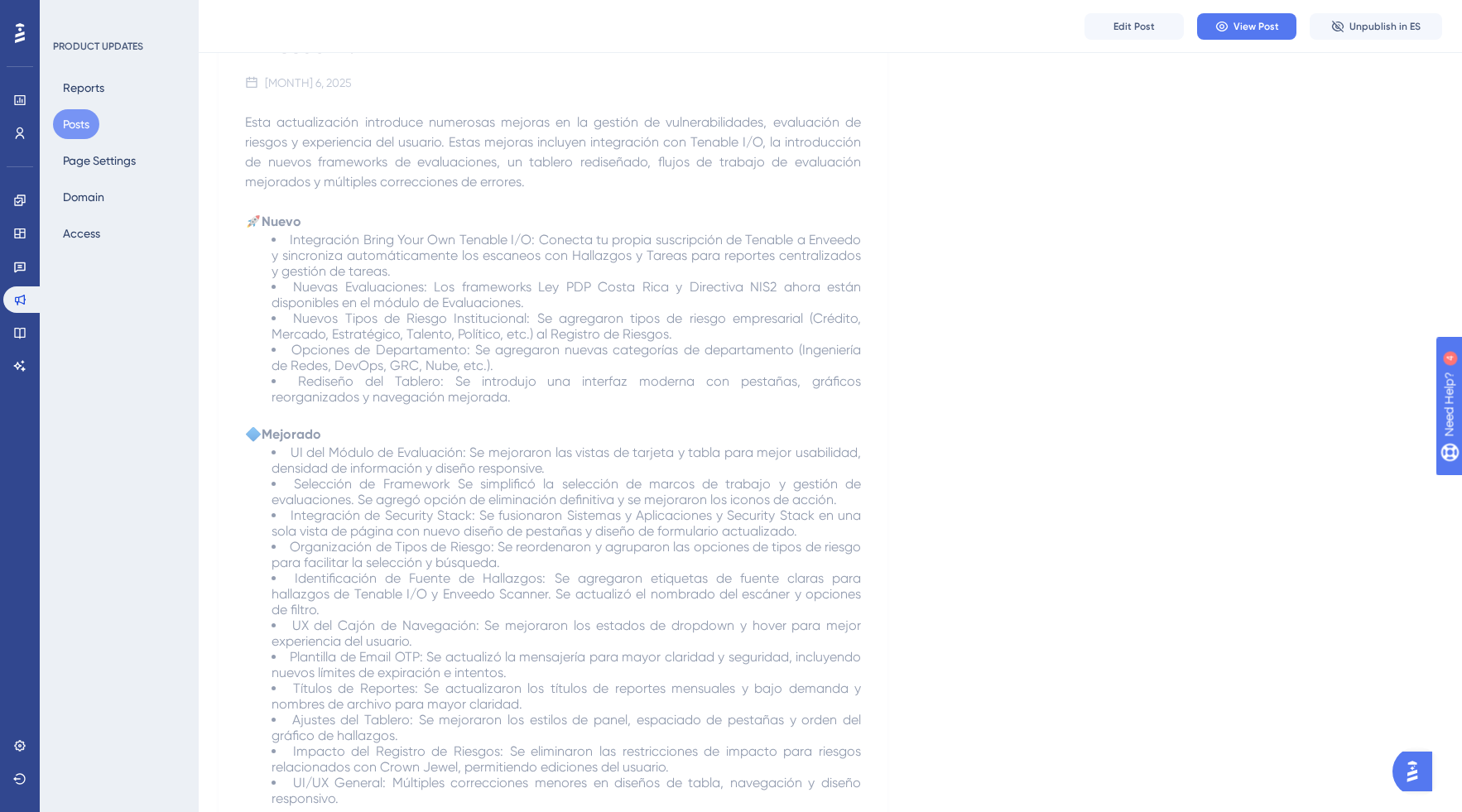 scroll, scrollTop: 543, scrollLeft: 0, axis: vertical 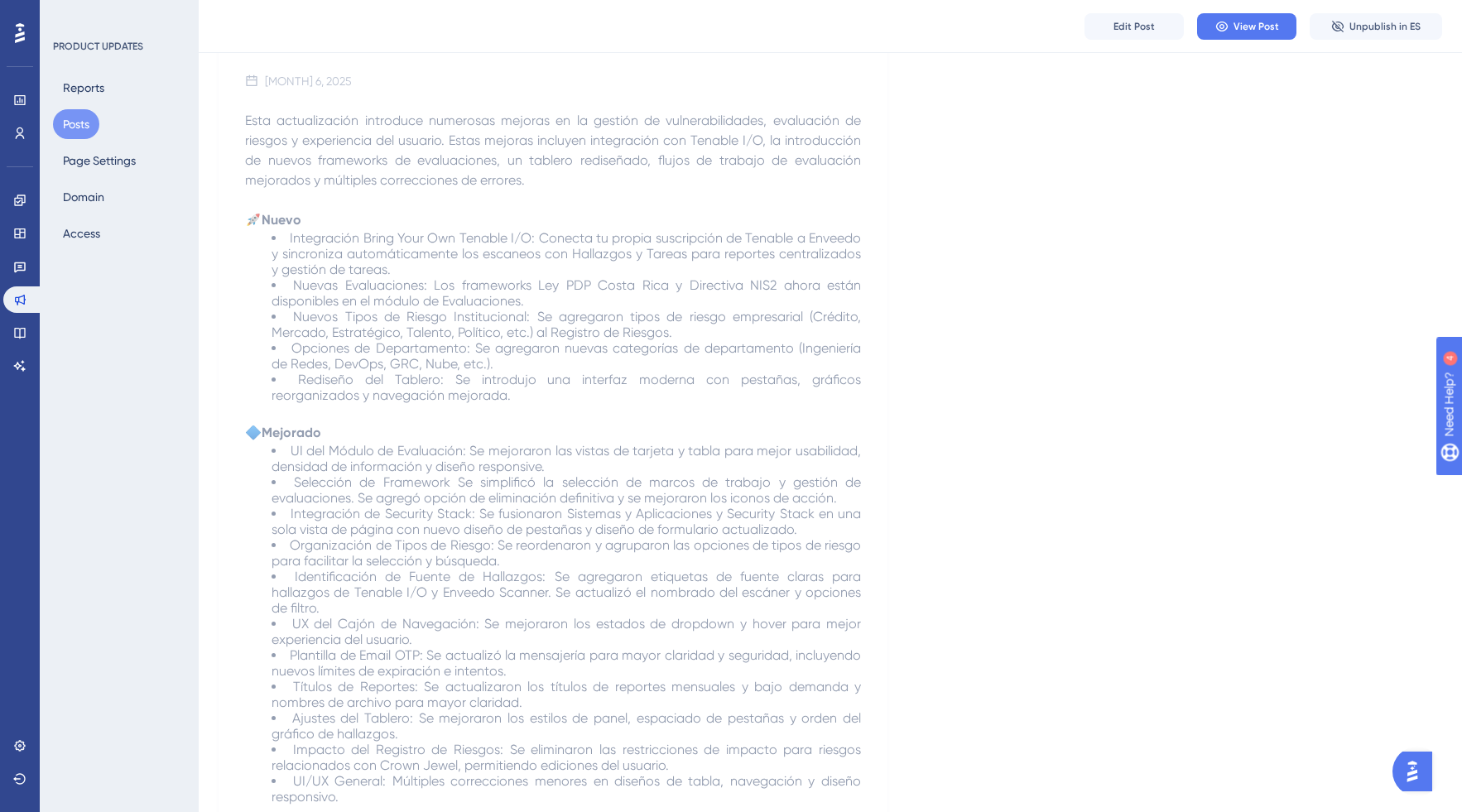 click on "Rediseño del Tablero: Se introdujo una interfaz moderna con pestañas, gráficos reorganizados y navegación mejorada." at bounding box center (568, 387) 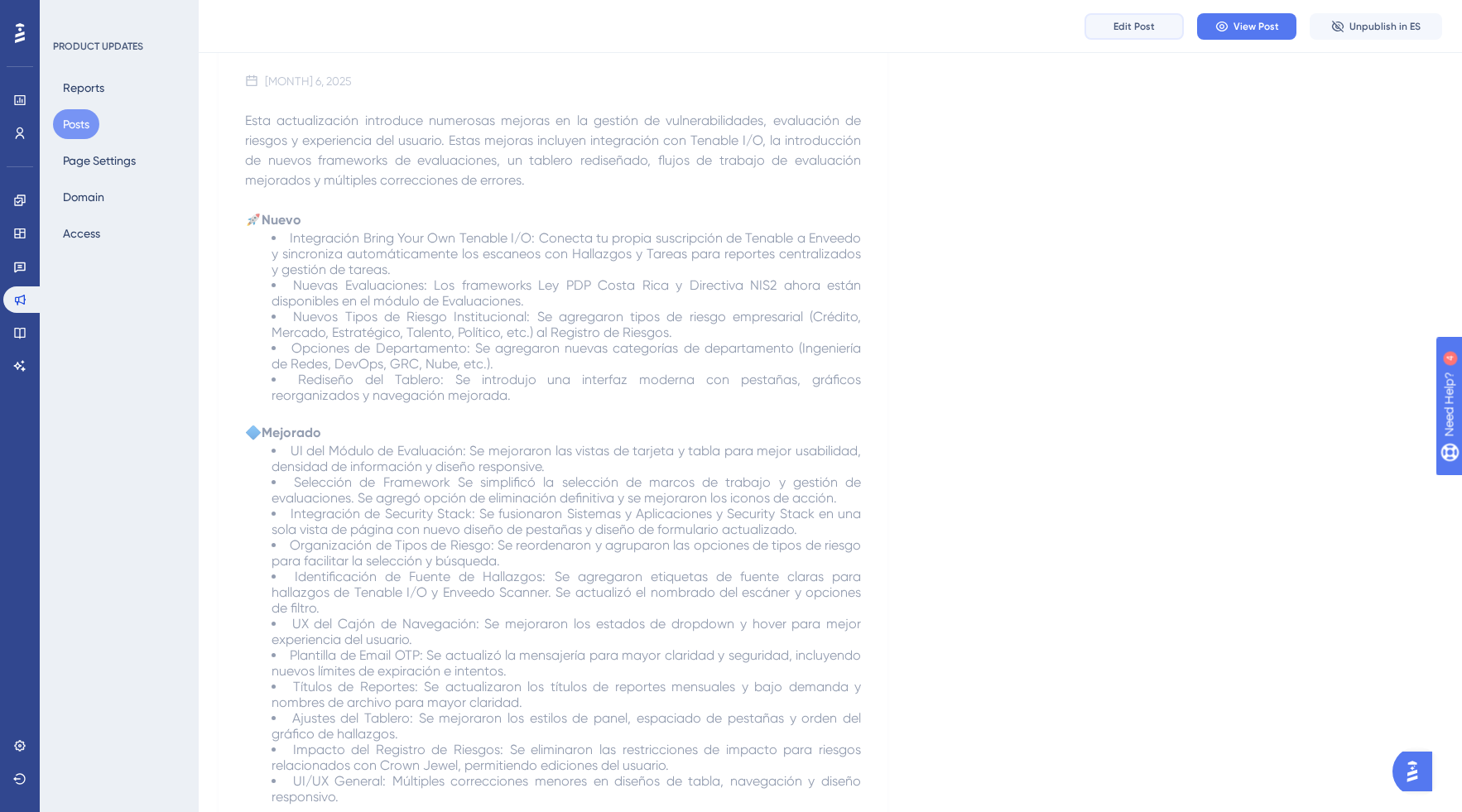 click on "Edit Post" at bounding box center [1134, 26] 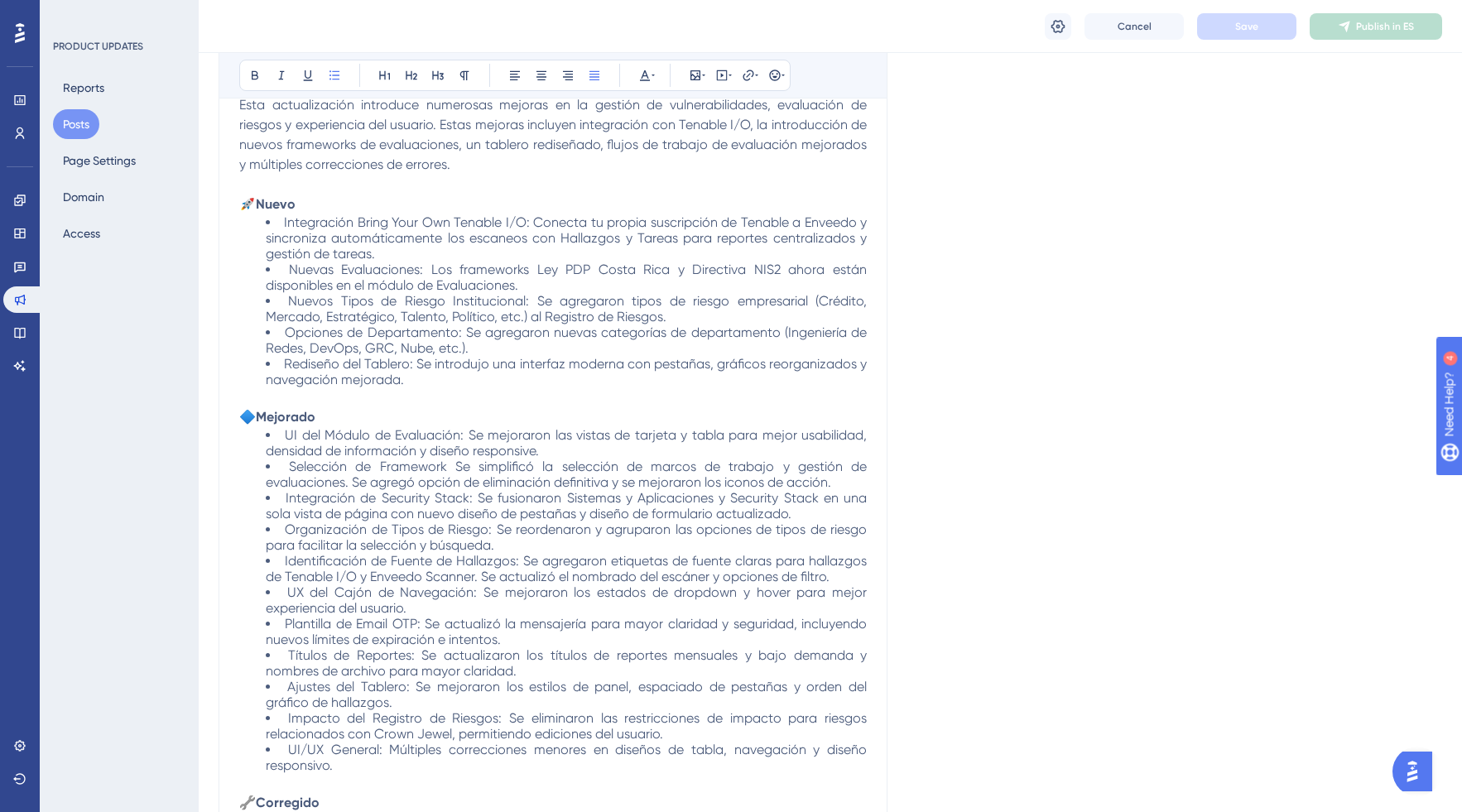 scroll, scrollTop: 654, scrollLeft: 0, axis: vertical 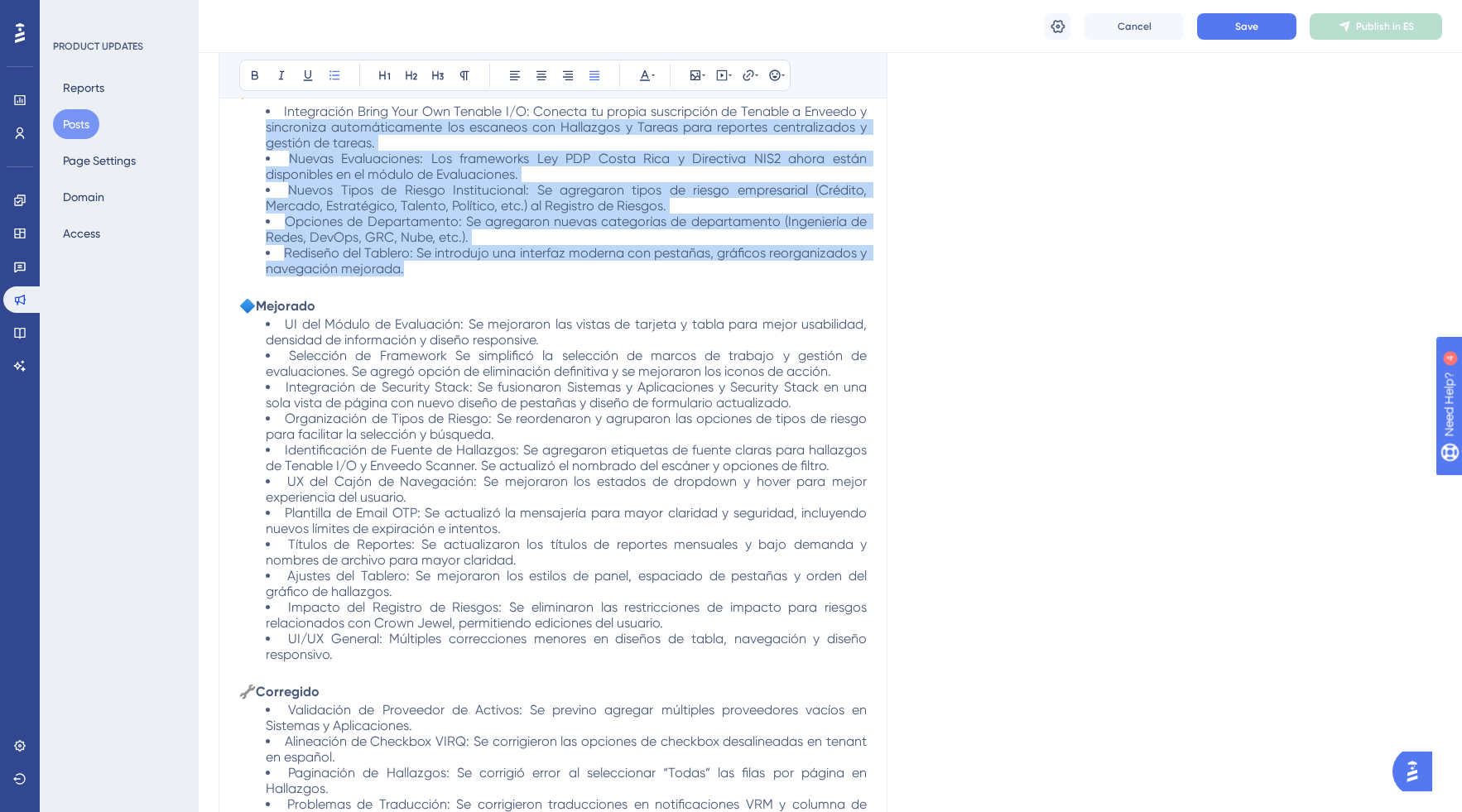 drag, startPoint x: 429, startPoint y: 264, endPoint x: 232, endPoint y: 128, distance: 239.38463 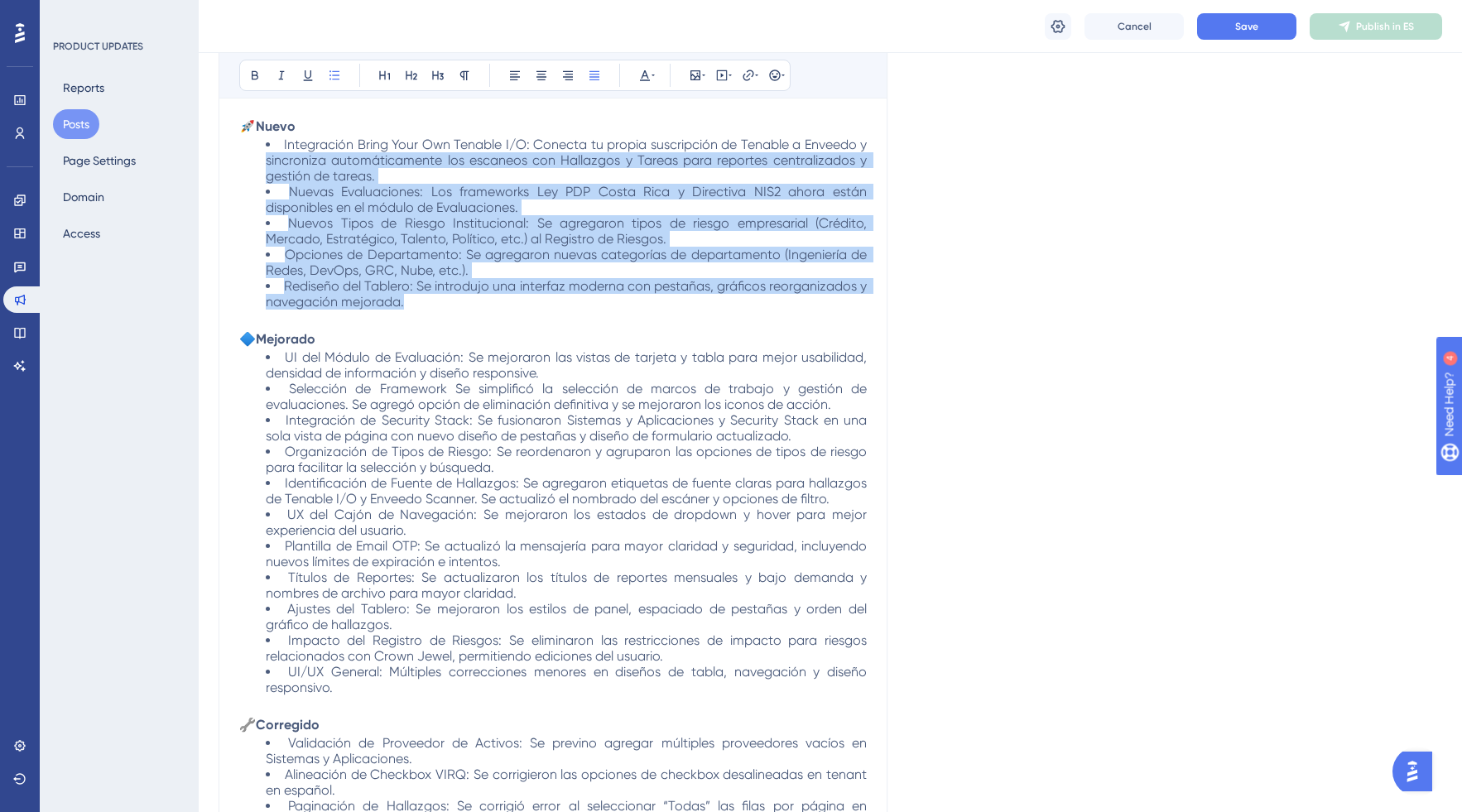 scroll, scrollTop: 580, scrollLeft: 0, axis: vertical 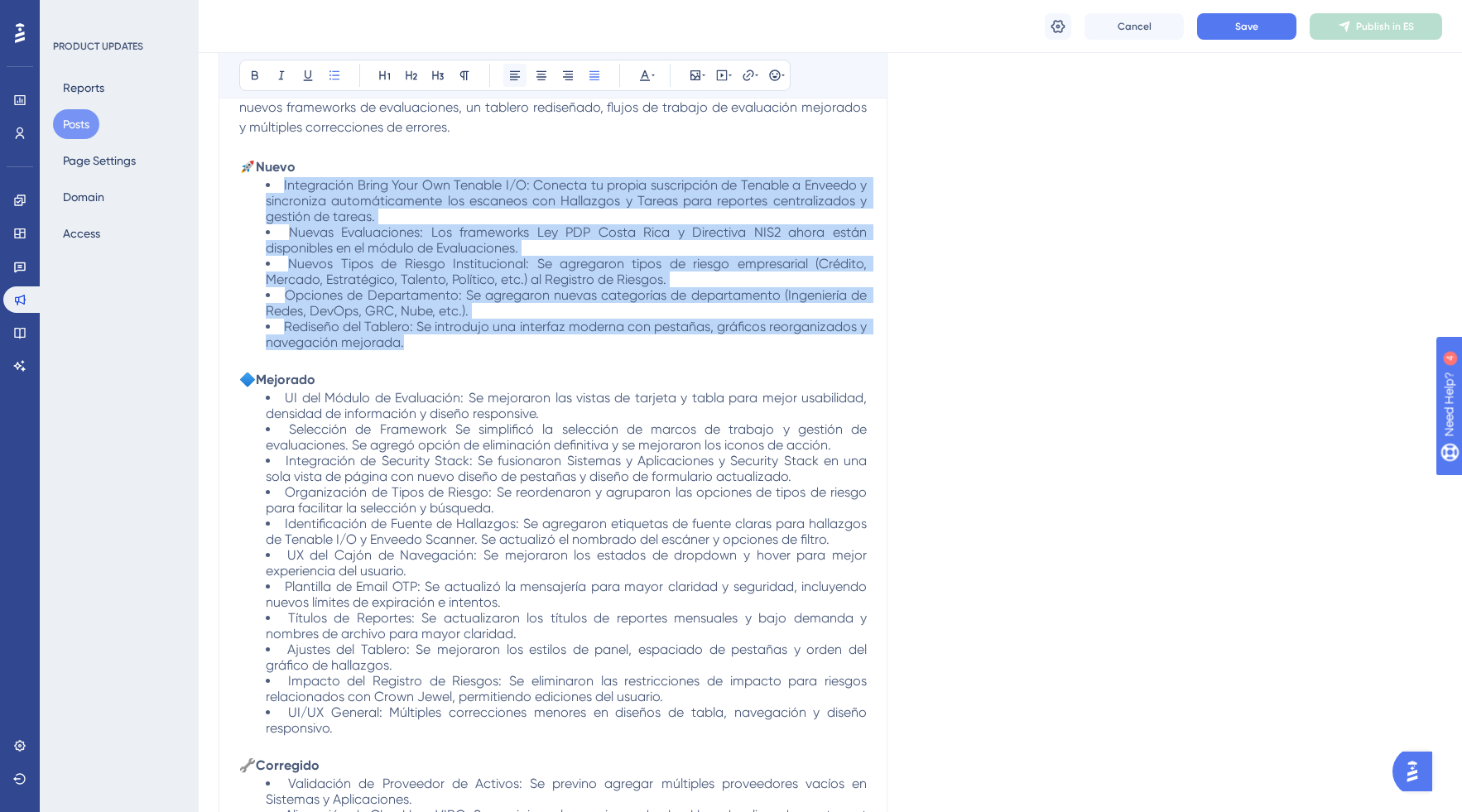 click 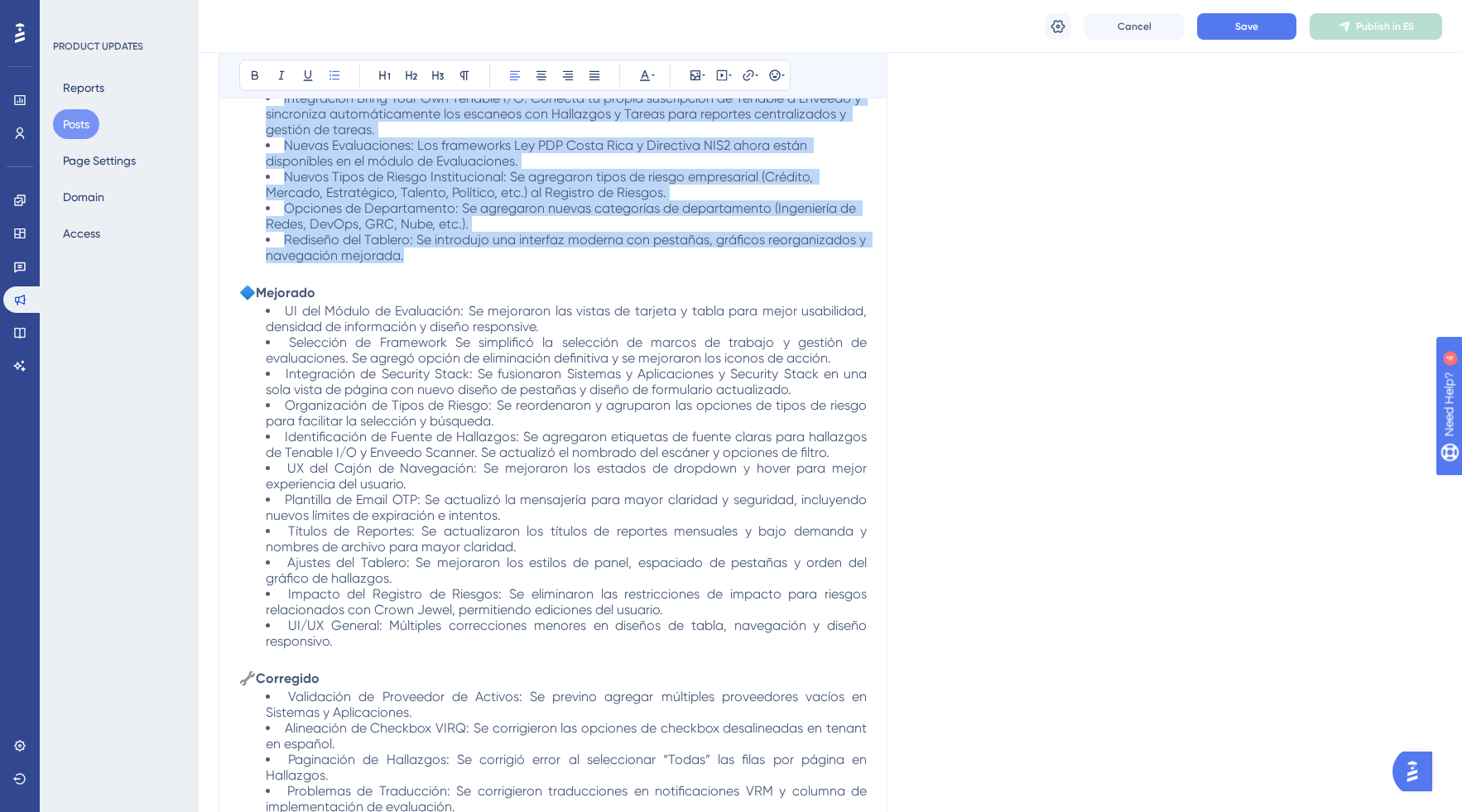 scroll, scrollTop: 681, scrollLeft: 0, axis: vertical 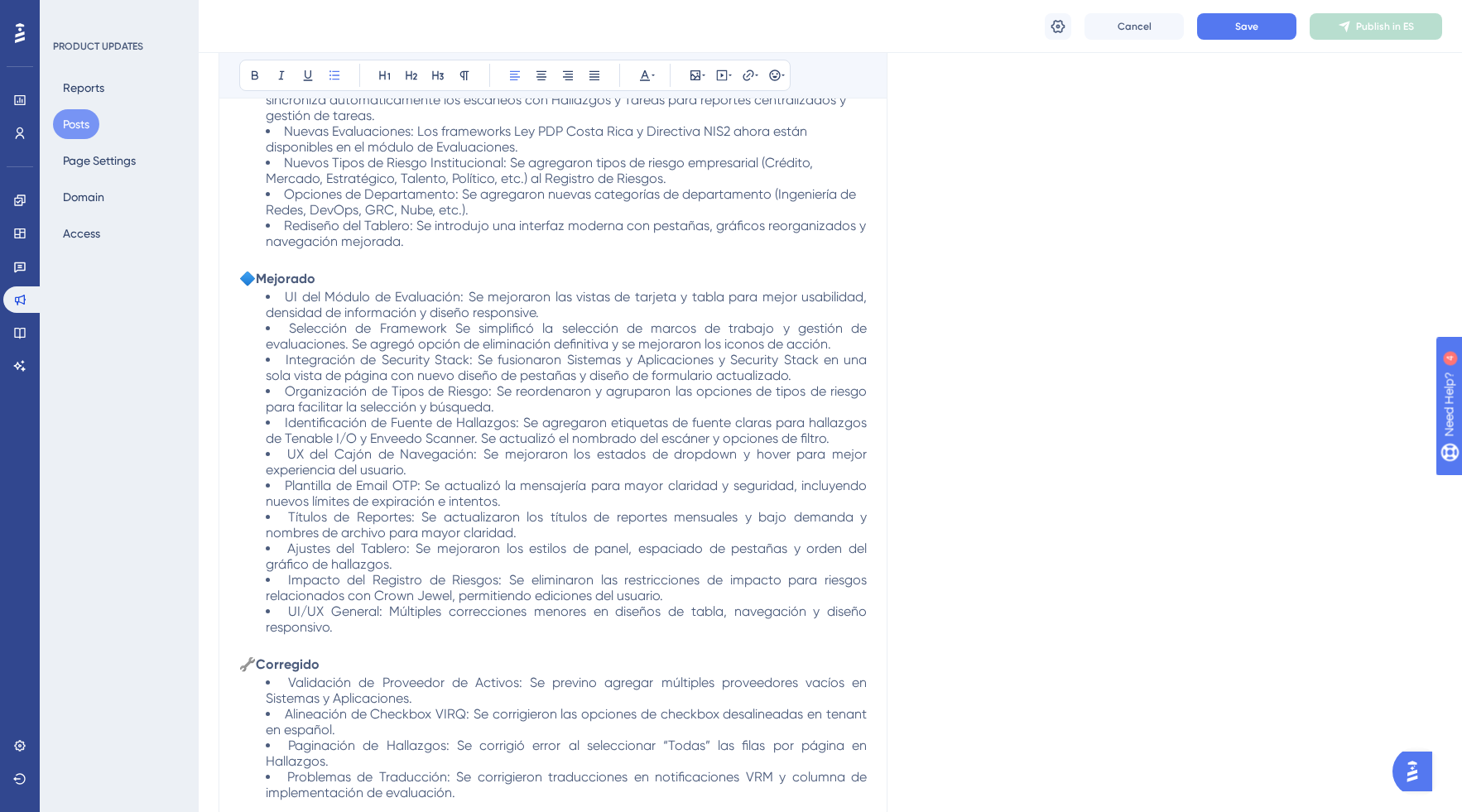 click on "UI/UX General: Múltiples correcciones menores en diseños de tabla, navegación y diseño responsivo." at bounding box center [566, 619] 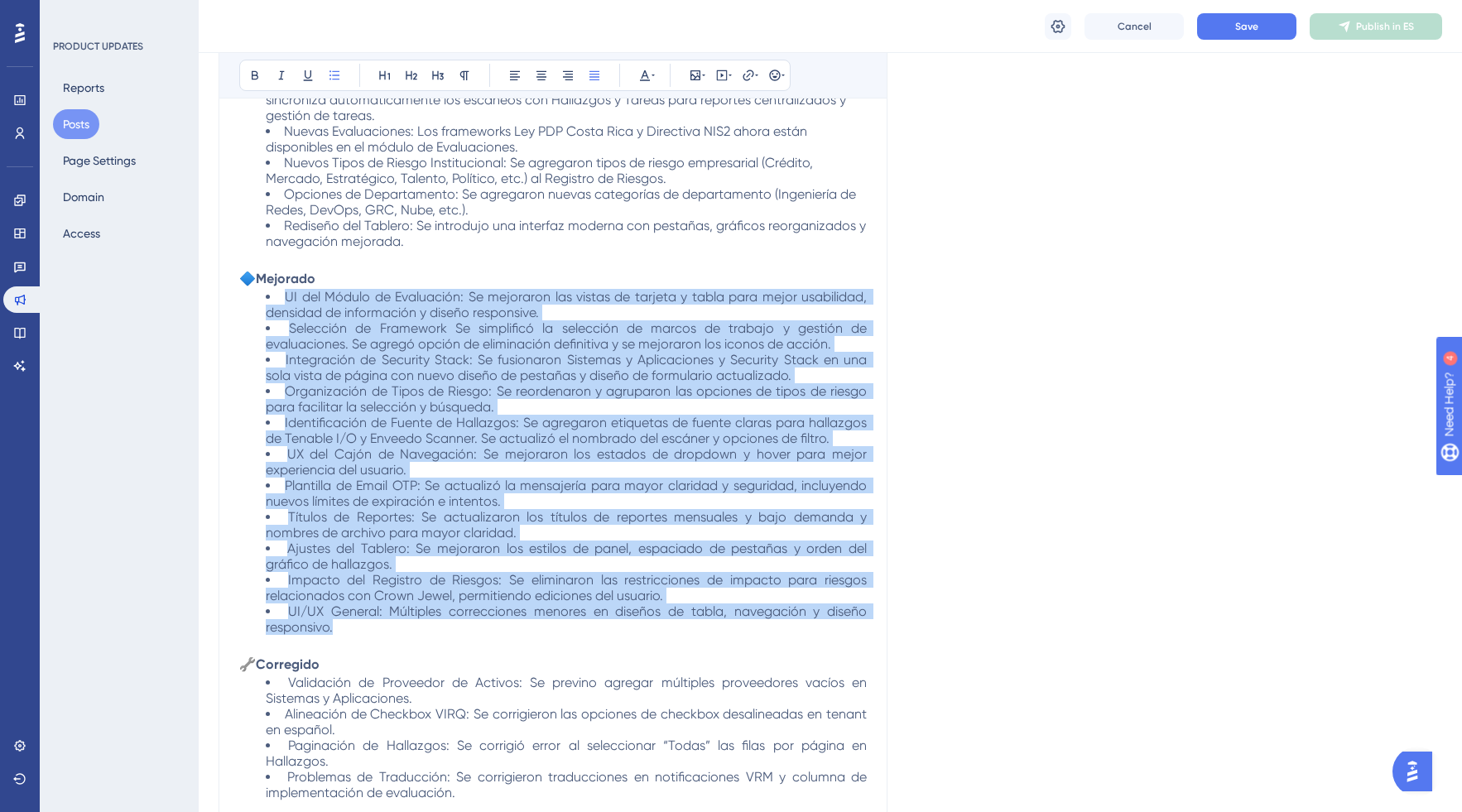 click on "UI del Módulo de Evaluación: Se mejoraron las vistas de tarjeta y tabla para mejor usabilidad, densidad de información y diseño responsive." at bounding box center (566, 305) 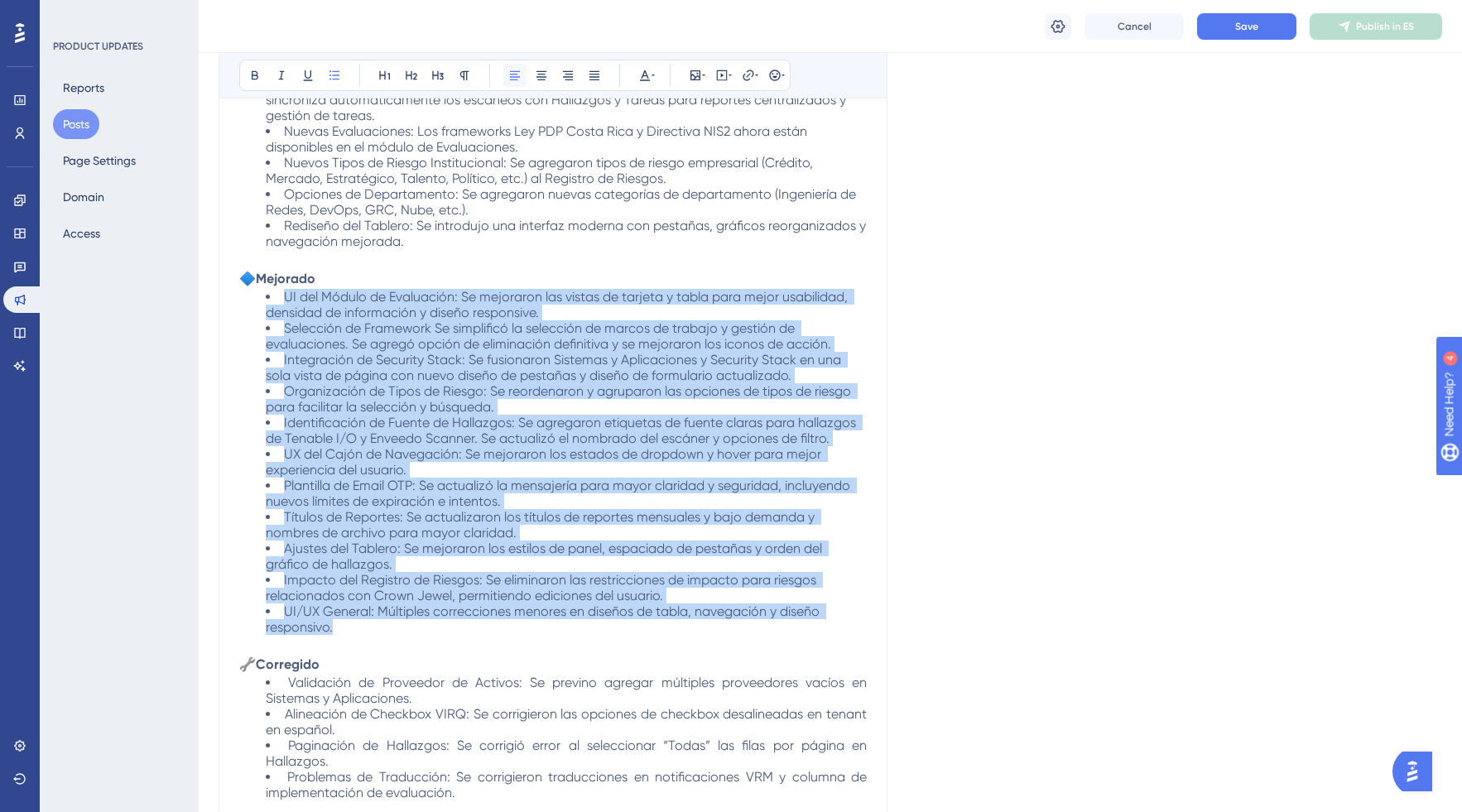 click 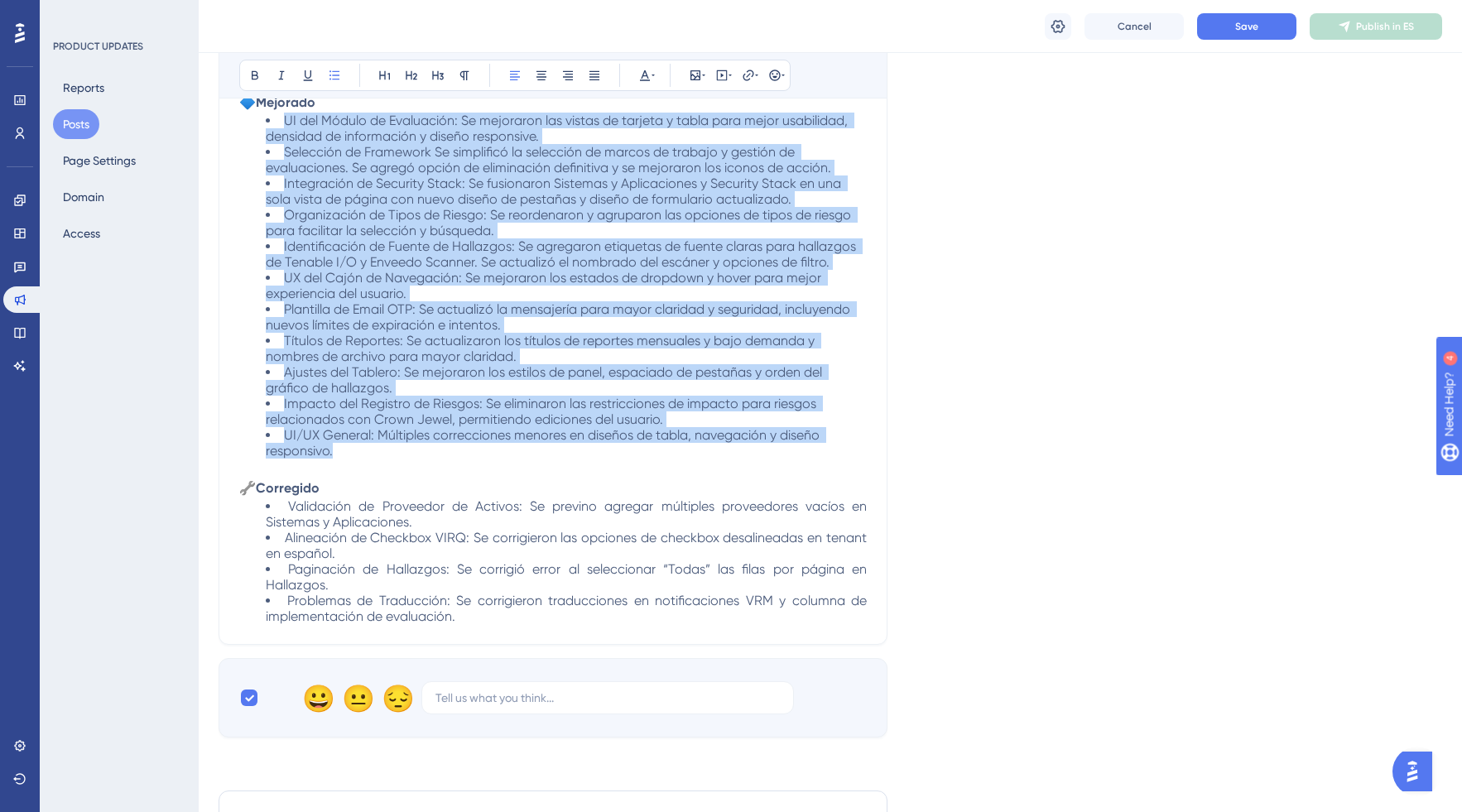 scroll, scrollTop: 910, scrollLeft: 0, axis: vertical 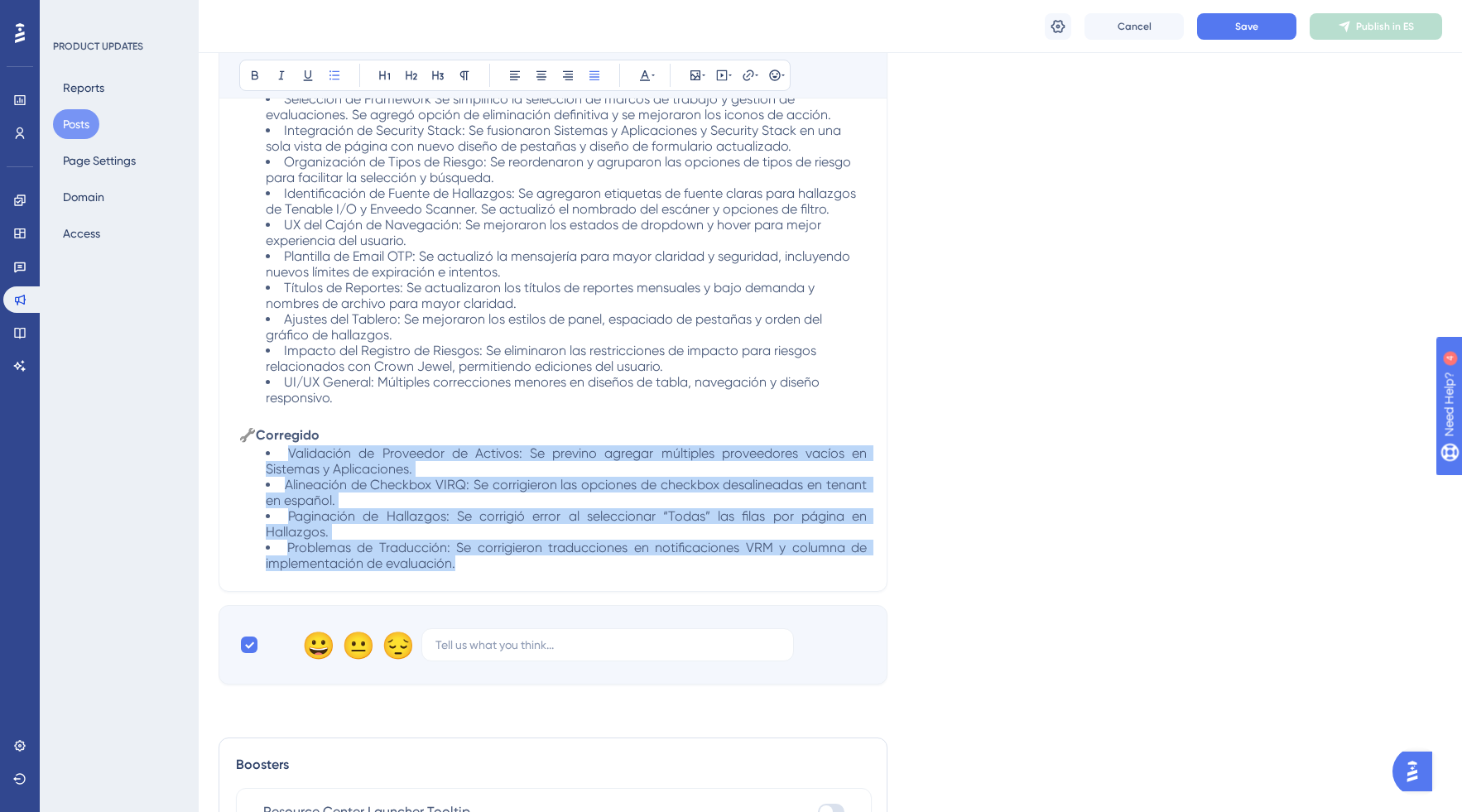 drag, startPoint x: 477, startPoint y: 547, endPoint x: 272, endPoint y: 435, distance: 233.60009 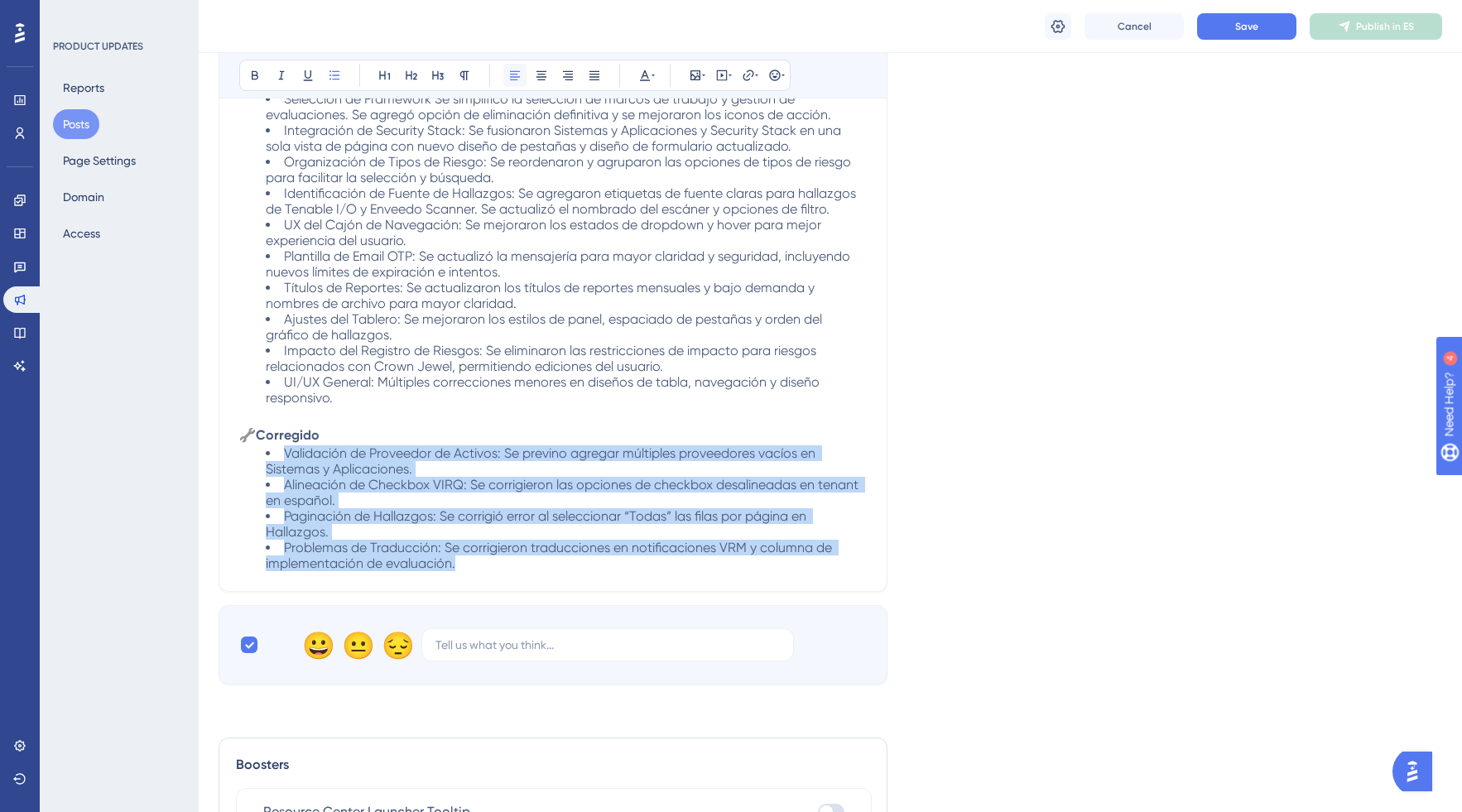 click 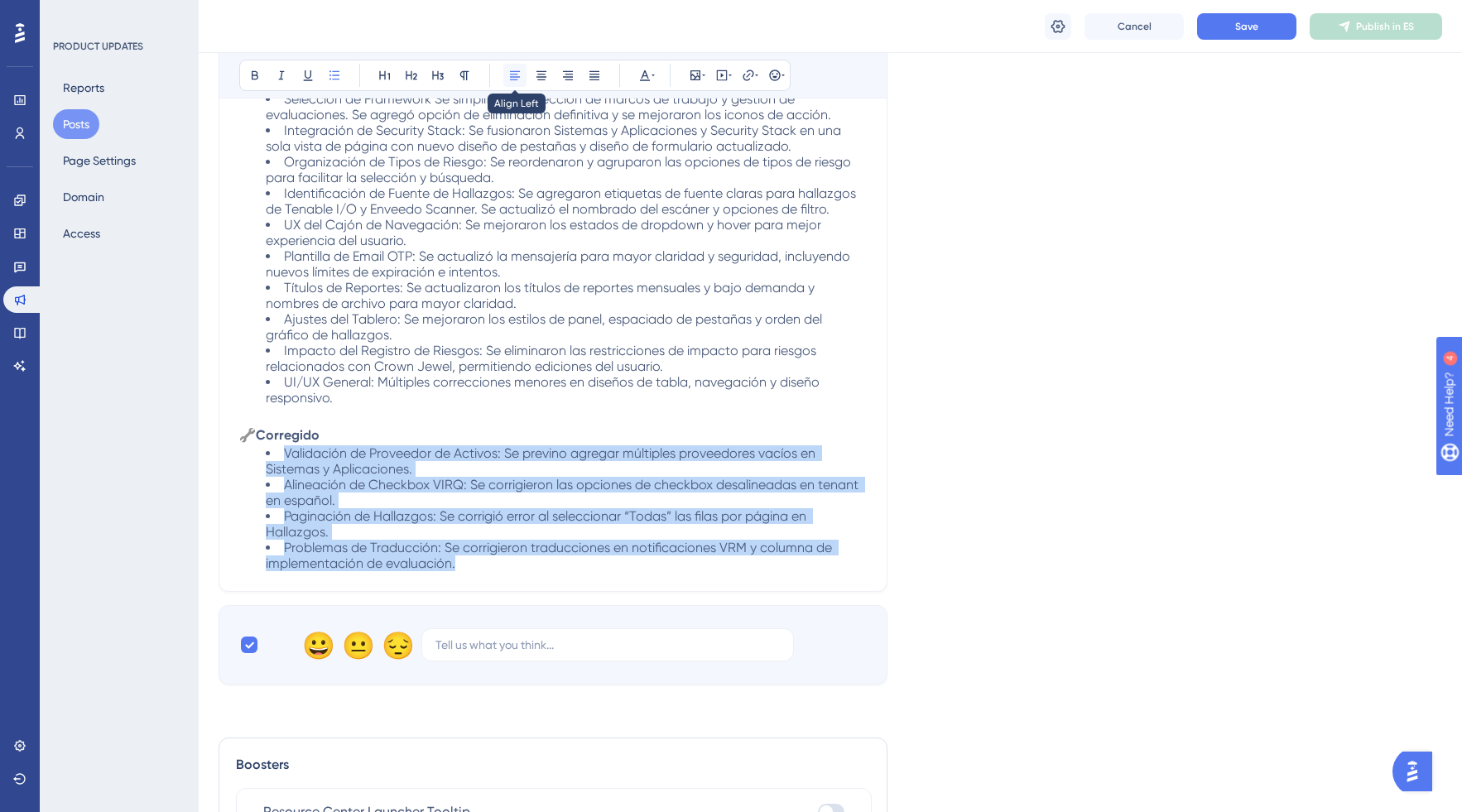 click at bounding box center [515, 75] 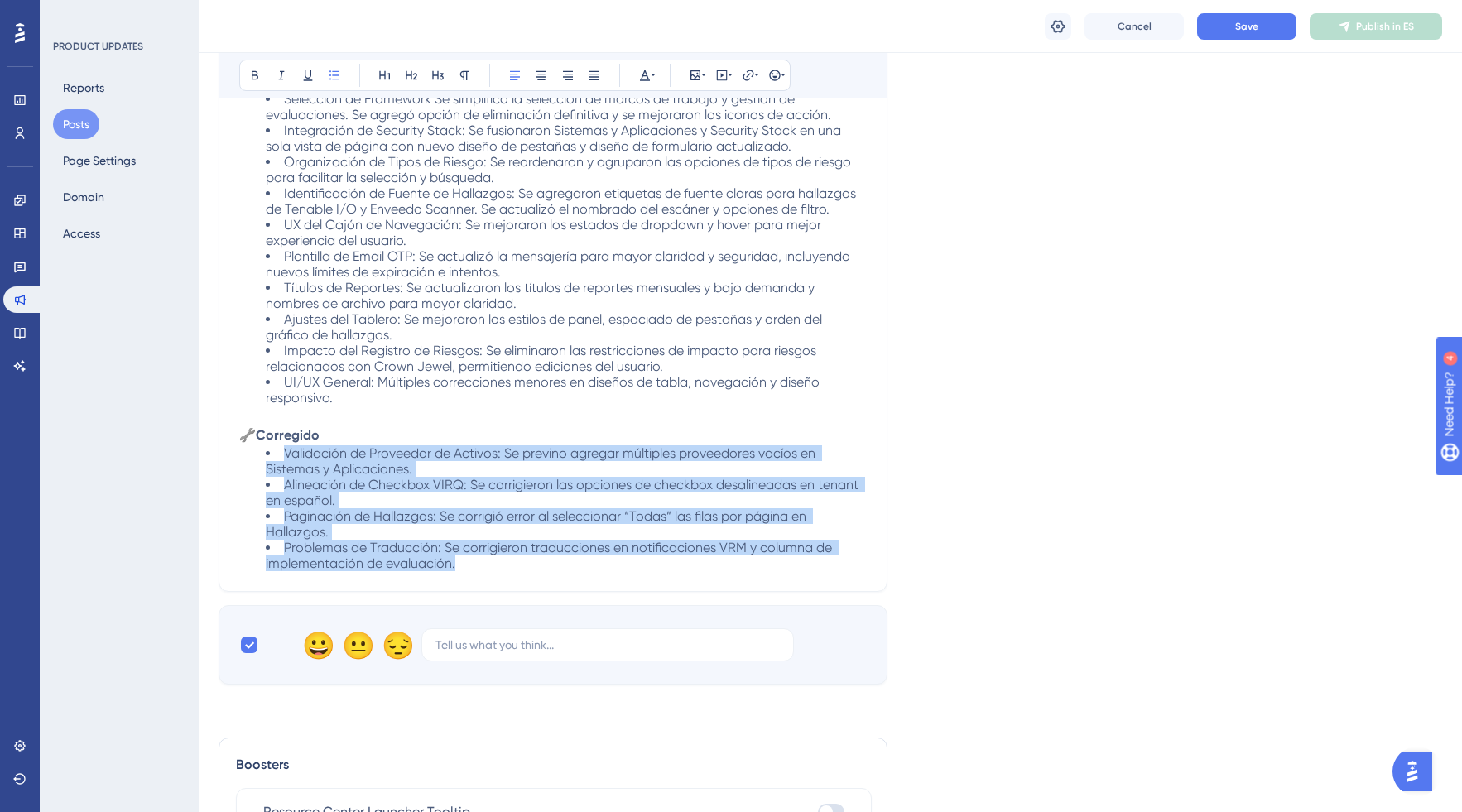 click on "Validación de Proveedor de Activos: Se previno agregar múltiples proveedores vacíos en Sistemas y Aplicaciones." at bounding box center [566, 461] 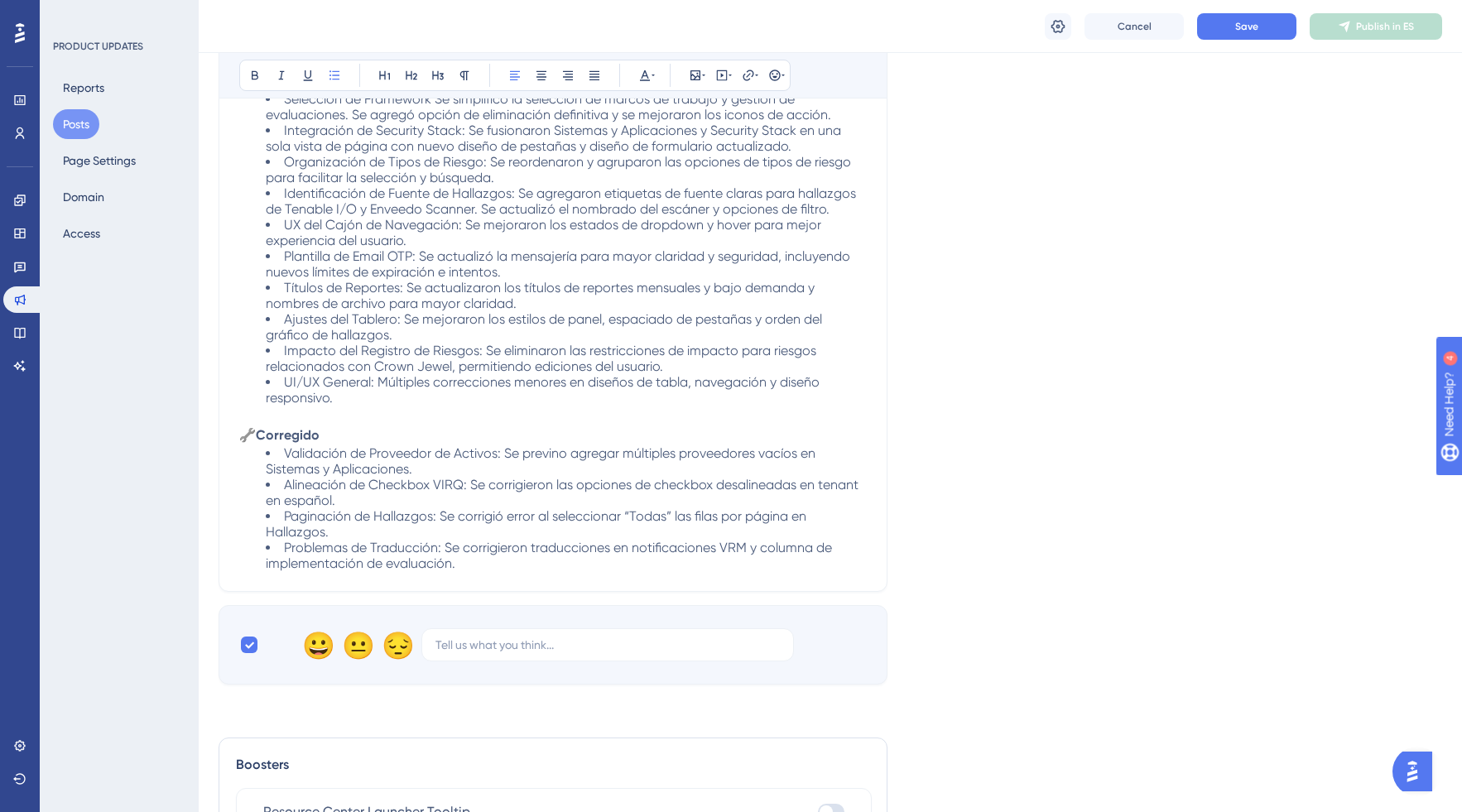 click on "UI/UX General: Múltiples correcciones menores en diseños de tabla, navegación y diseño responsivo." at bounding box center [544, 390] 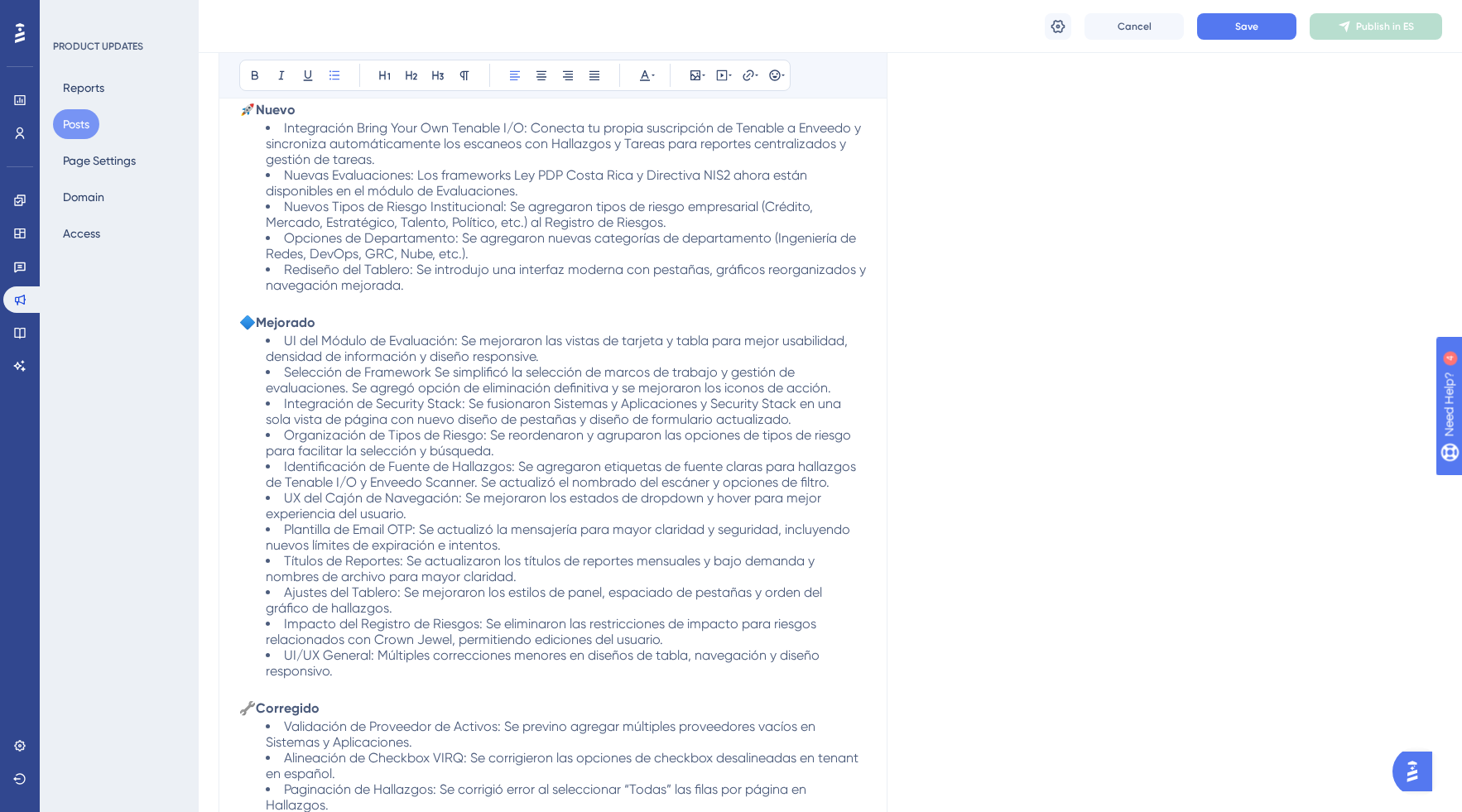 scroll, scrollTop: 637, scrollLeft: 0, axis: vertical 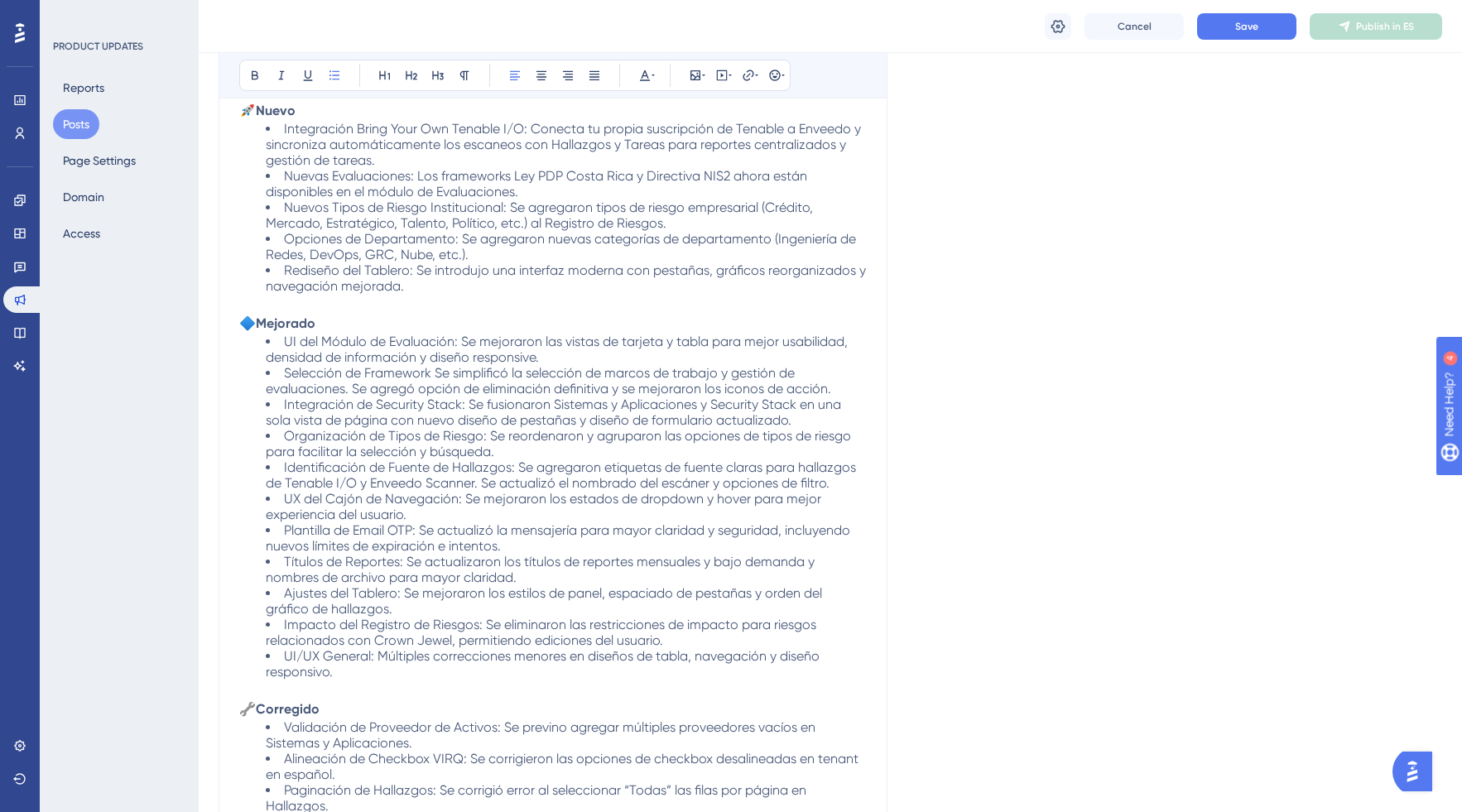click on "Organización de Tipos de Riesgo: Se reordenaron y agruparon las opciones de tipos de riesgo para facilitar la selección y búsqueda." at bounding box center (560, 444) 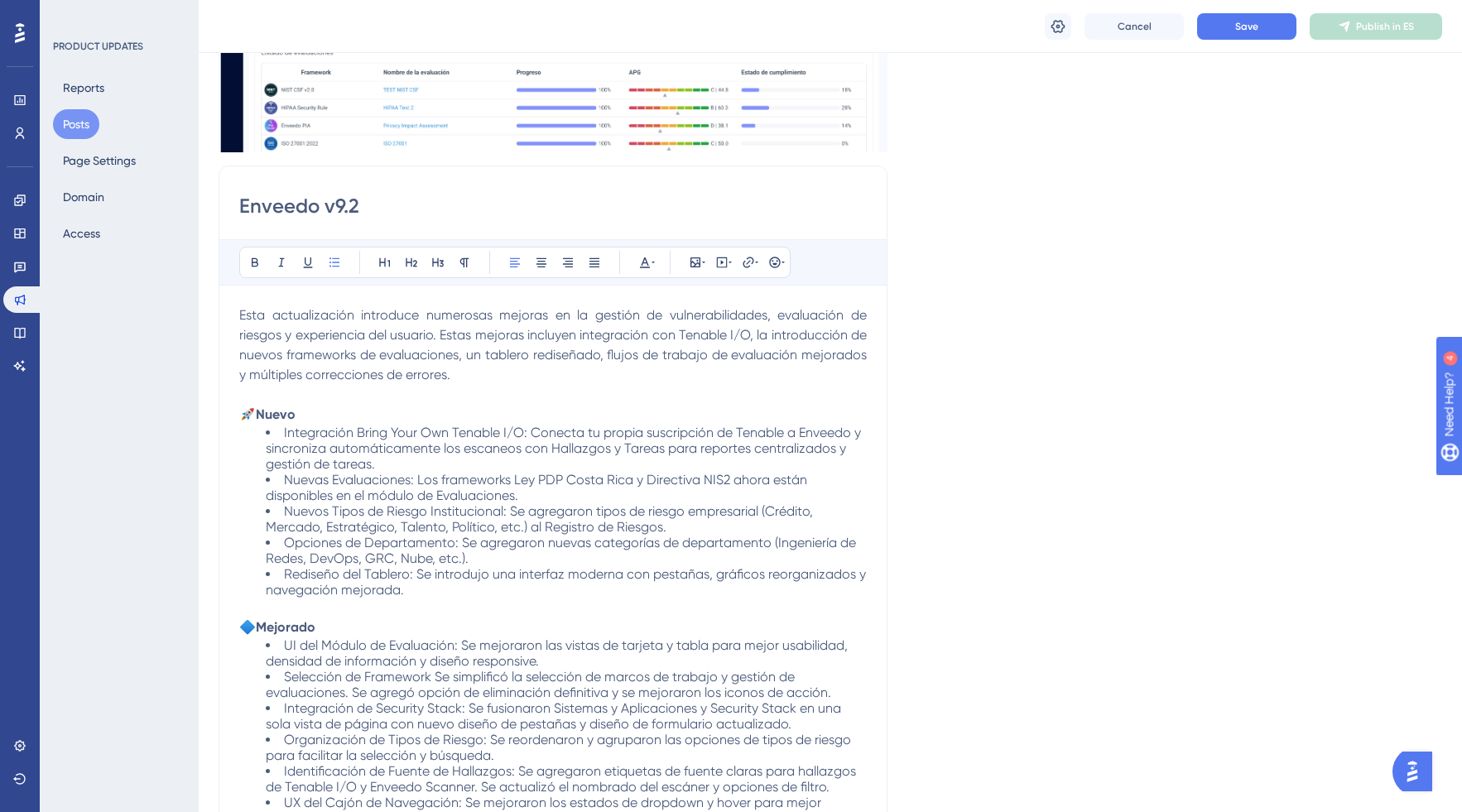 scroll, scrollTop: 0, scrollLeft: 0, axis: both 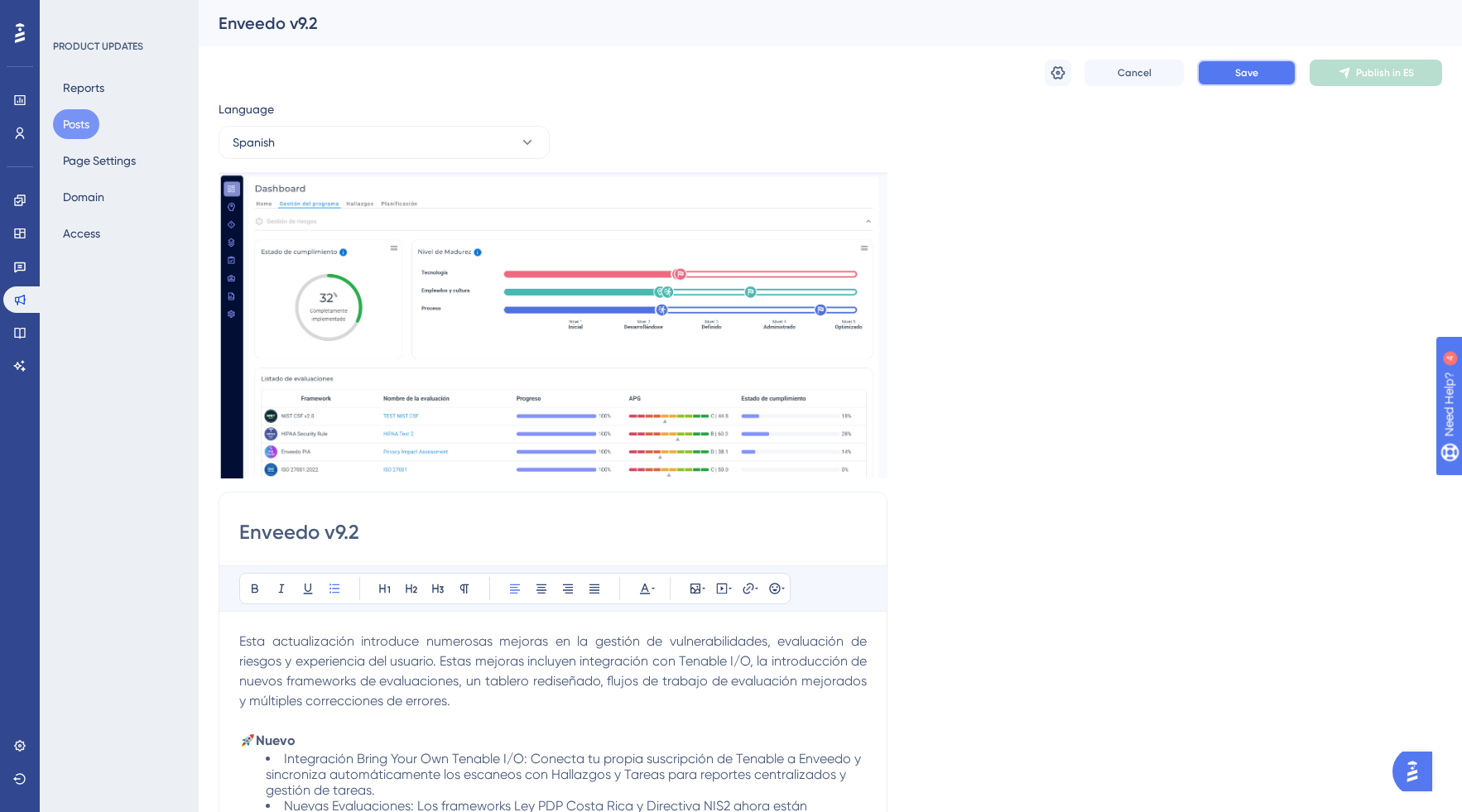 click on "Save" at bounding box center [1247, 73] 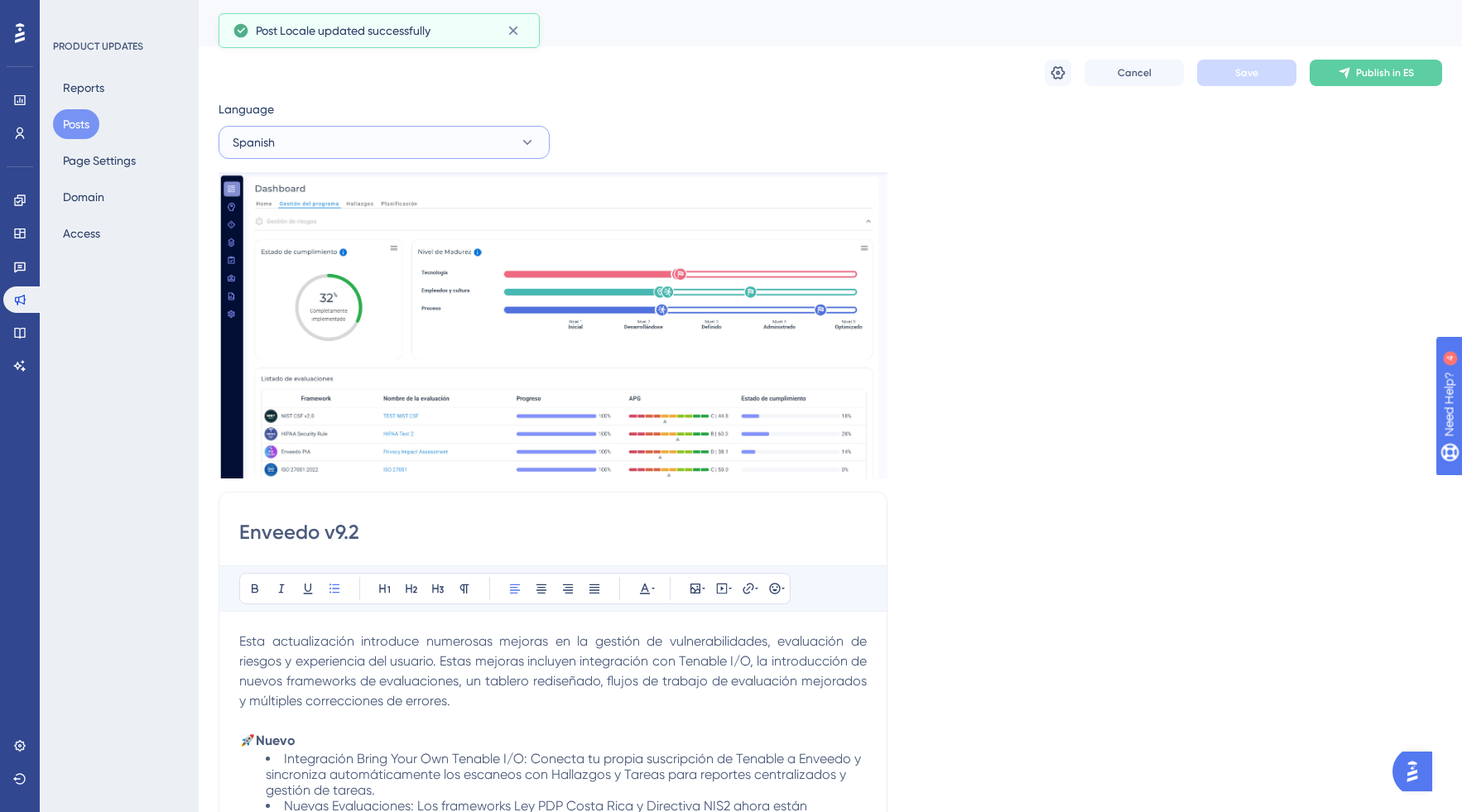 click 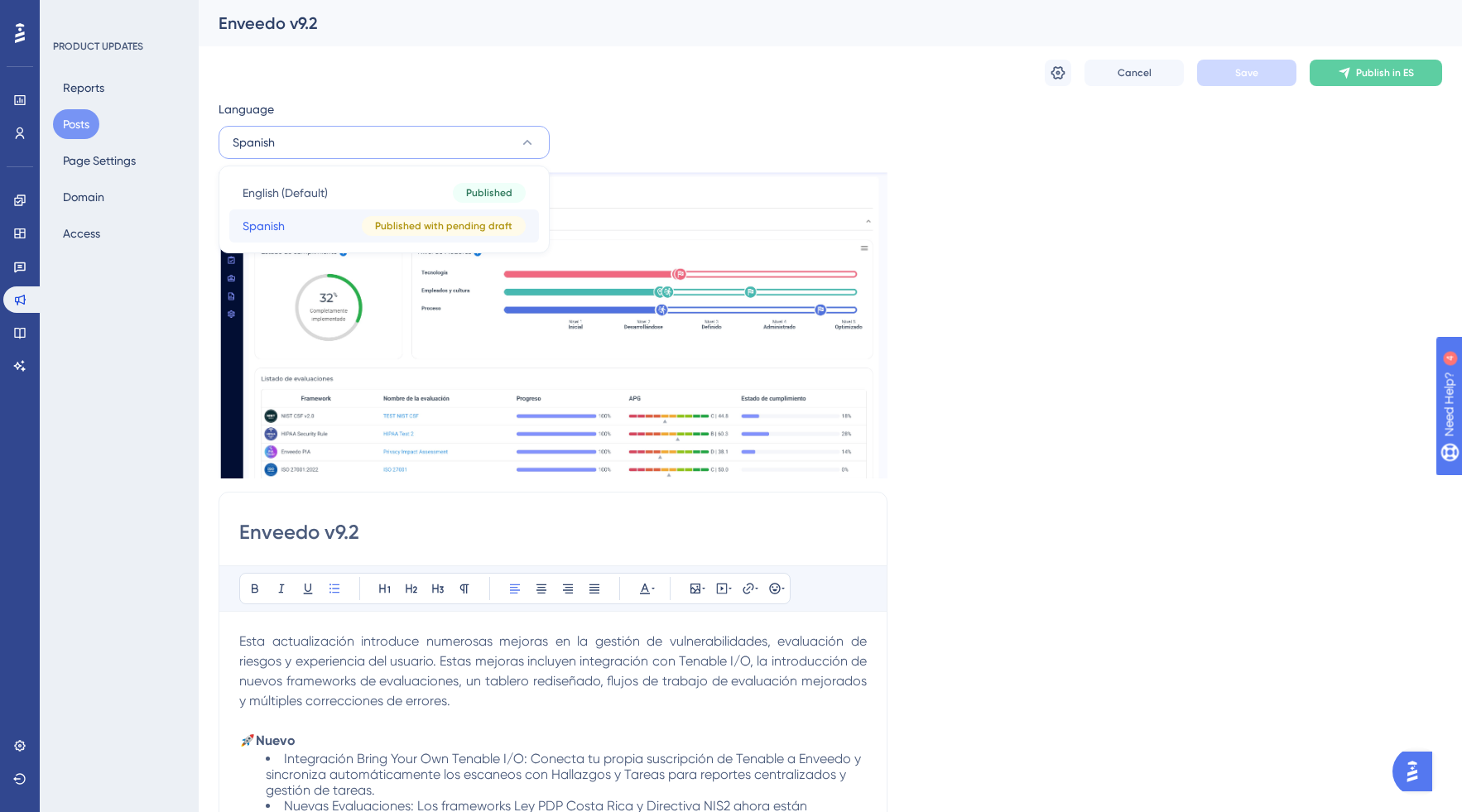 click on "Published with pending draft" at bounding box center [444, 226] 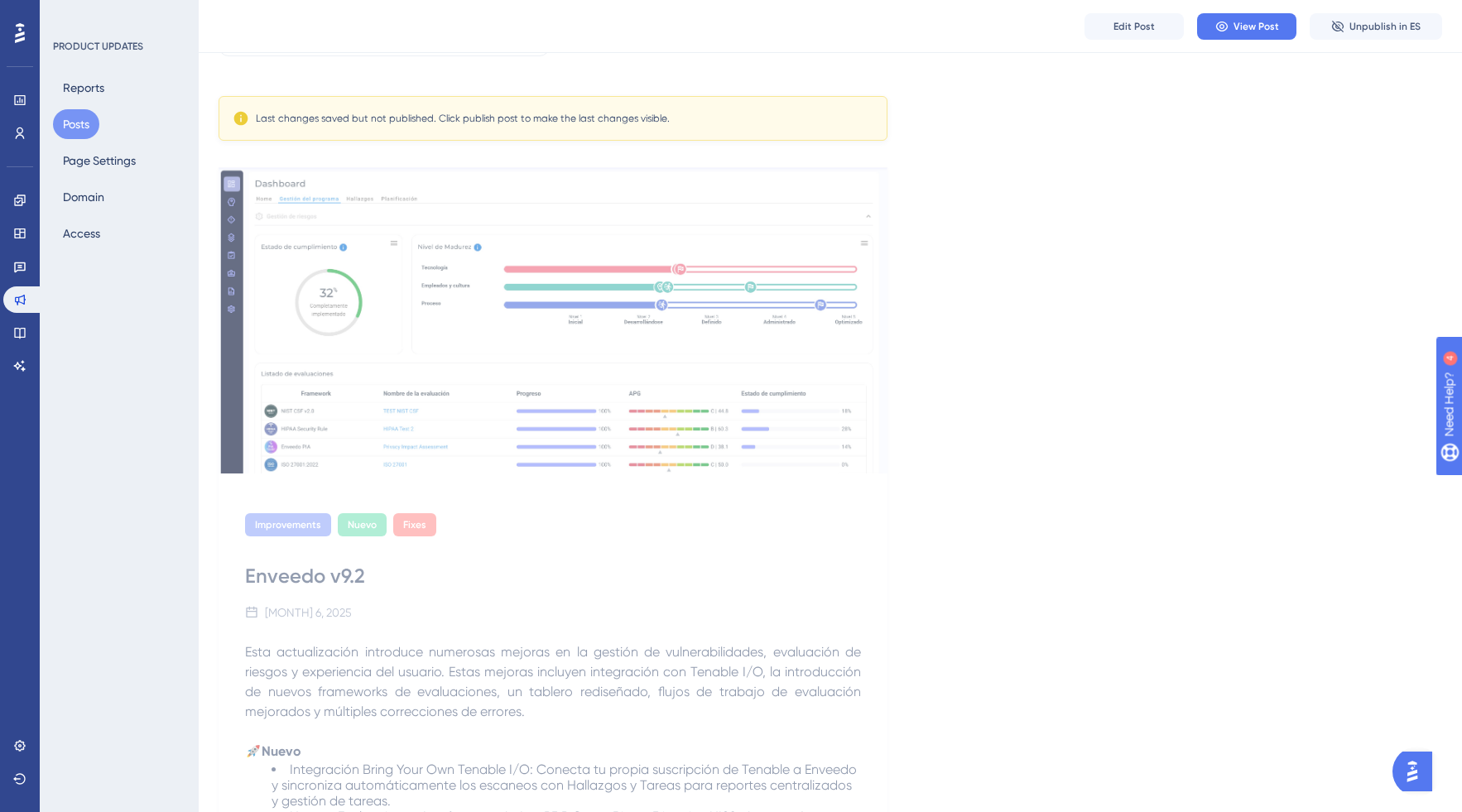 scroll, scrollTop: 0, scrollLeft: 0, axis: both 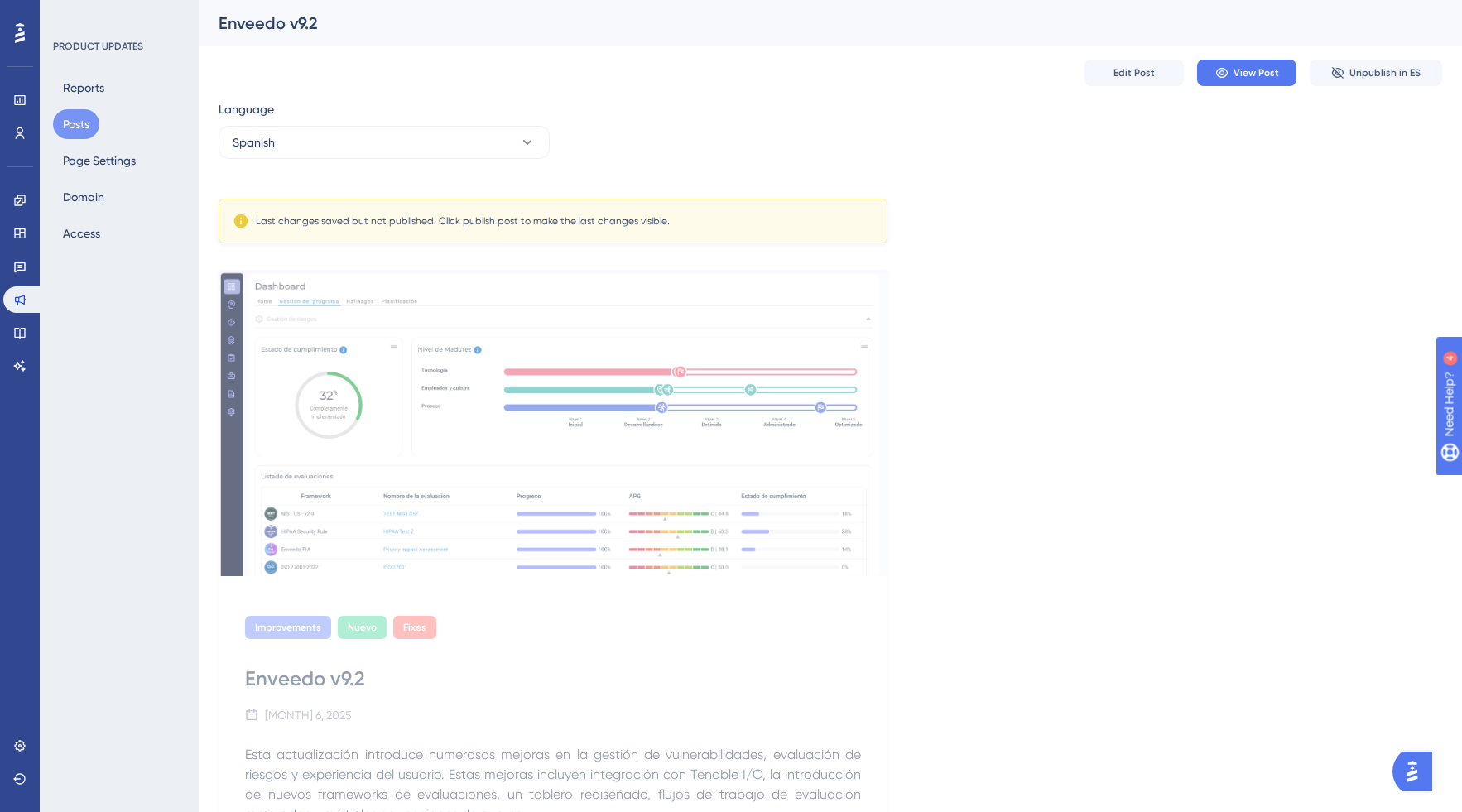 click on "Last changes saved but not published. Click publish post to make the last changes visible." at bounding box center [553, 221] 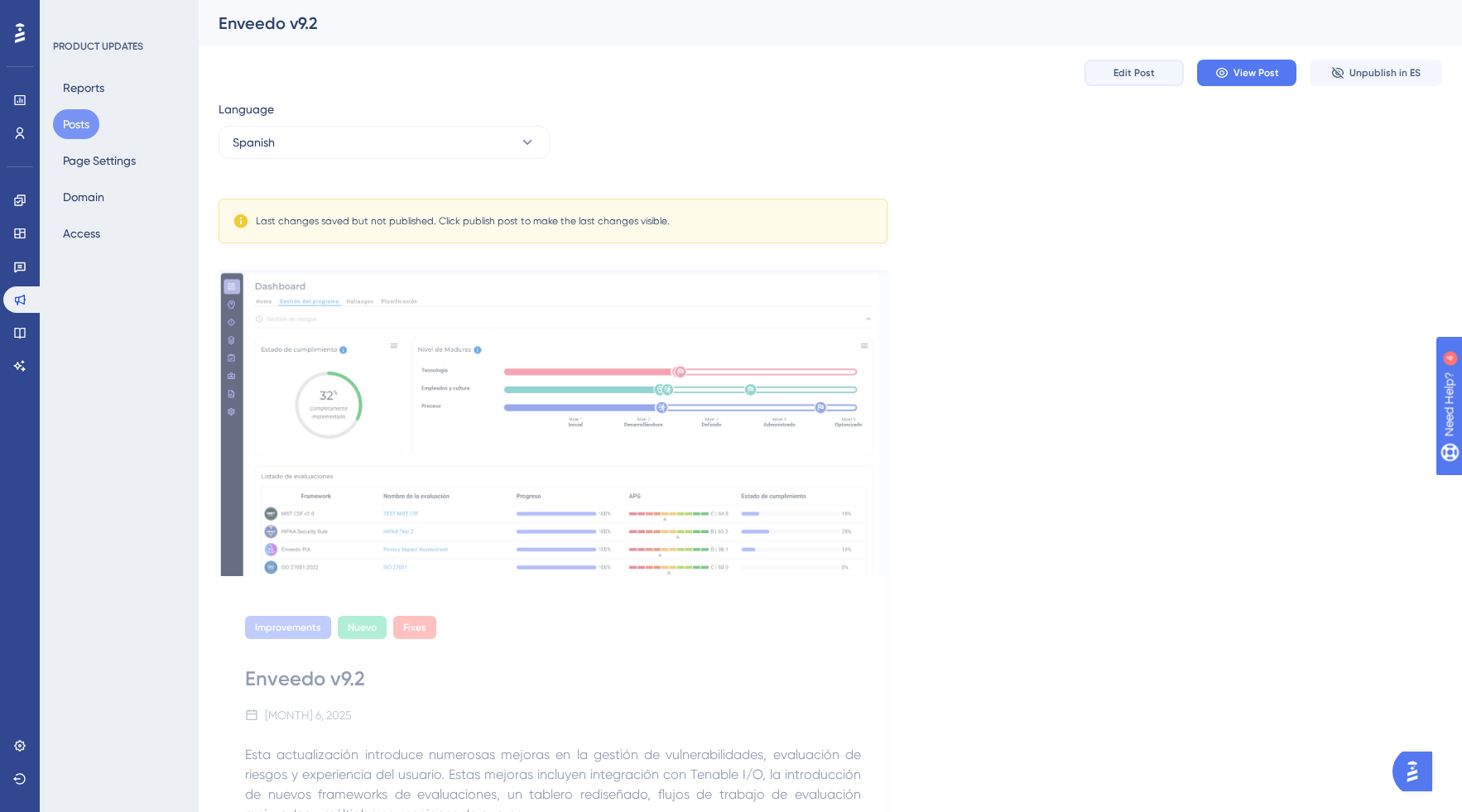 click on "Edit Post" at bounding box center [1134, 73] 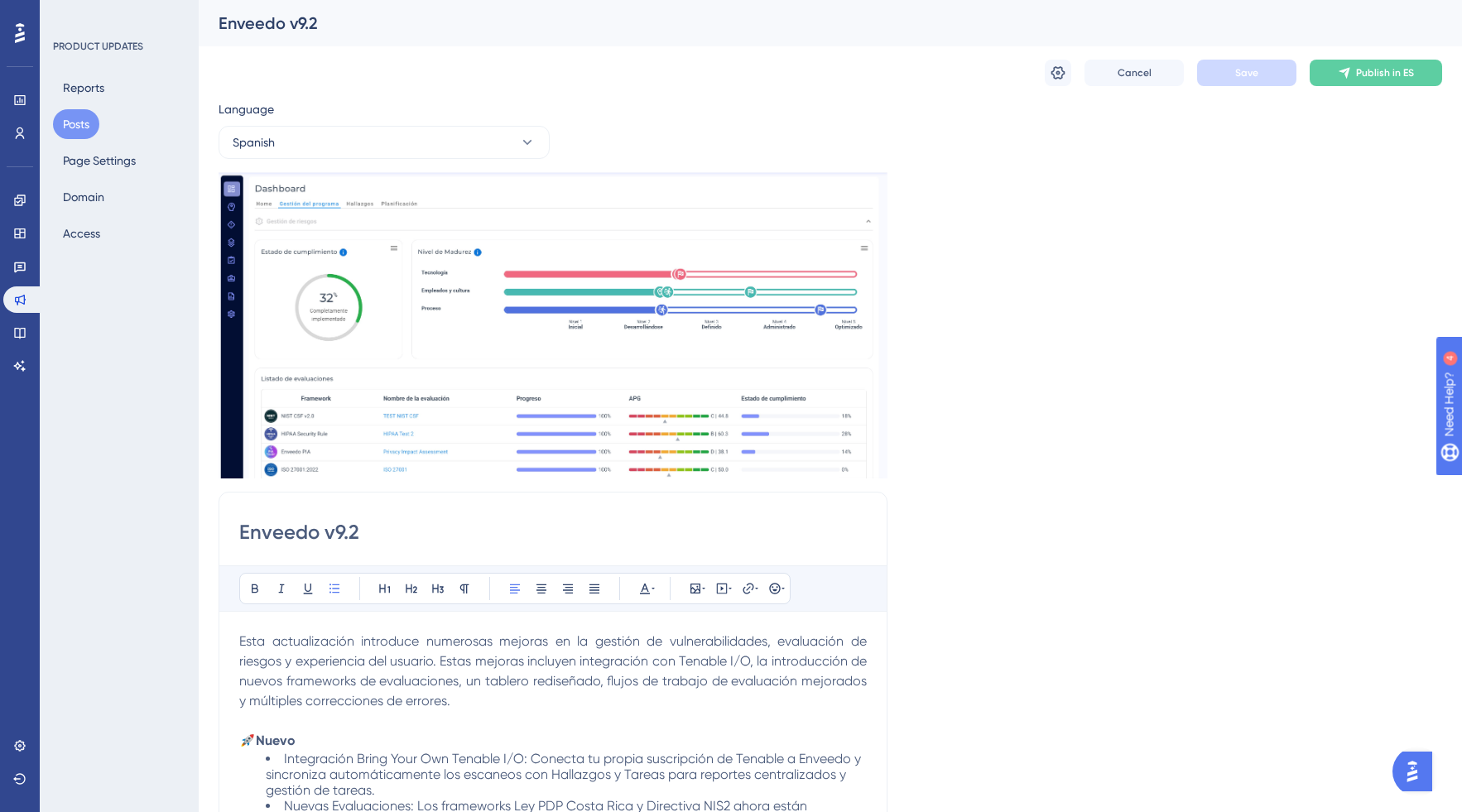 scroll, scrollTop: 647, scrollLeft: 0, axis: vertical 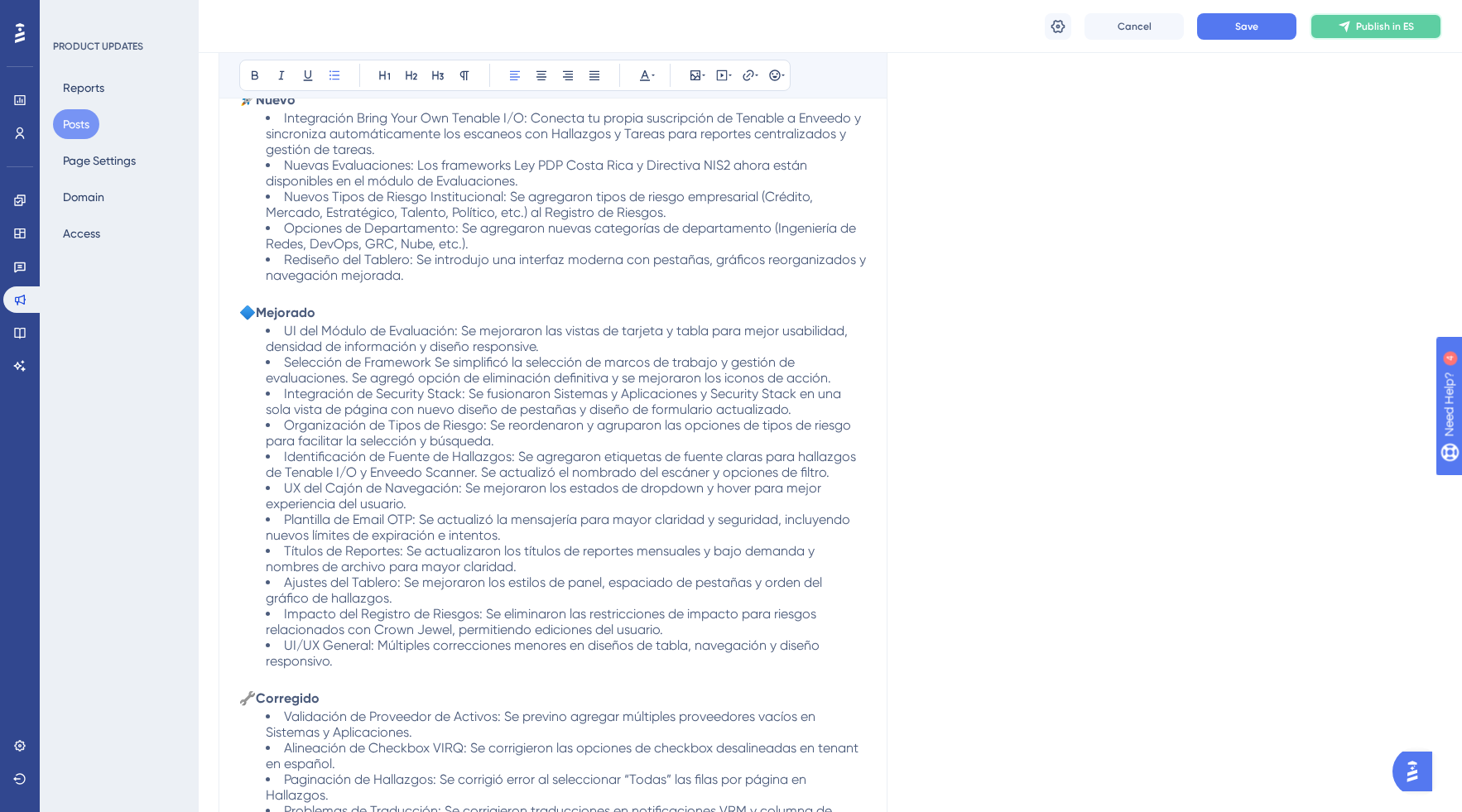 click on "Publish in ES" at bounding box center (1376, 26) 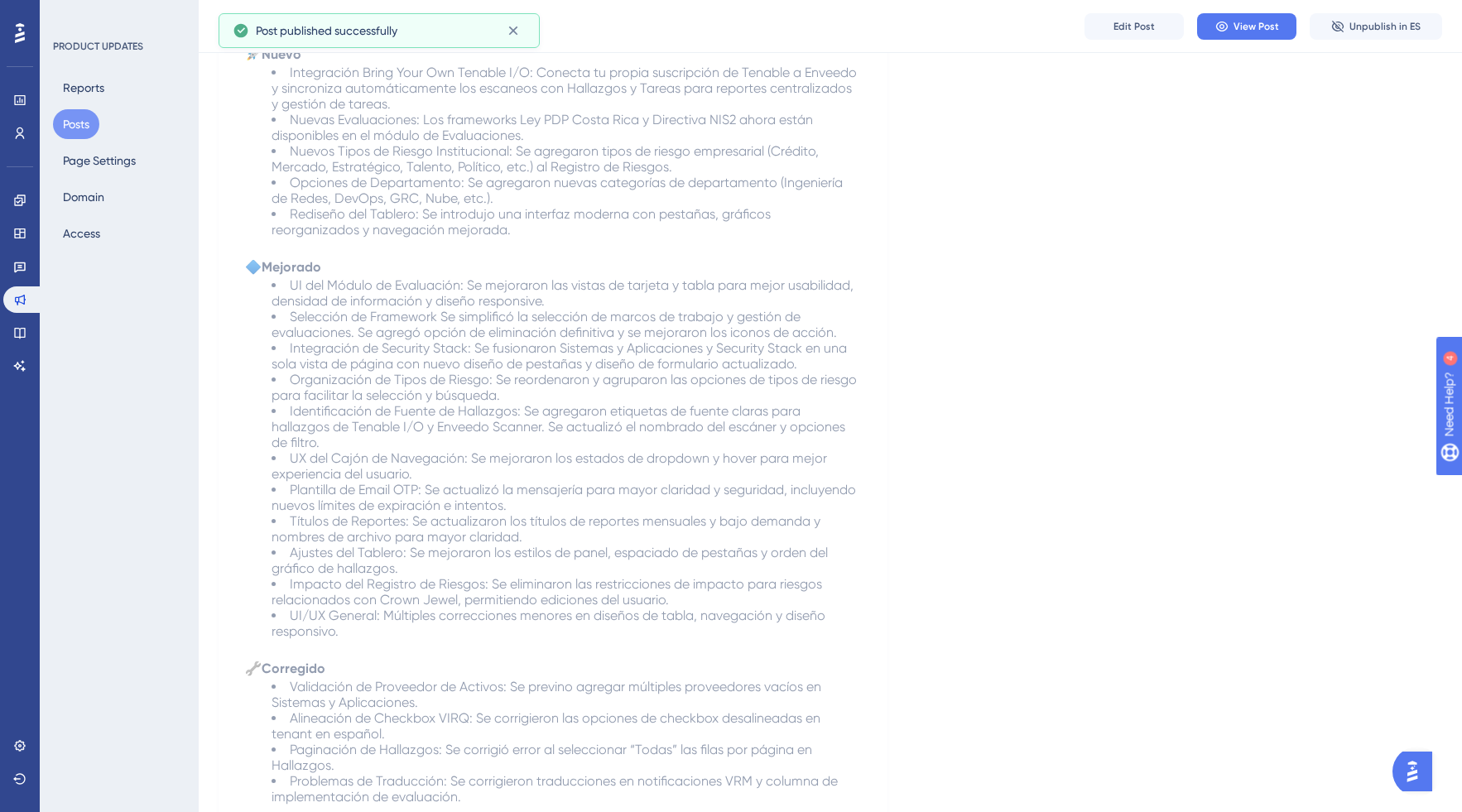 scroll, scrollTop: 0, scrollLeft: 0, axis: both 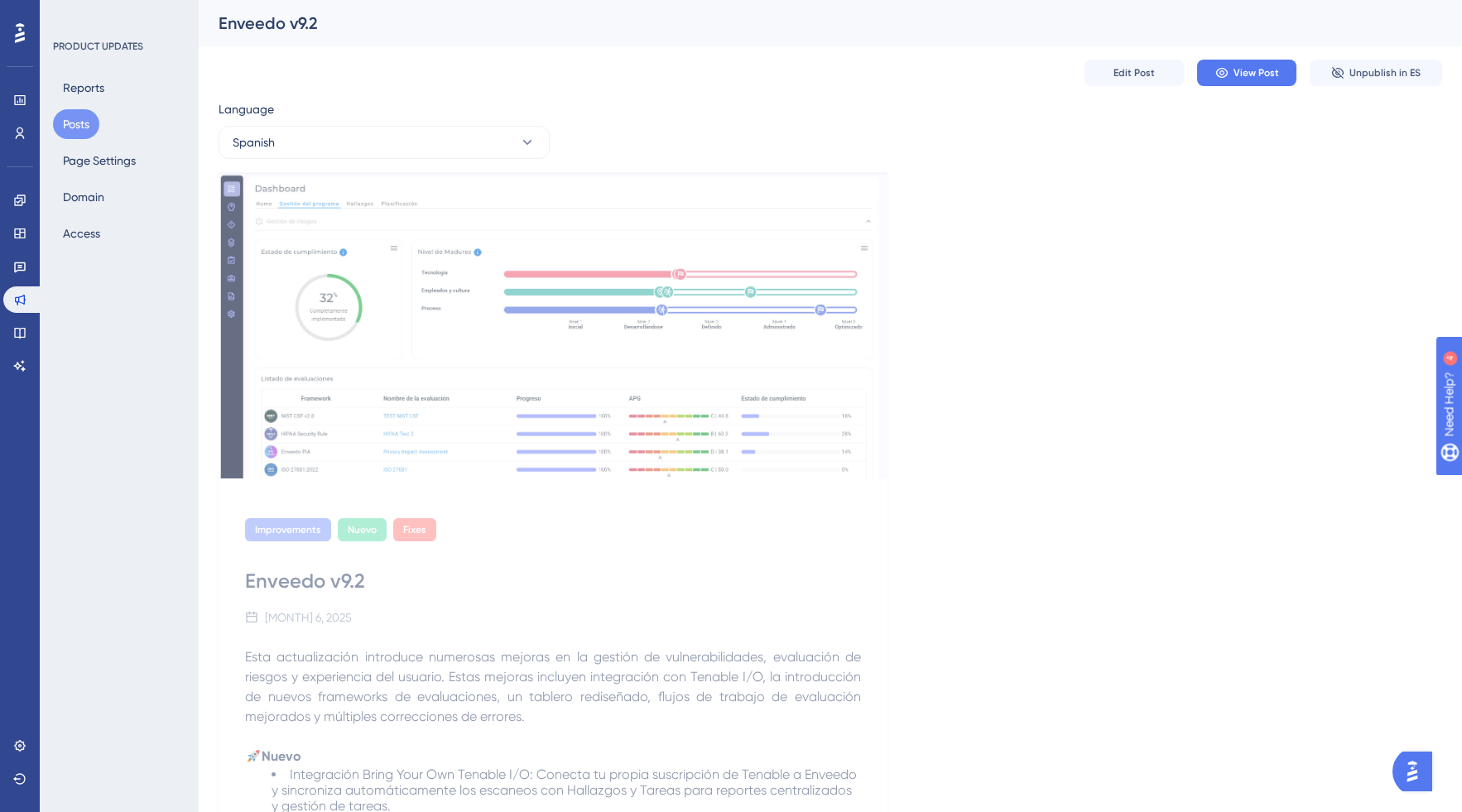 click on "Posts" at bounding box center (76, 124) 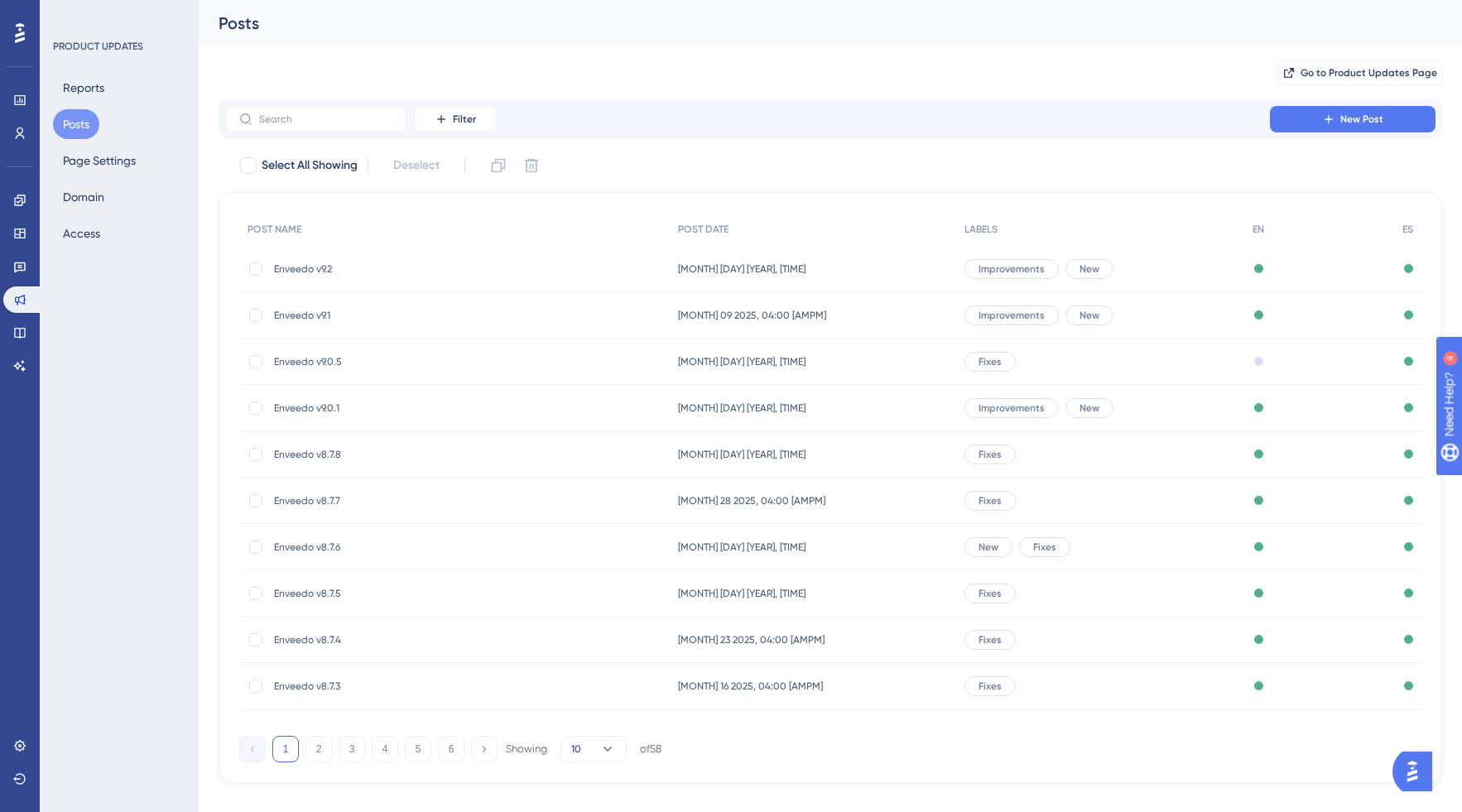 click on "Enveedo v9.1" at bounding box center [406, 315] 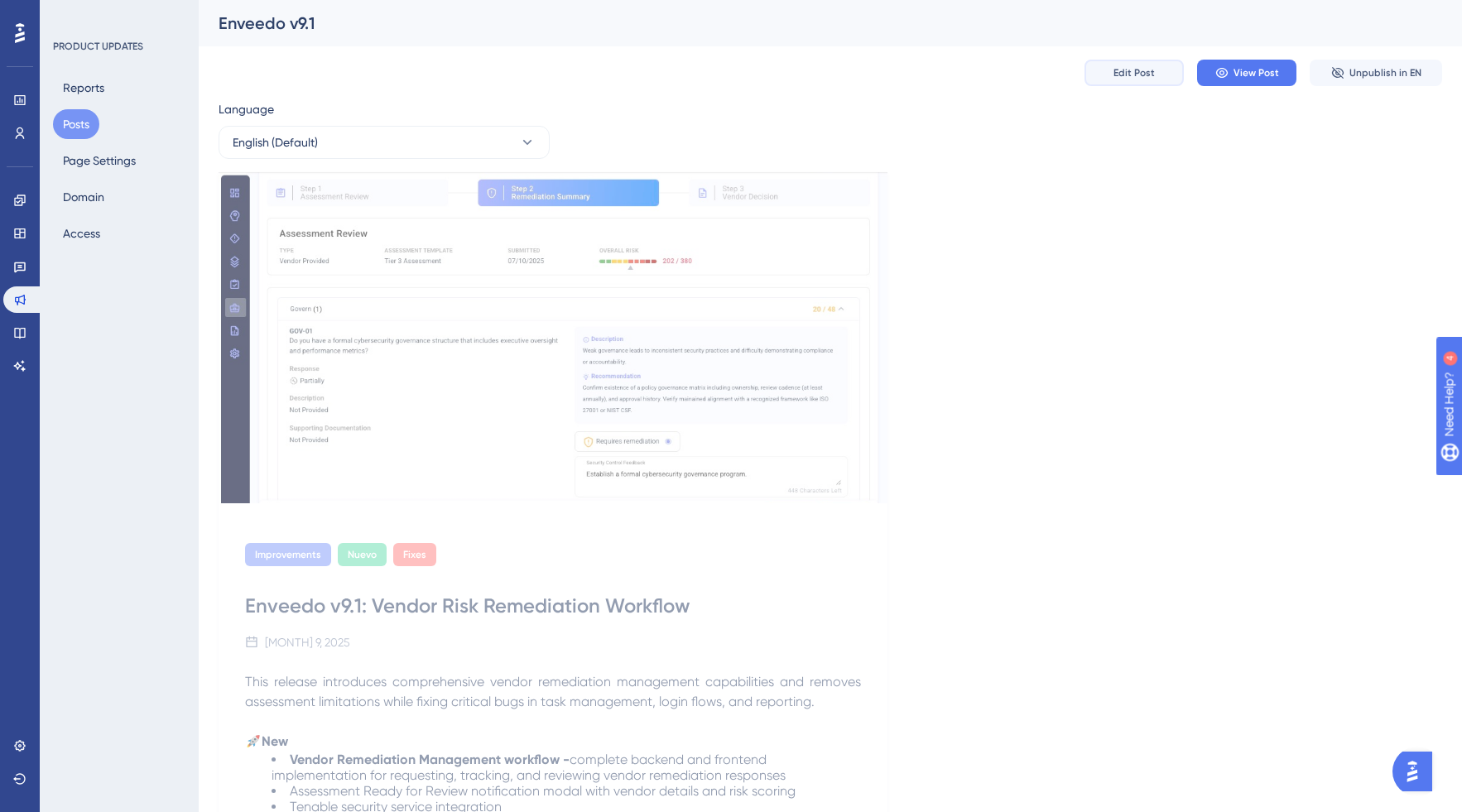 click on "Edit Post" at bounding box center [1134, 73] 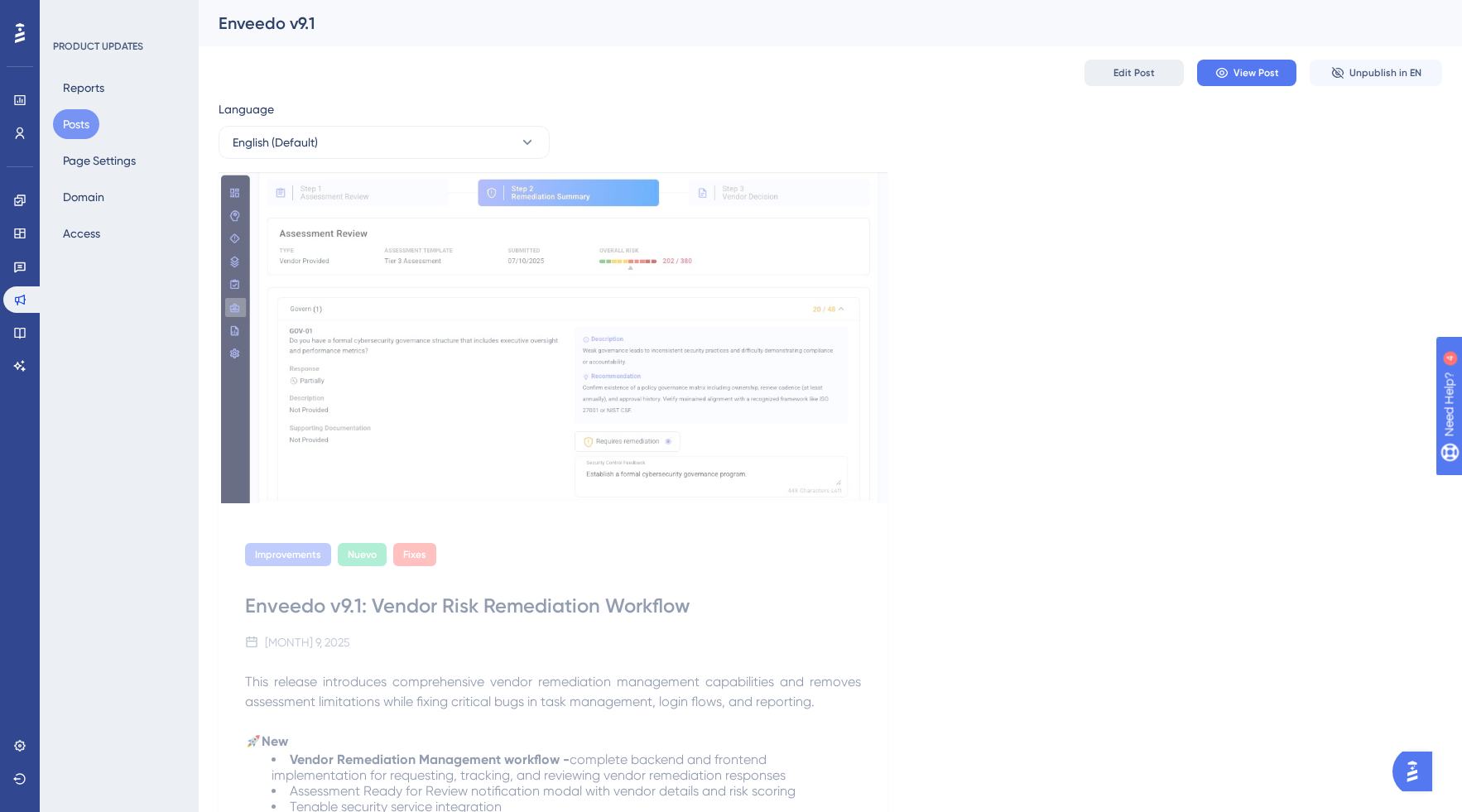 scroll, scrollTop: 311, scrollLeft: 0, axis: vertical 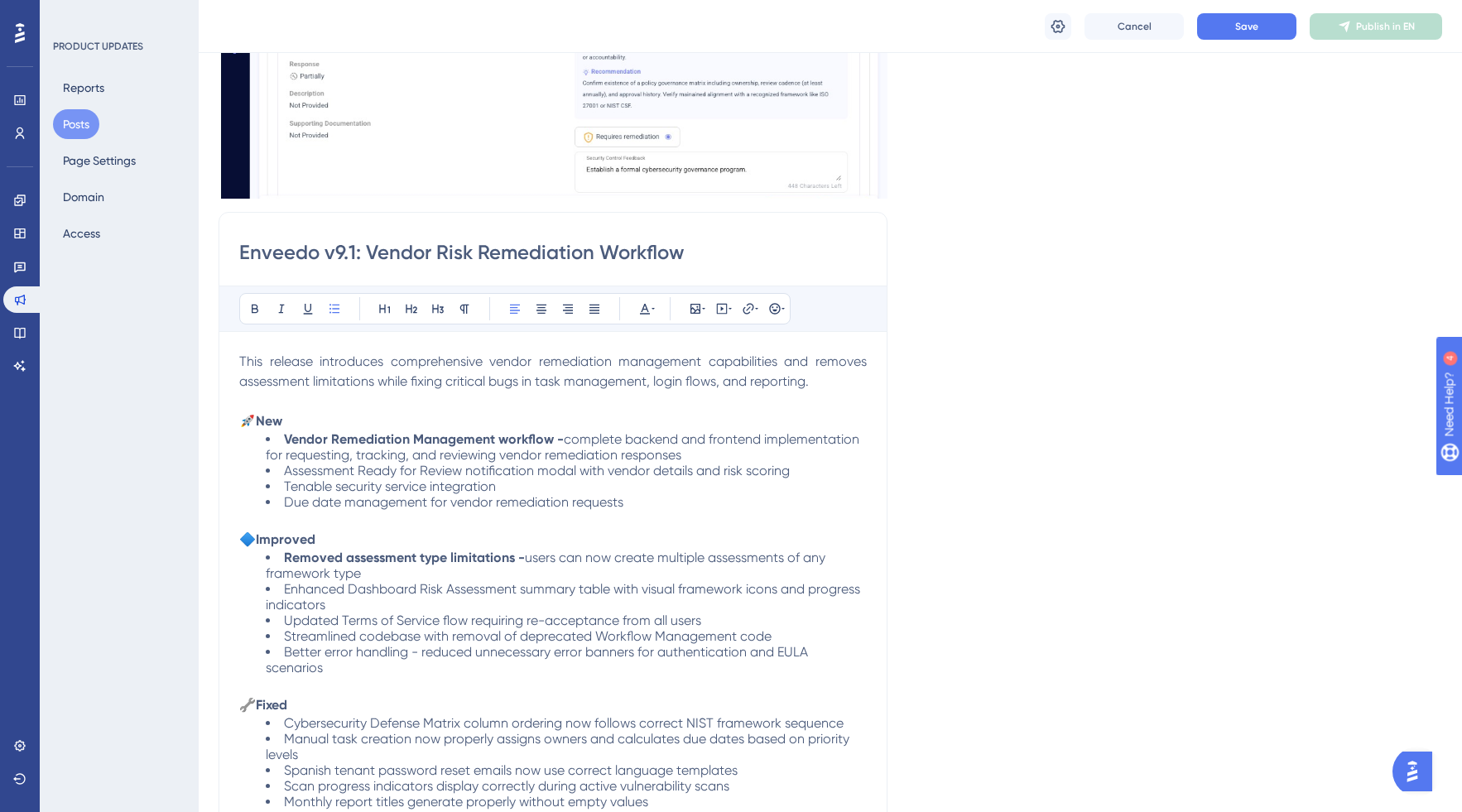 click on "Enveedo v9.1: Vendor Risk Remediation Workflow" at bounding box center [553, 252] 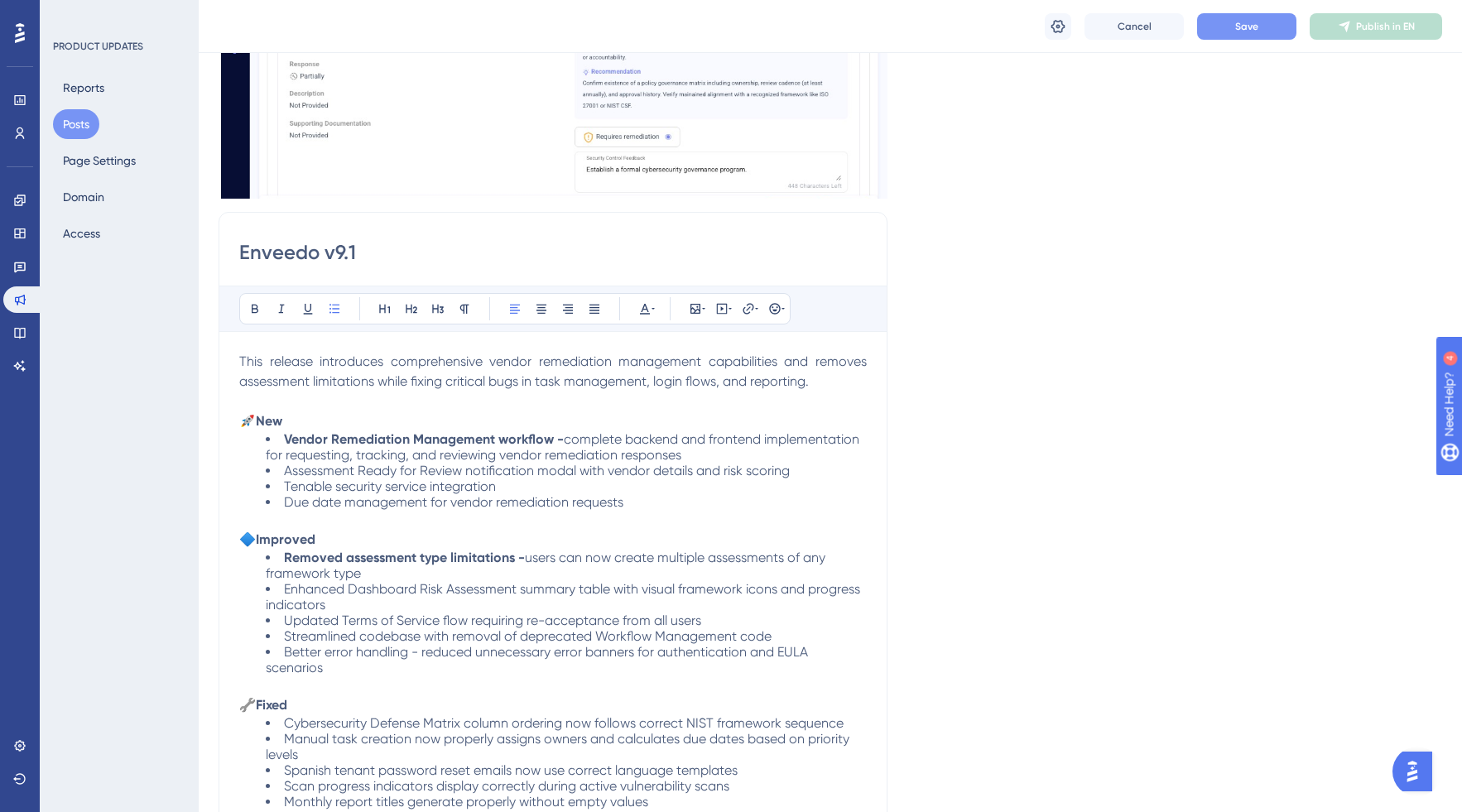 type on "Enveedo v9.1" 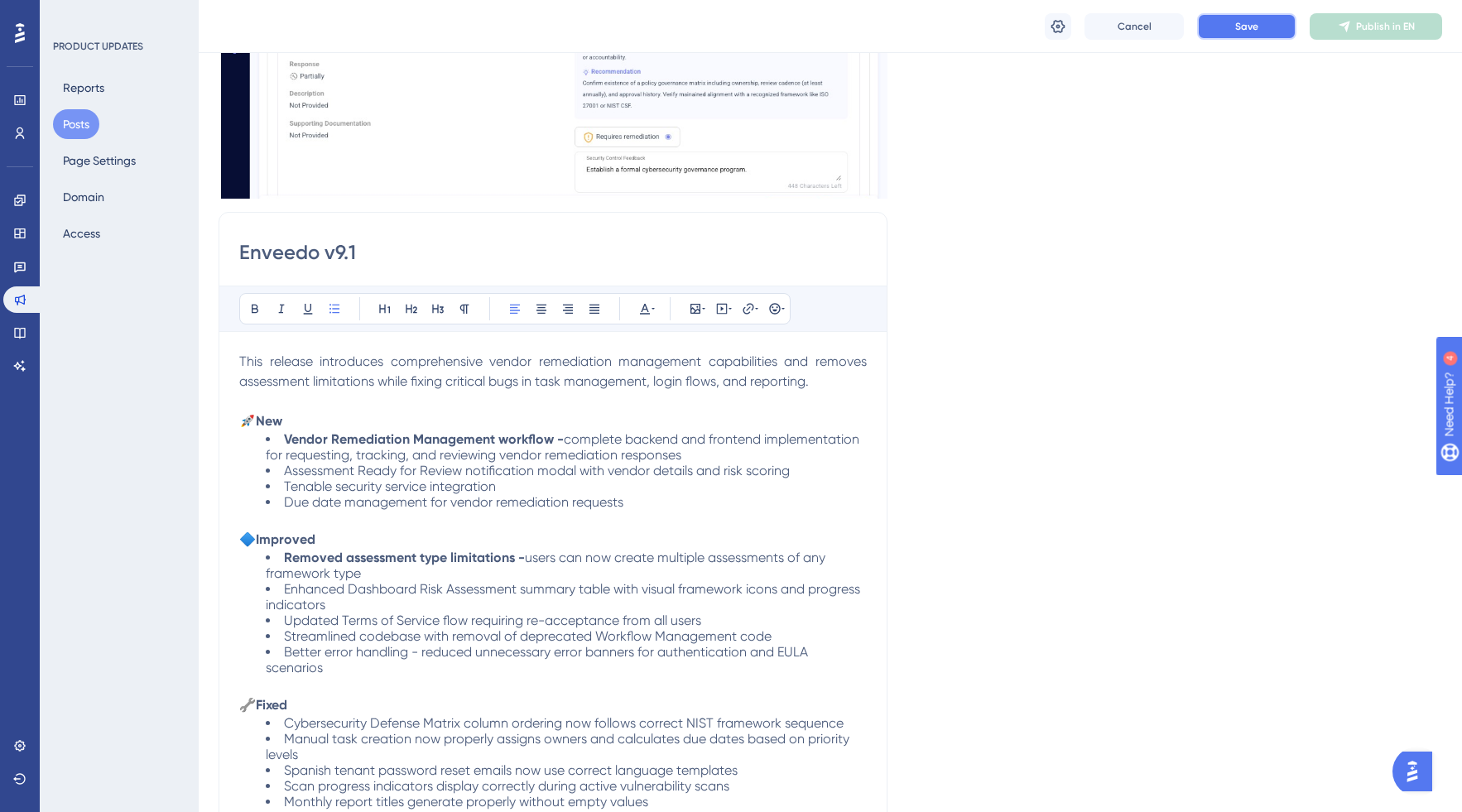click on "Save" at bounding box center (1247, 26) 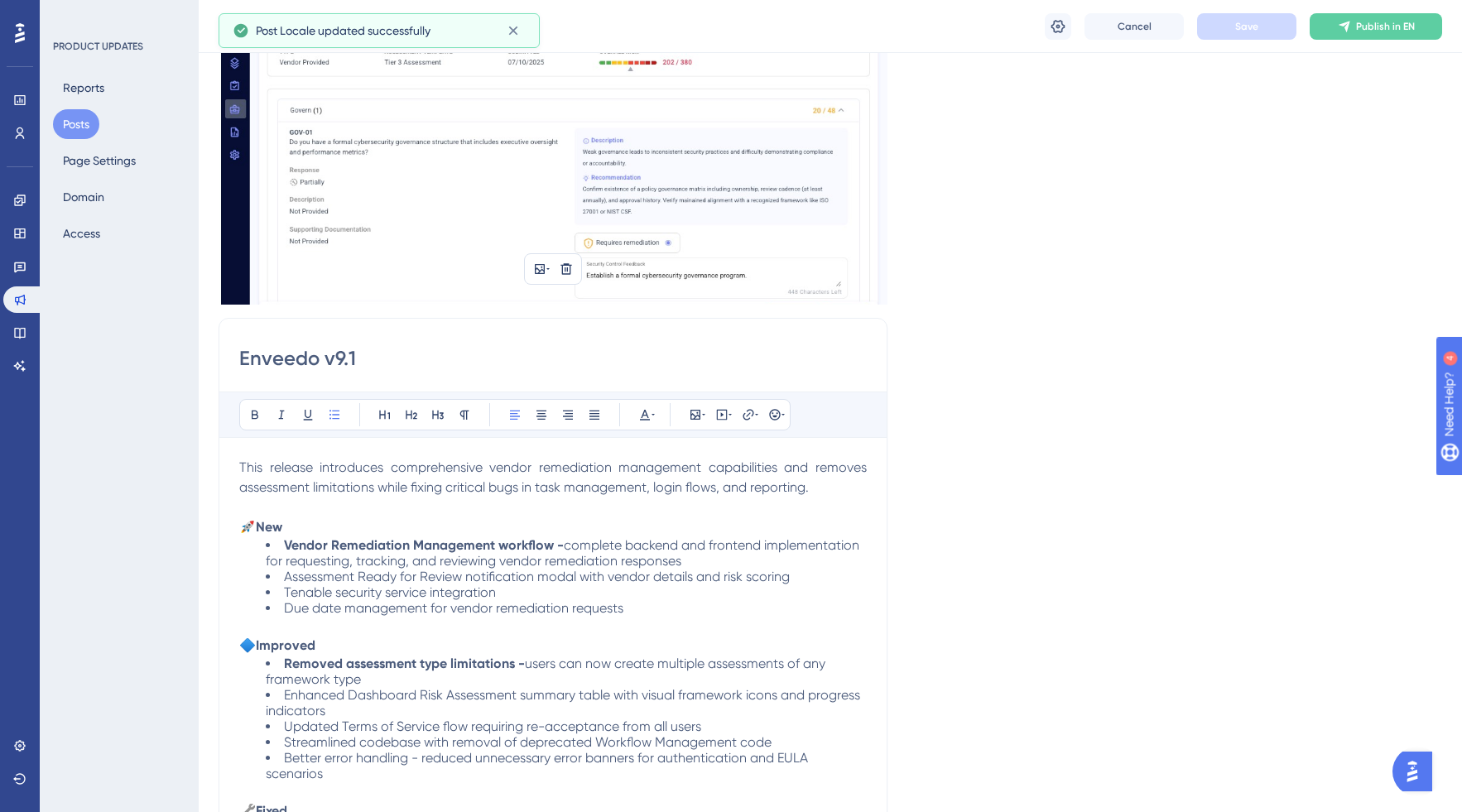 scroll, scrollTop: 0, scrollLeft: 0, axis: both 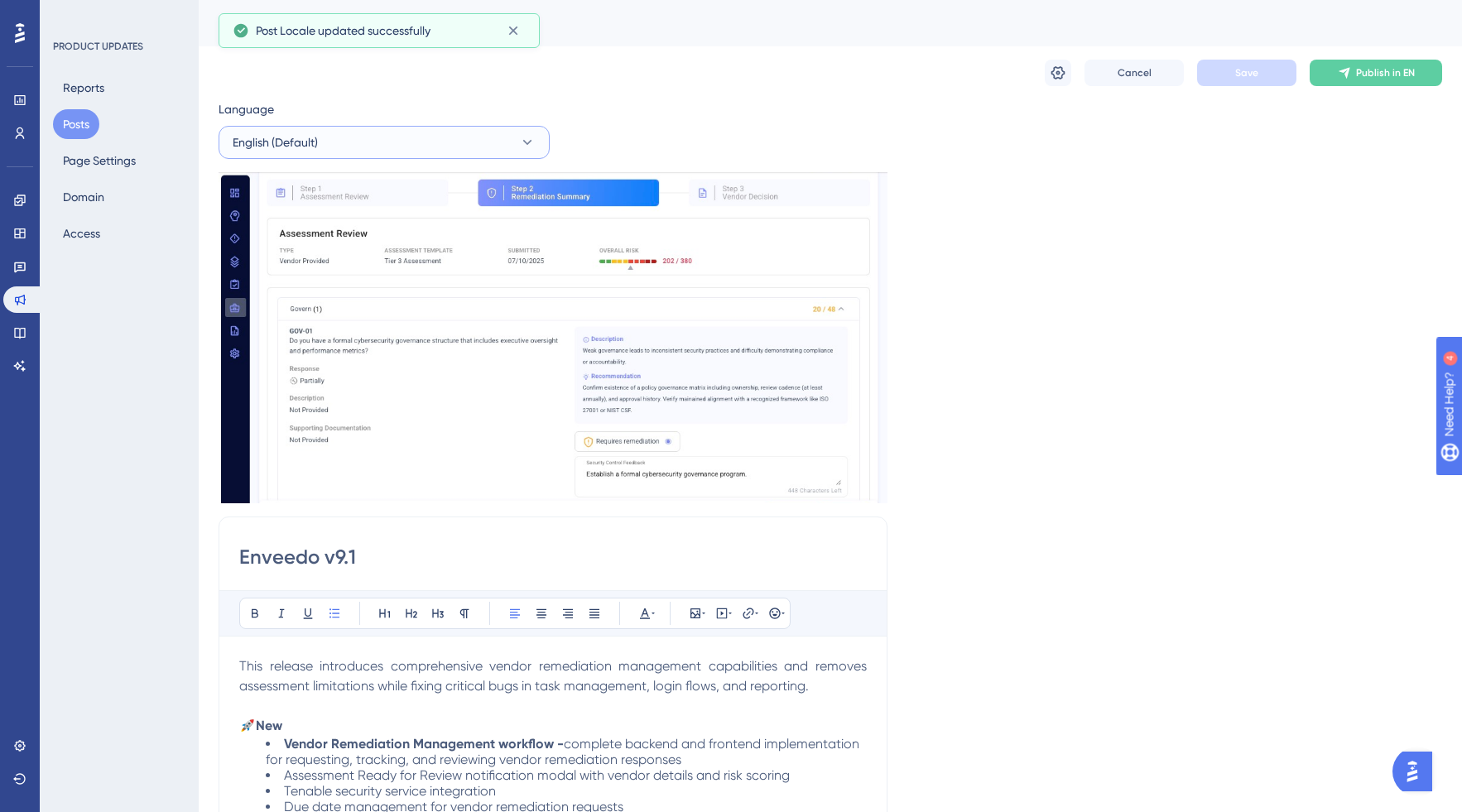 click on "English (Default)" at bounding box center [384, 142] 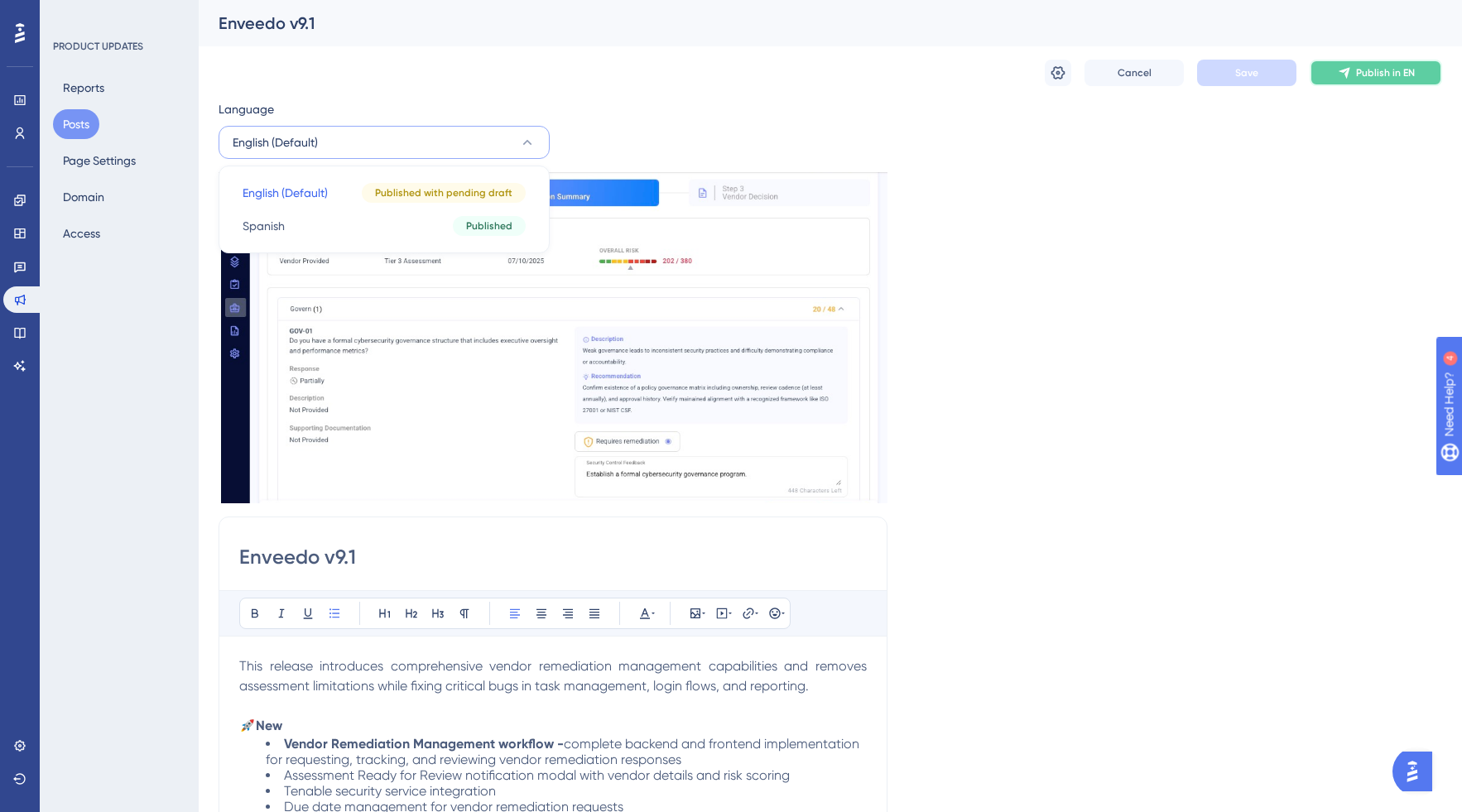 click on "Publish in EN" at bounding box center (1376, 73) 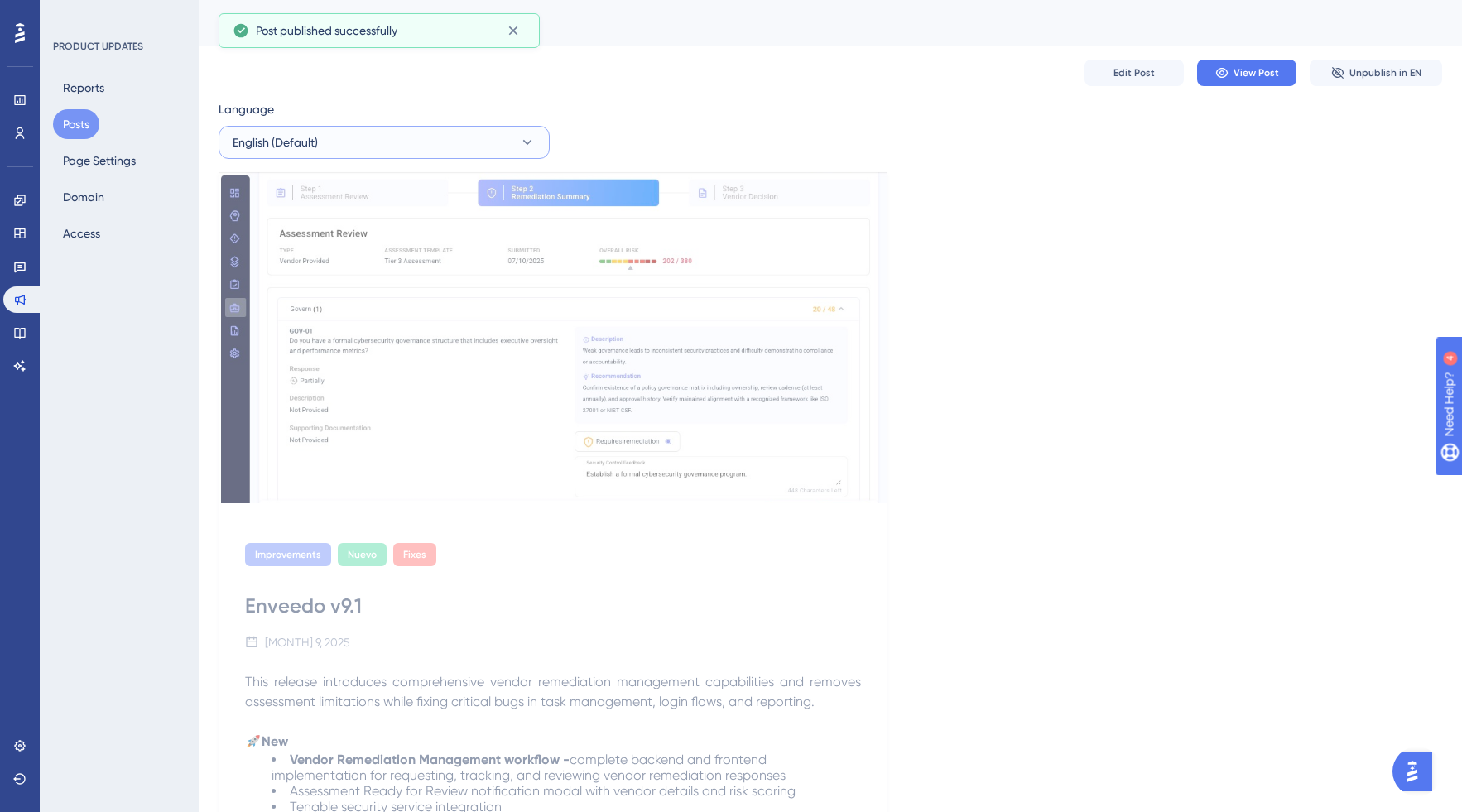 click on "English (Default)" at bounding box center [384, 142] 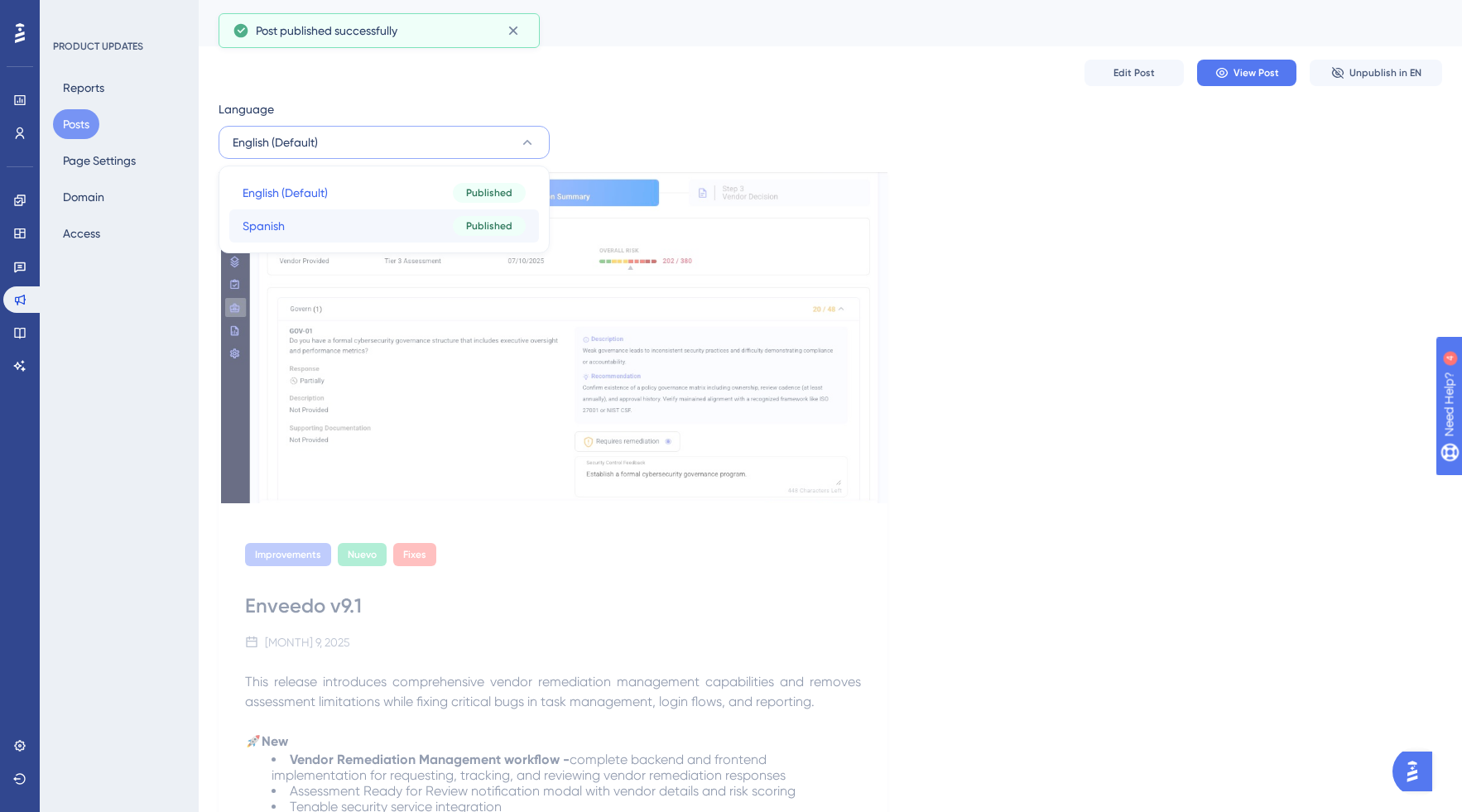 click on "Spanish Spanish Published" at bounding box center (384, 226) 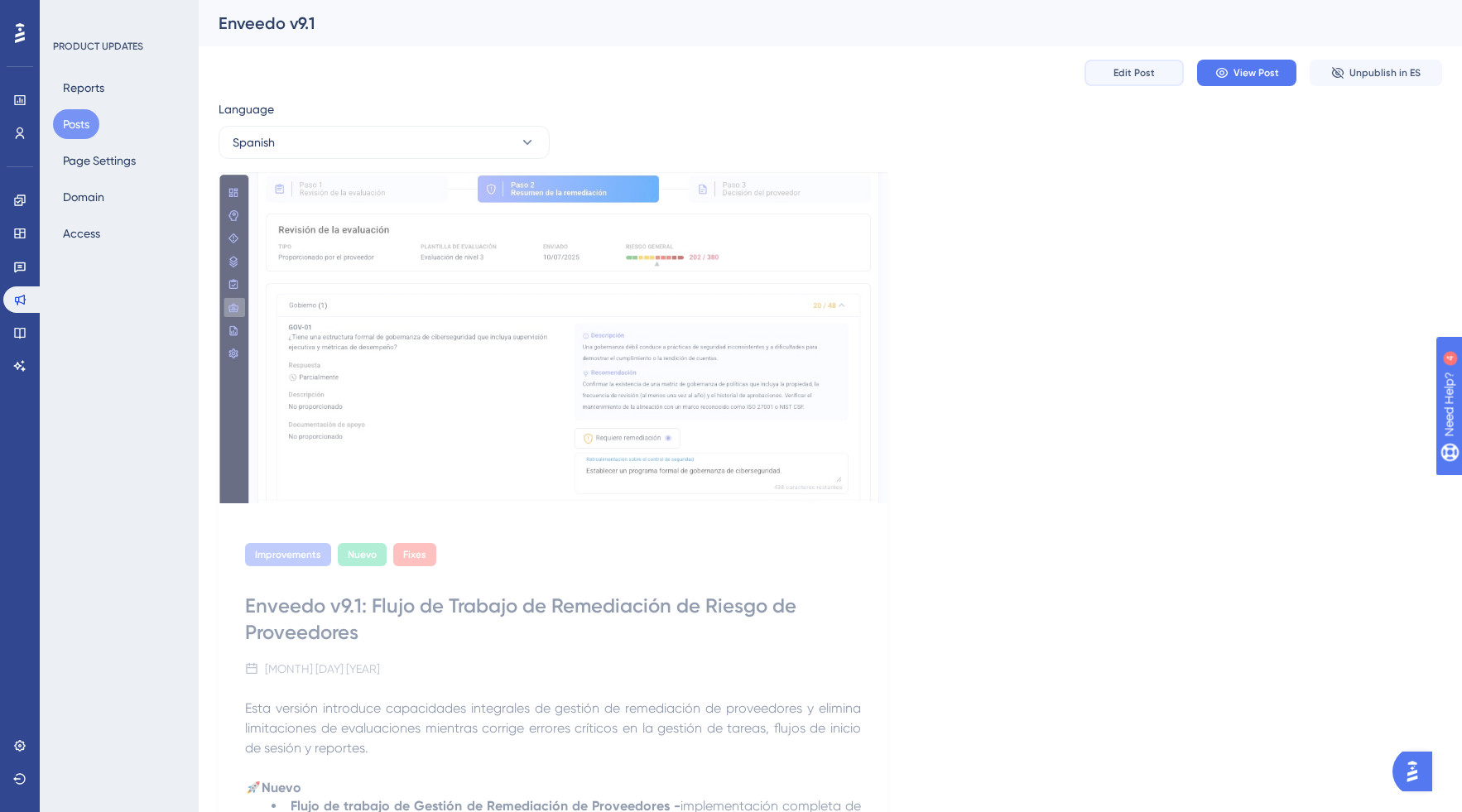 click on "Edit Post" at bounding box center [1134, 73] 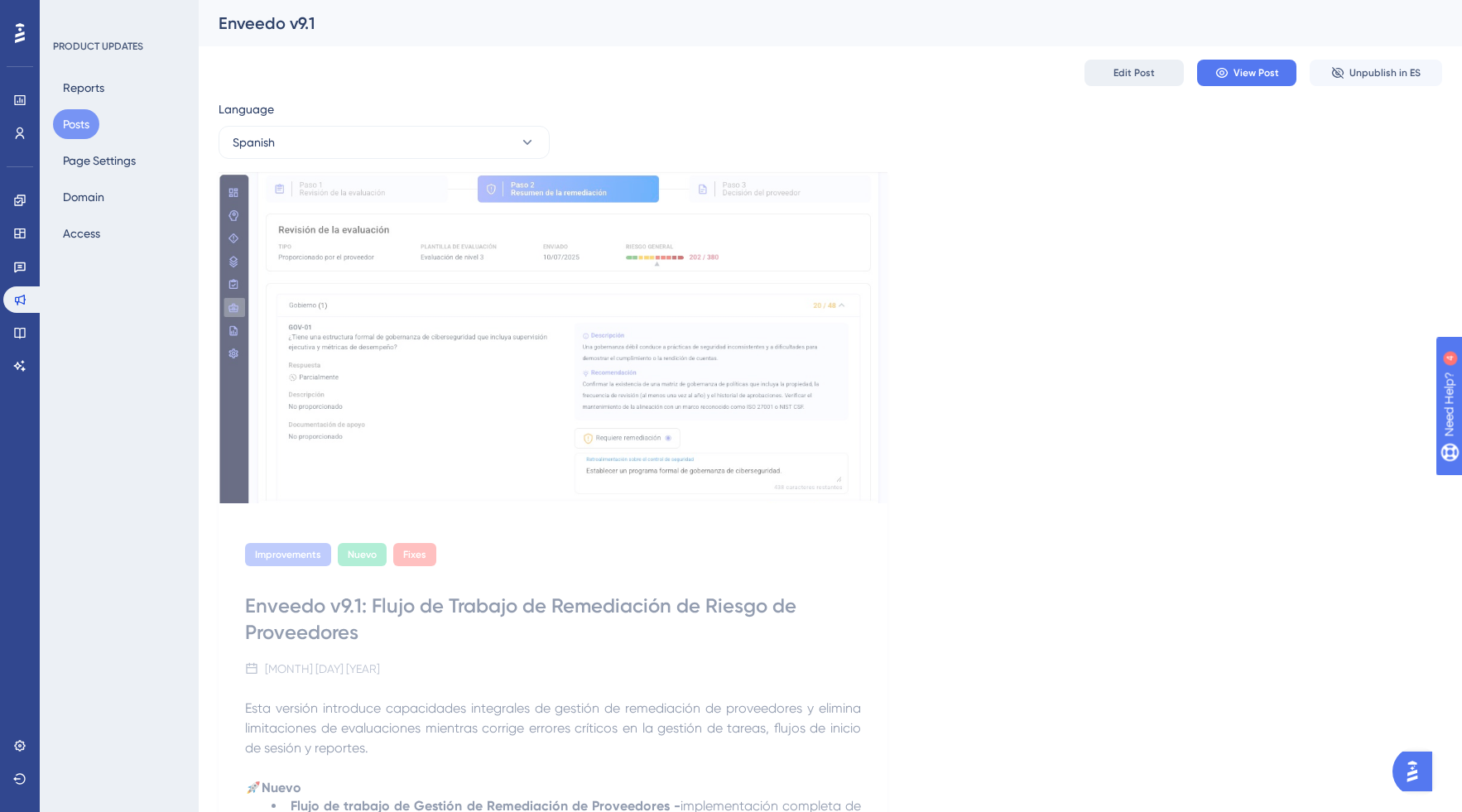 scroll, scrollTop: 408, scrollLeft: 0, axis: vertical 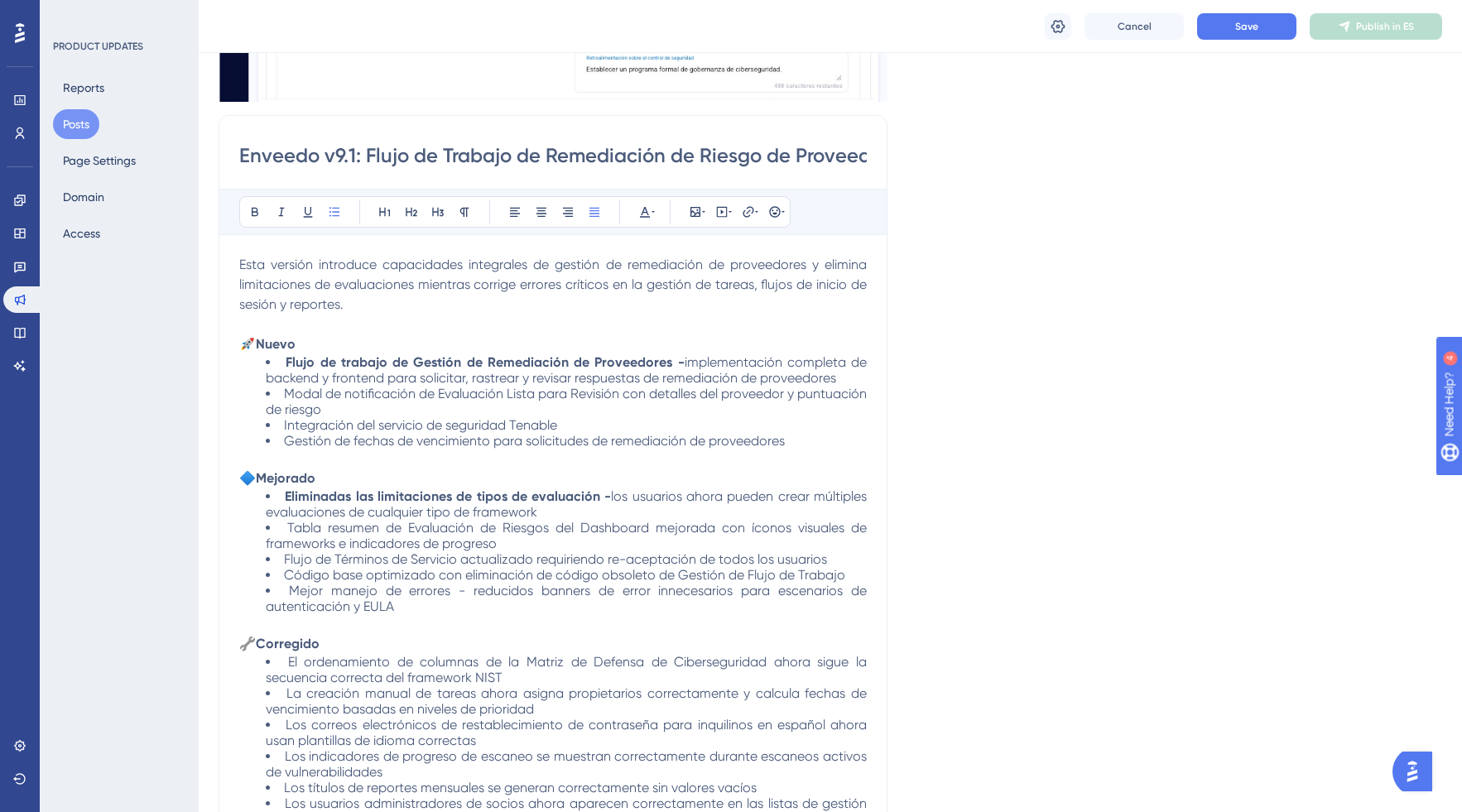 click on "Enveedo v9.1: Flujo de Trabajo de Remediación de Riesgo de Proveedores" at bounding box center (553, 156) 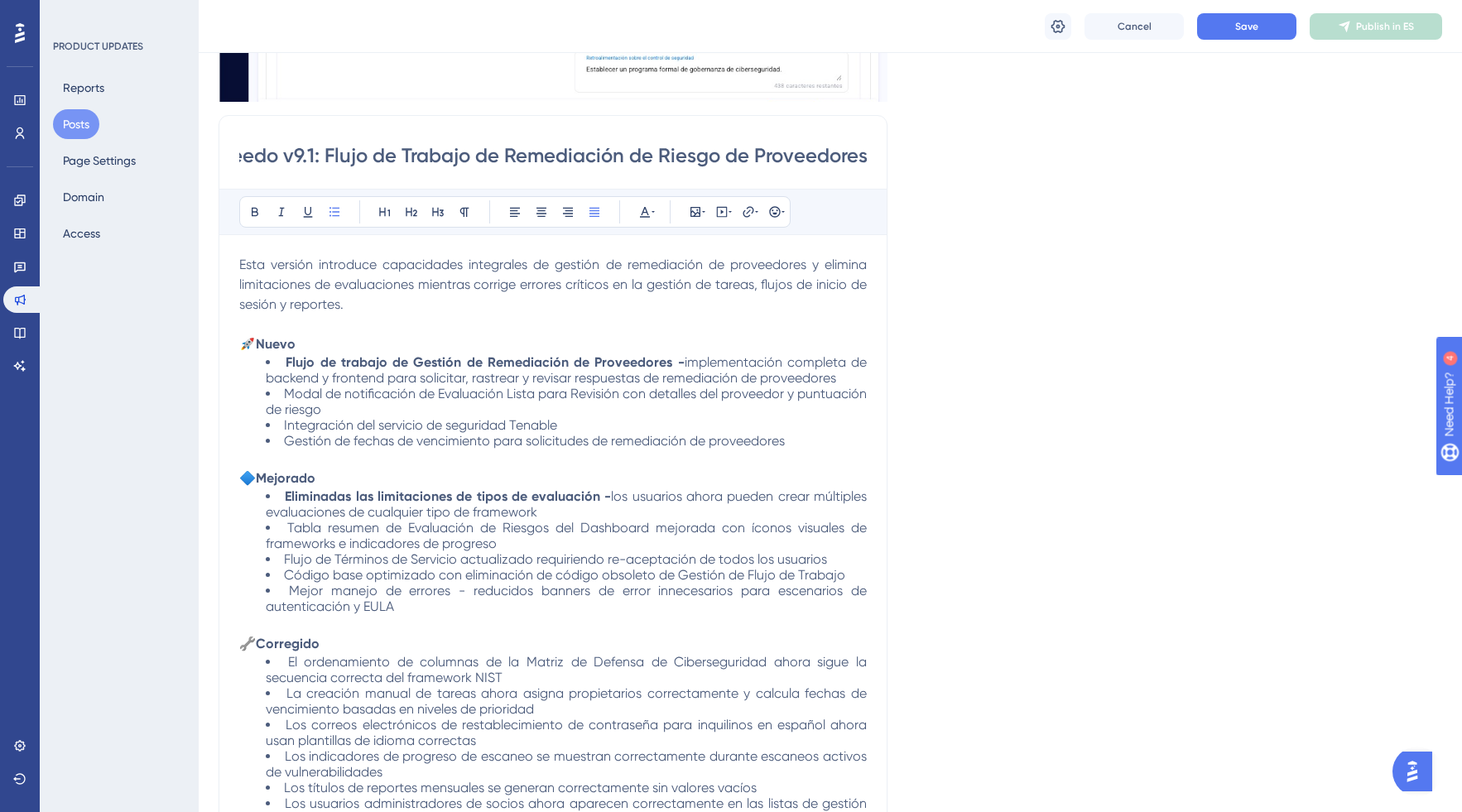 scroll, scrollTop: 0, scrollLeft: 0, axis: both 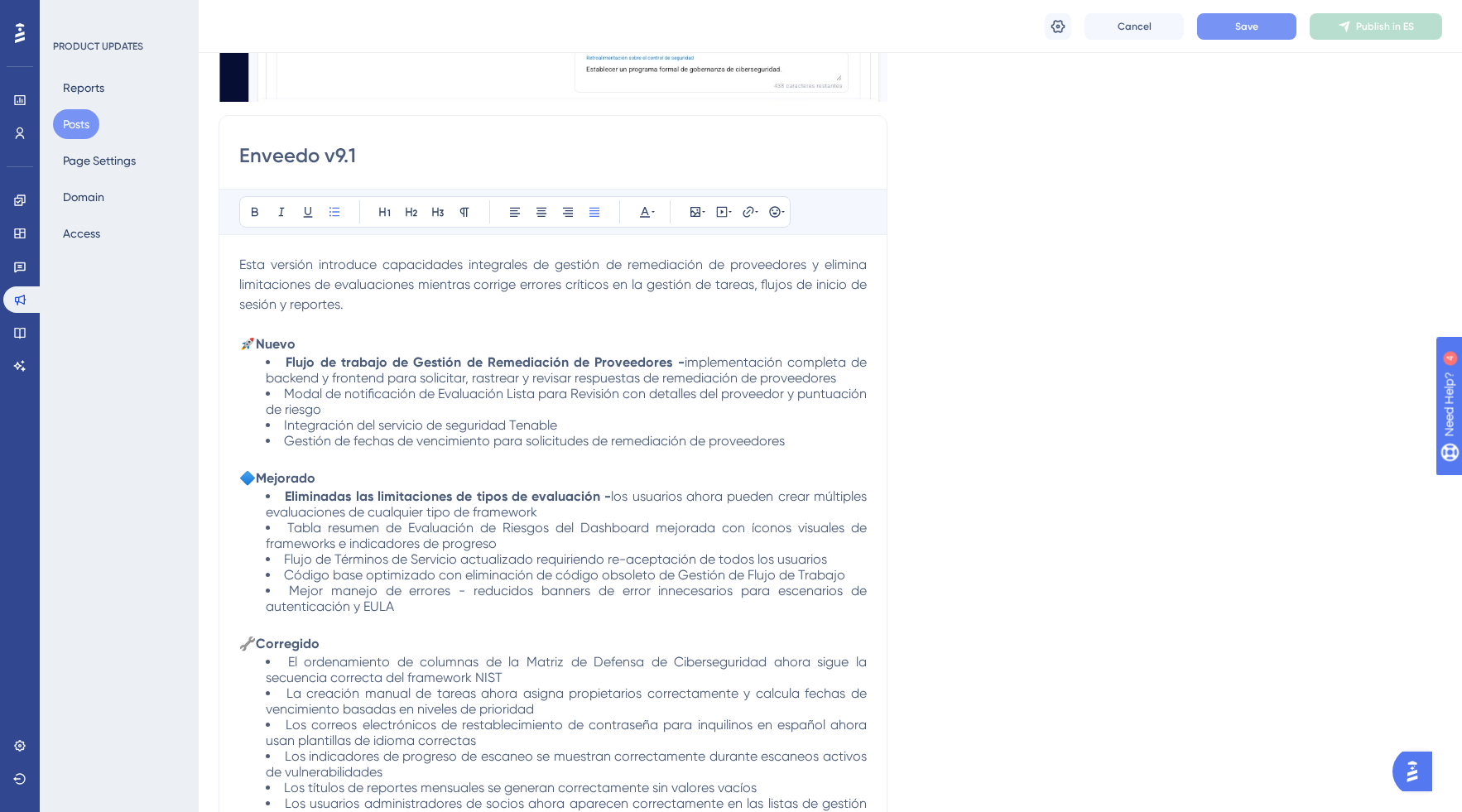type on "Enveedo v9.1" 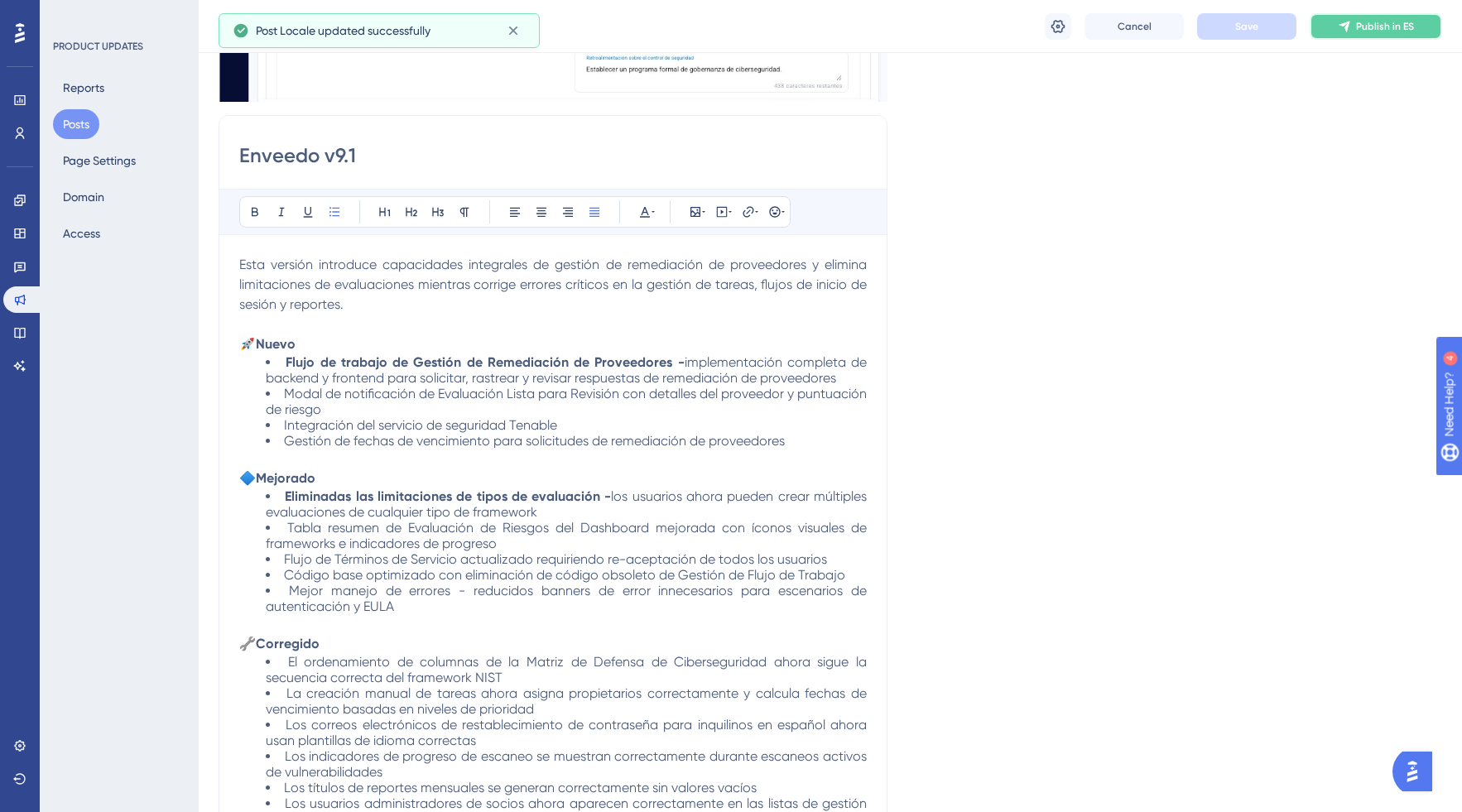 click on "Publish in ES" at bounding box center (1385, 26) 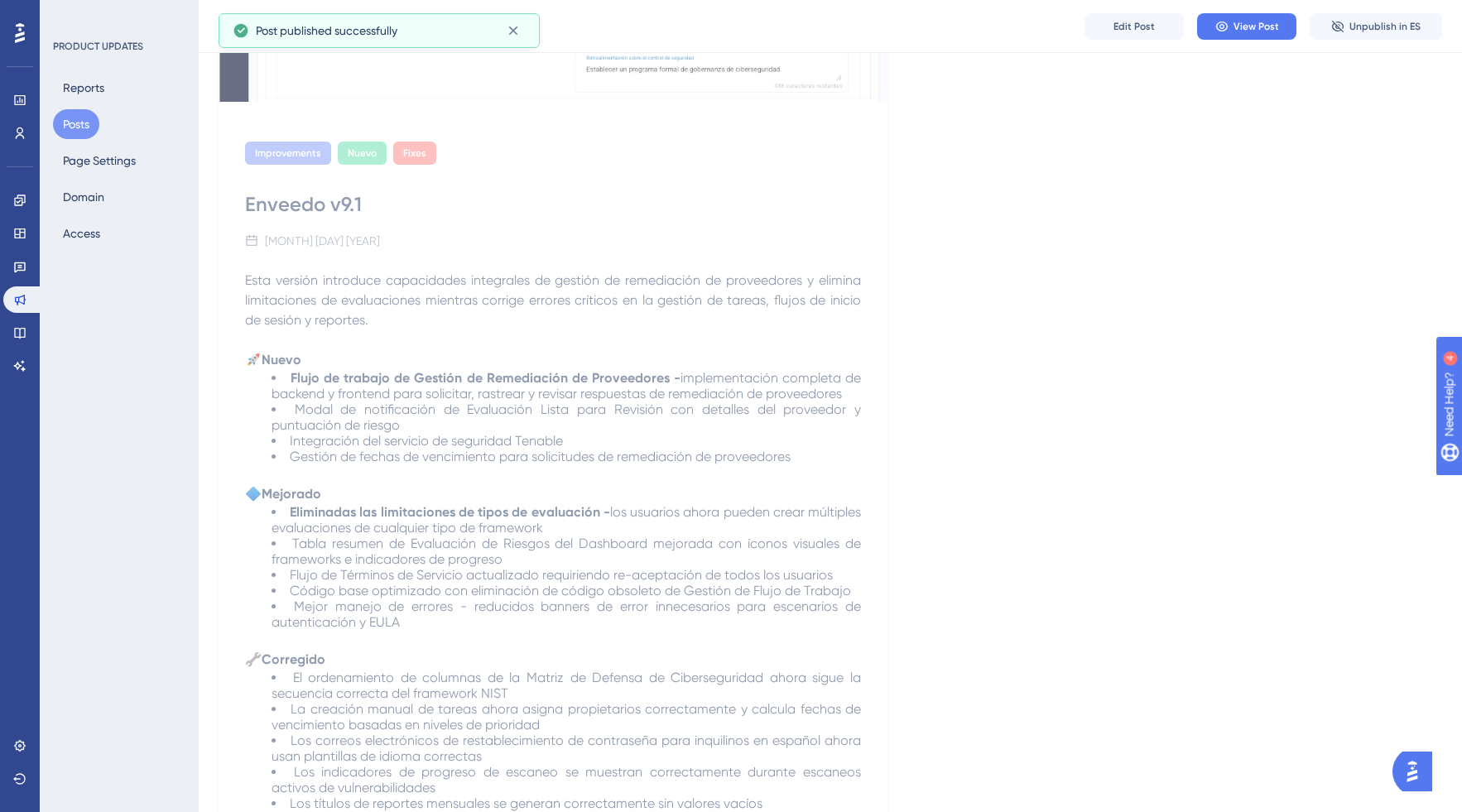 scroll, scrollTop: 0, scrollLeft: 0, axis: both 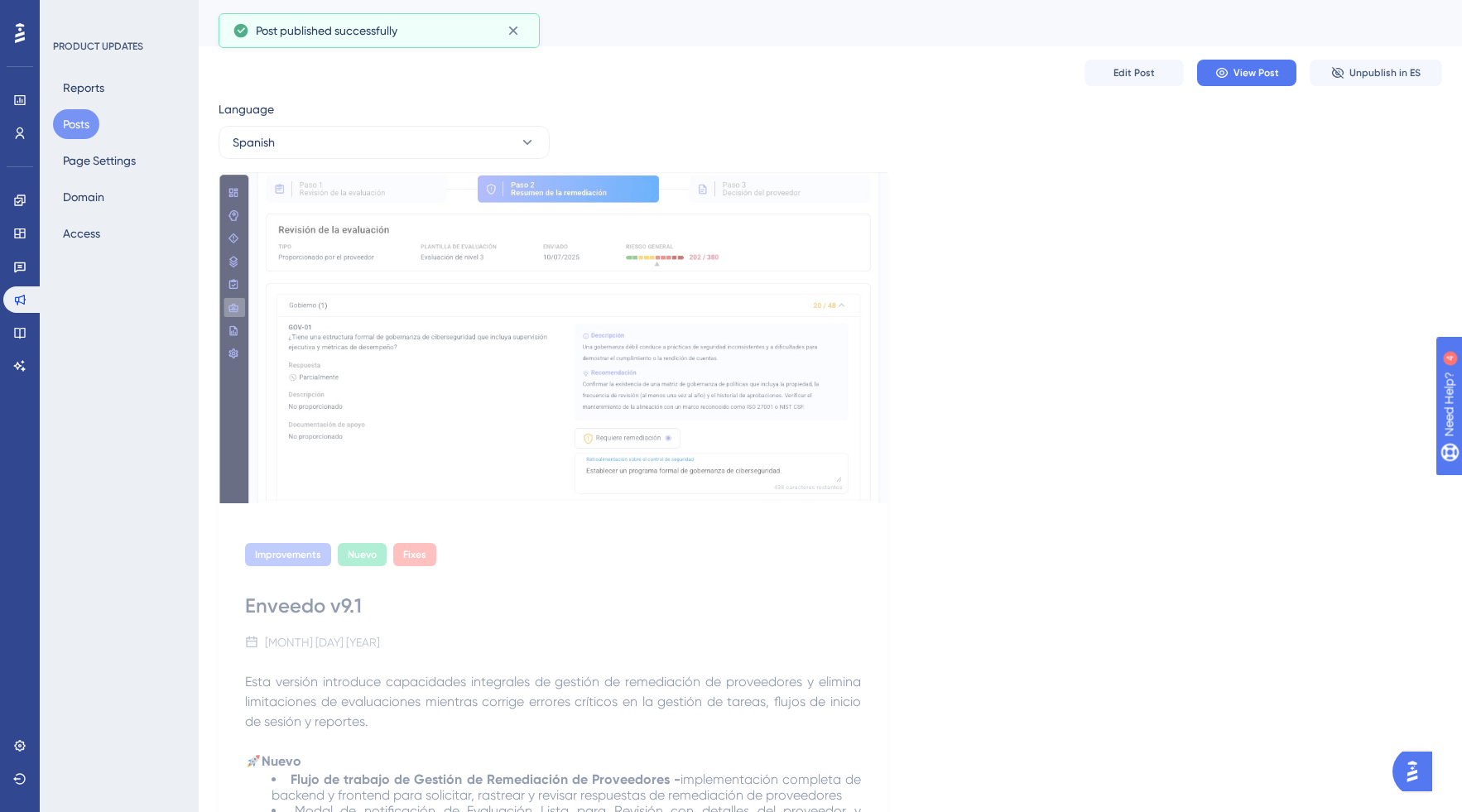click on "Posts" at bounding box center [76, 124] 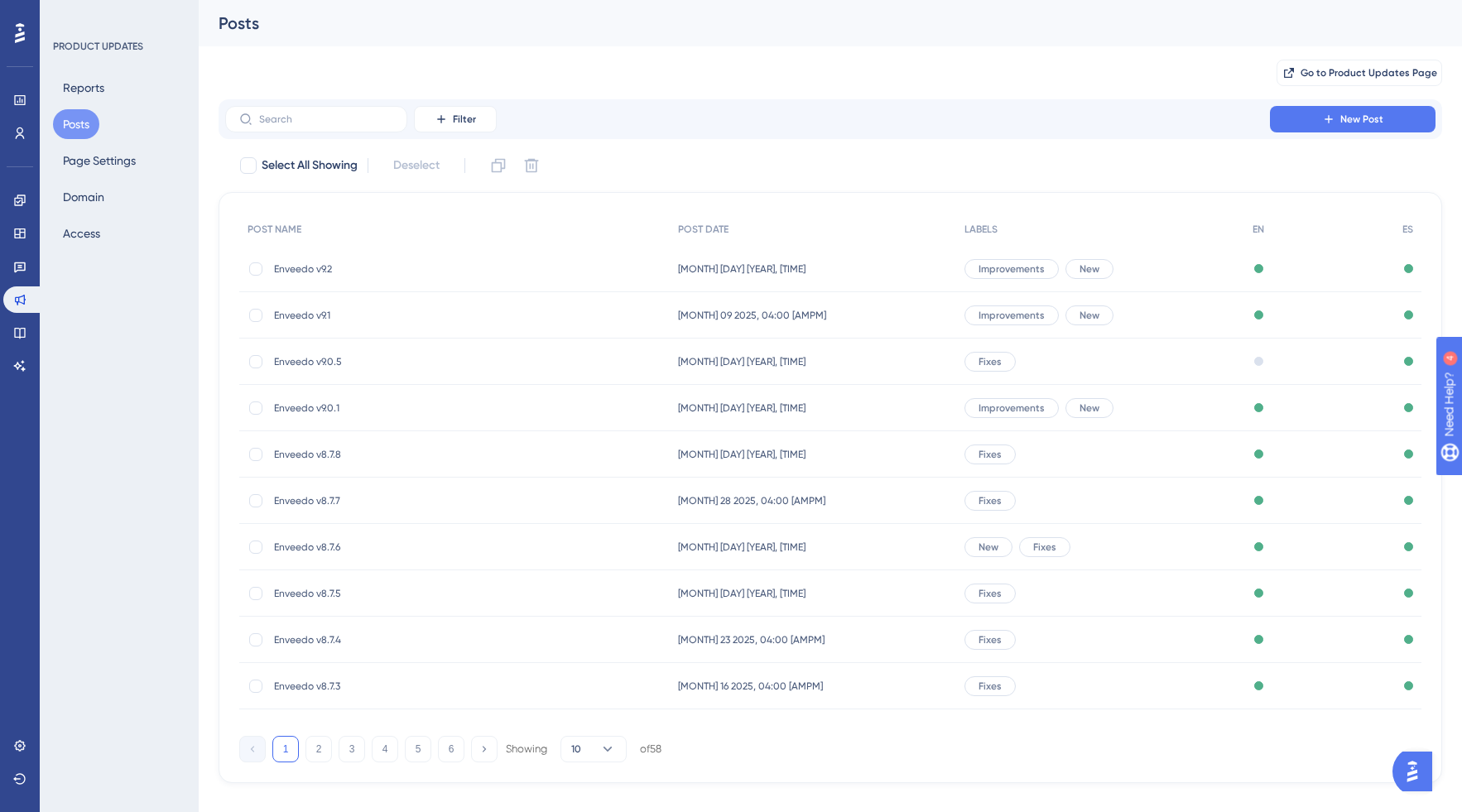 click on "Enveedo v9.0.5" at bounding box center (406, 362) 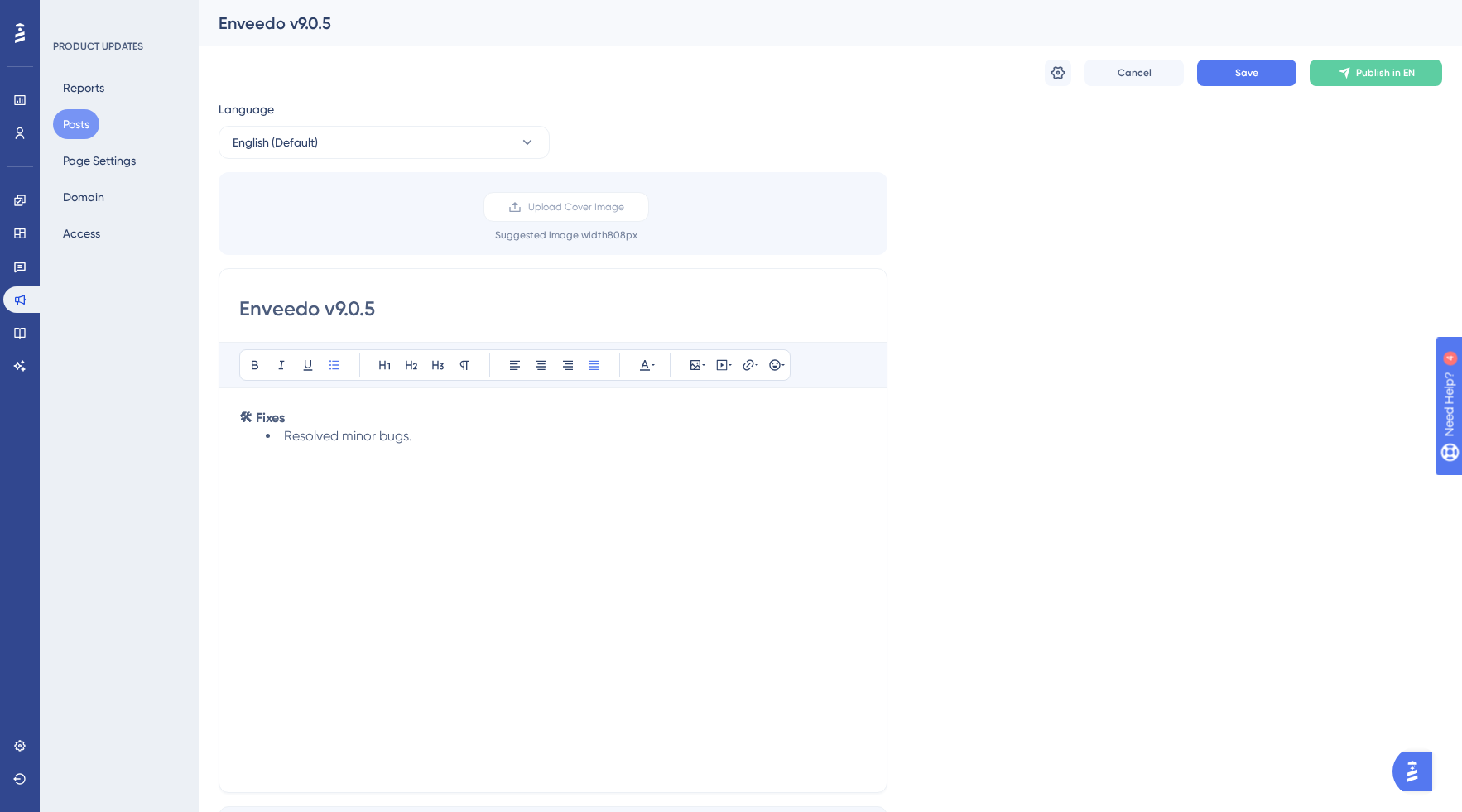 click on "Posts" at bounding box center [76, 124] 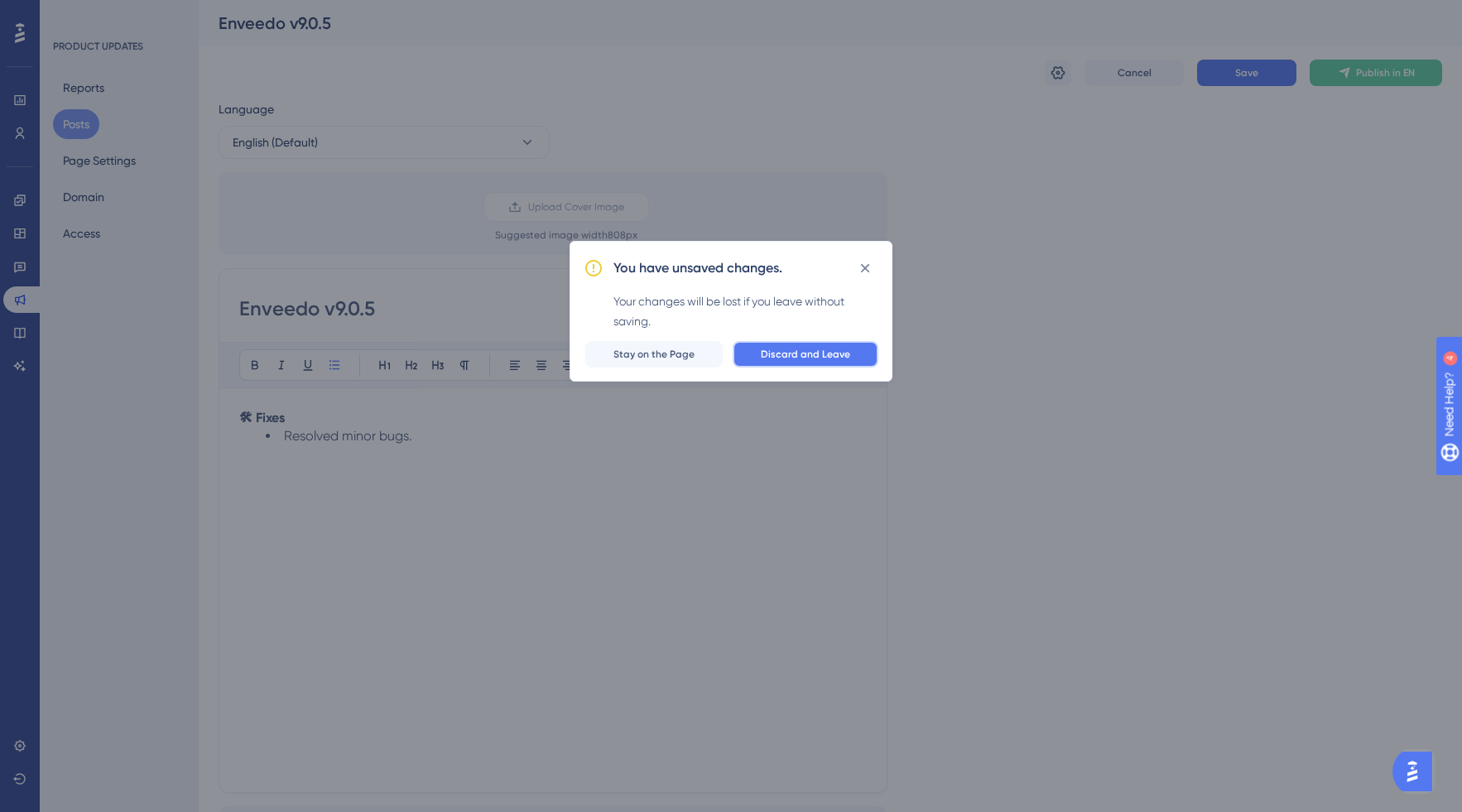click on "Discard and Leave" at bounding box center [806, 354] 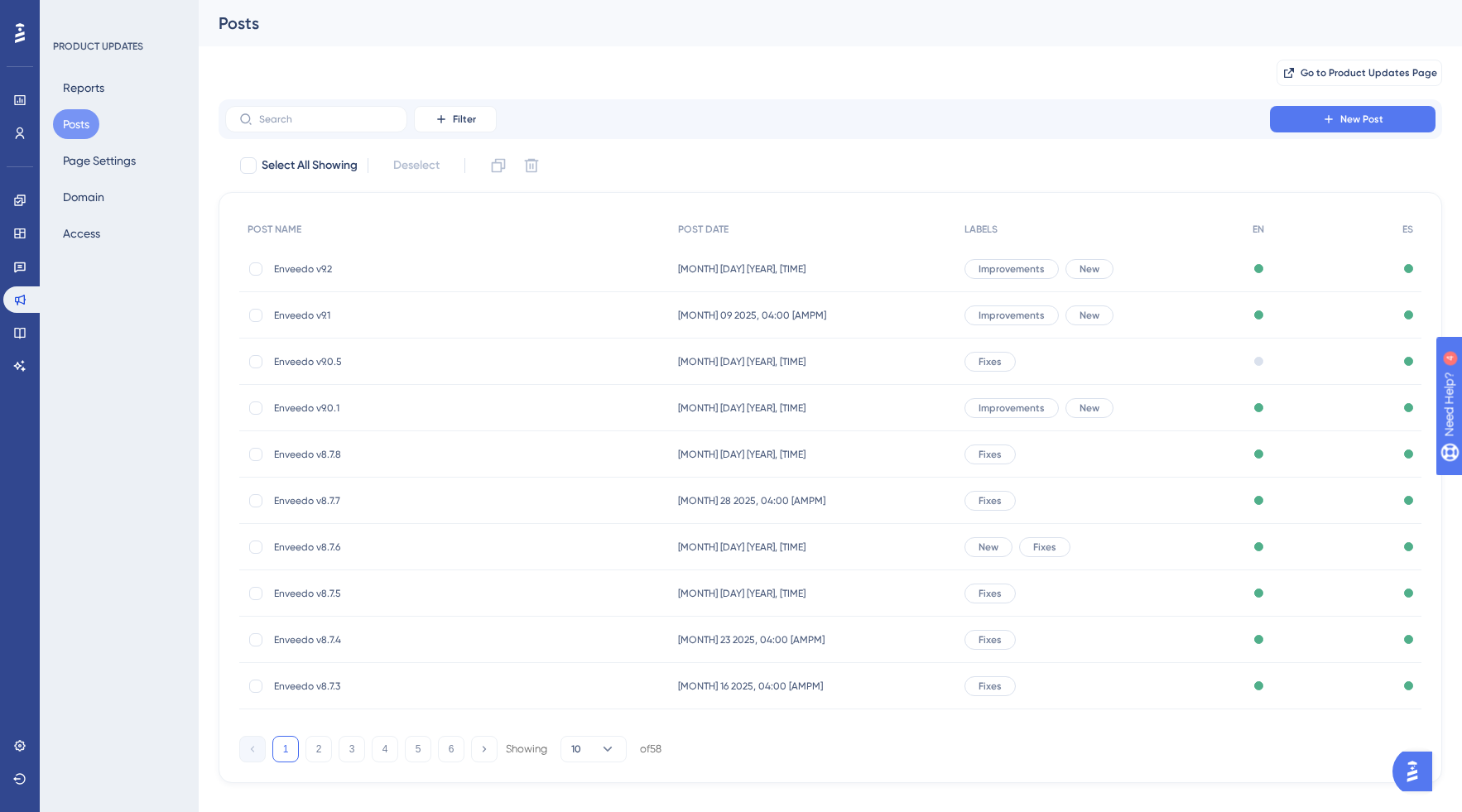 click on "Enveedo v9.0.1" at bounding box center (406, 408) 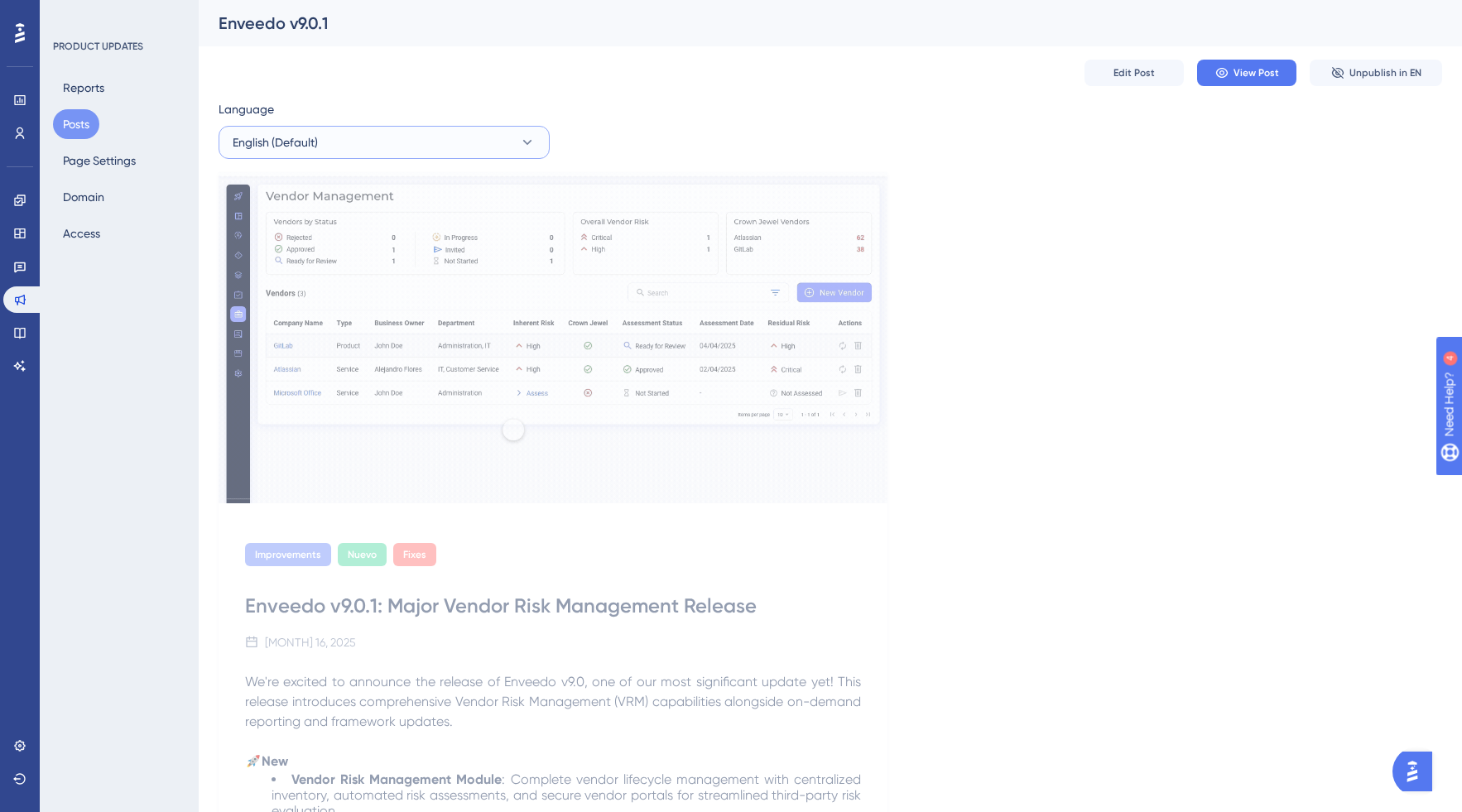click on "English (Default)" at bounding box center [384, 142] 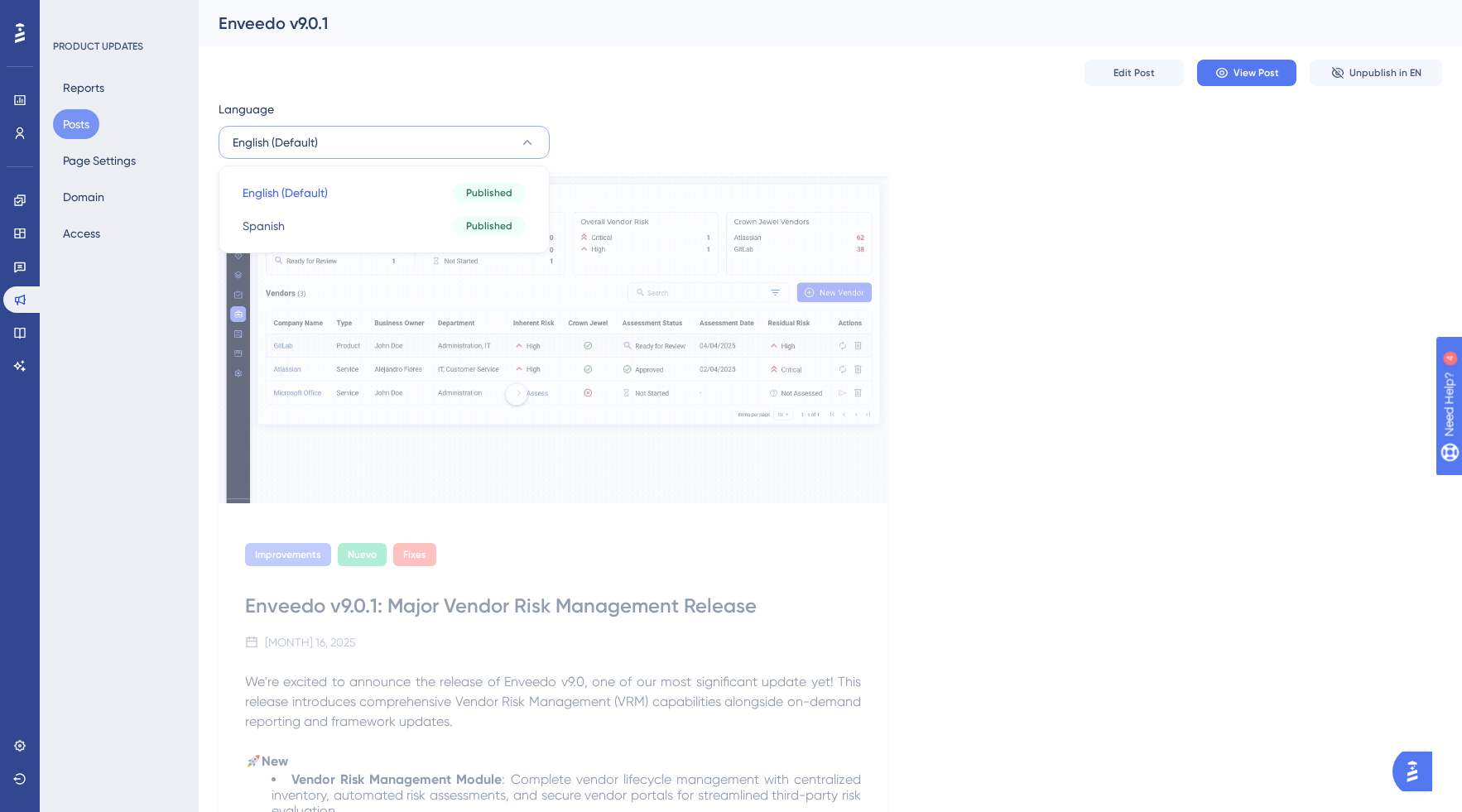 click on "Improvements Nuevo Fixes Enveedo v9.0.1: Major Vendor Risk Management Release [MONTH] [DAY] [YEAR] We're excited to announce the release of Enveedo v9.0, one of our most significant update yet! This release introduces comprehensive Vendor Risk Management (VRM) capabilities alongside on-demand reporting and framework updates. 🚀 New Vendor Risk Management Module : Complete vendor lifecycle management with centralized inventory, automated risk assessments, and secure vendor portals for streamlined third-party risk evaluation. Vendor Inherent Risk Questionnaire (VIRQ) : Intelligent risk scoring system that automatically categorizes vendors into appropriate risk tiers based on data sensitivity, business ops criticality, and compliance factors. Dynamic Assessment Templates Secure Vendor Portal LGPD Compliance Framework : Added support for Brazil's data protection regulation. On Demand Reporting 🔷 Improved 🔧" at bounding box center [830, 765] 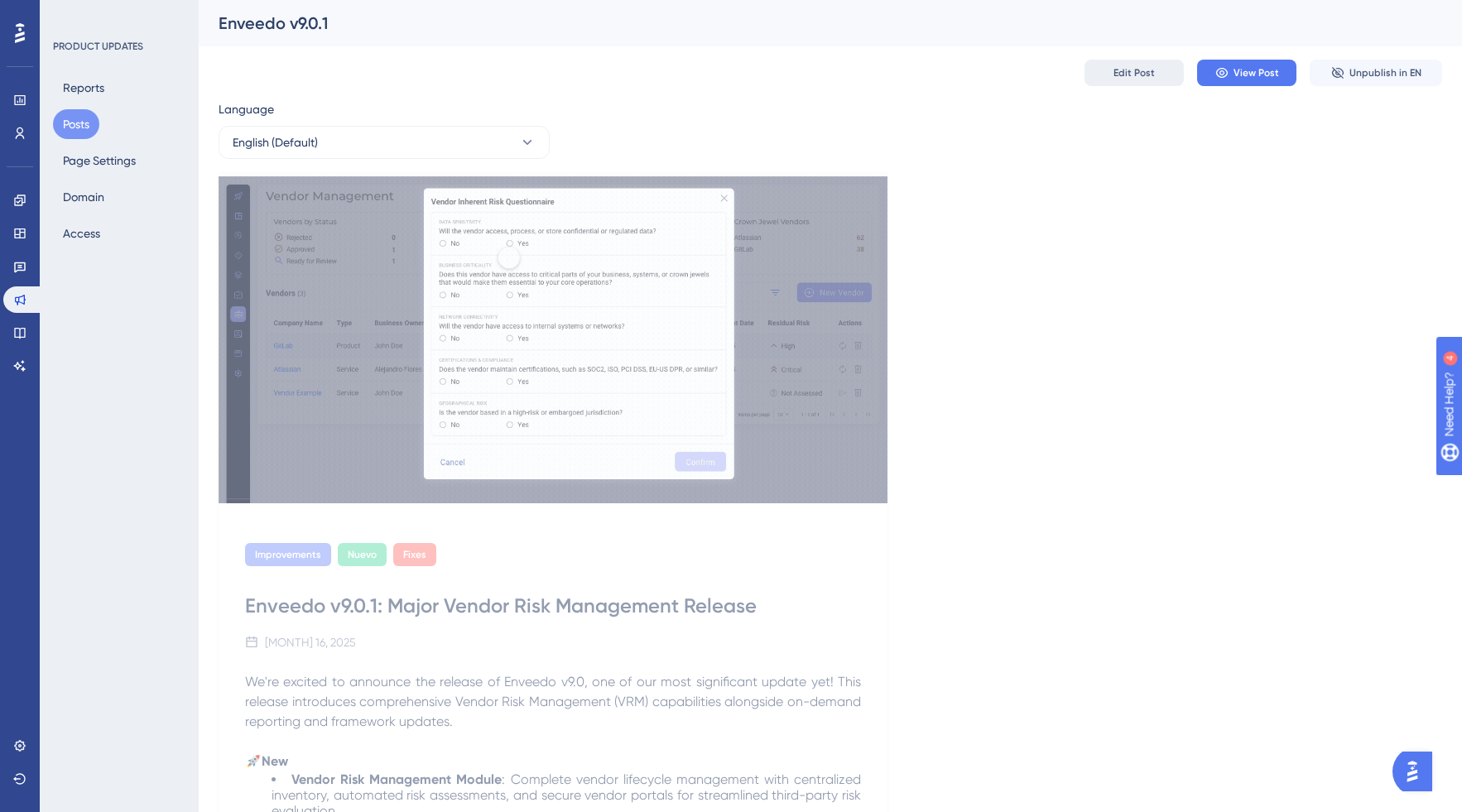 click on "Edit Post" at bounding box center (1134, 73) 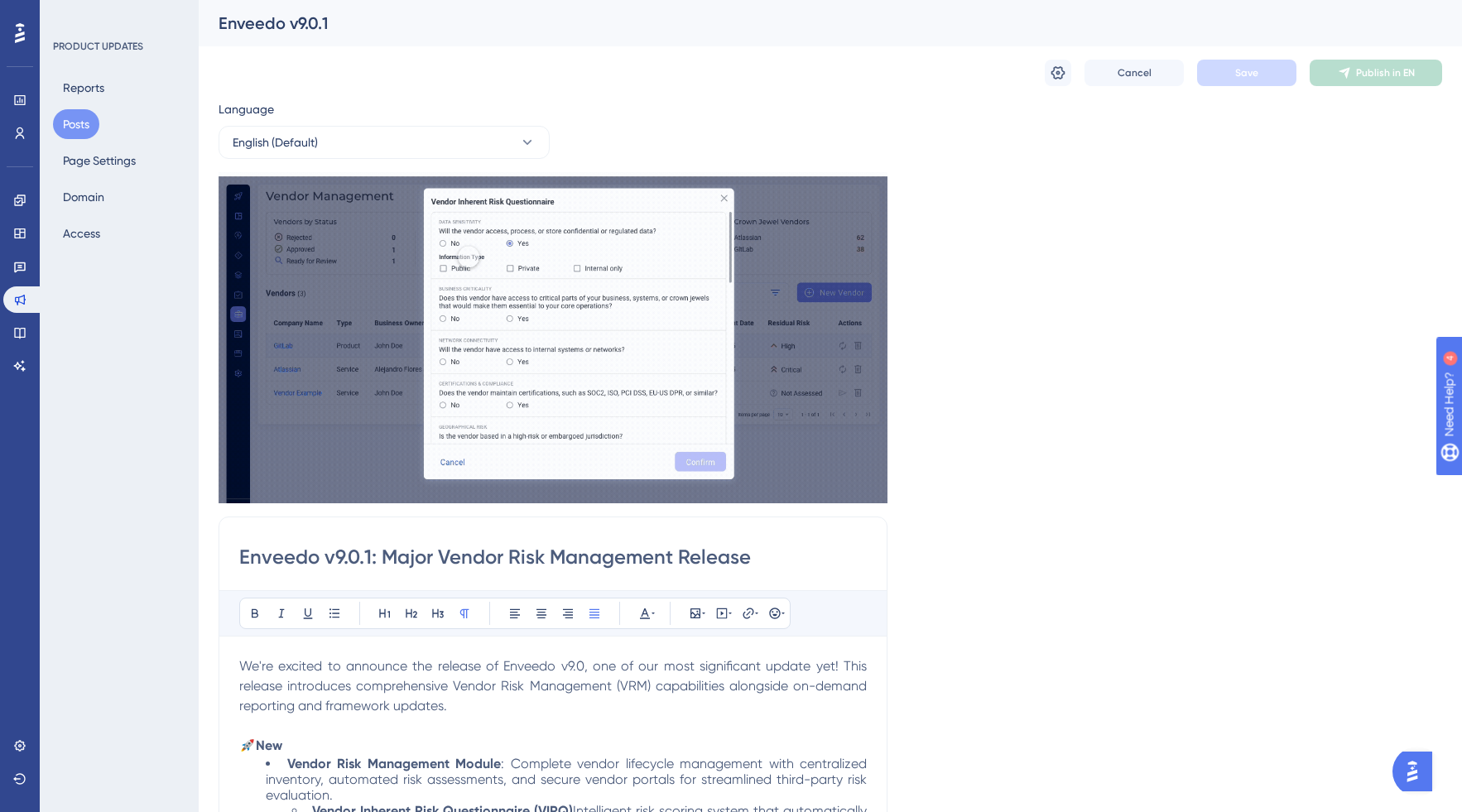 scroll, scrollTop: 454, scrollLeft: 0, axis: vertical 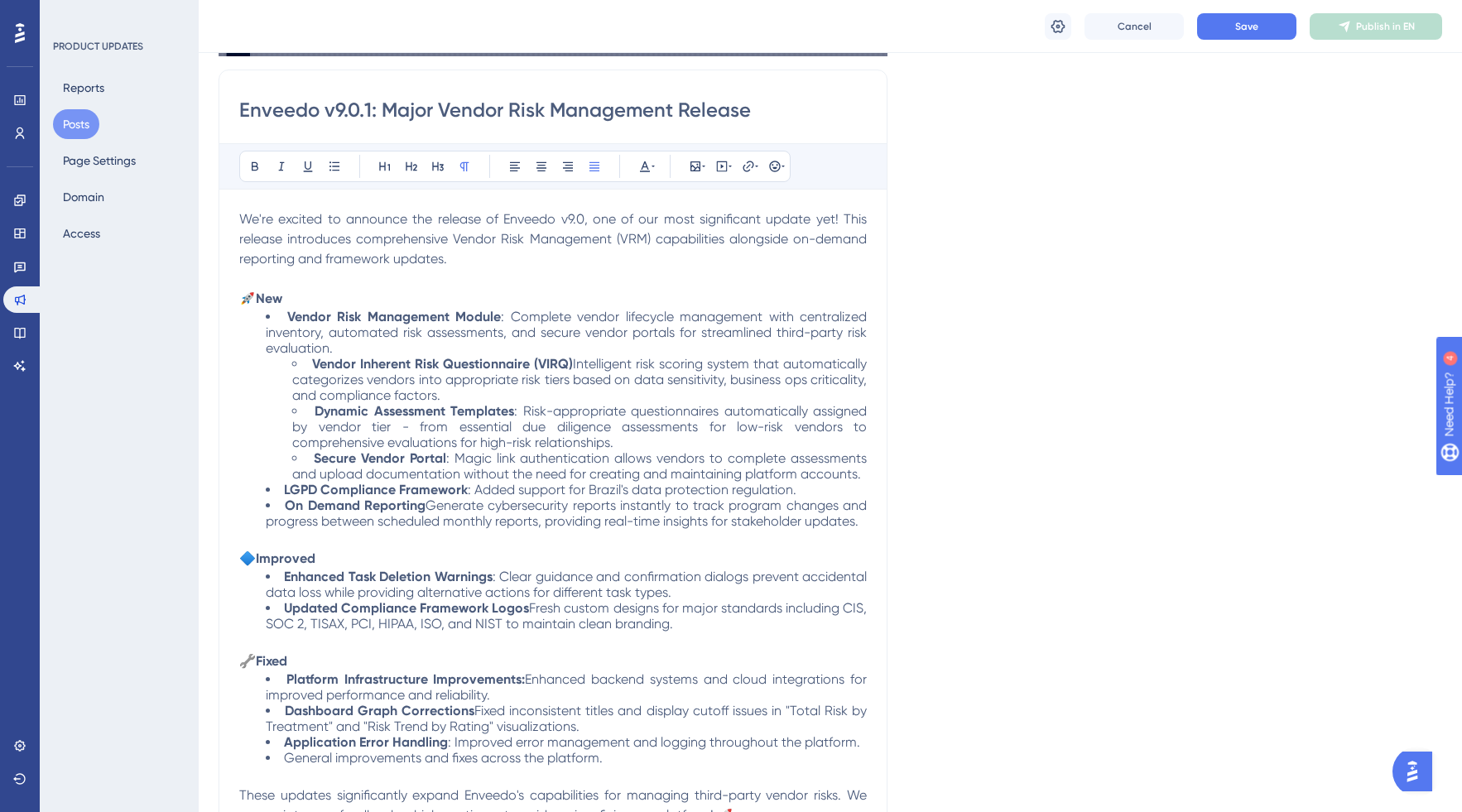 drag, startPoint x: 373, startPoint y: 114, endPoint x: 973, endPoint y: 168, distance: 602.425 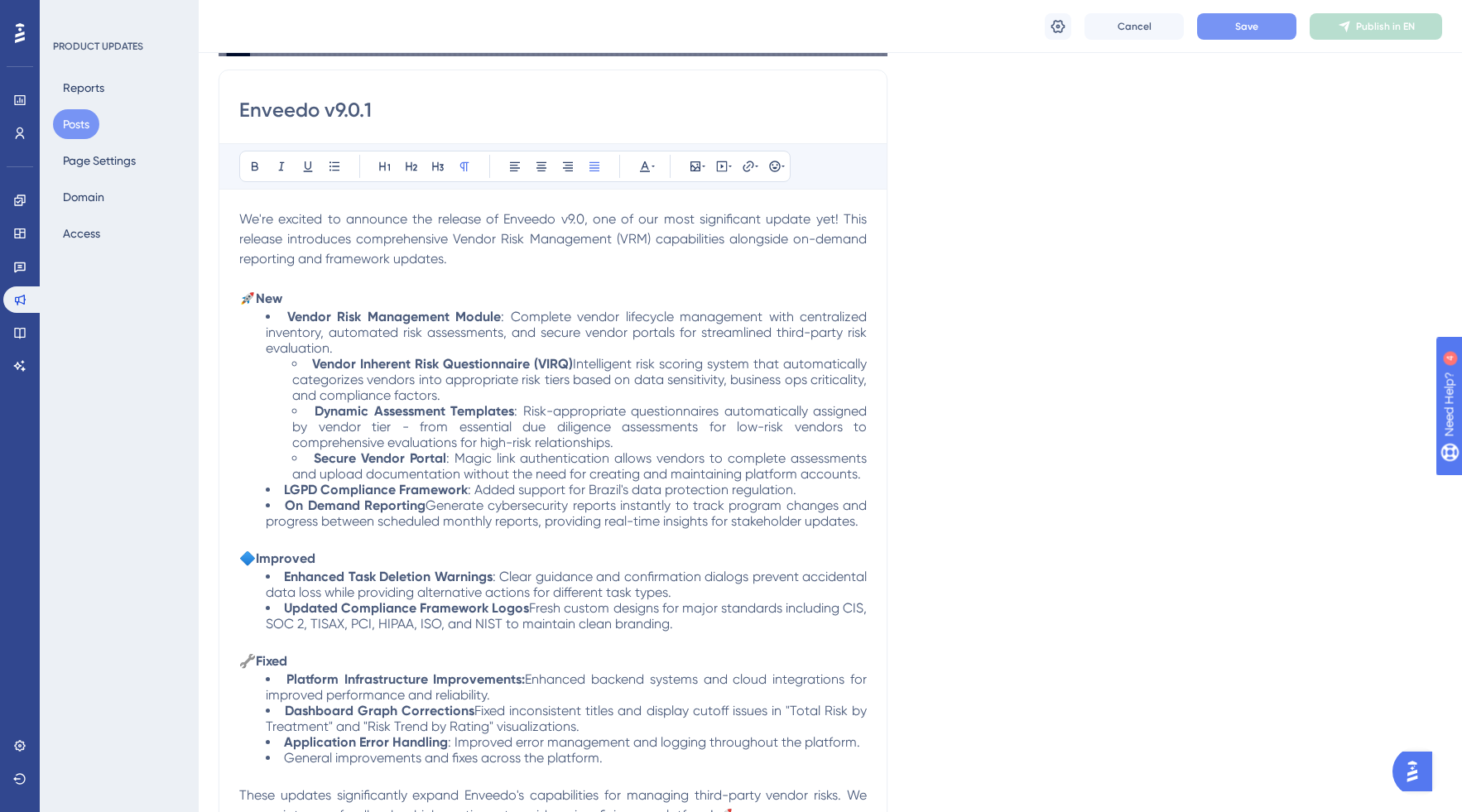type on "Enveedo v9.0.1" 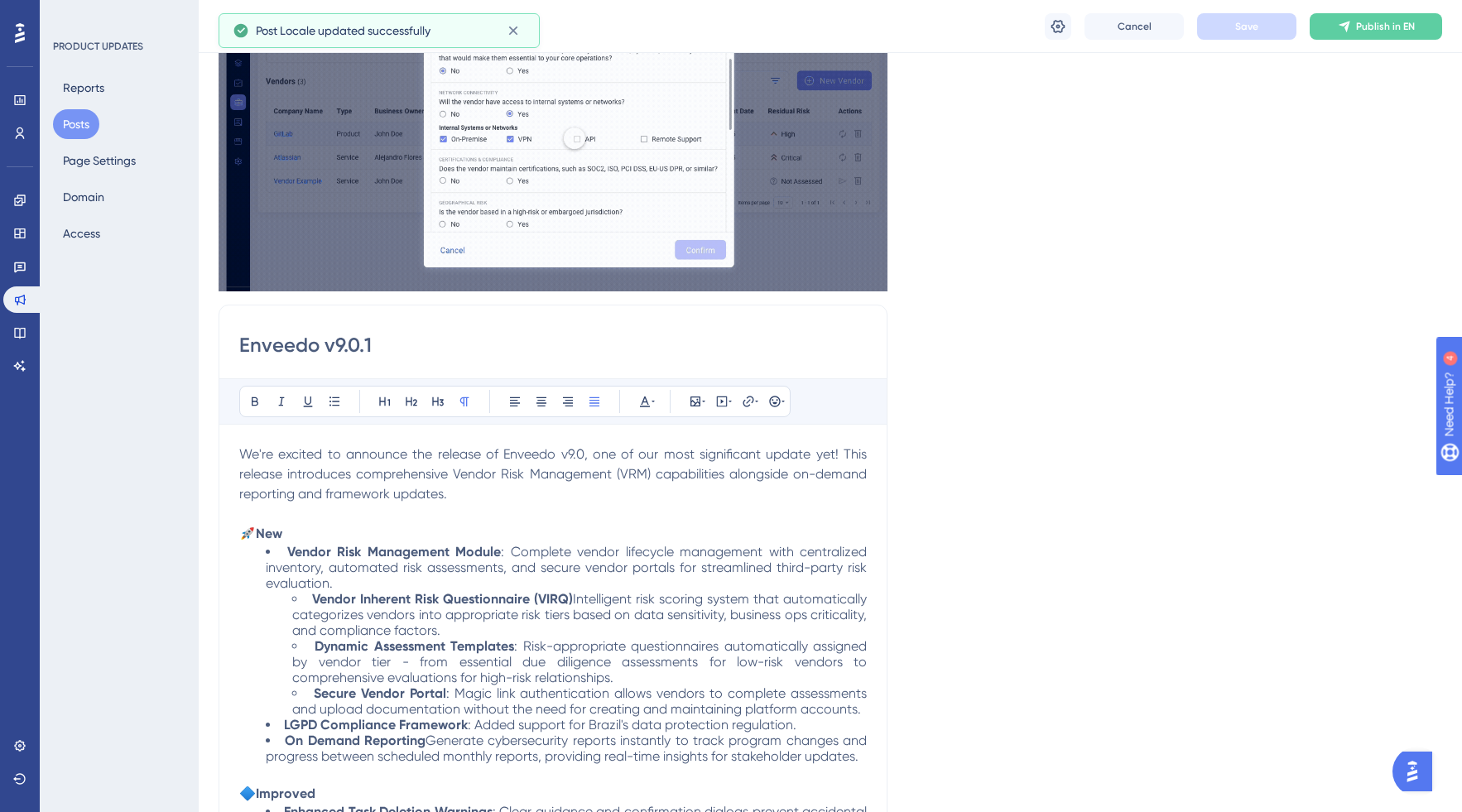 scroll, scrollTop: 0, scrollLeft: 0, axis: both 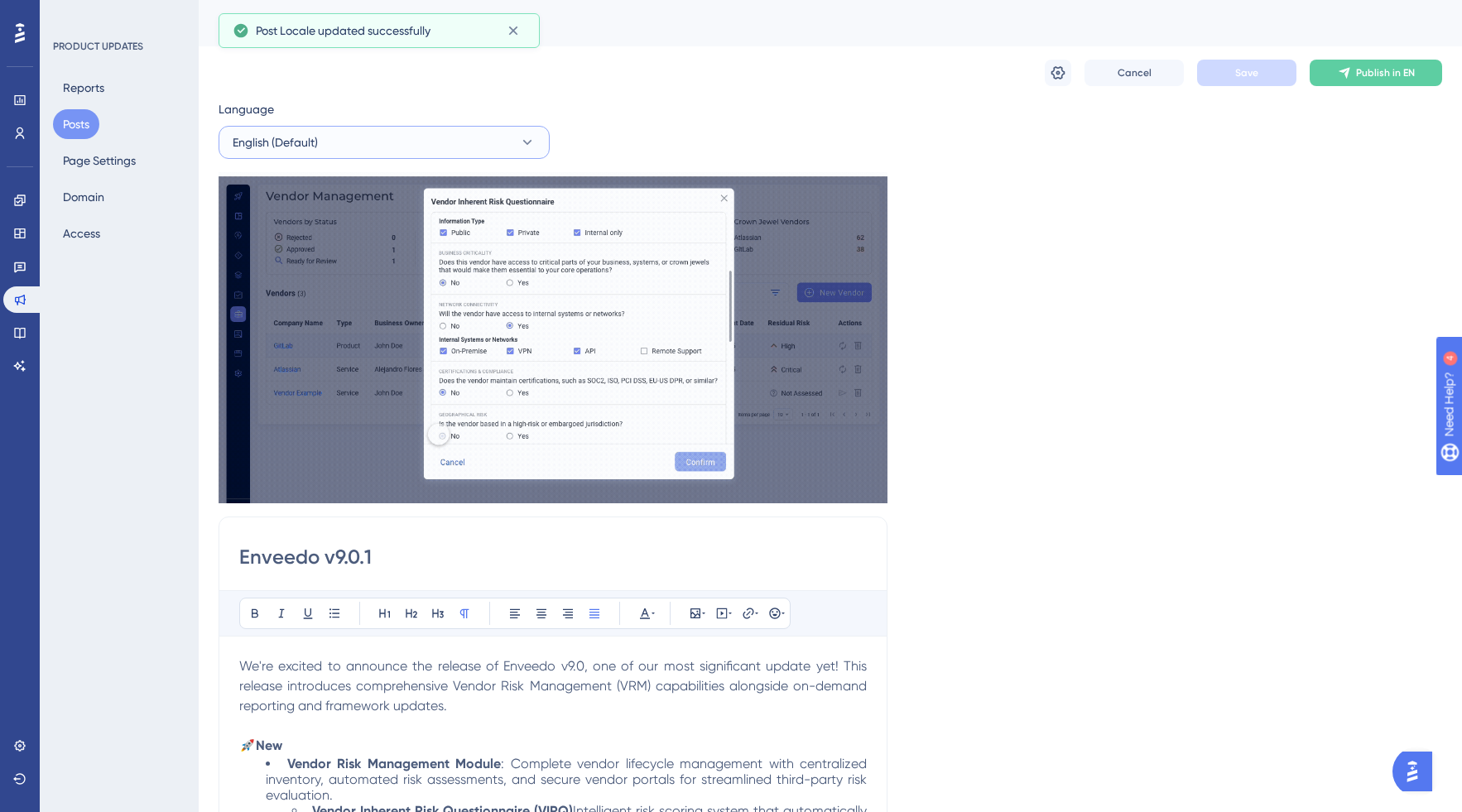 click on "English (Default)" at bounding box center [384, 142] 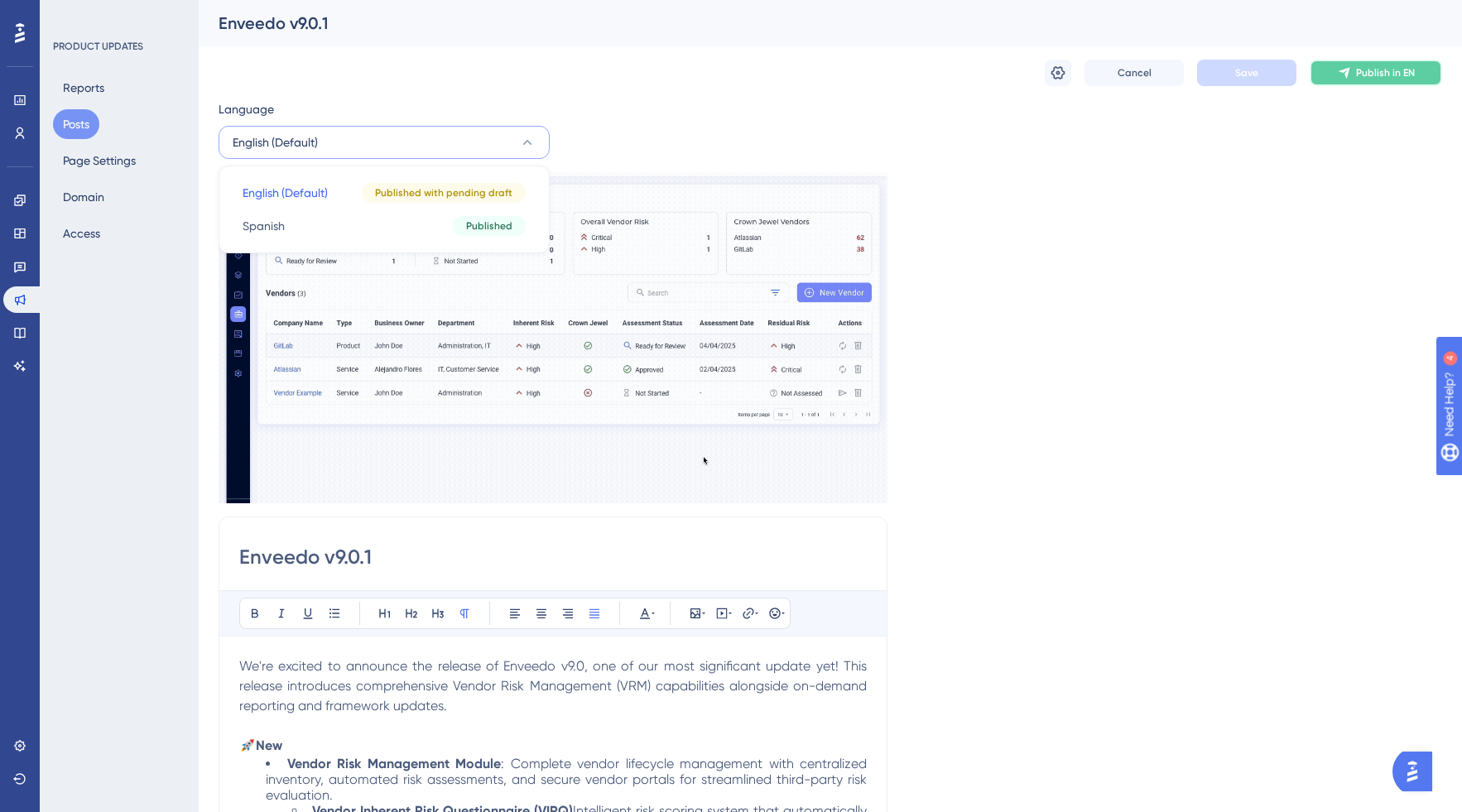 click on "Publish in EN" at bounding box center [1385, 73] 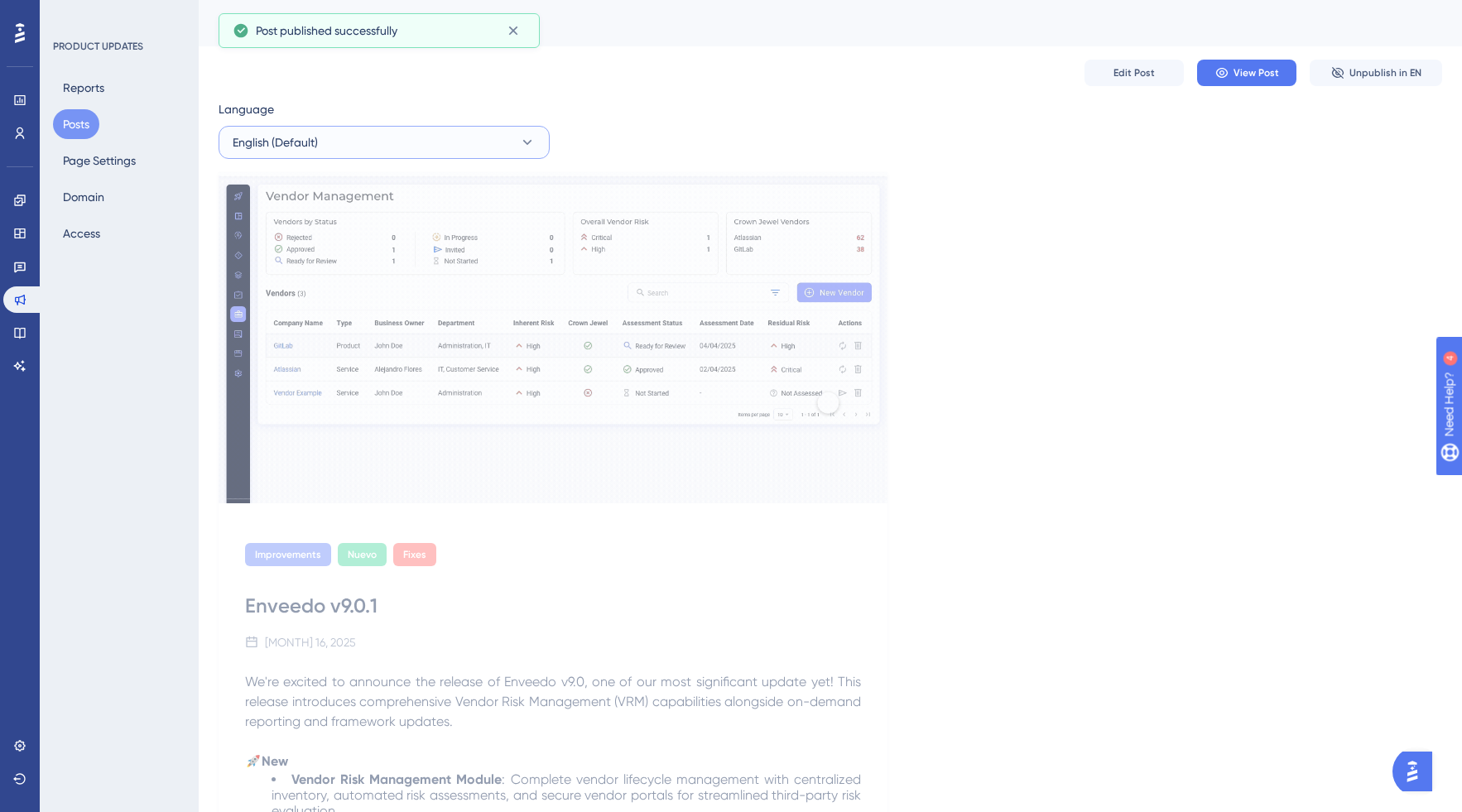 click on "English (Default)" at bounding box center [384, 142] 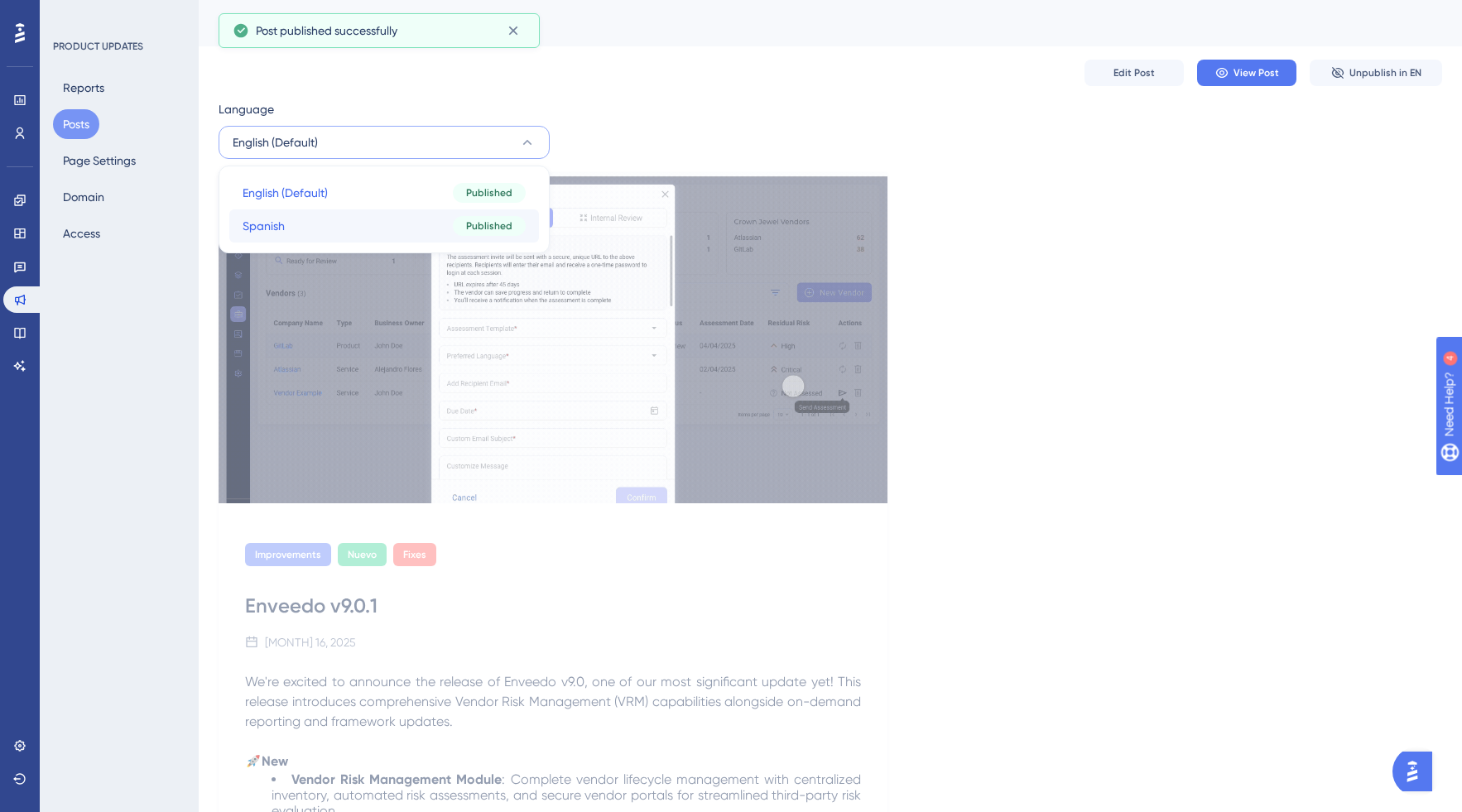 click on "Spanish Spanish Published" at bounding box center [384, 226] 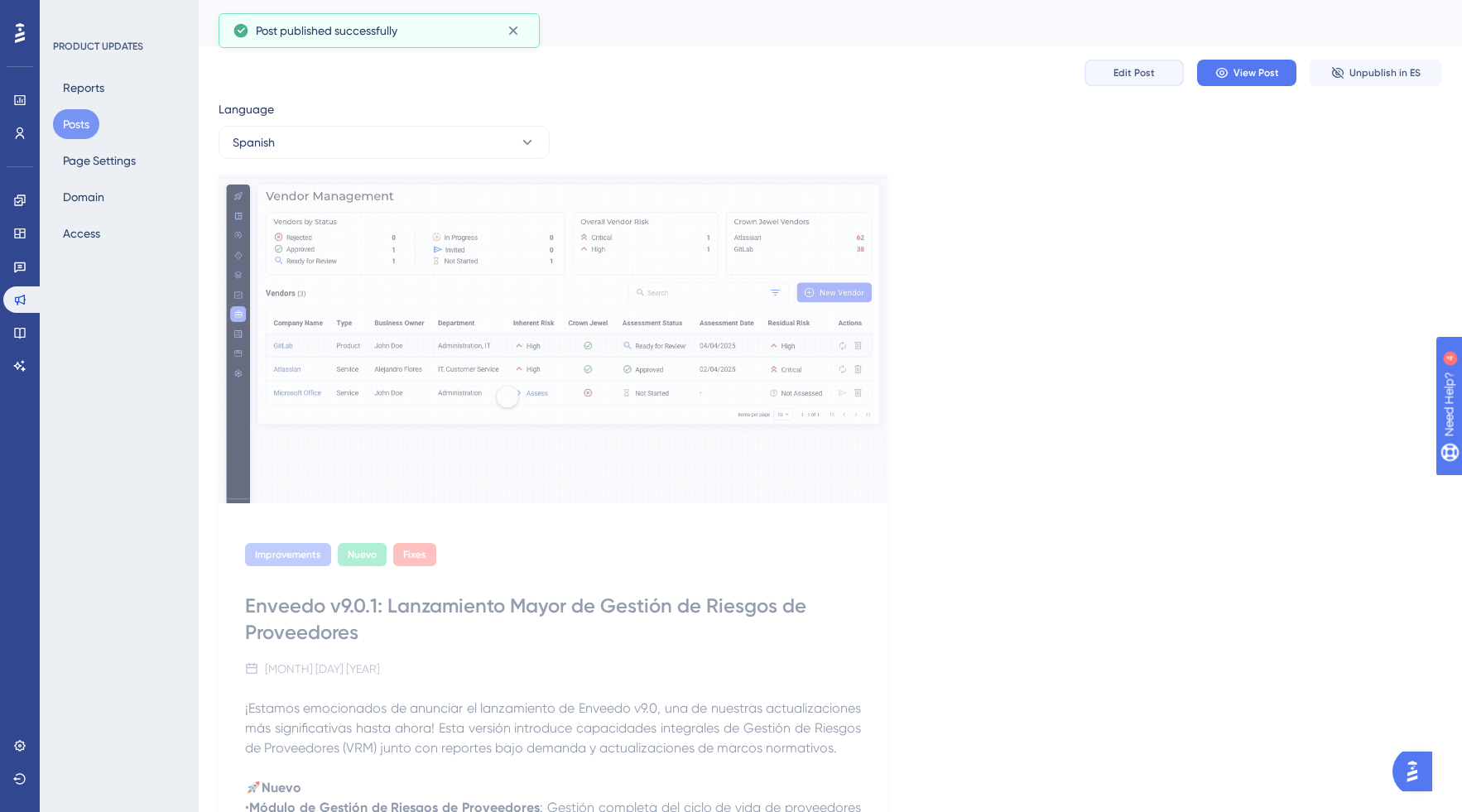 click on "Edit Post" at bounding box center (1134, 73) 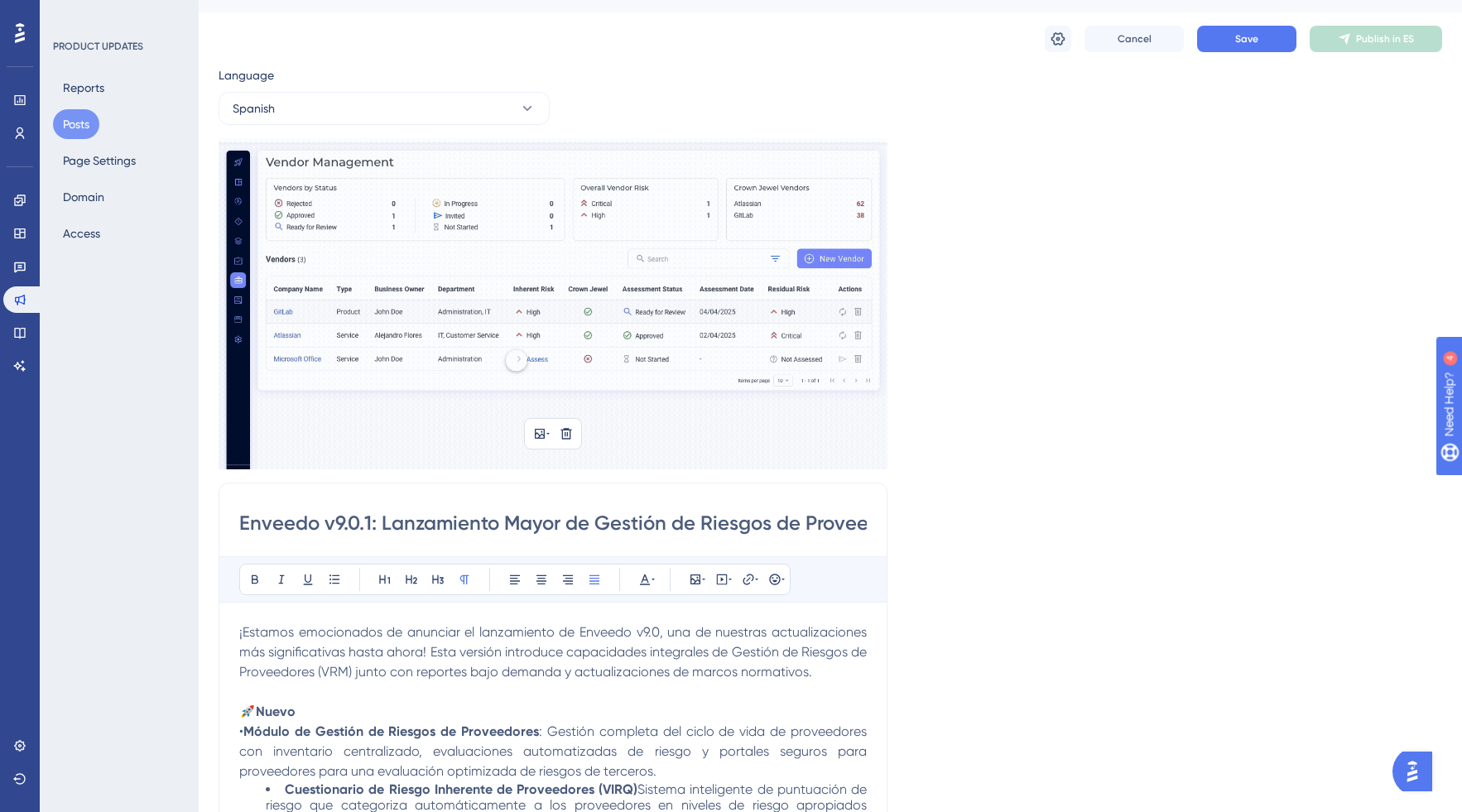scroll, scrollTop: 0, scrollLeft: 0, axis: both 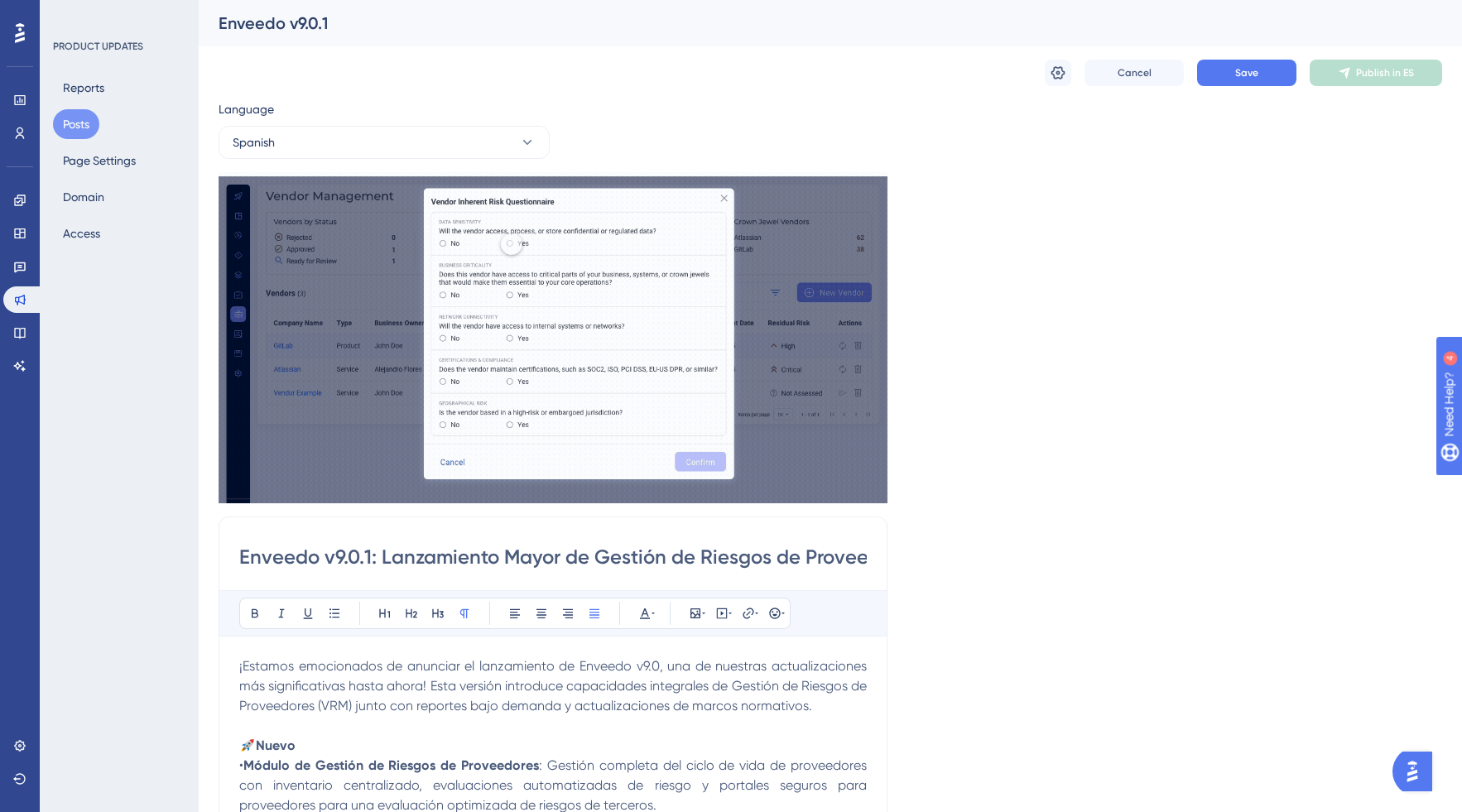 click on "Enveedo v9.0.1: Lanzamiento Mayor de Gestión de Riesgos de Proveedores" at bounding box center (553, 557) 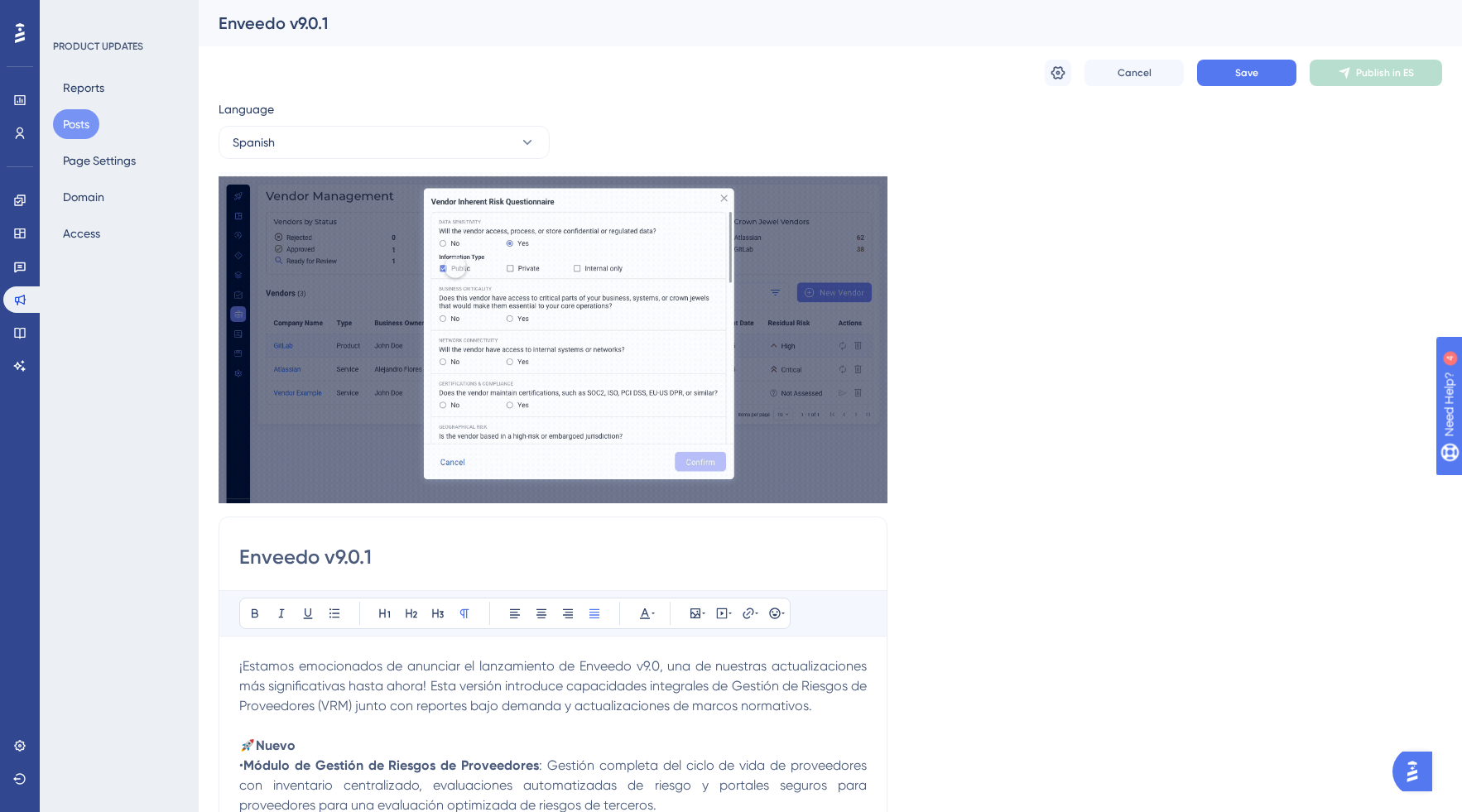 scroll, scrollTop: 0, scrollLeft: 0, axis: both 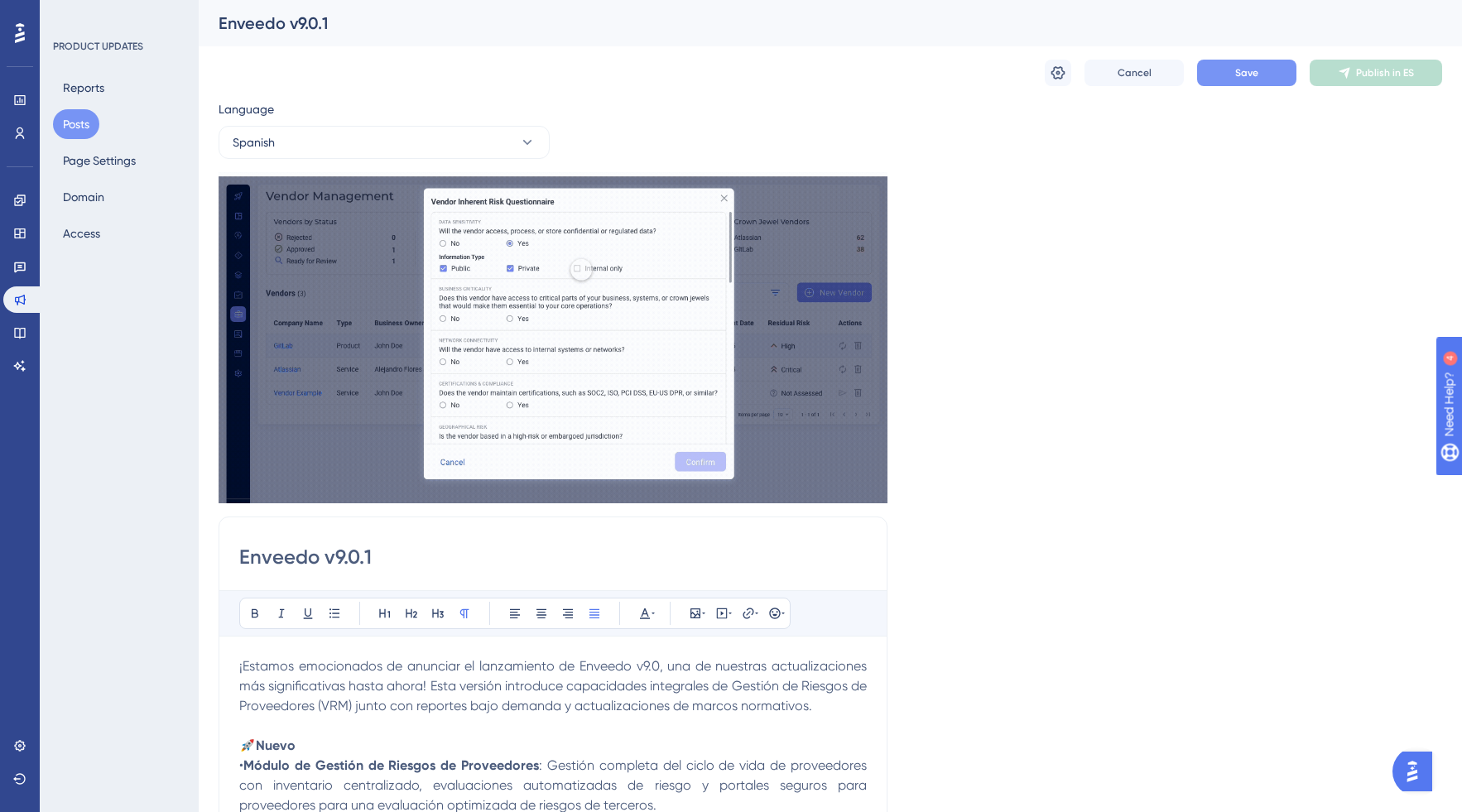 type on "Enveedo v9.0.1" 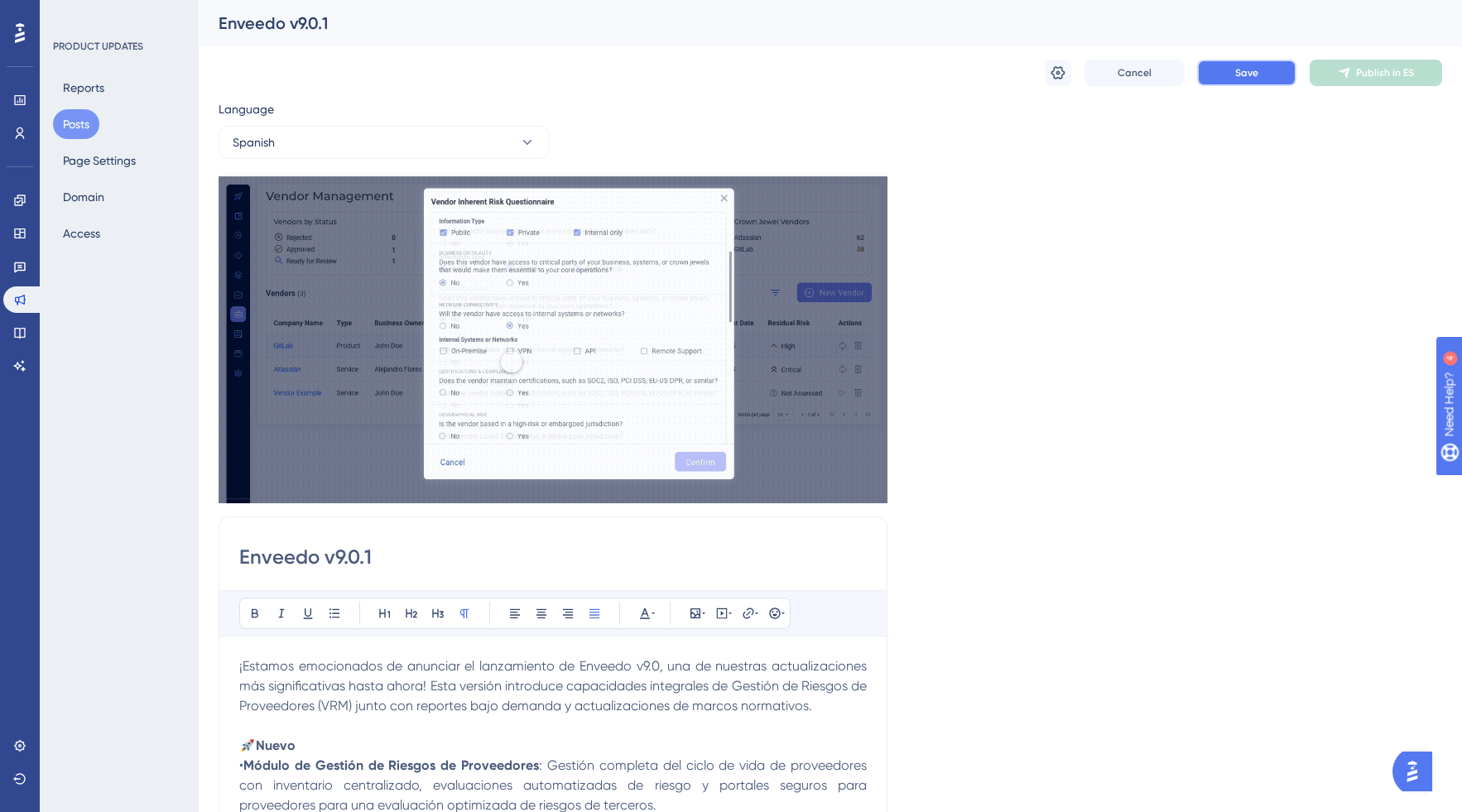 click on "Save" at bounding box center (1247, 73) 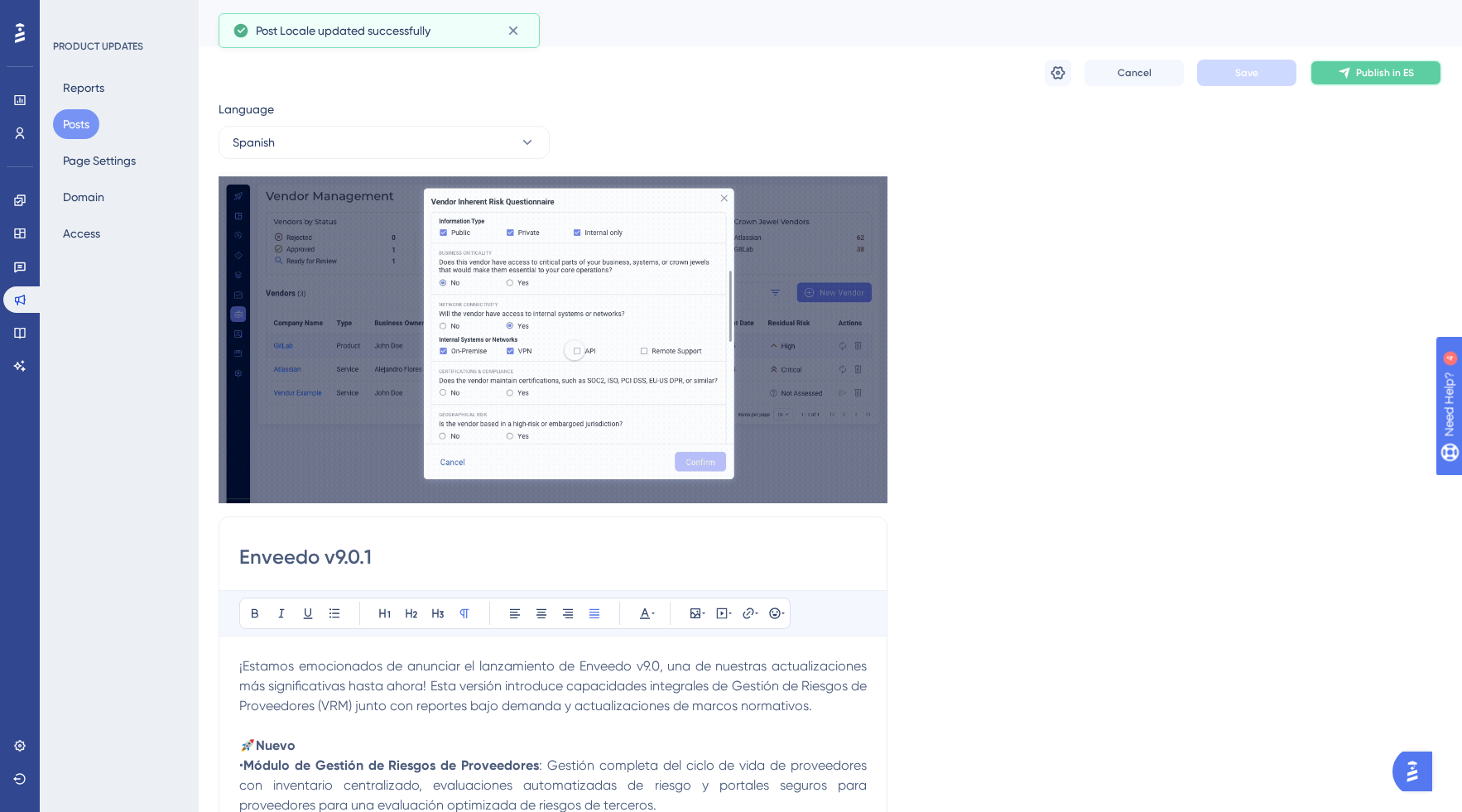 click on "Publish in ES" at bounding box center [1385, 73] 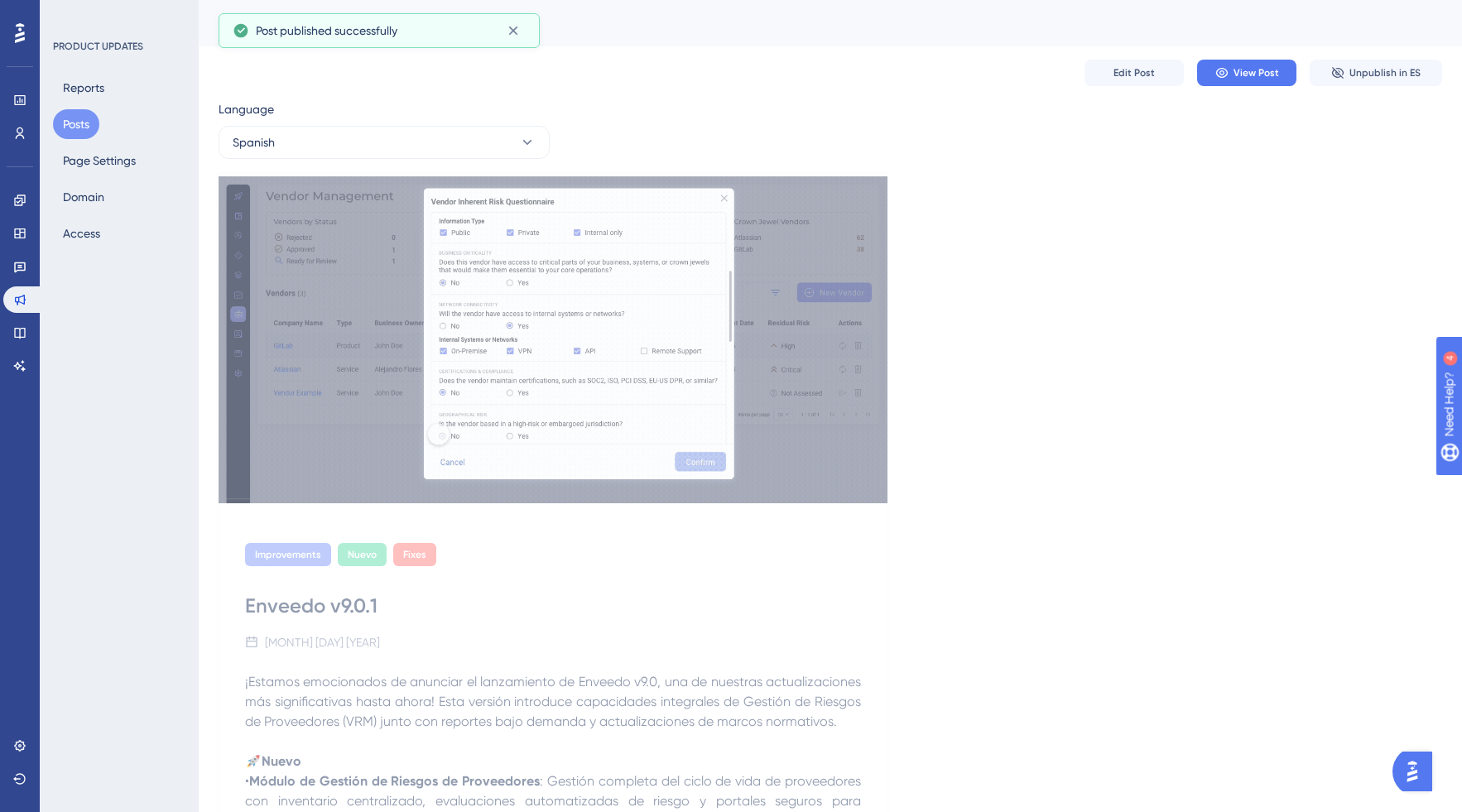 click on "Posts" at bounding box center [76, 124] 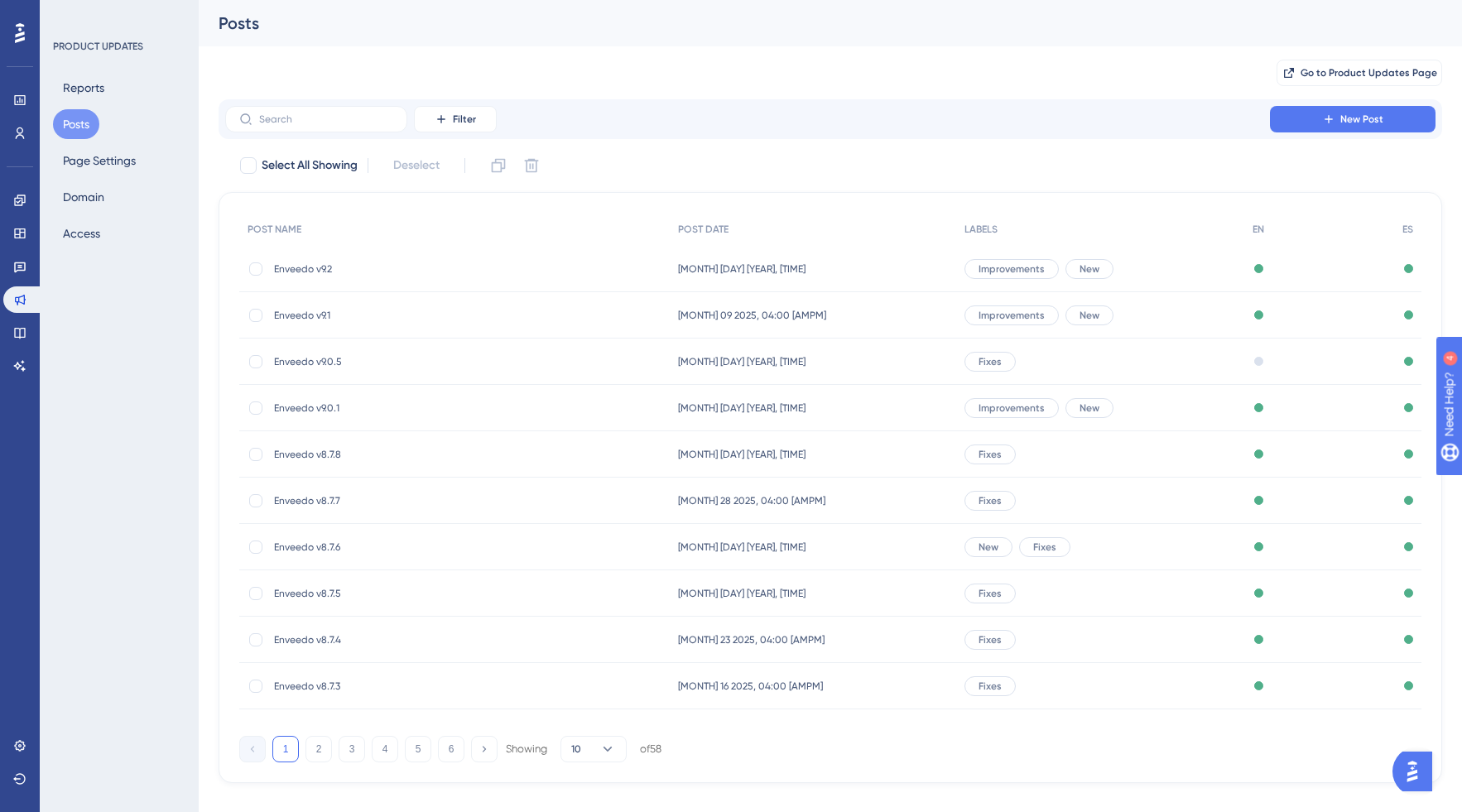 click on "Enveedo v9.0.5" at bounding box center [406, 362] 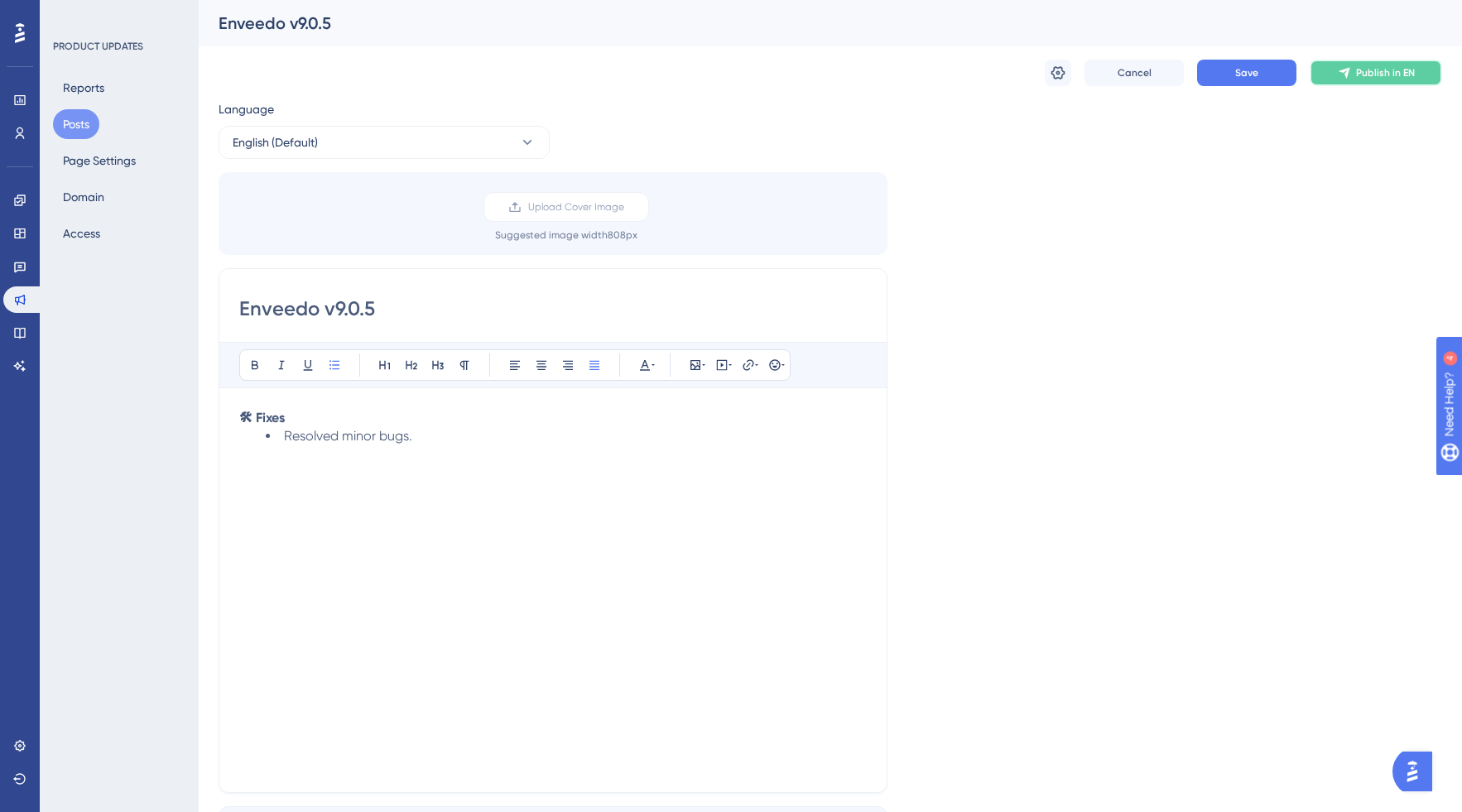 click 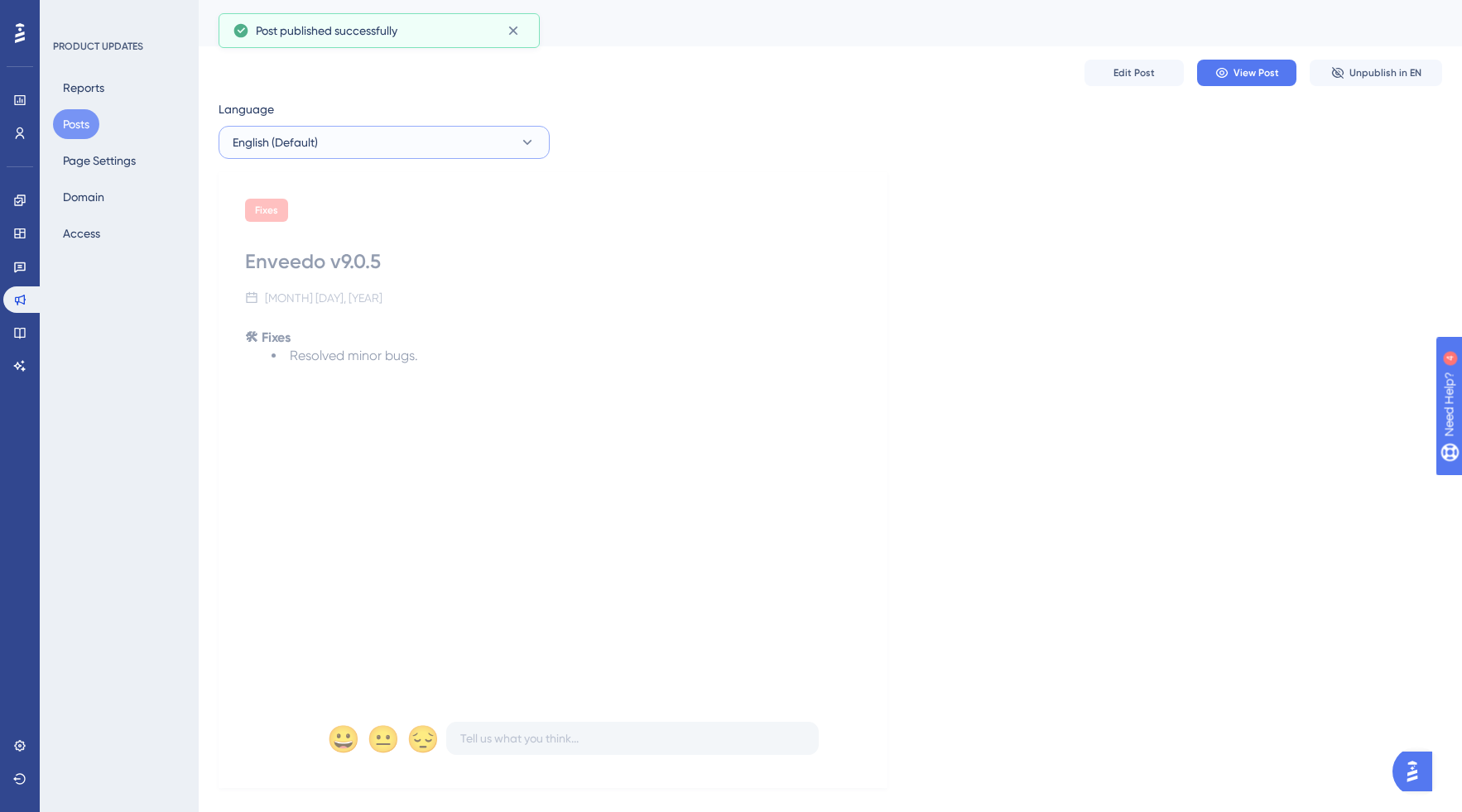 click on "English (Default)" at bounding box center (384, 142) 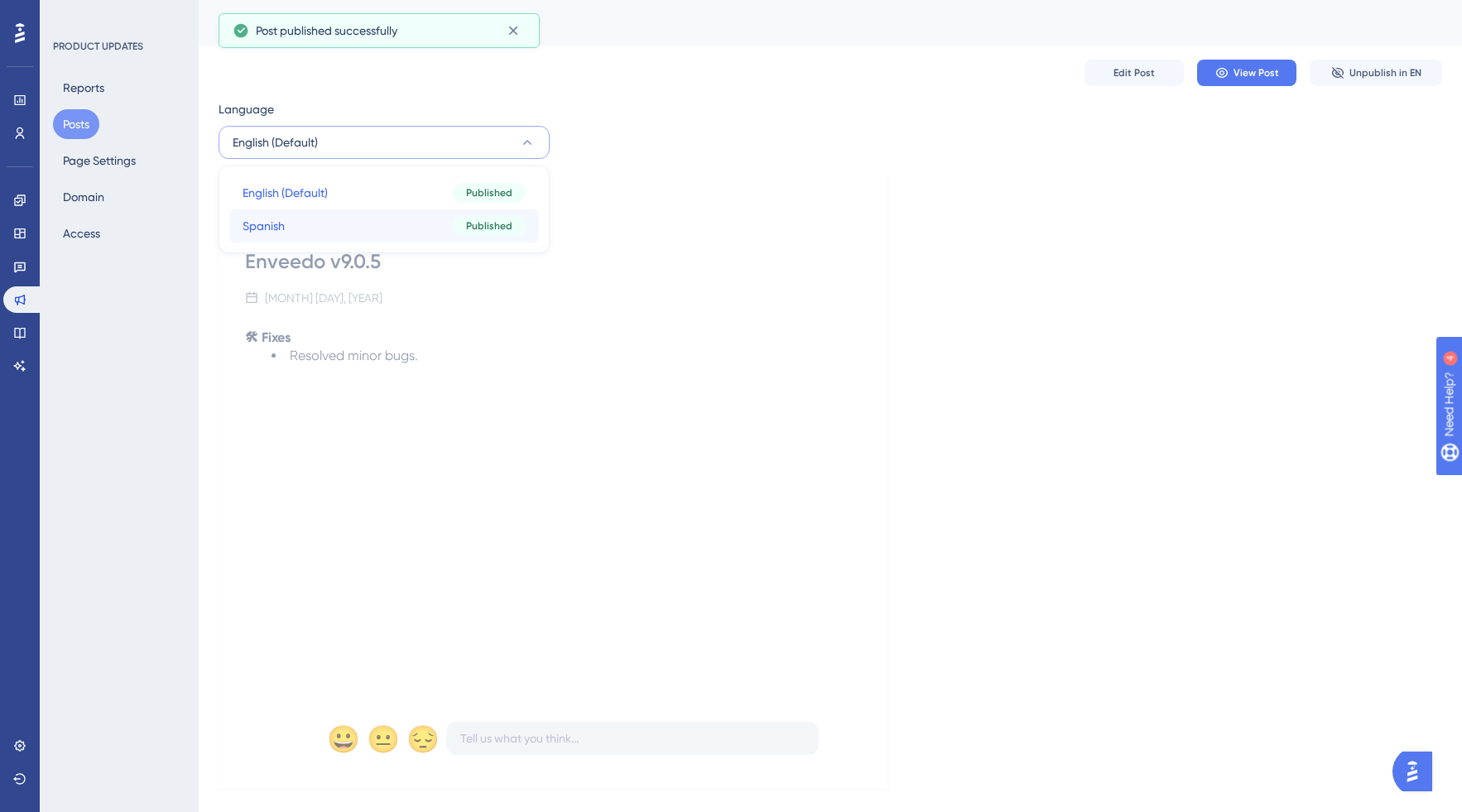 click on "Spanish Spanish Published" at bounding box center (384, 226) 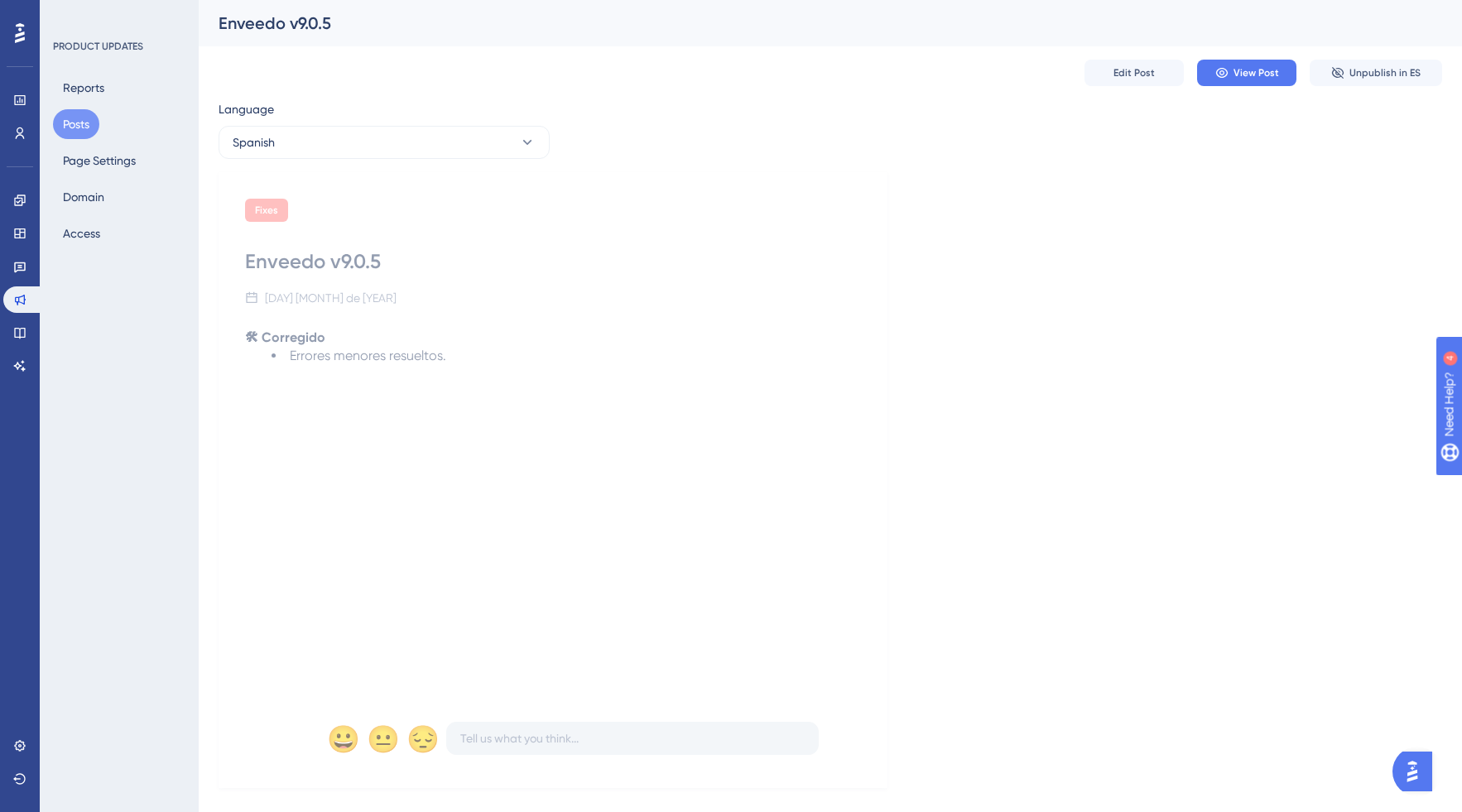 click on "Posts" at bounding box center [76, 124] 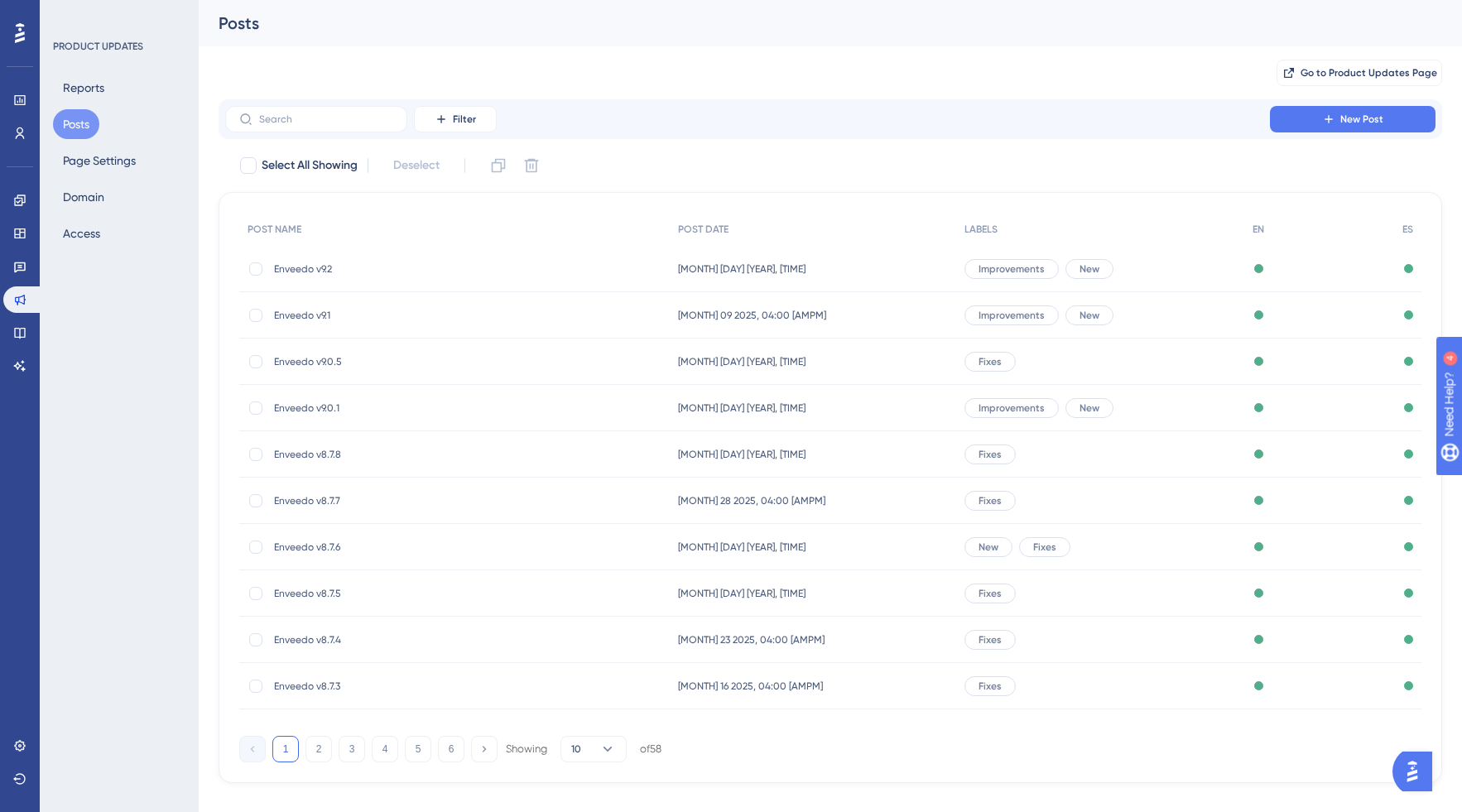 scroll, scrollTop: 24, scrollLeft: 0, axis: vertical 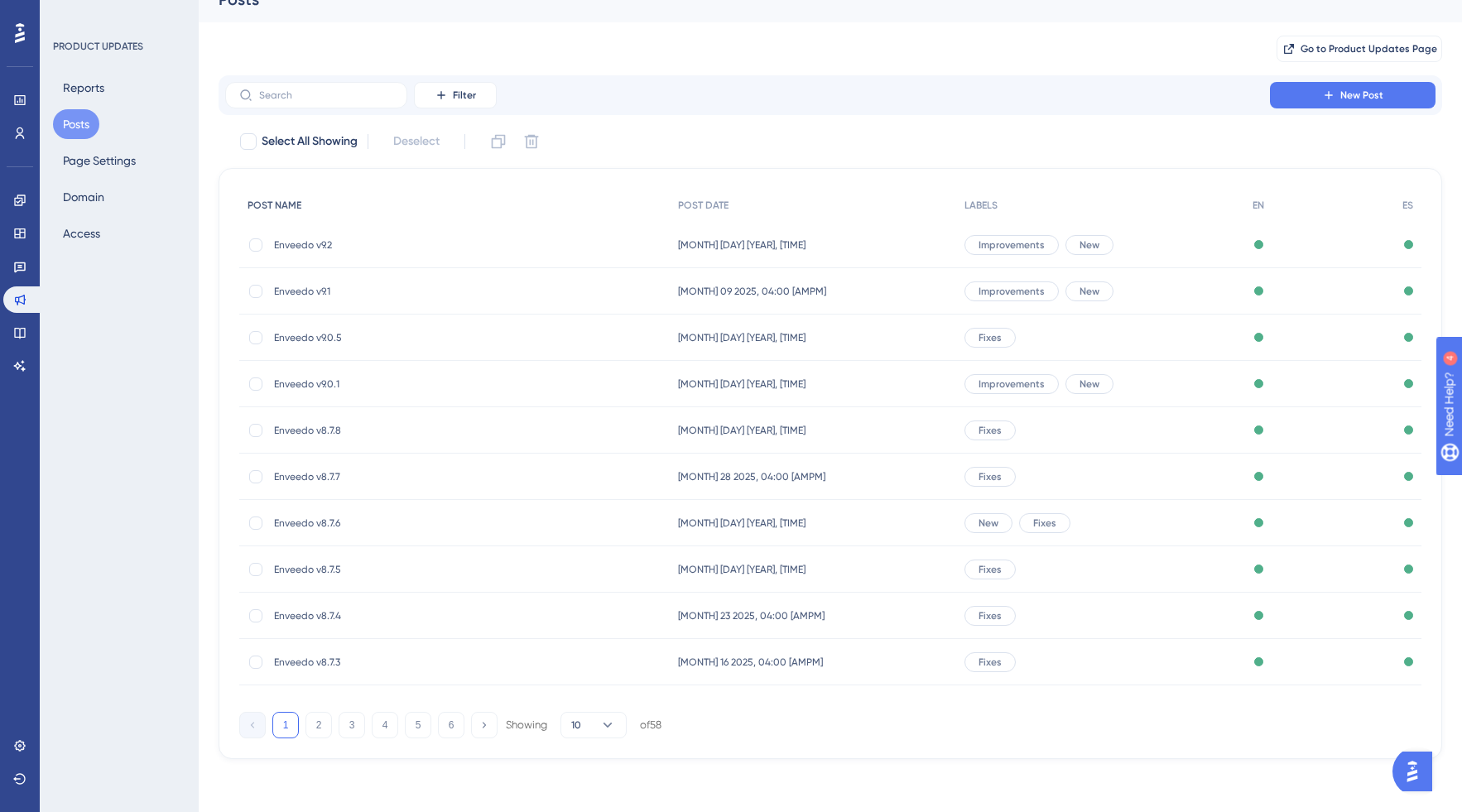 type 